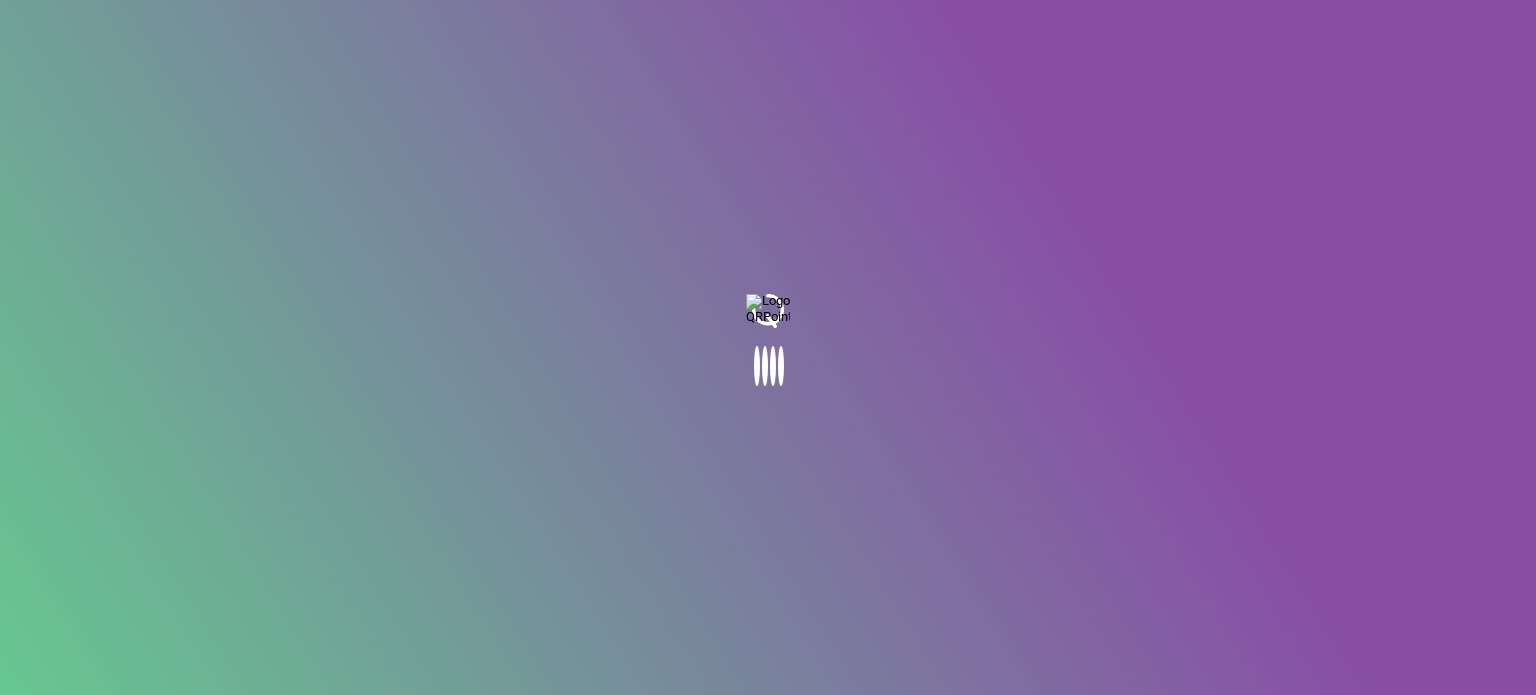 scroll, scrollTop: 0, scrollLeft: 0, axis: both 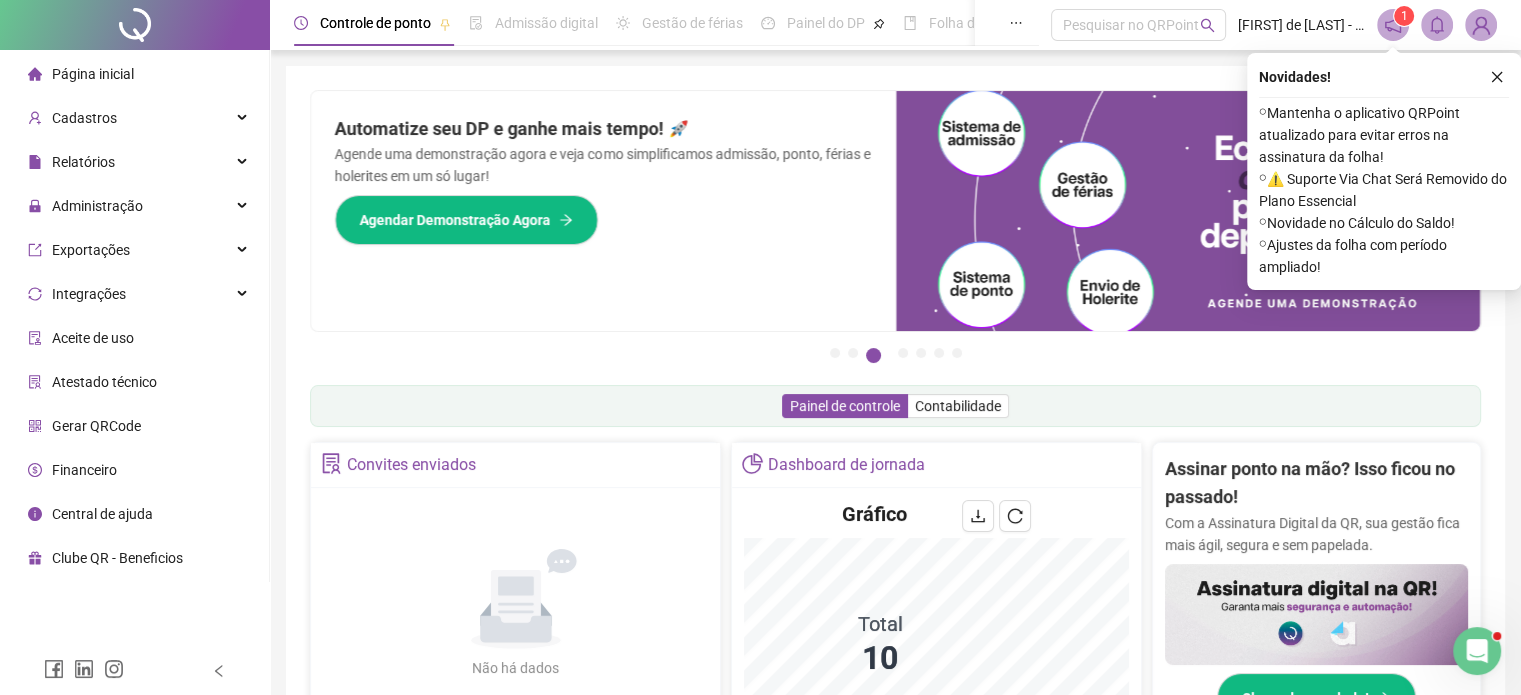 click 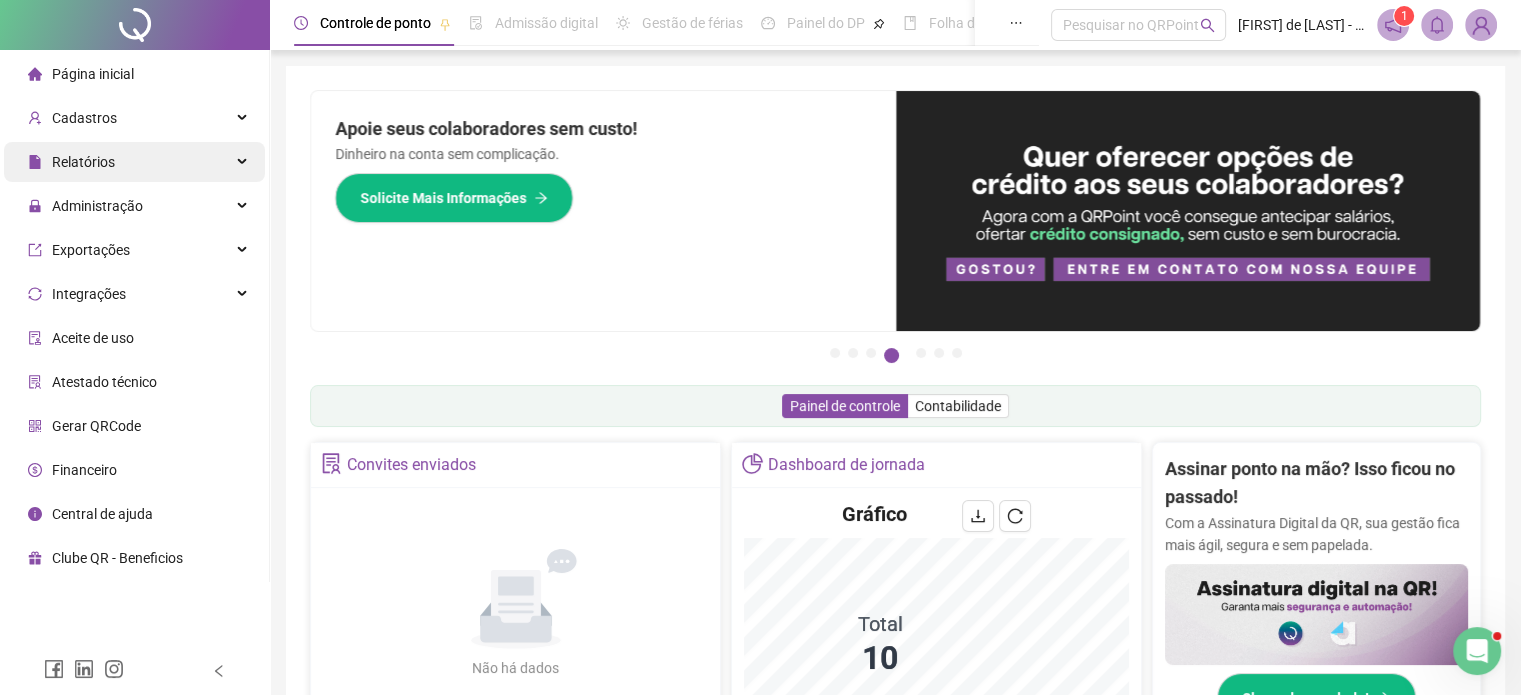click on "Relatórios" at bounding box center [83, 162] 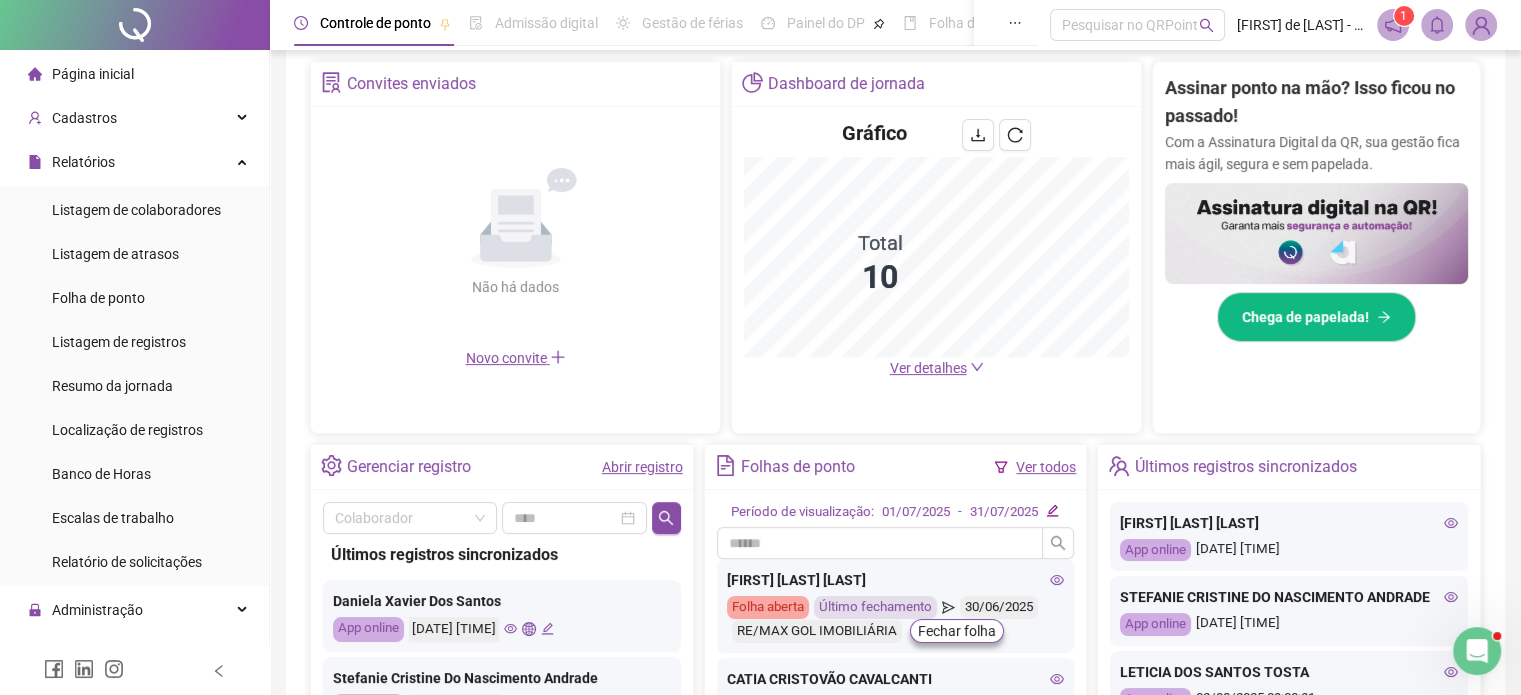 scroll, scrollTop: 600, scrollLeft: 0, axis: vertical 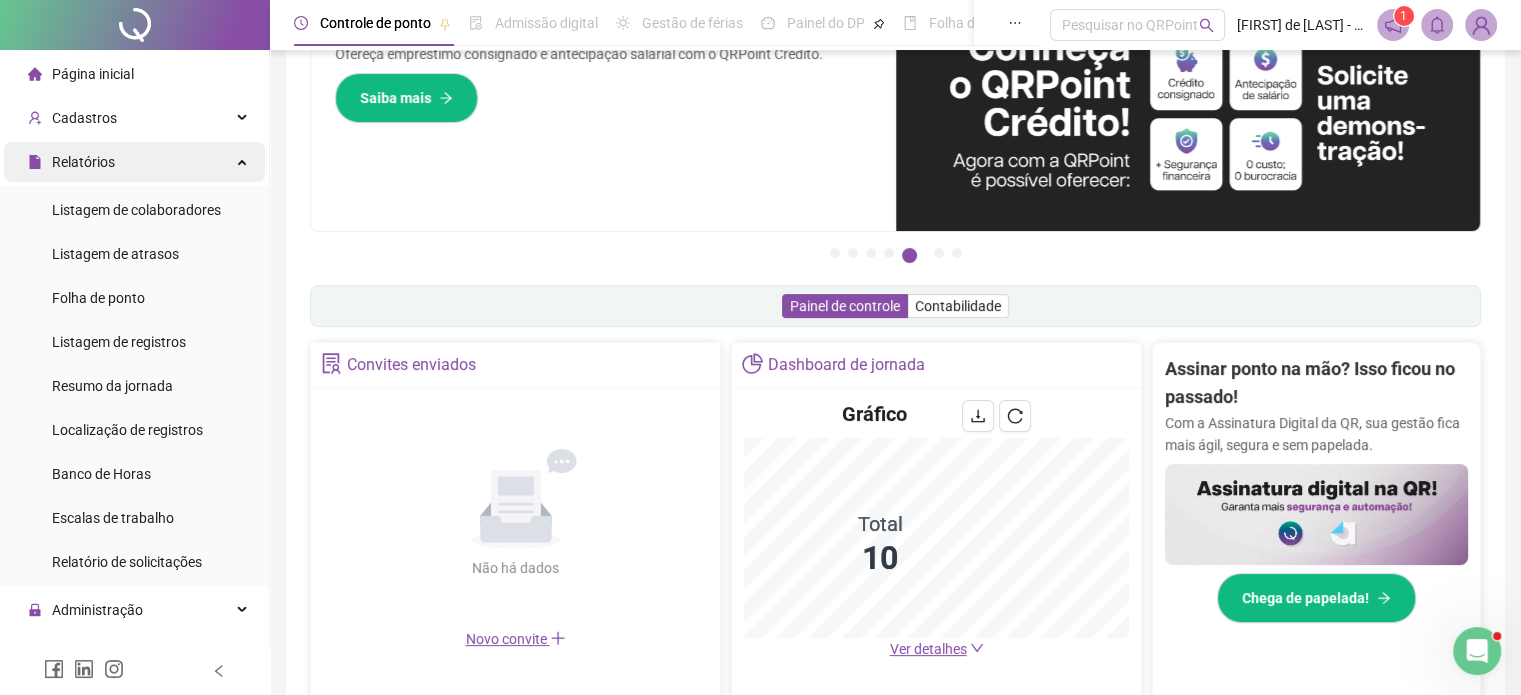 click on "Relatórios" at bounding box center [83, 162] 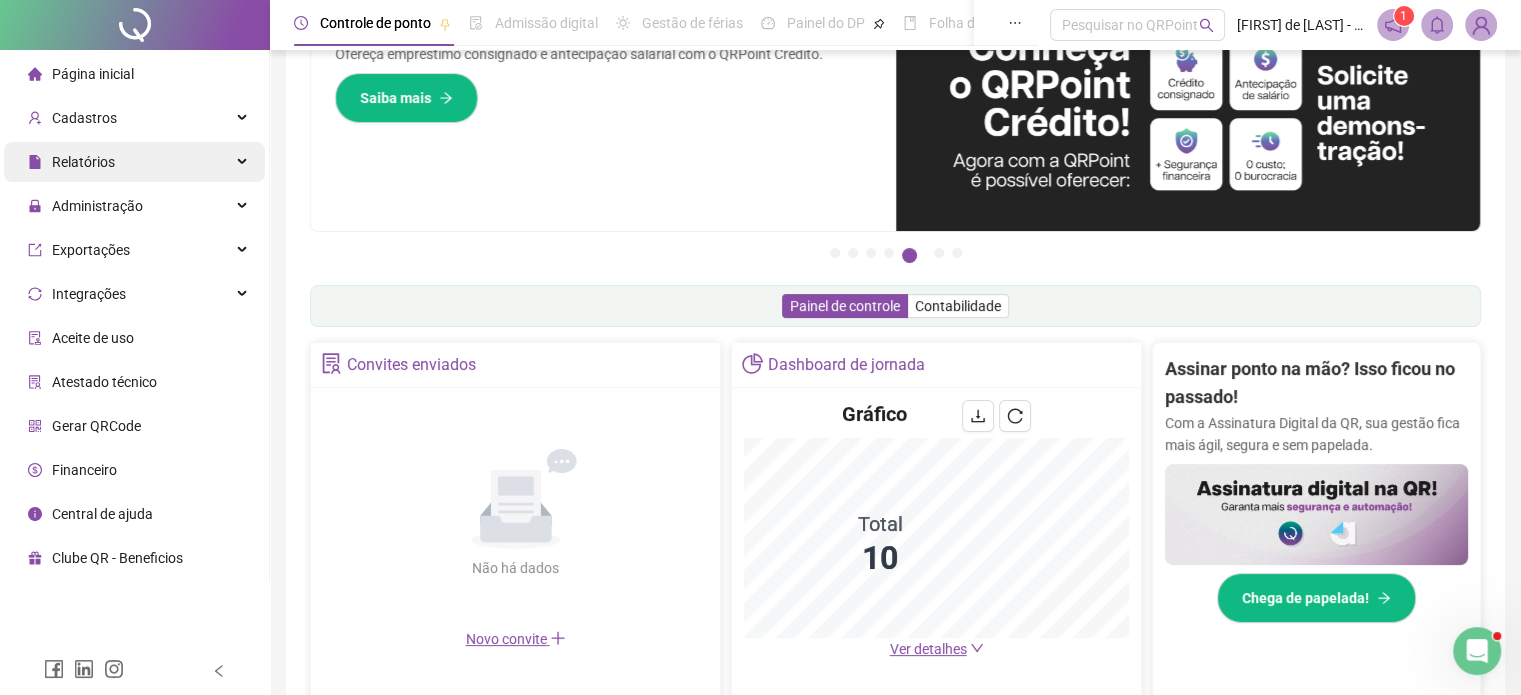 click on "Relatórios" at bounding box center (83, 162) 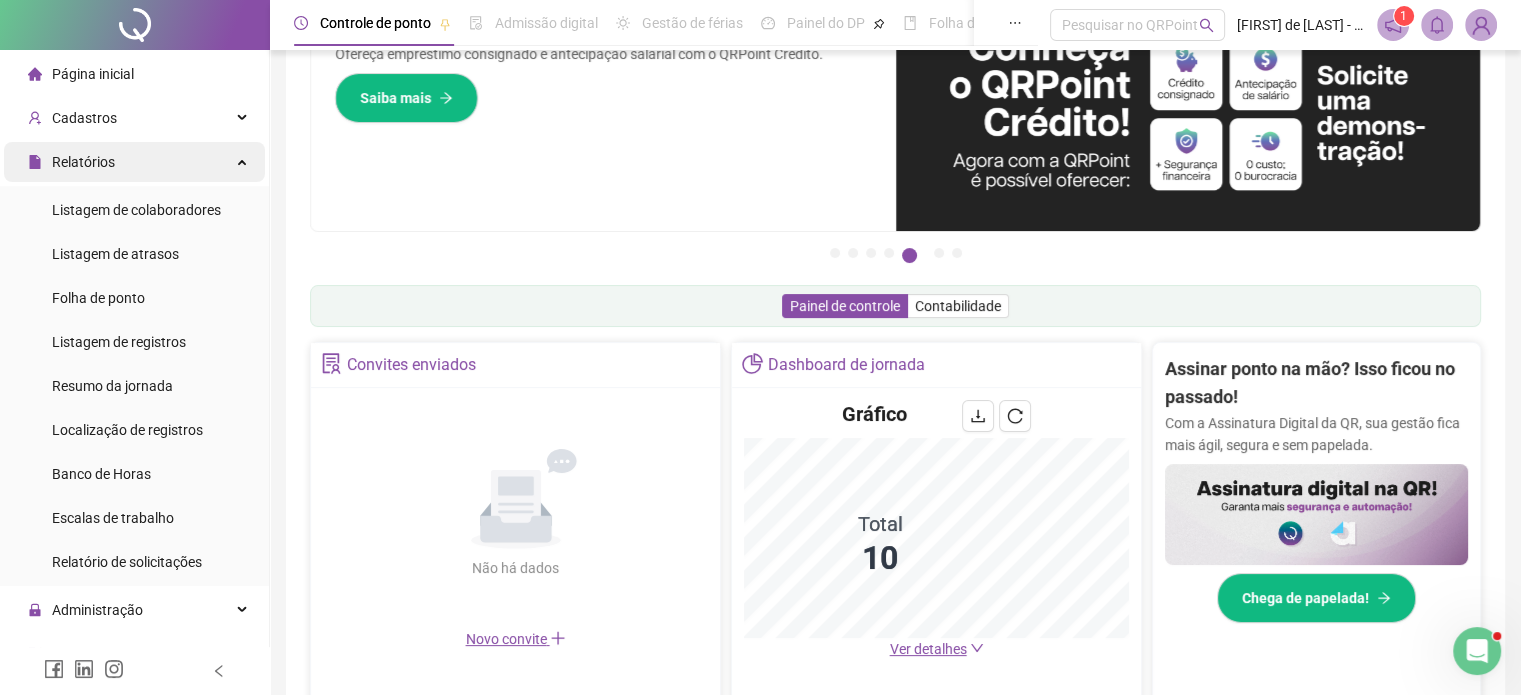 click on "Relatórios" at bounding box center (83, 162) 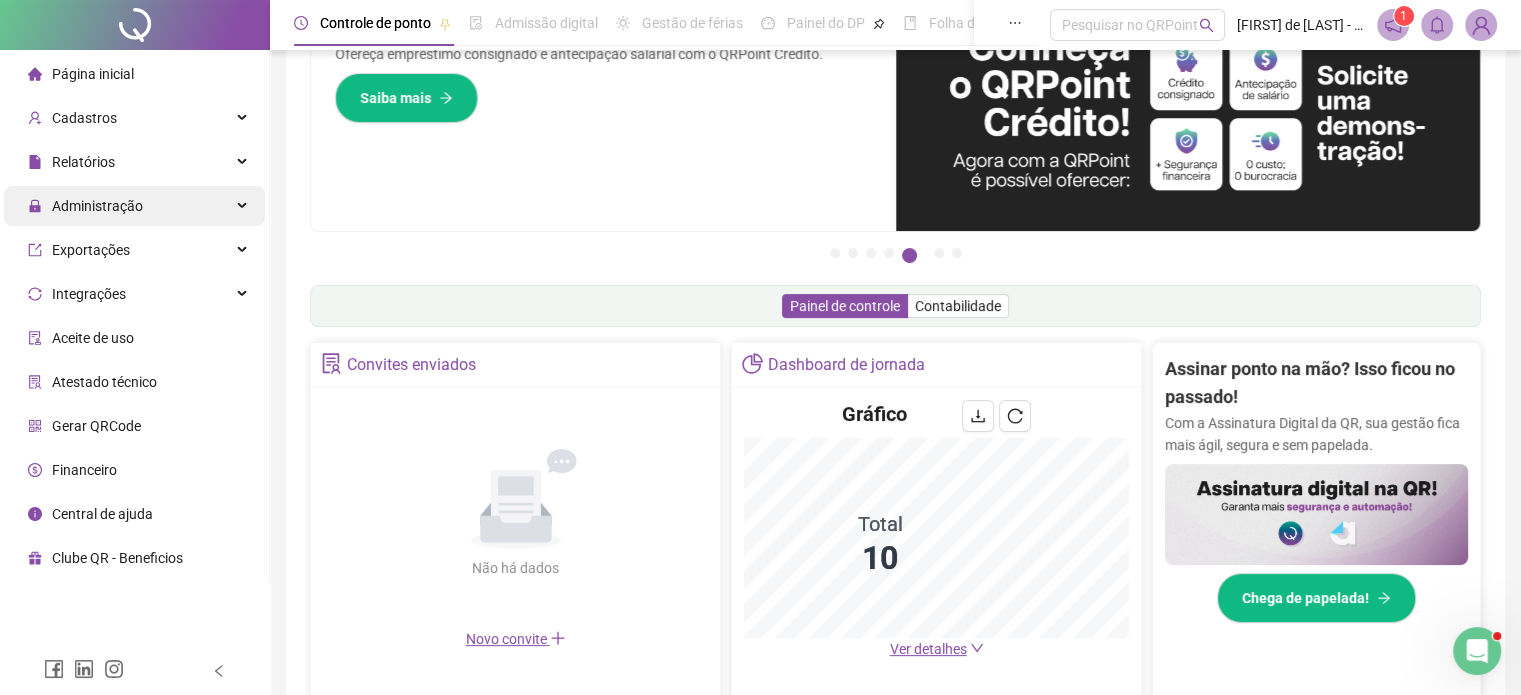 click on "Administração" at bounding box center (97, 206) 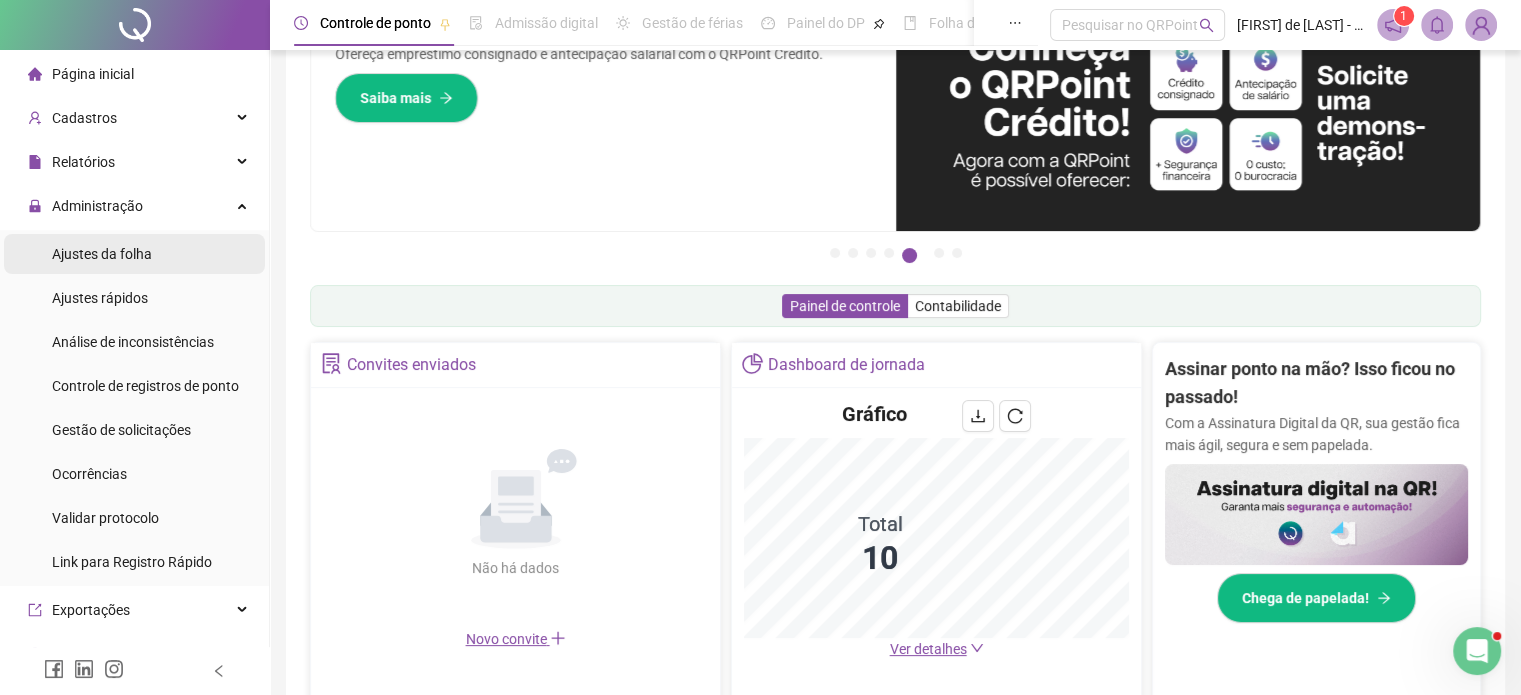 click on "Ajustes da folha" at bounding box center (102, 254) 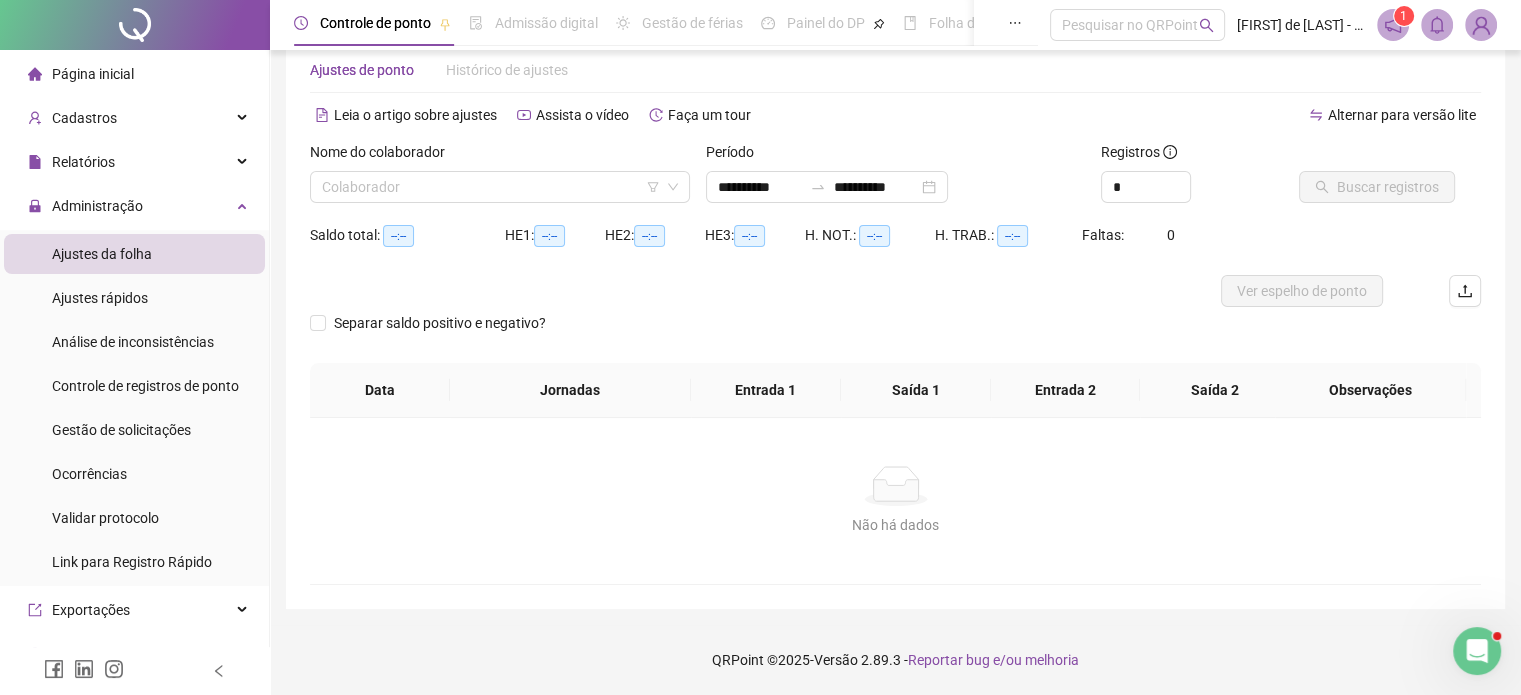 scroll, scrollTop: 42, scrollLeft: 0, axis: vertical 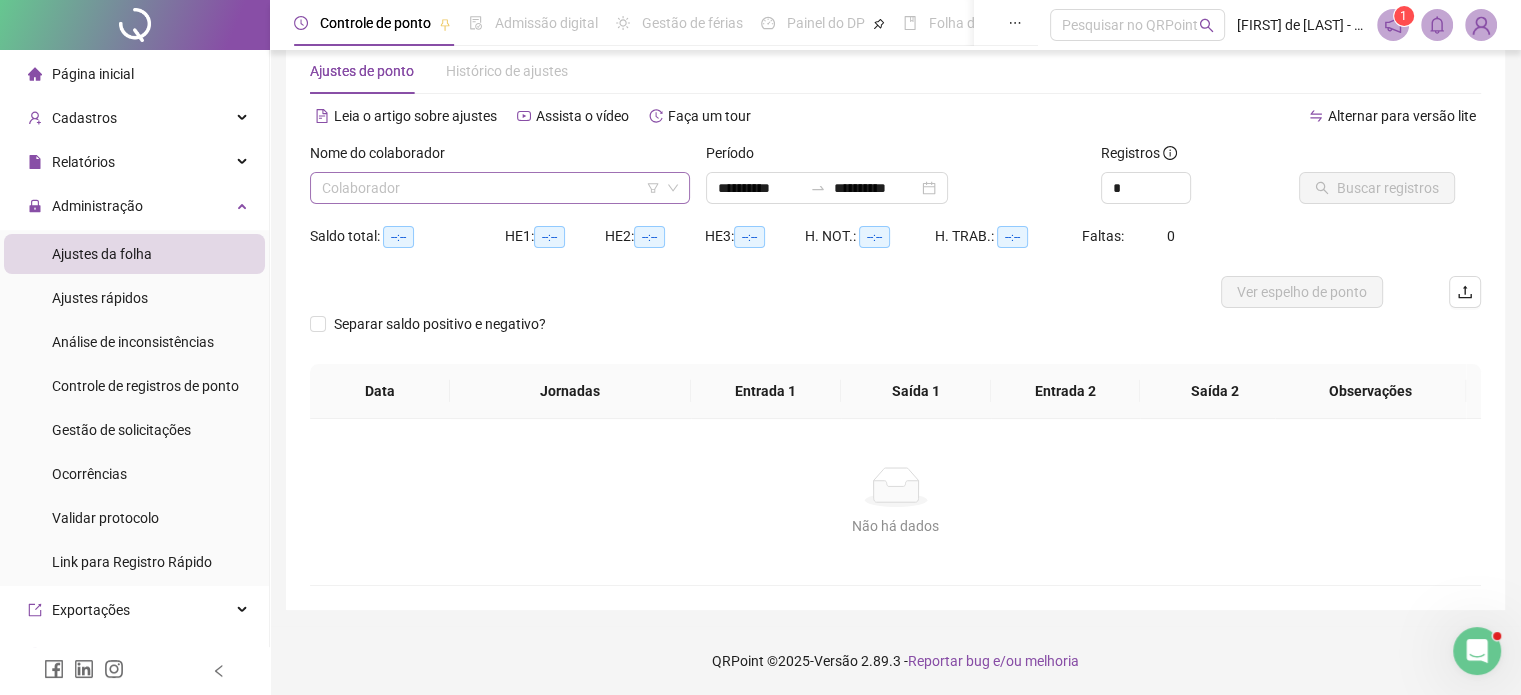 click at bounding box center [491, 188] 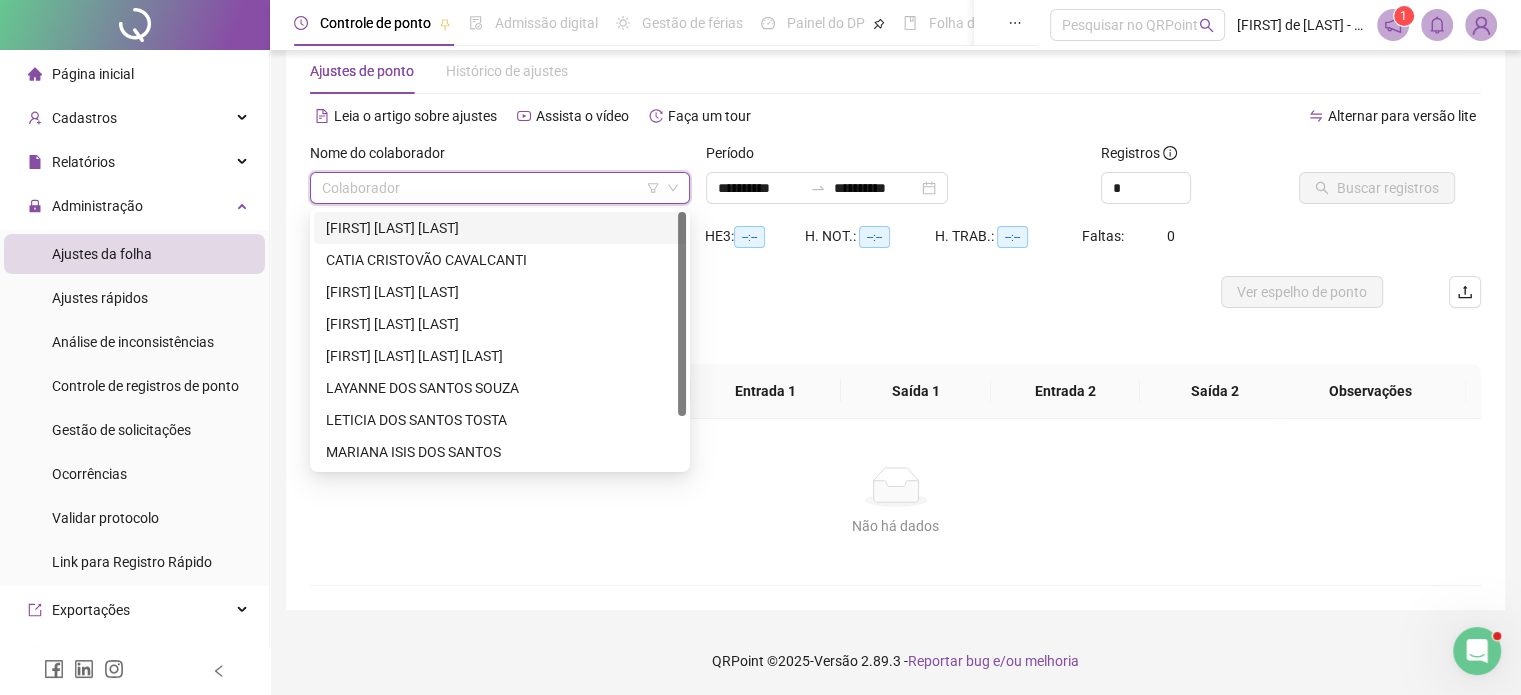 click on "[FIRST] [LAST] [LAST]" at bounding box center [500, 228] 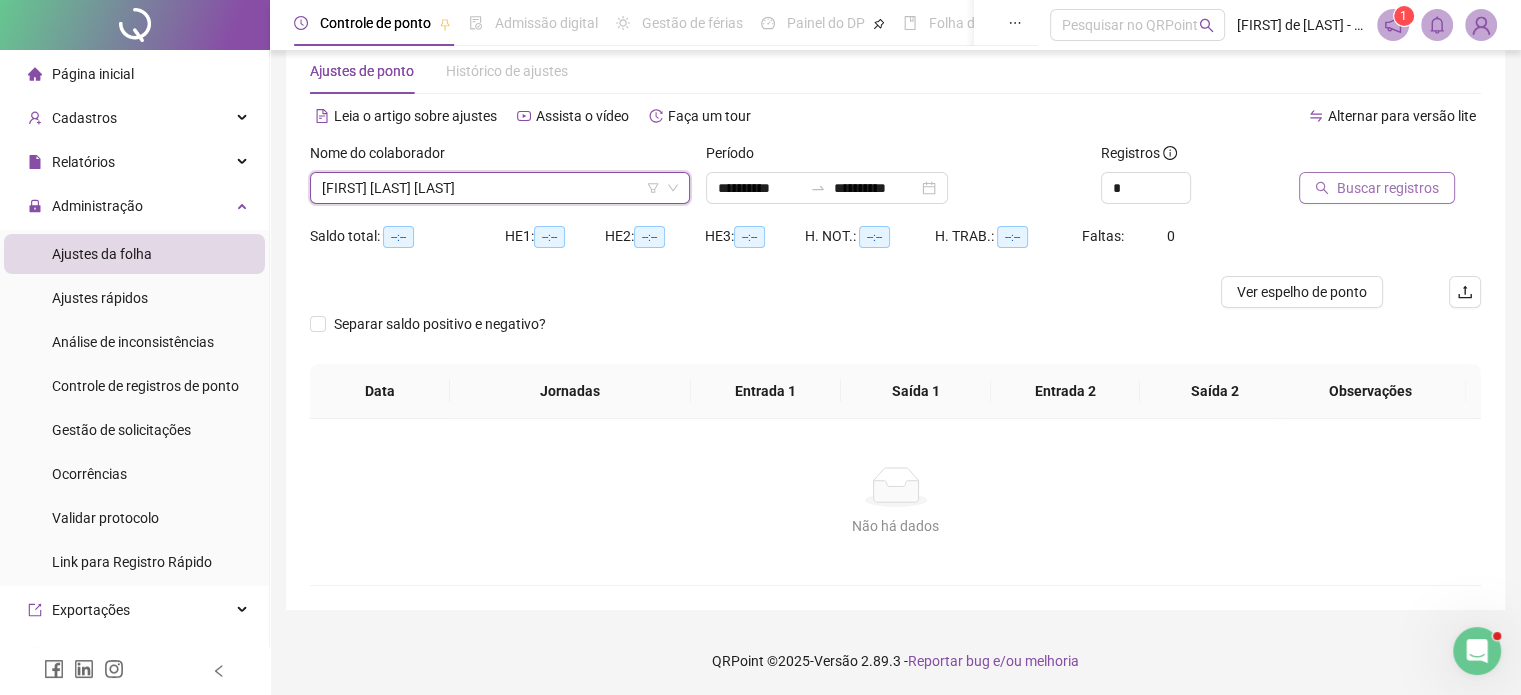 click on "Buscar registros" at bounding box center [1388, 188] 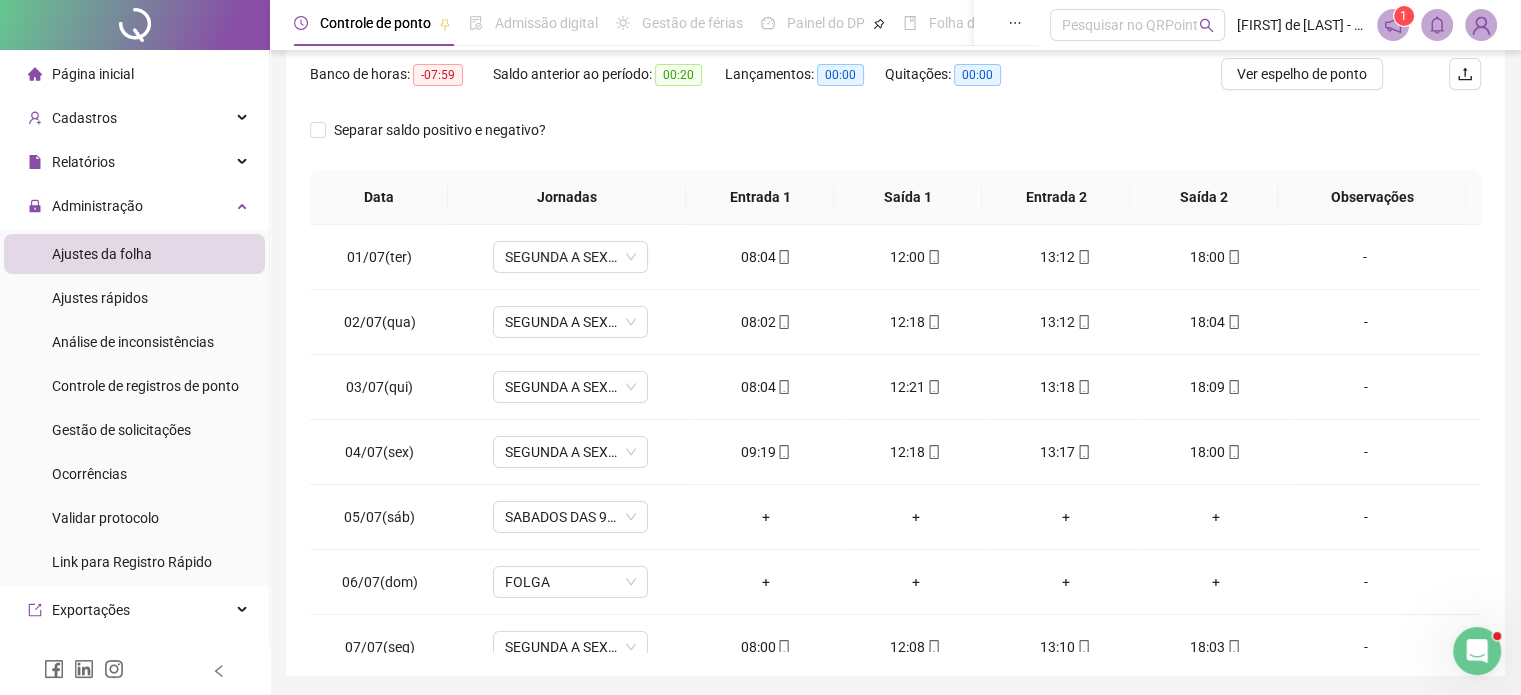 scroll, scrollTop: 326, scrollLeft: 0, axis: vertical 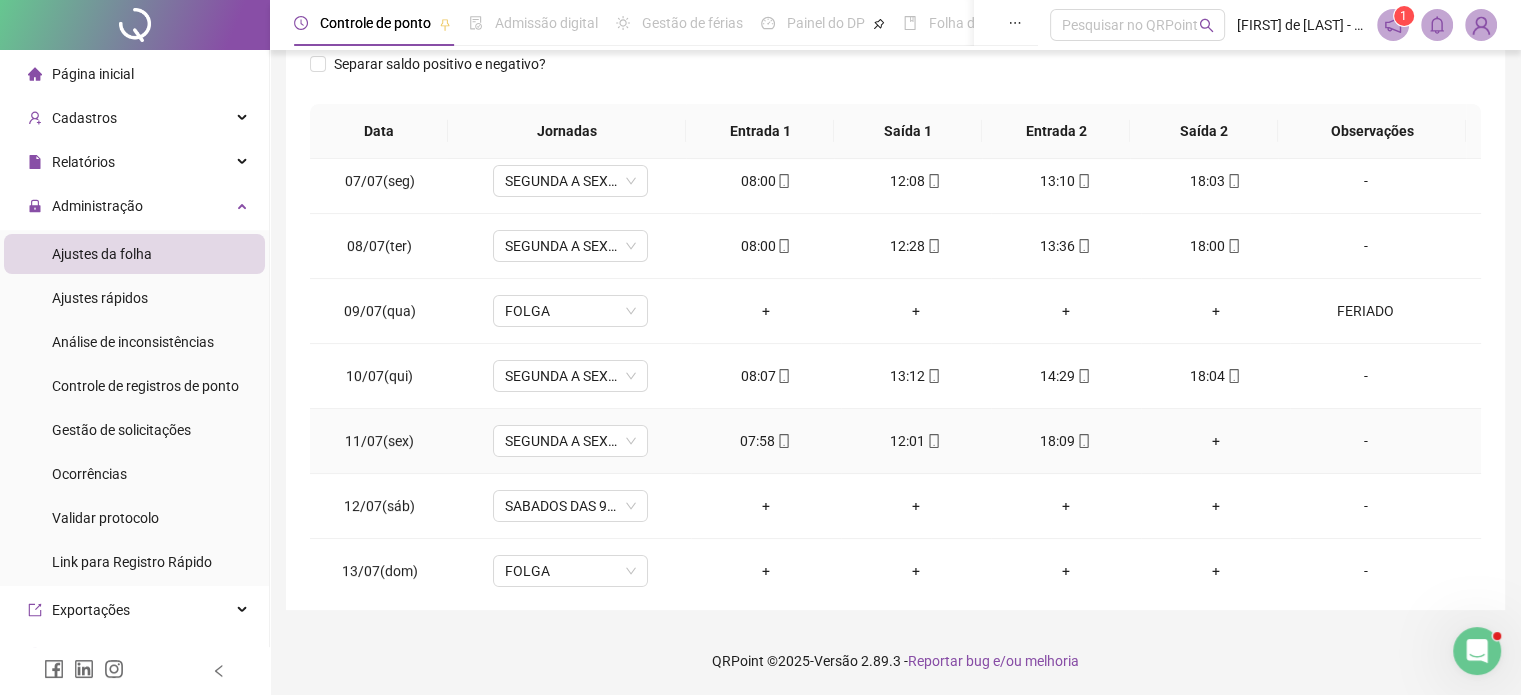 click on "+" at bounding box center (1216, 441) 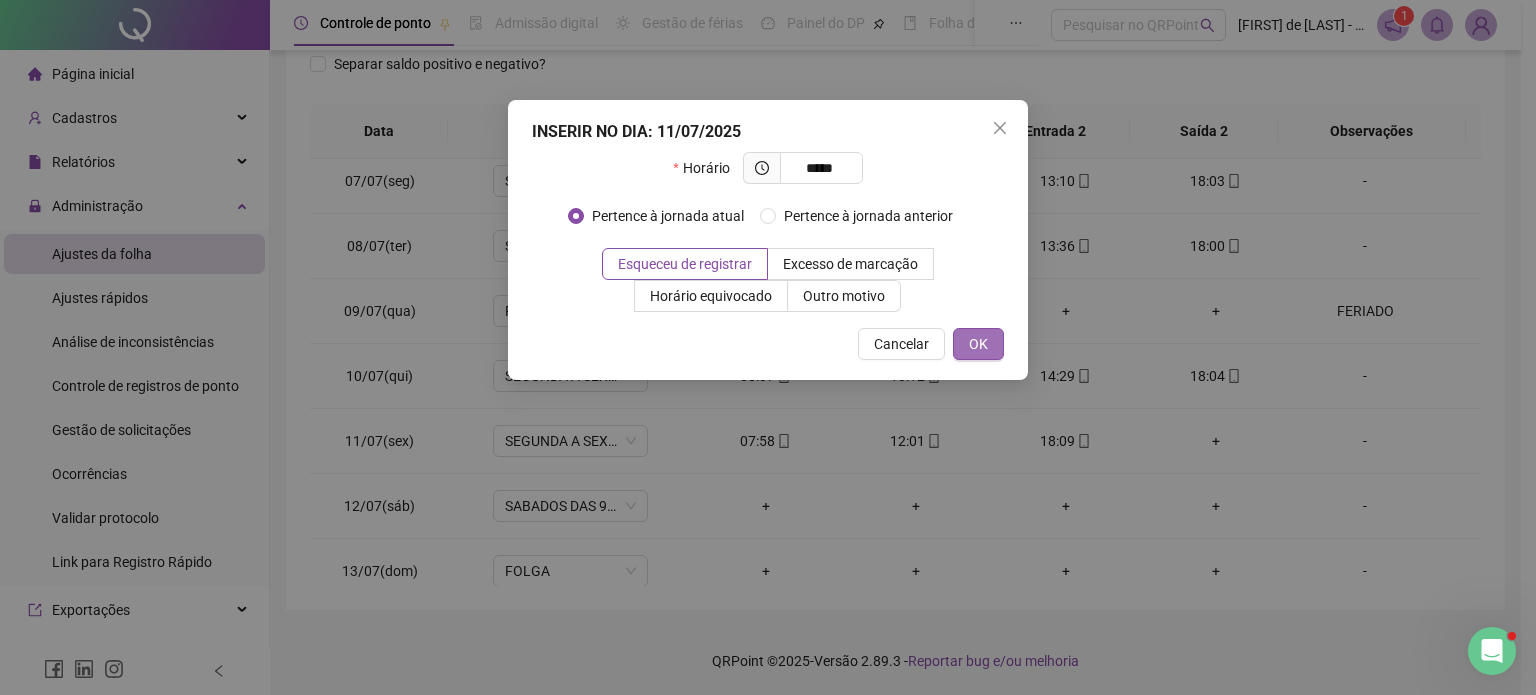 type on "*****" 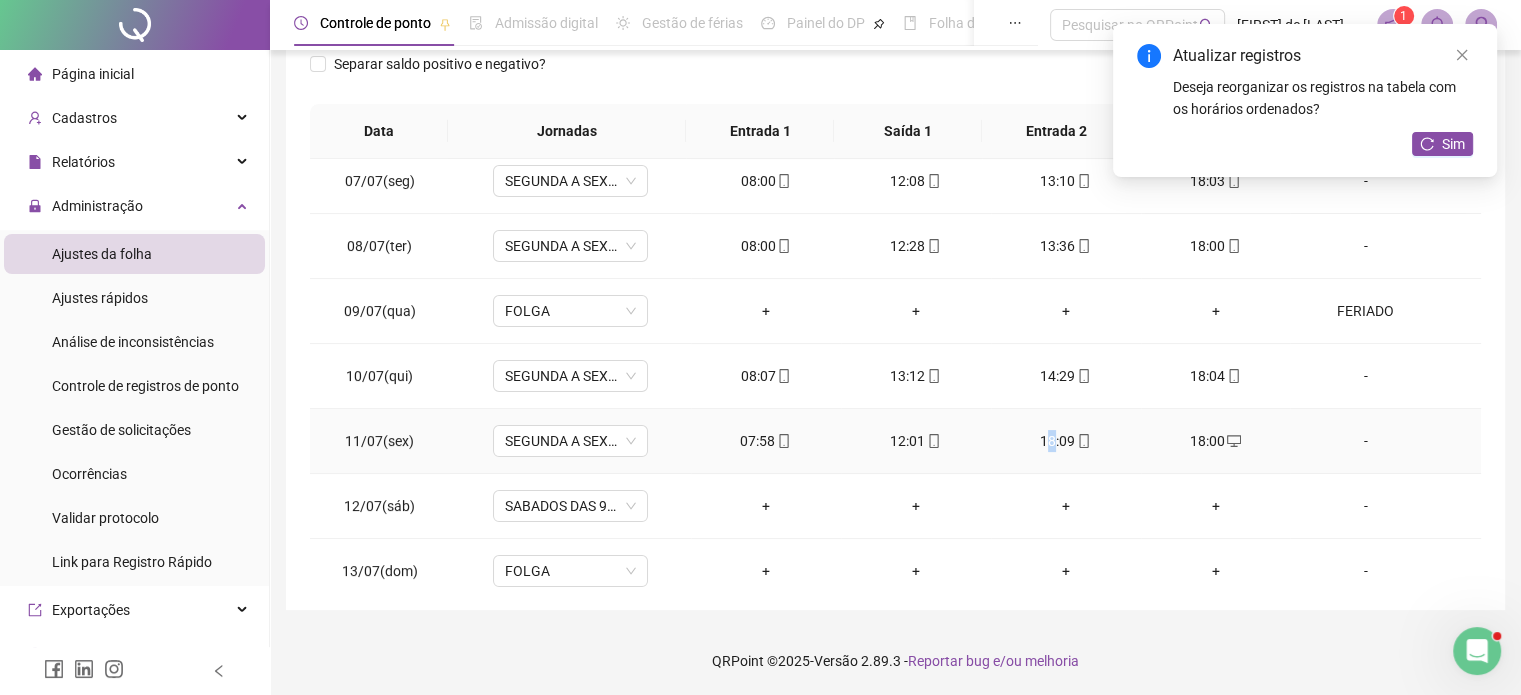 drag, startPoint x: 1056, startPoint y: 442, endPoint x: 1043, endPoint y: 441, distance: 13.038404 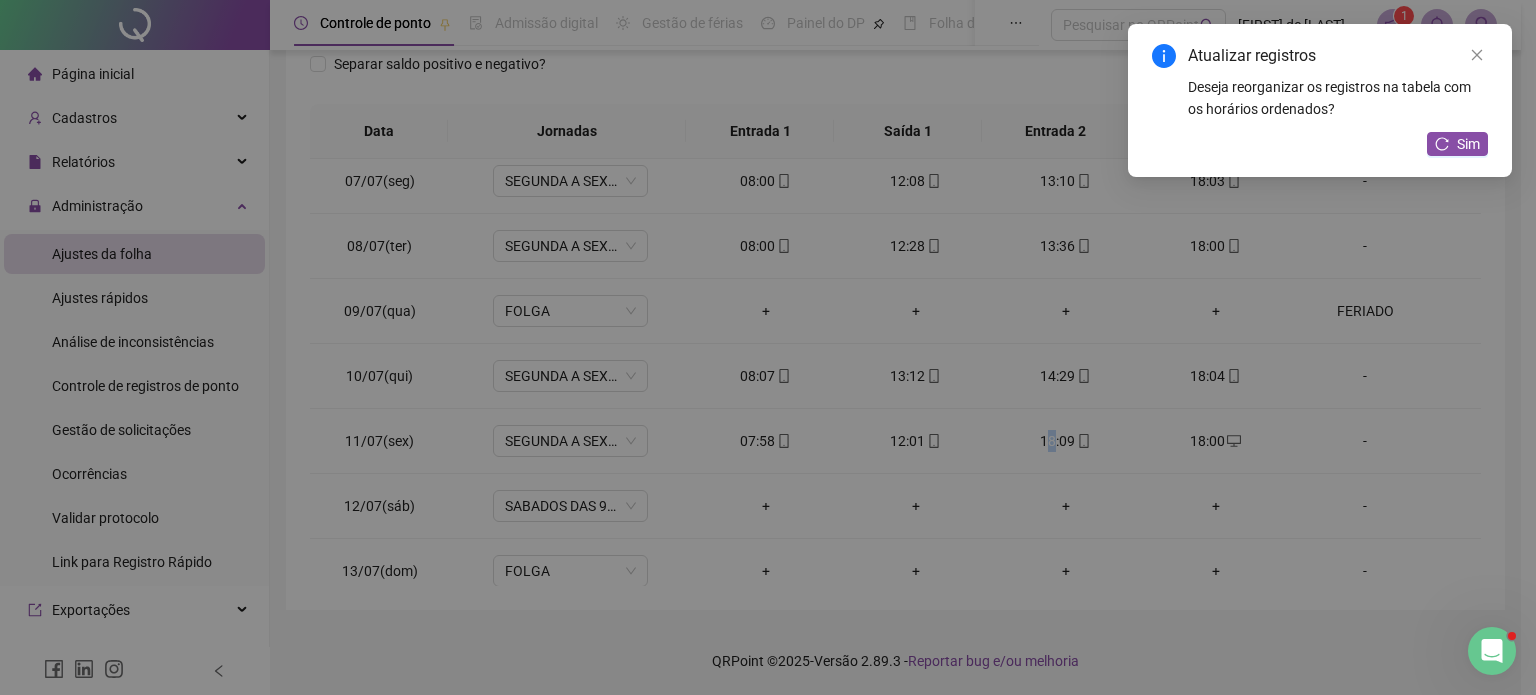 type on "**********" 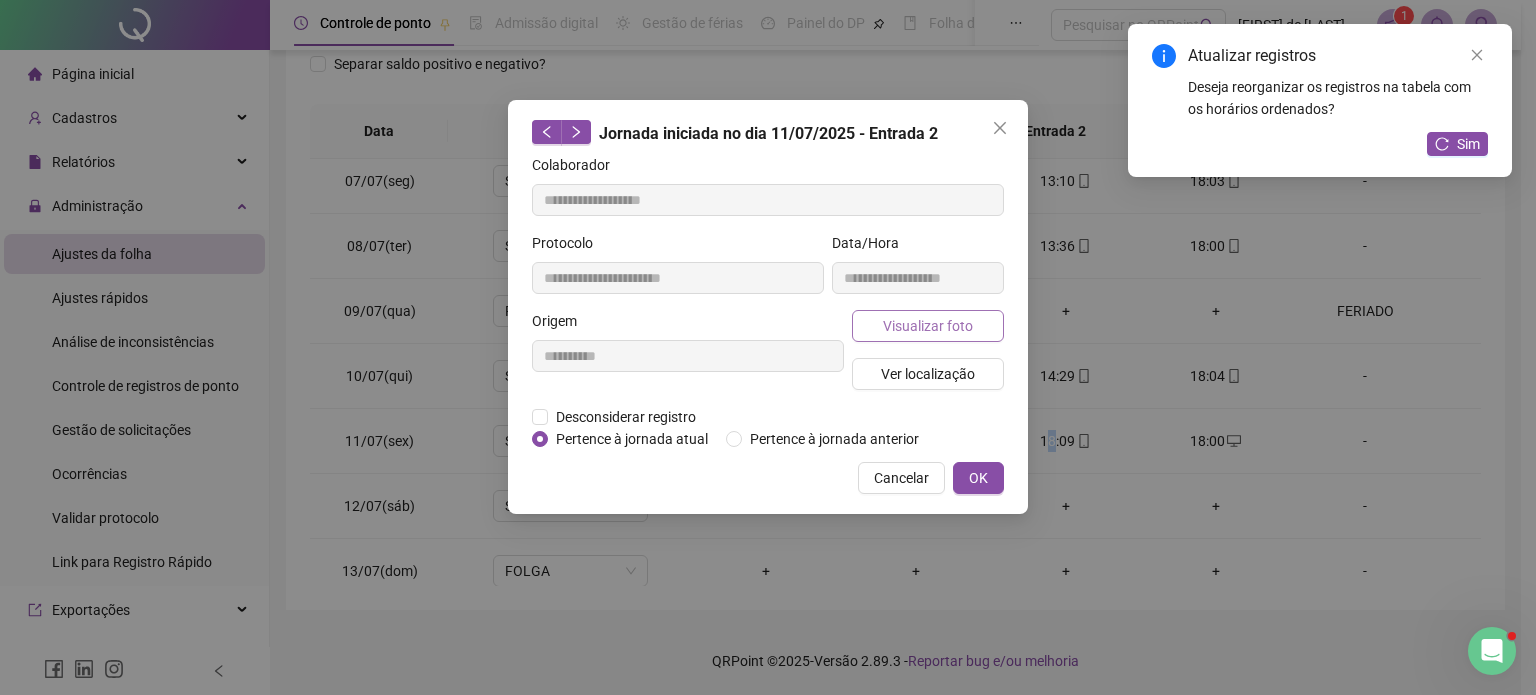 click on "Visualizar foto" at bounding box center [928, 326] 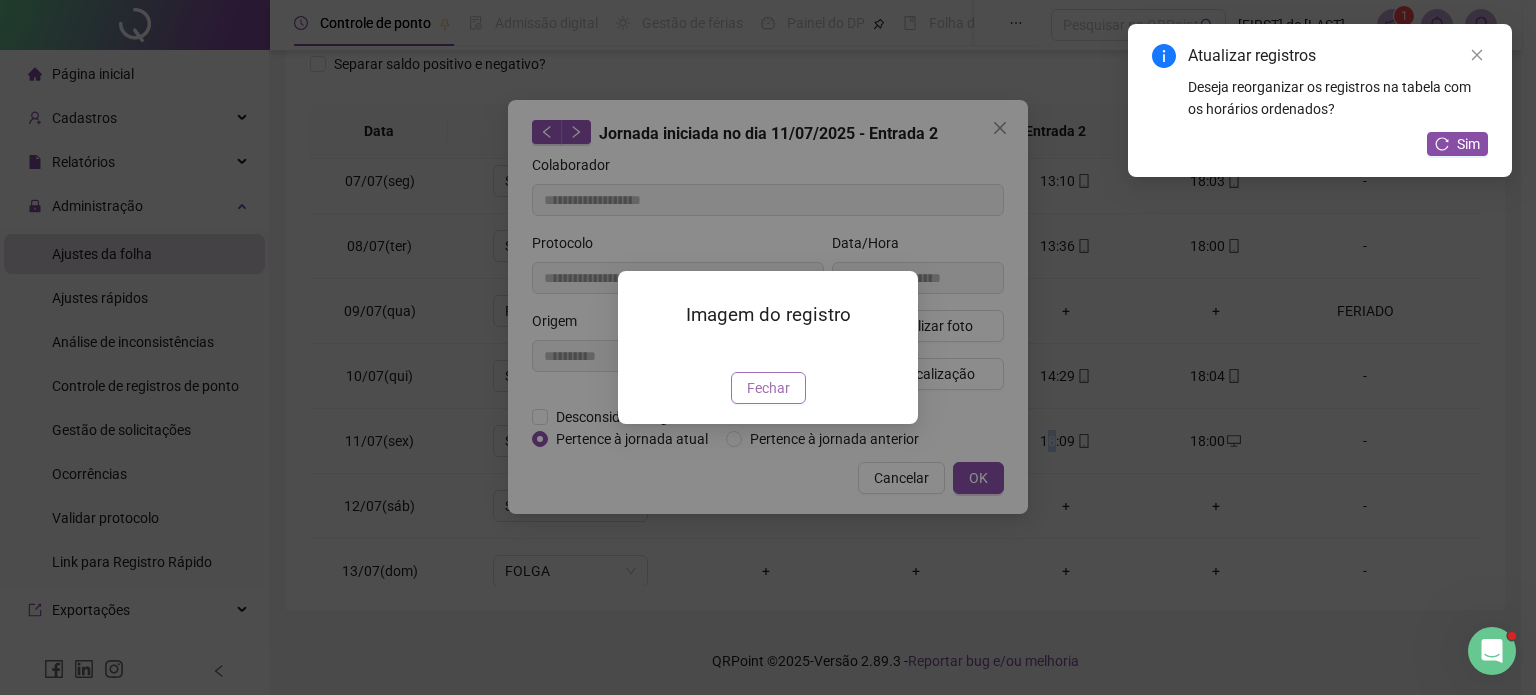 click on "Fechar" at bounding box center [768, 388] 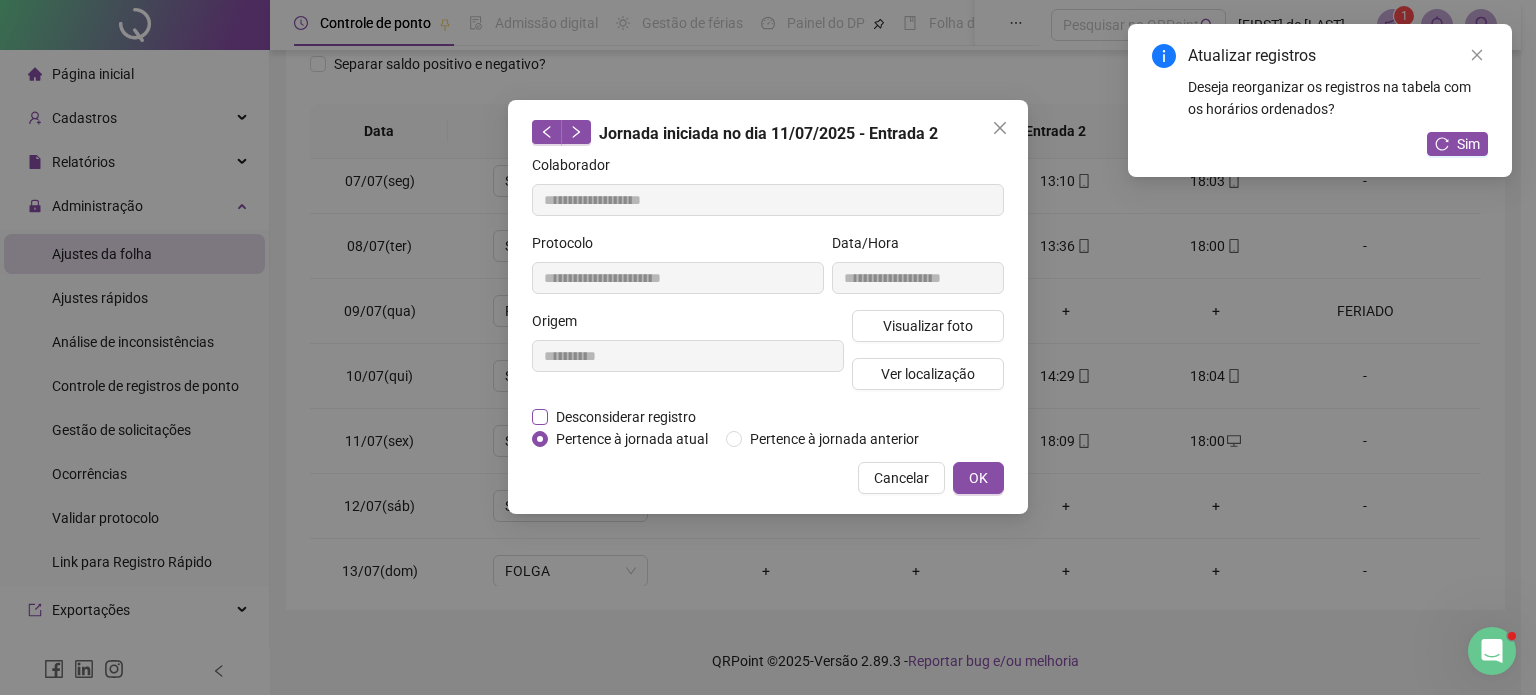 click on "Desconsiderar registro" at bounding box center [626, 417] 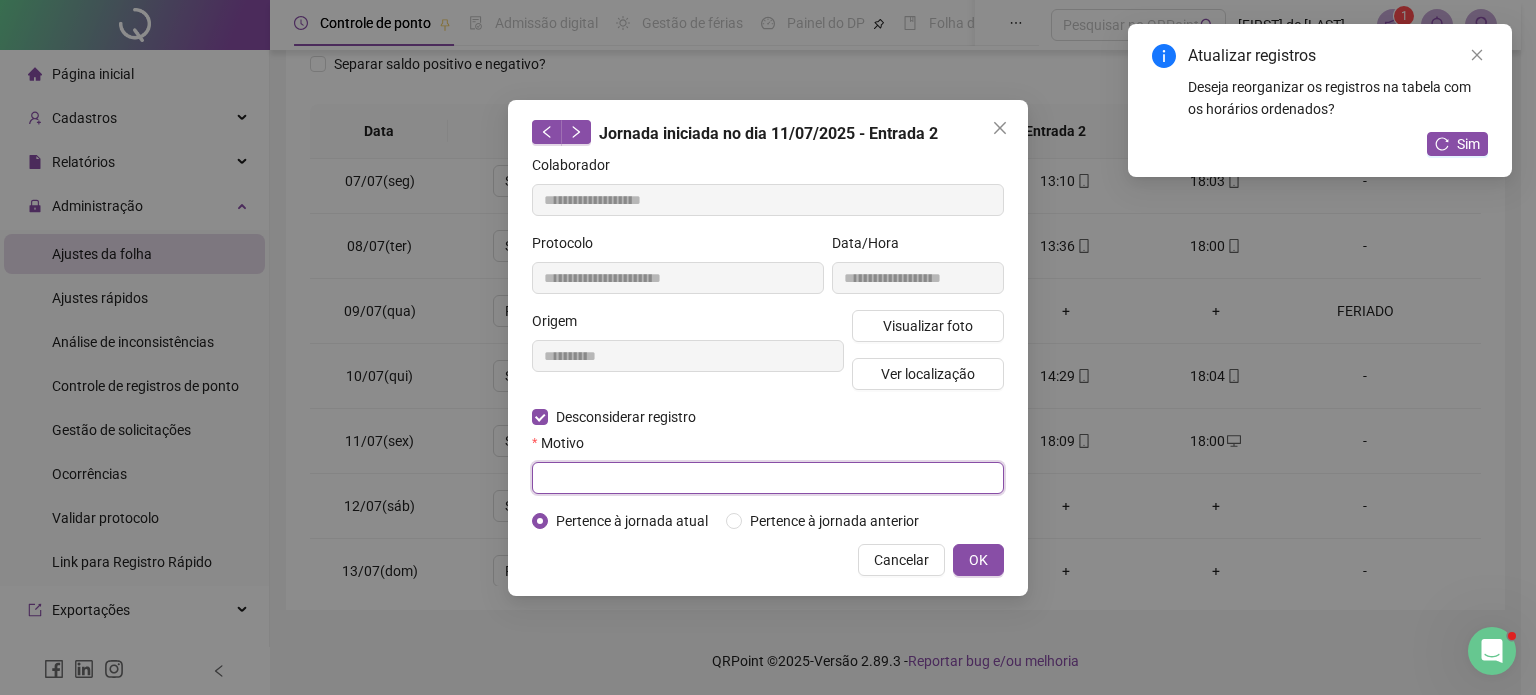 click at bounding box center (768, 478) 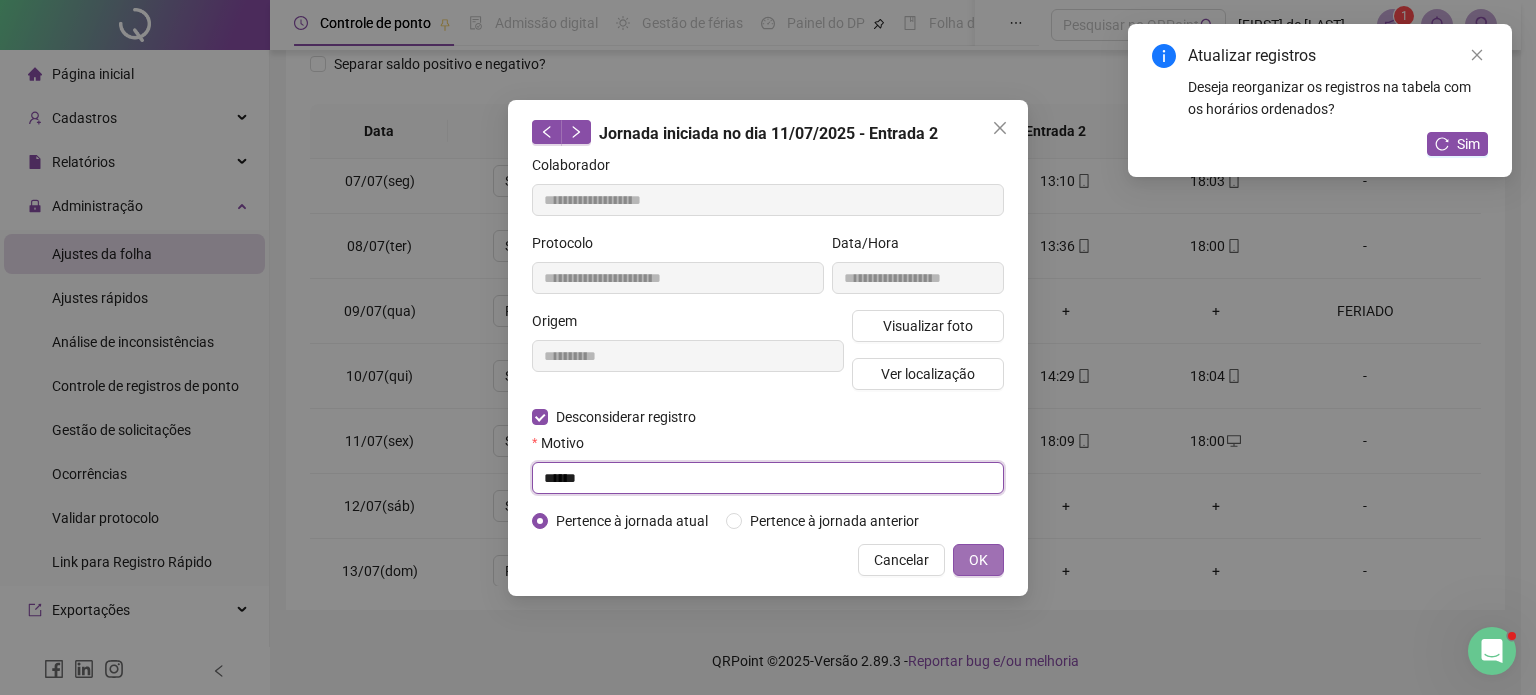 type on "******" 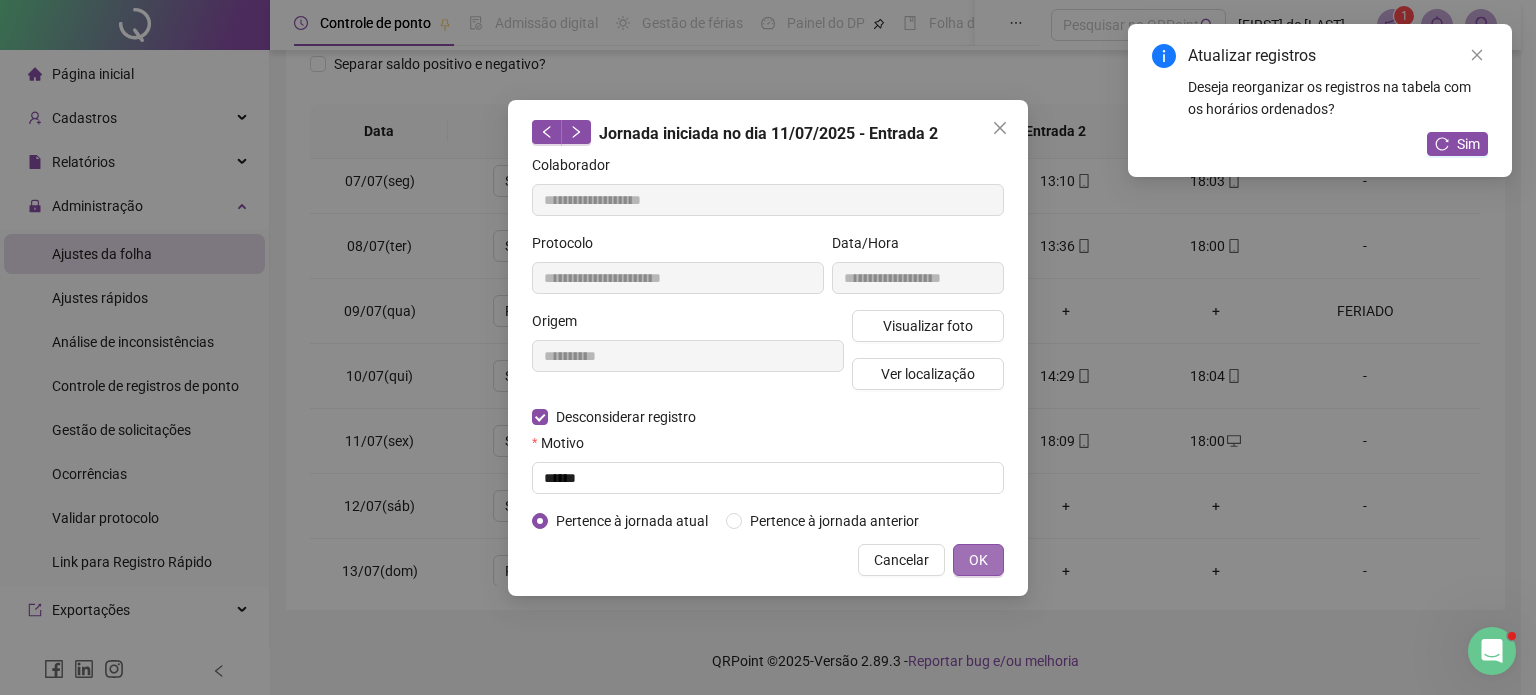 click on "OK" at bounding box center (978, 560) 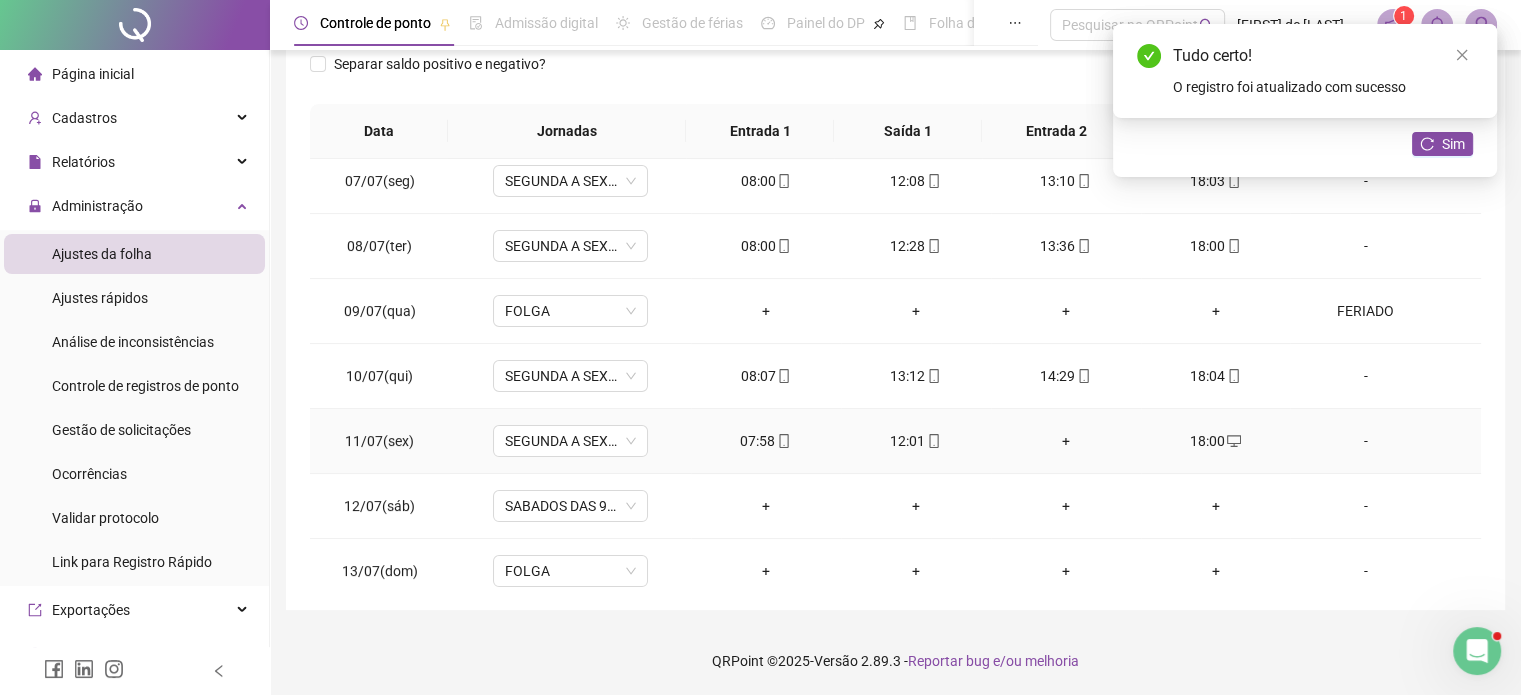 click on "+" at bounding box center [1066, 441] 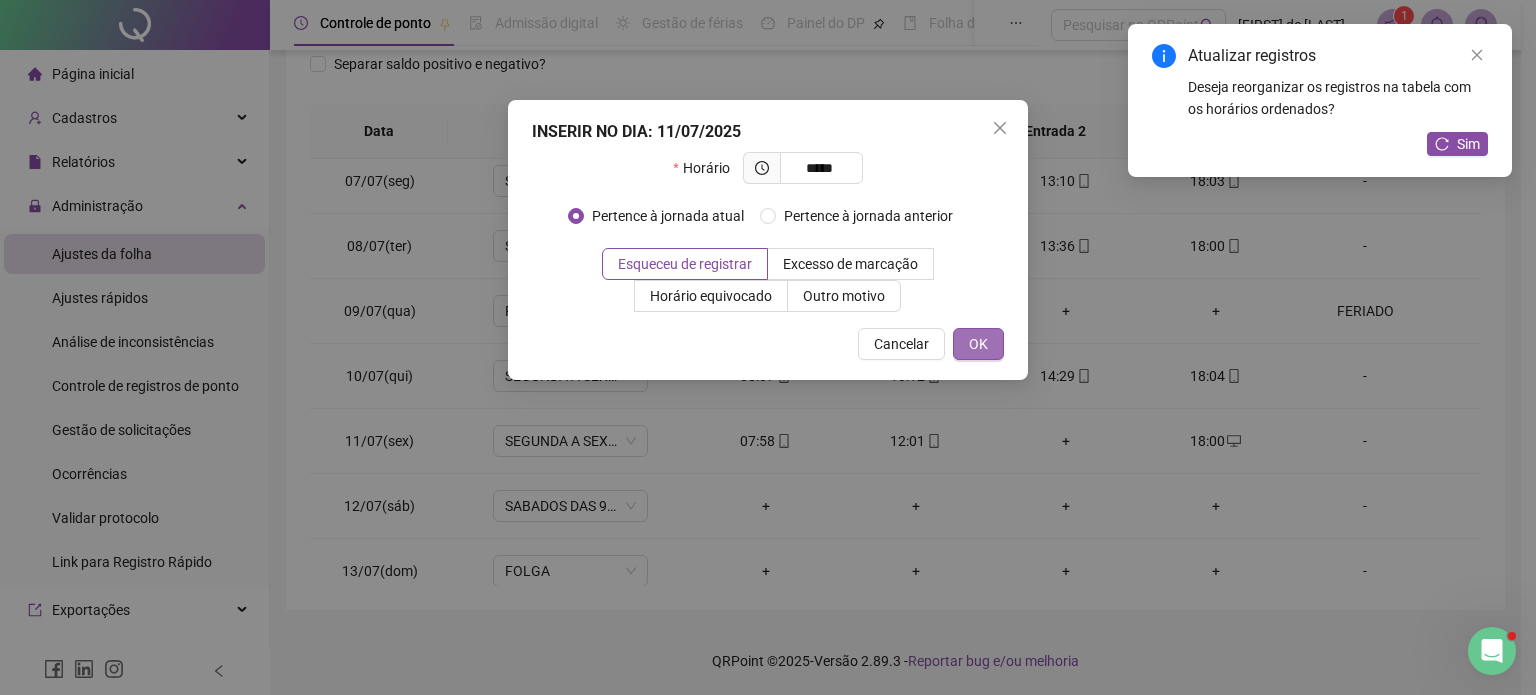 type on "*****" 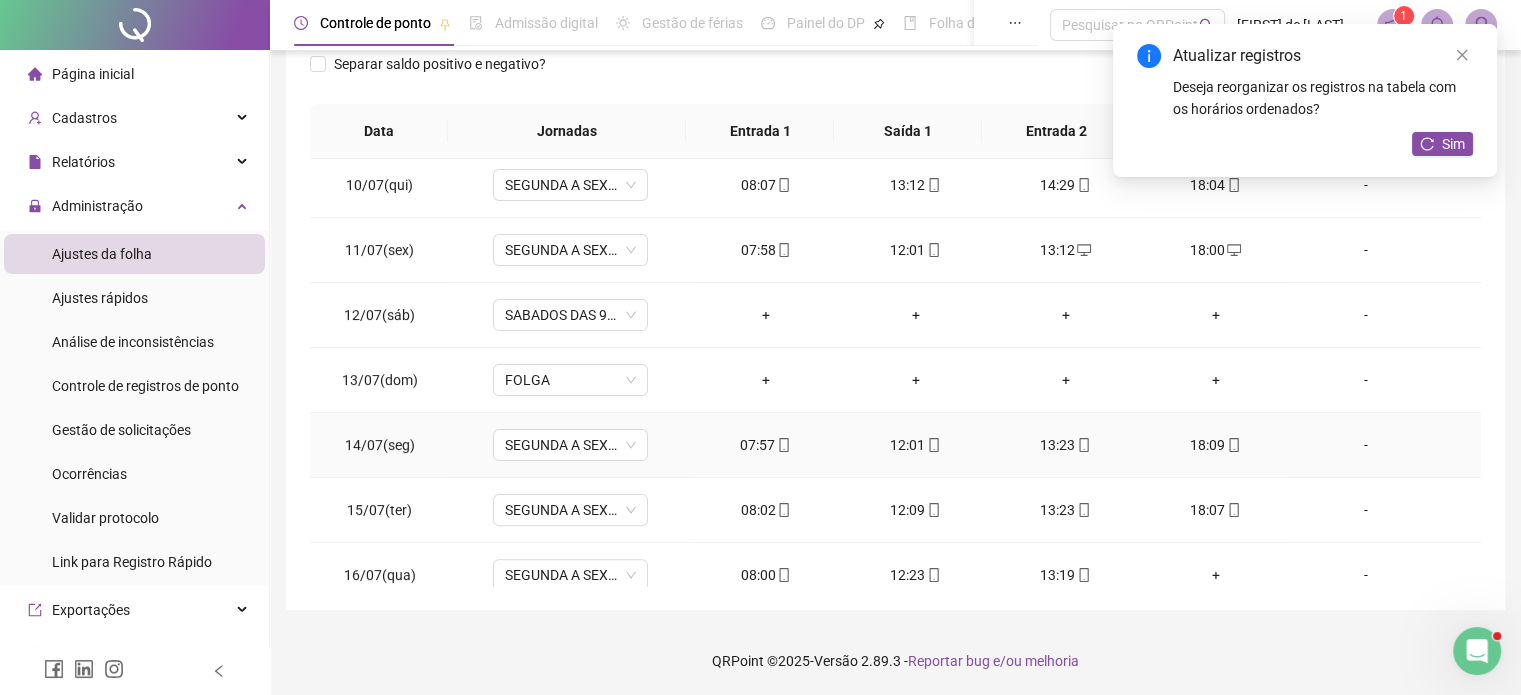 scroll, scrollTop: 800, scrollLeft: 0, axis: vertical 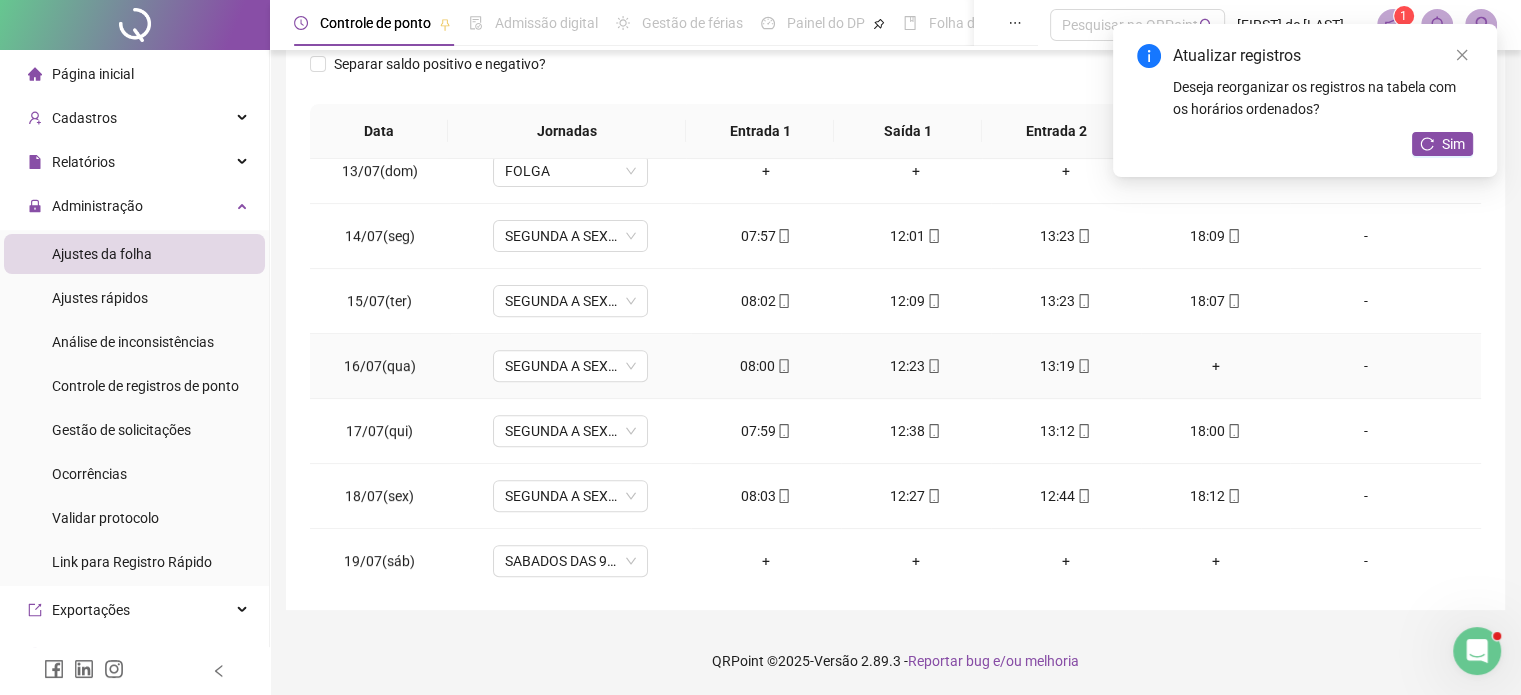 click on "+" at bounding box center [1216, 366] 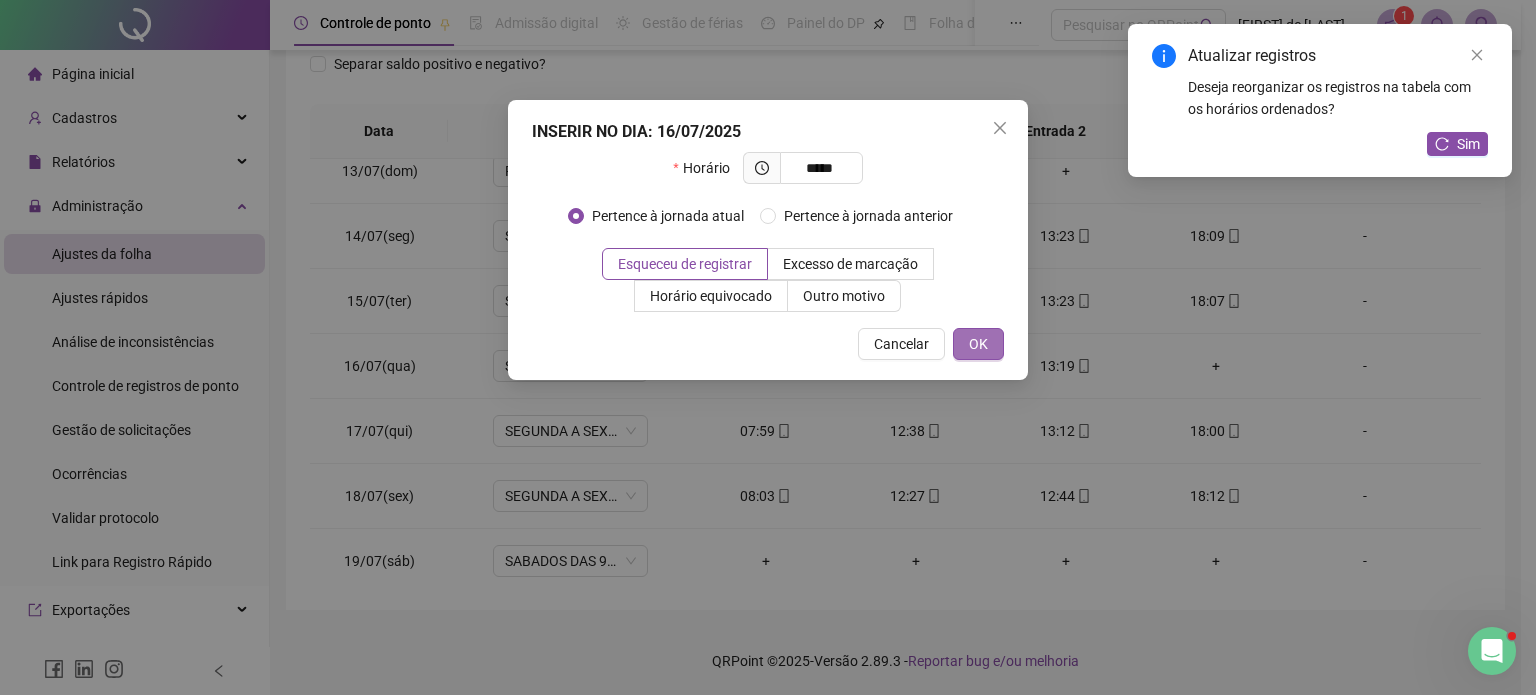 type on "*****" 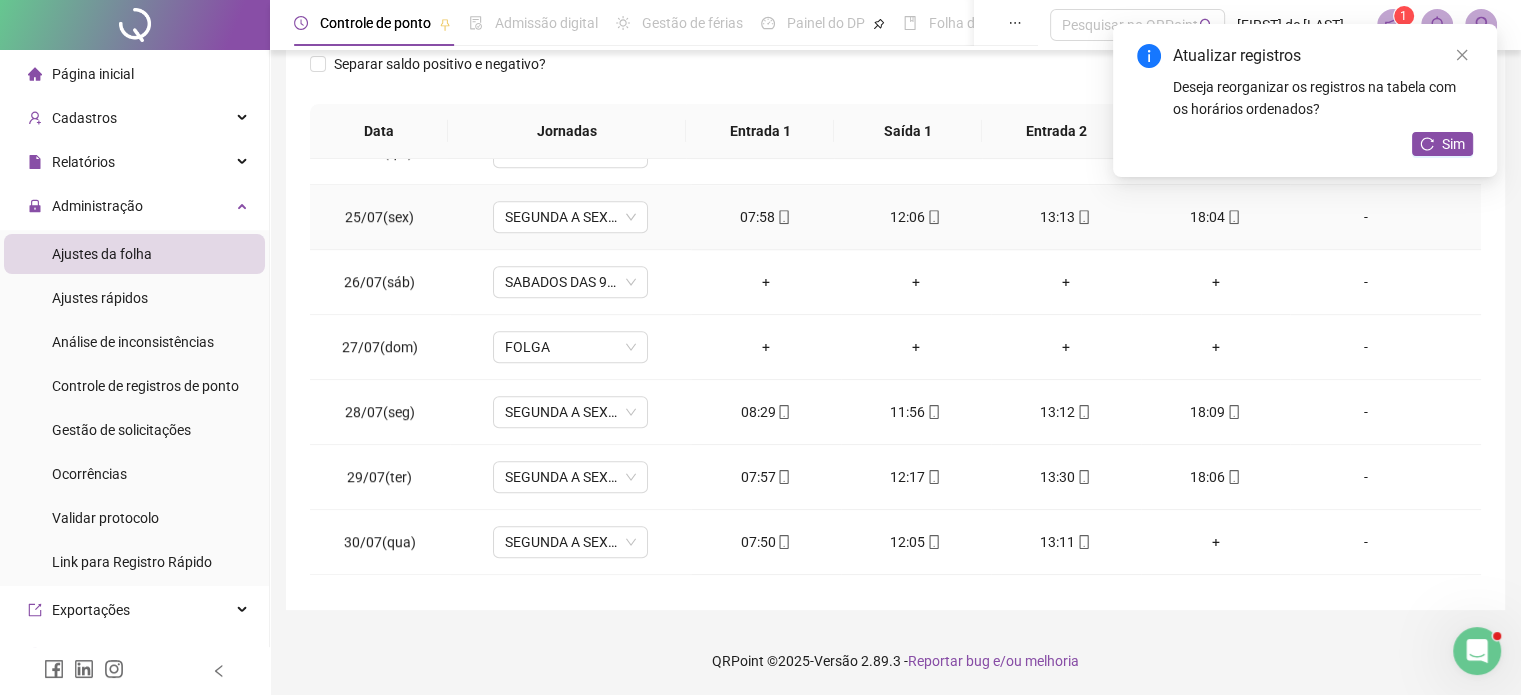 scroll, scrollTop: 1581, scrollLeft: 0, axis: vertical 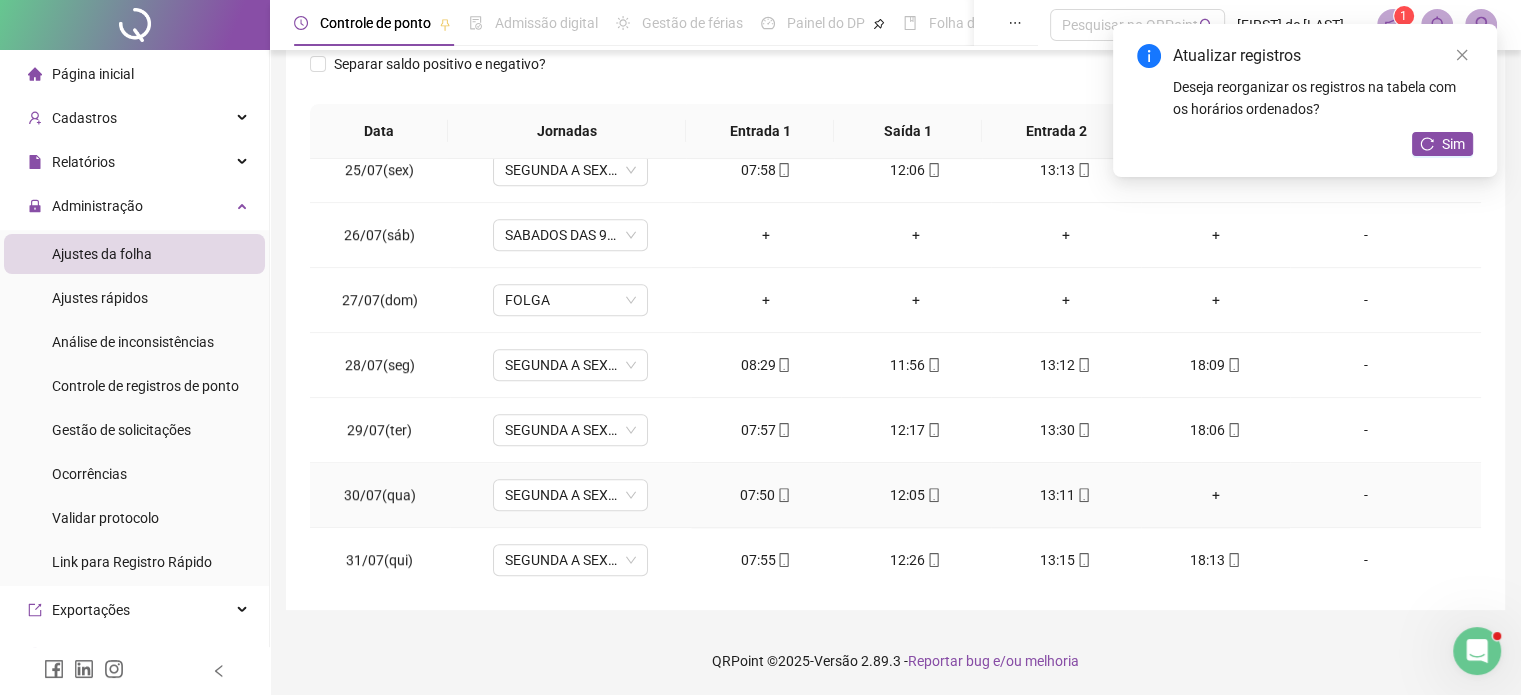 click on "+" at bounding box center (1216, 495) 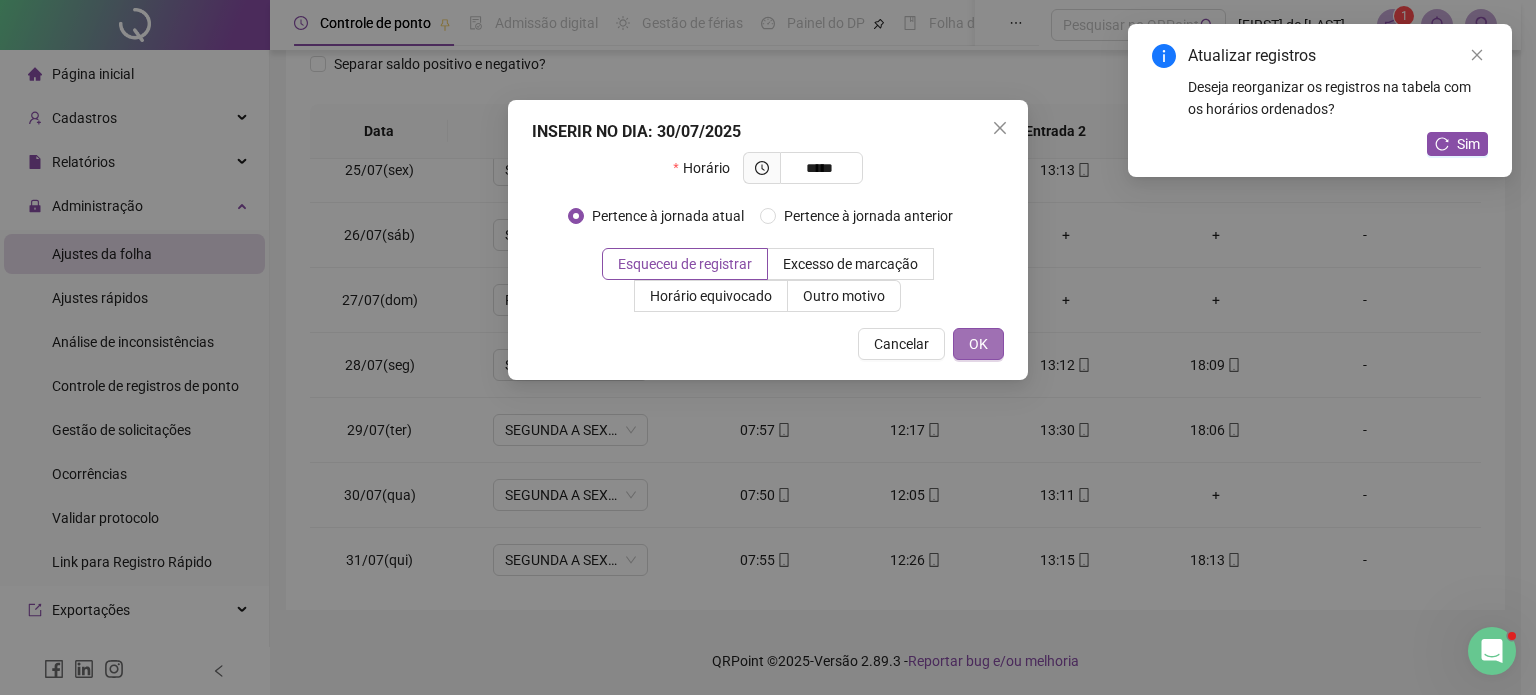 type on "*****" 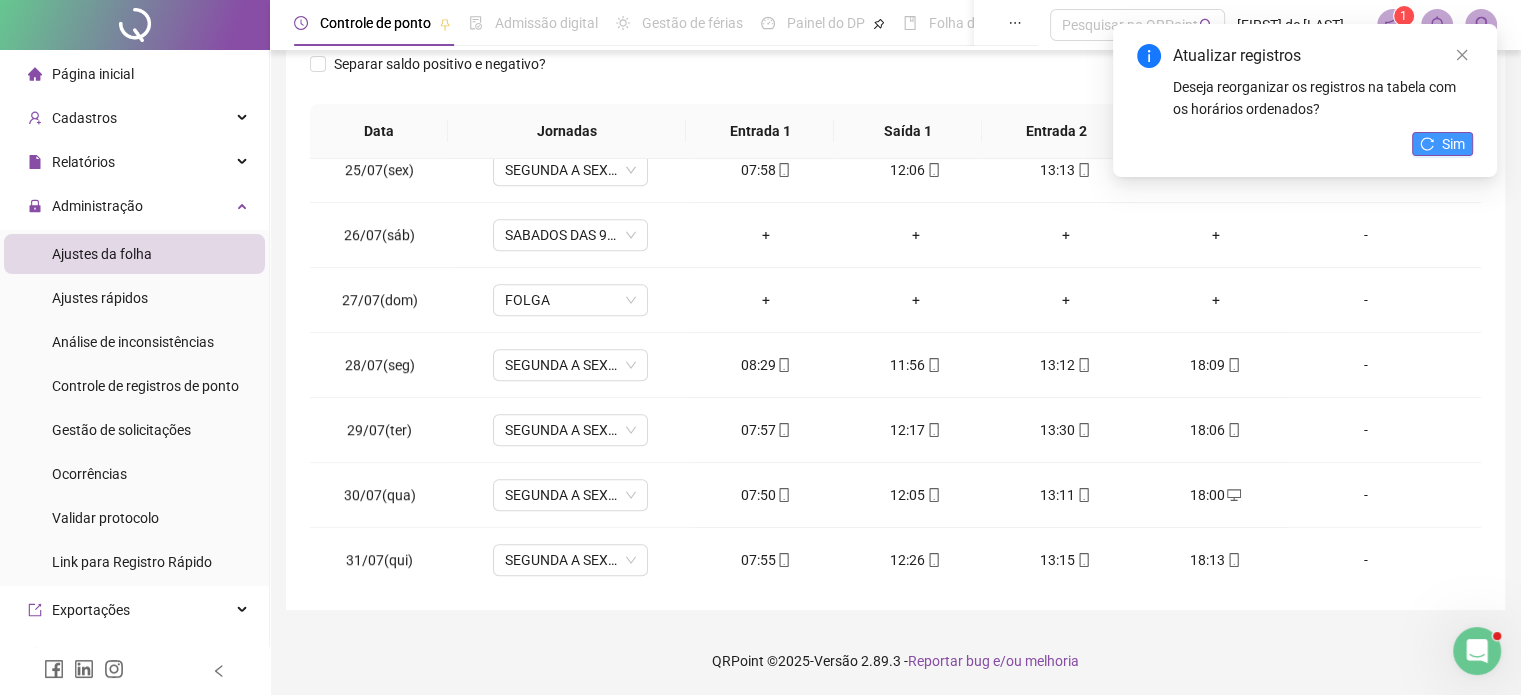 click on "Sim" at bounding box center [1453, 144] 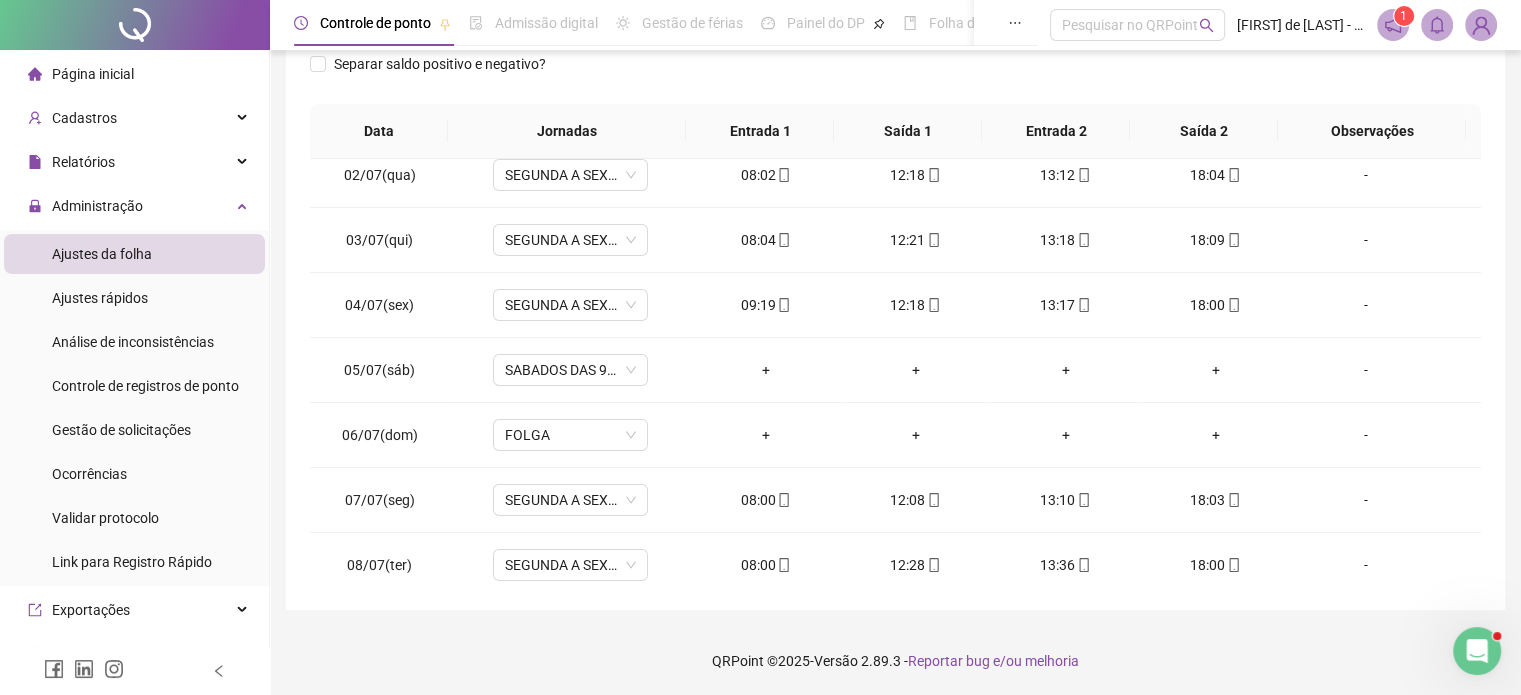 scroll, scrollTop: 0, scrollLeft: 0, axis: both 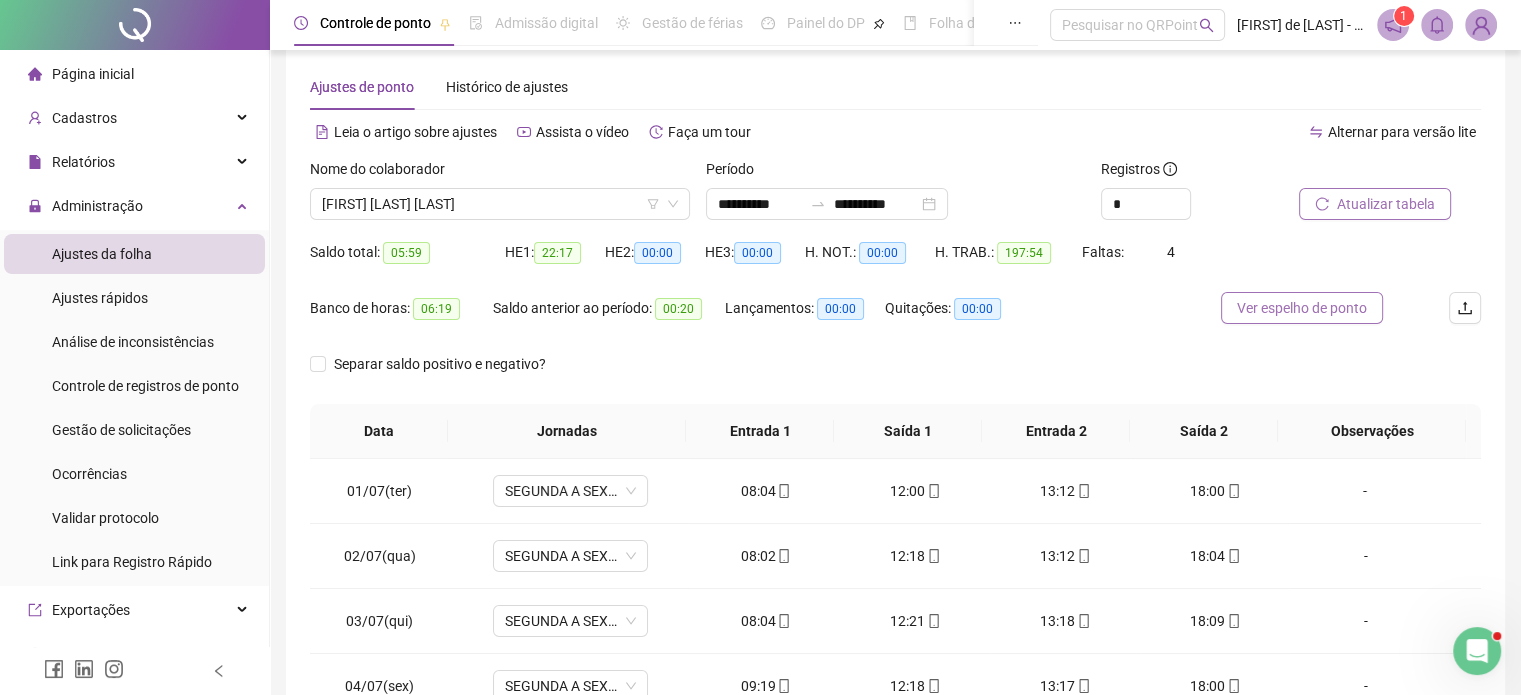click on "Ver espelho de ponto" at bounding box center (1302, 308) 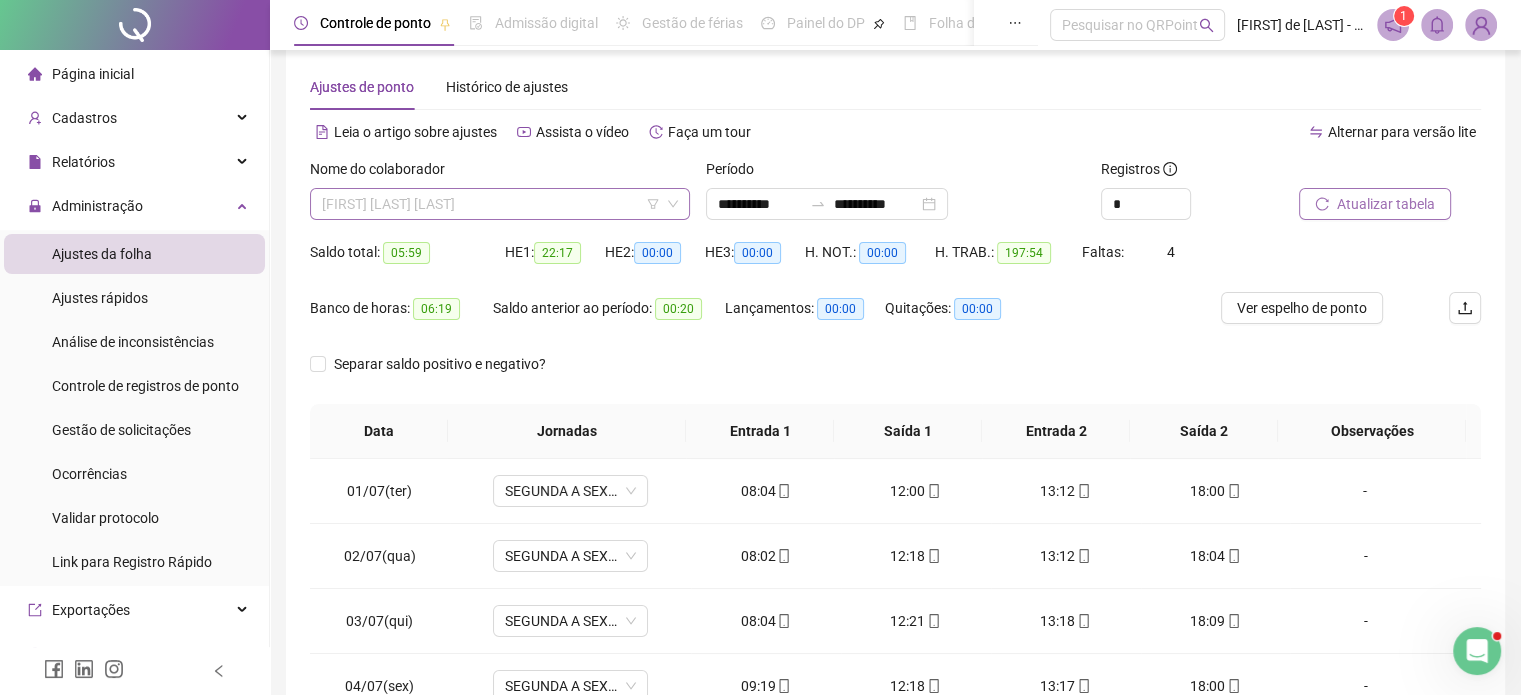 click on "[FIRST] [LAST] [LAST]" at bounding box center [500, 204] 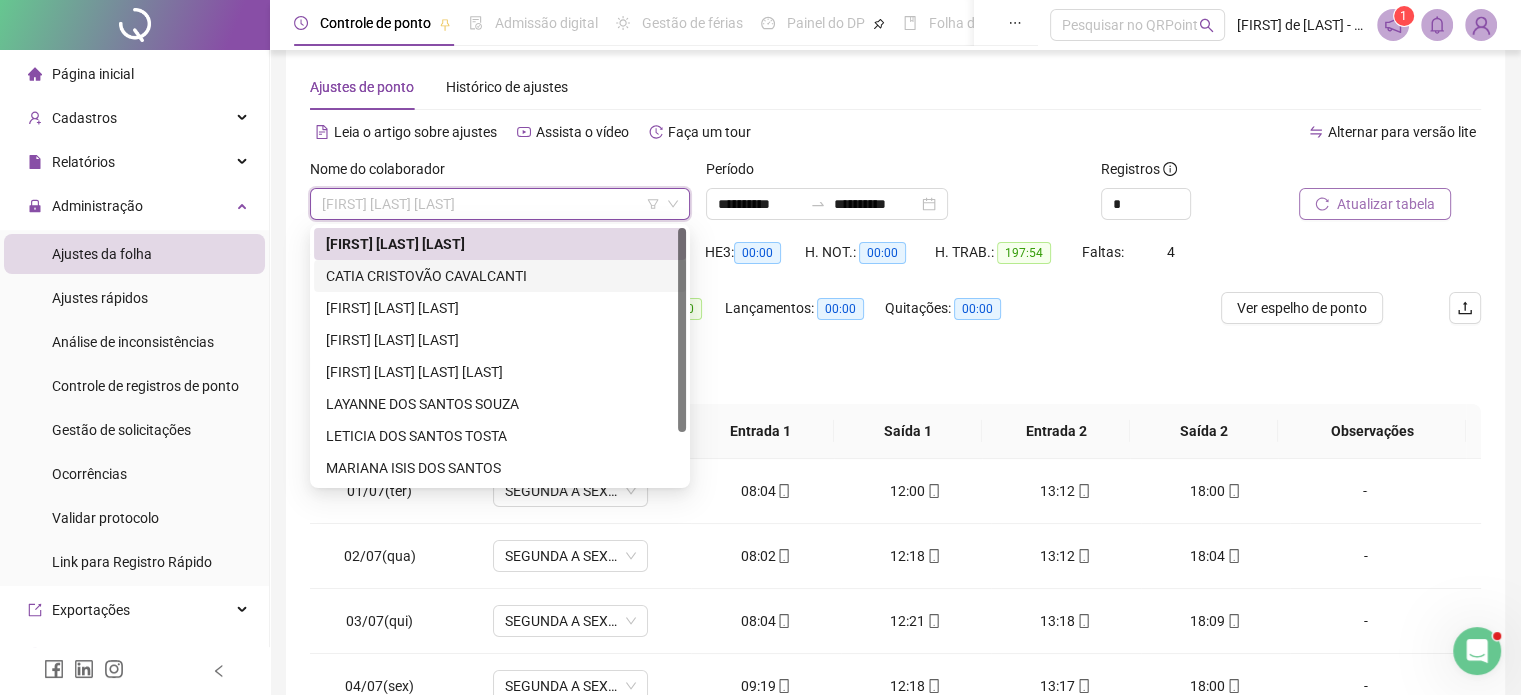 click on "CATIA CRISTOVÃO CAVALCANTI" at bounding box center [500, 276] 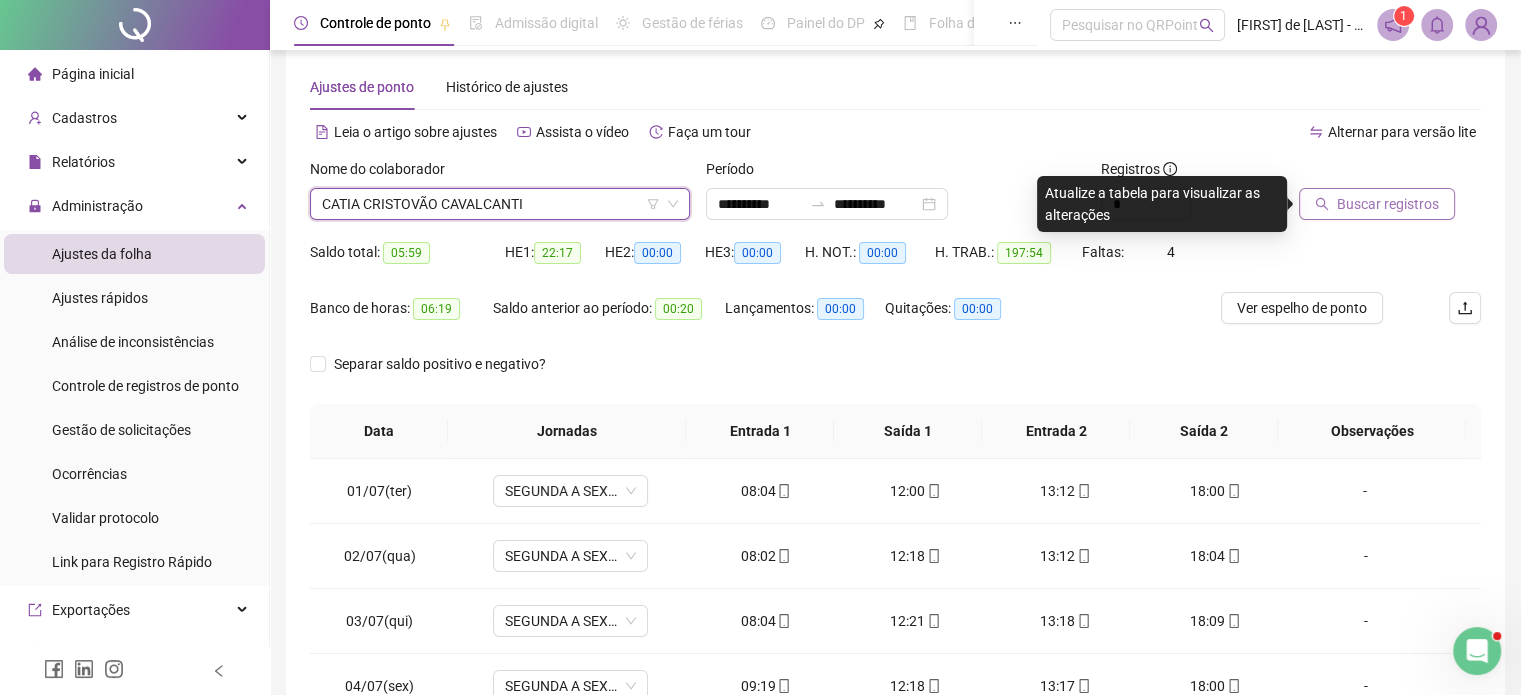 click on "Buscar registros" at bounding box center (1388, 204) 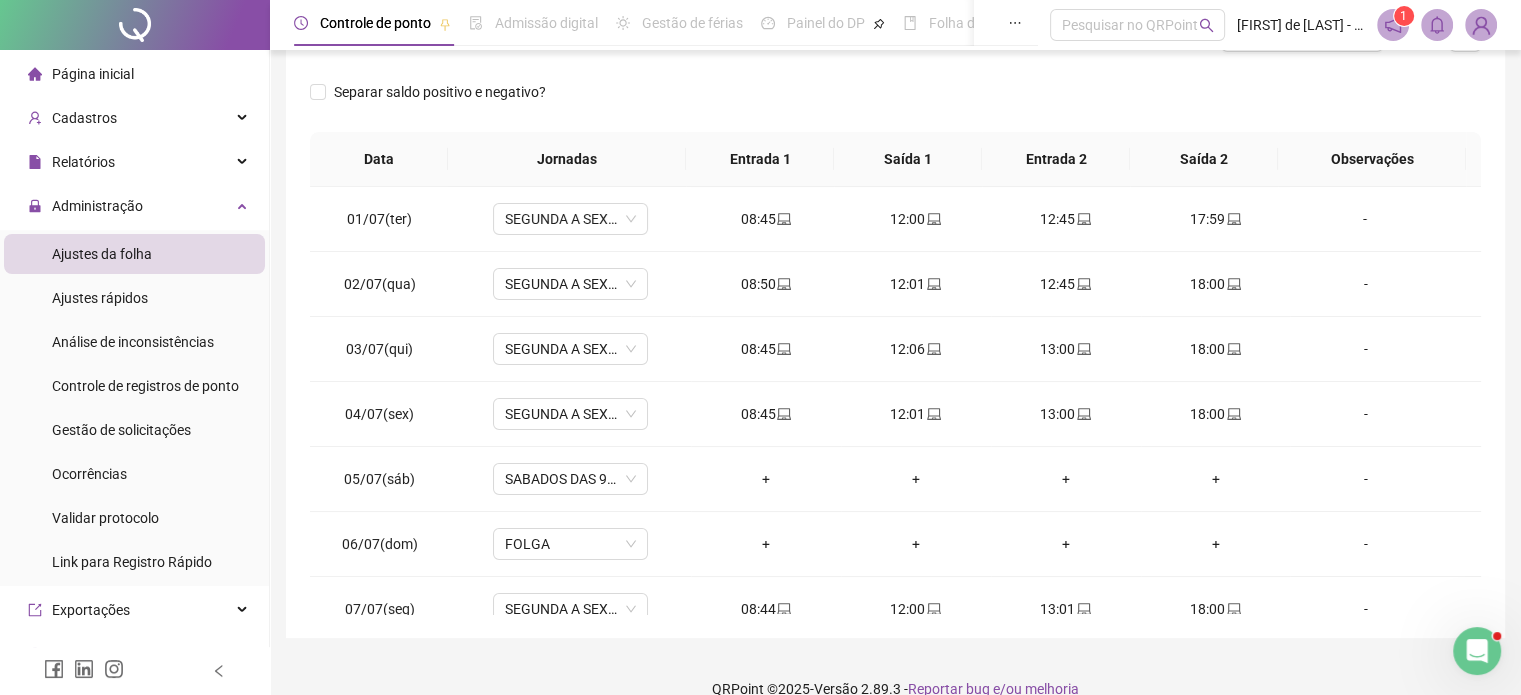 scroll, scrollTop: 311, scrollLeft: 0, axis: vertical 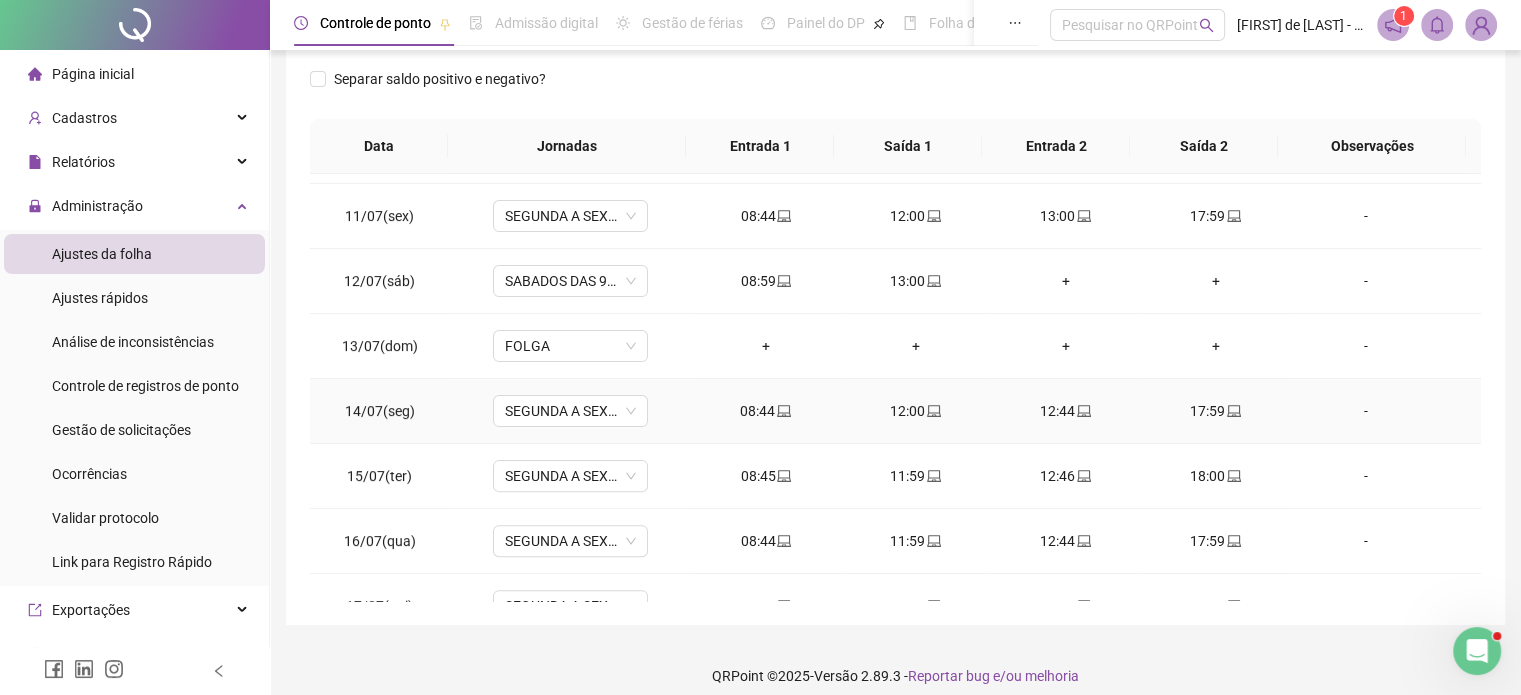 click on "17:59" at bounding box center [1216, 411] 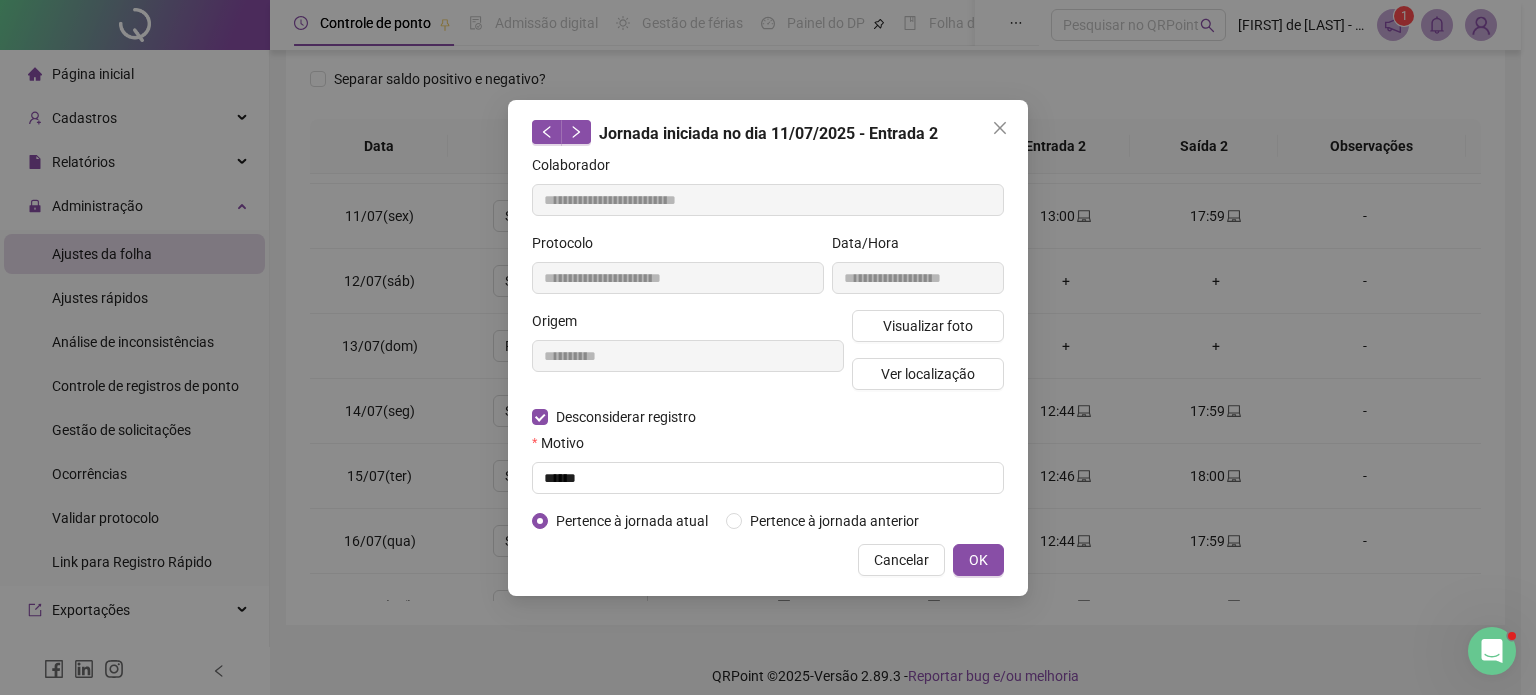 type on "**********" 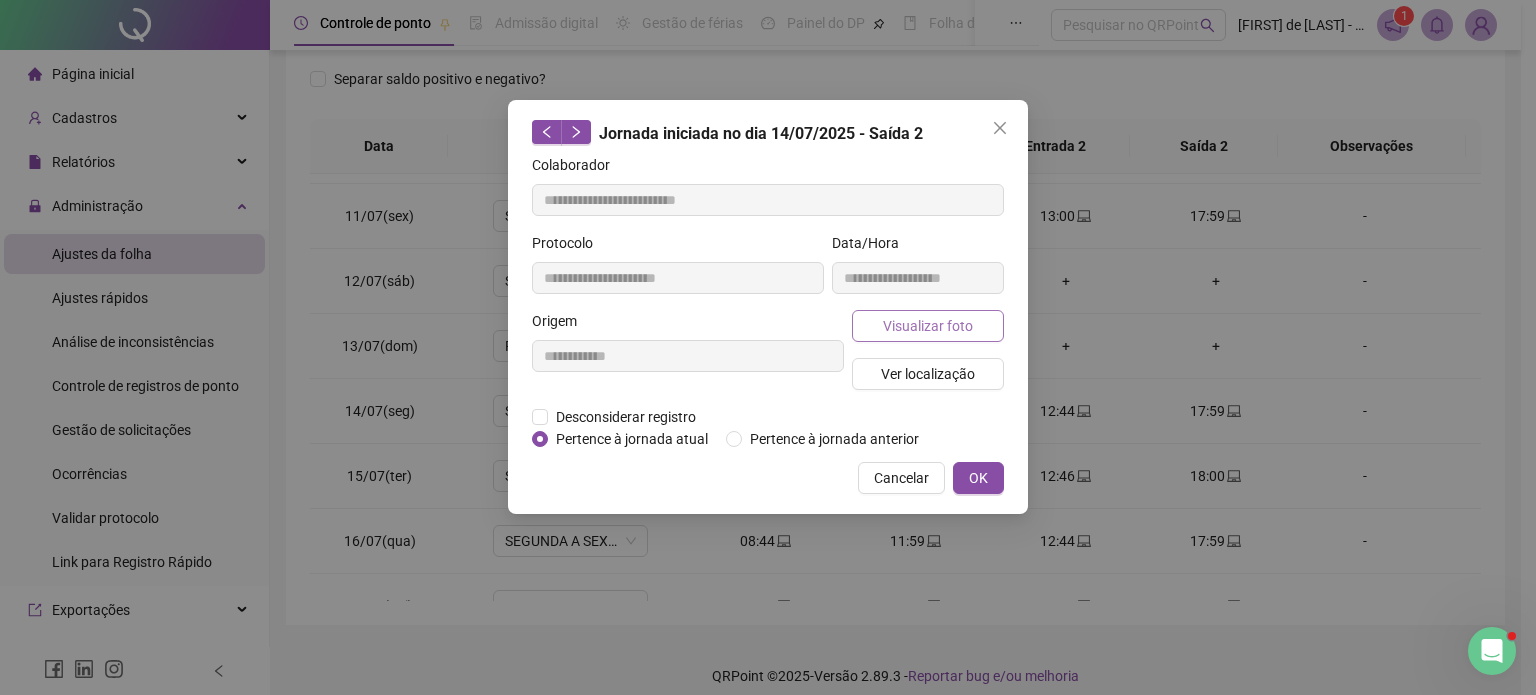 click on "Visualizar foto" at bounding box center (928, 326) 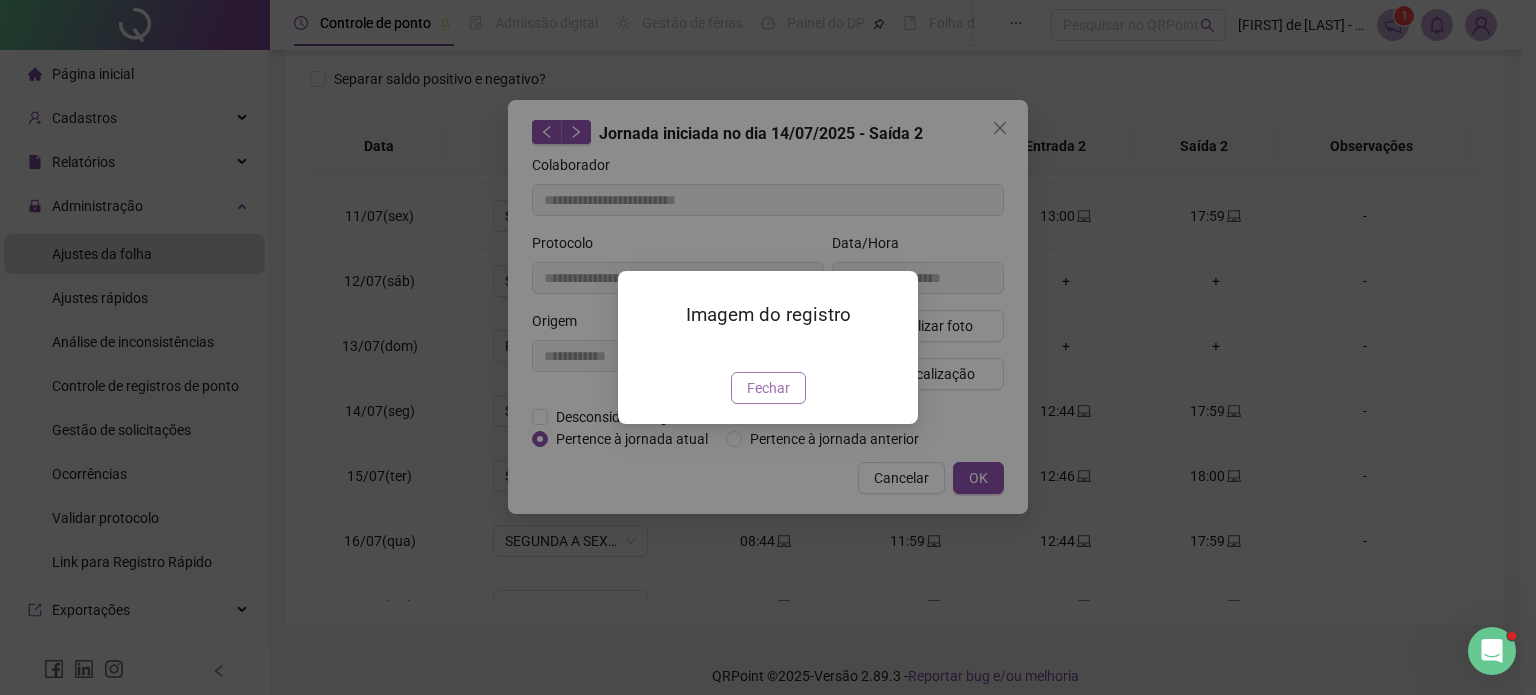 click on "Fechar" at bounding box center [768, 388] 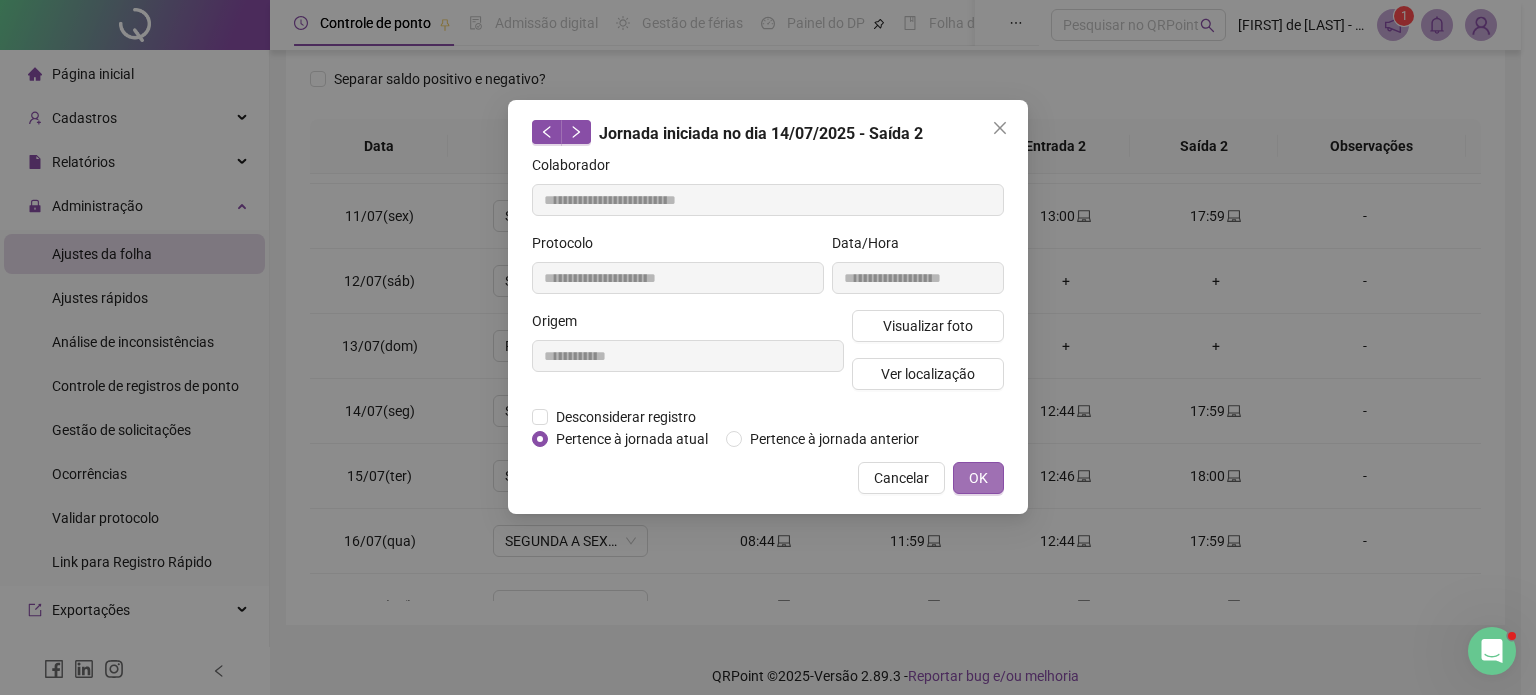 click on "OK" at bounding box center [978, 478] 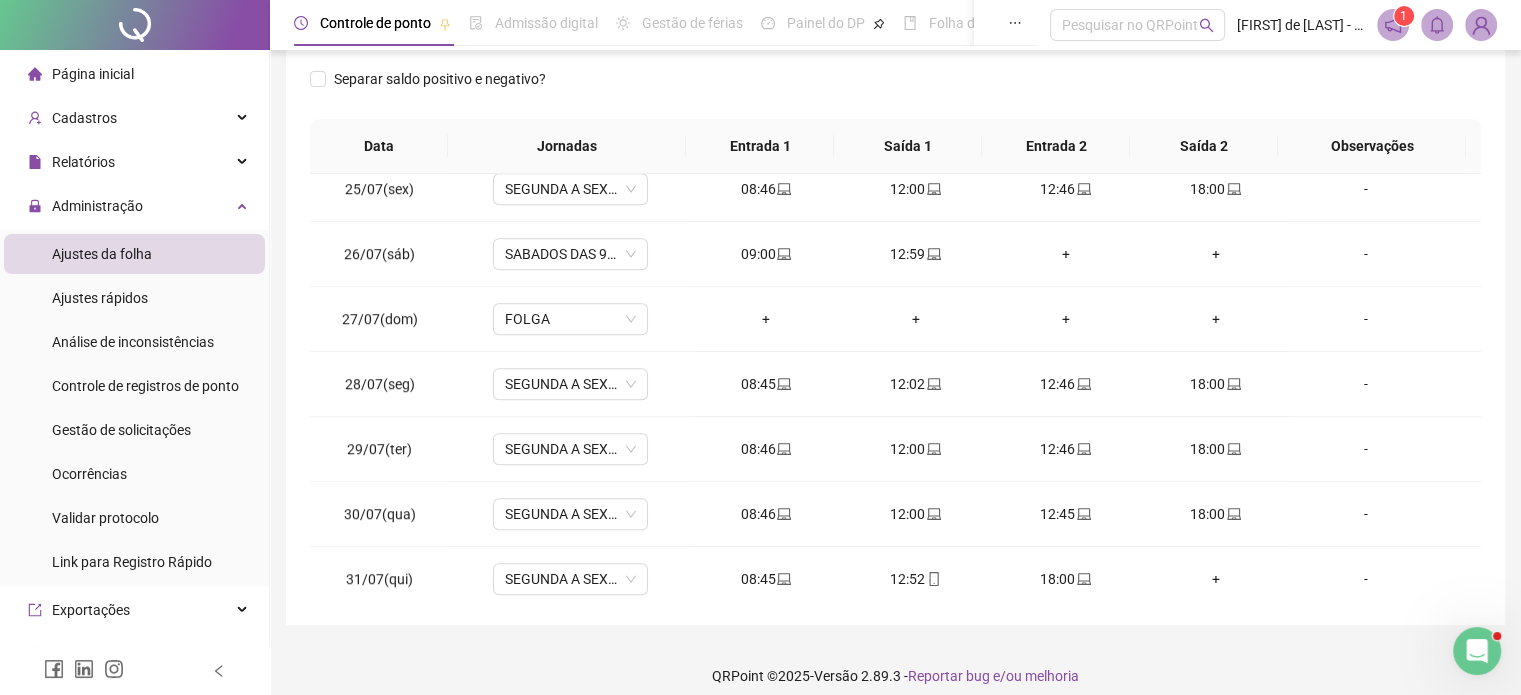 scroll, scrollTop: 1581, scrollLeft: 0, axis: vertical 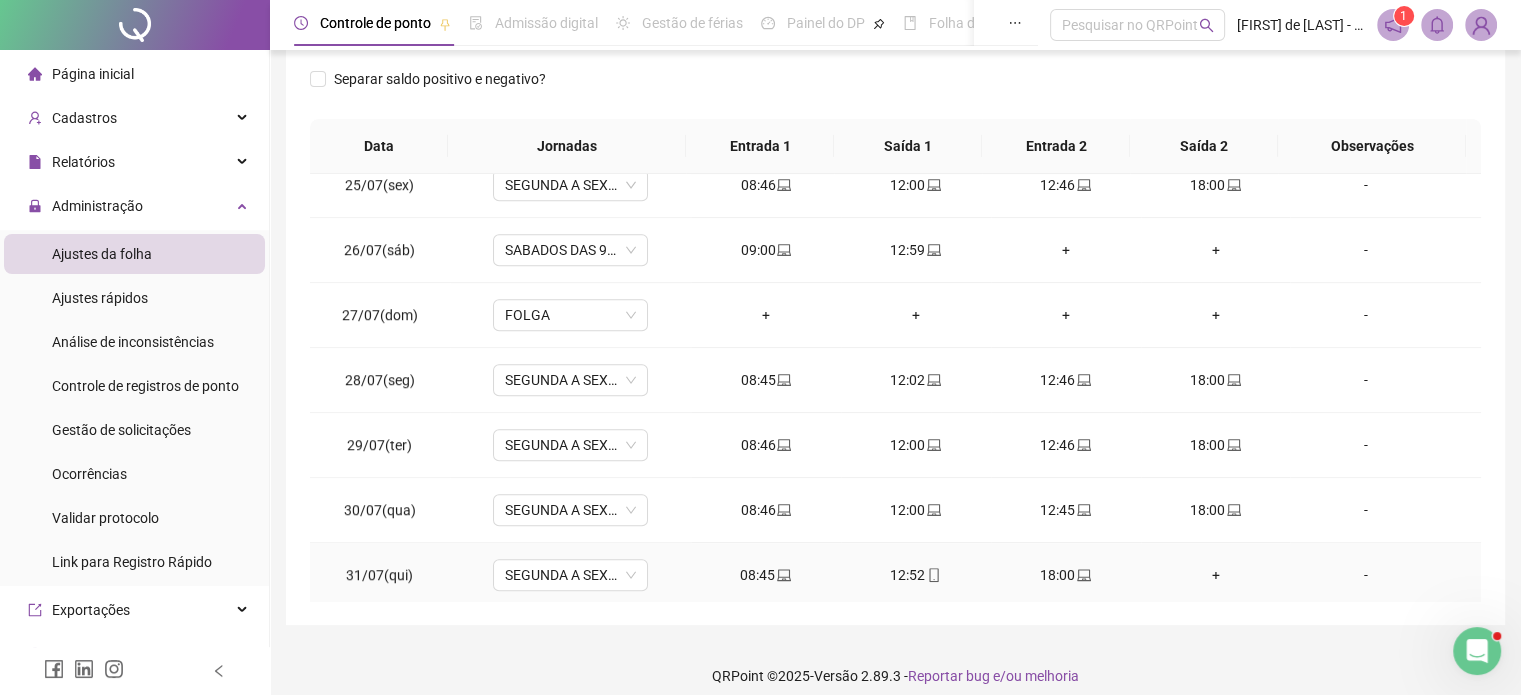 click on "+" at bounding box center (1216, 575) 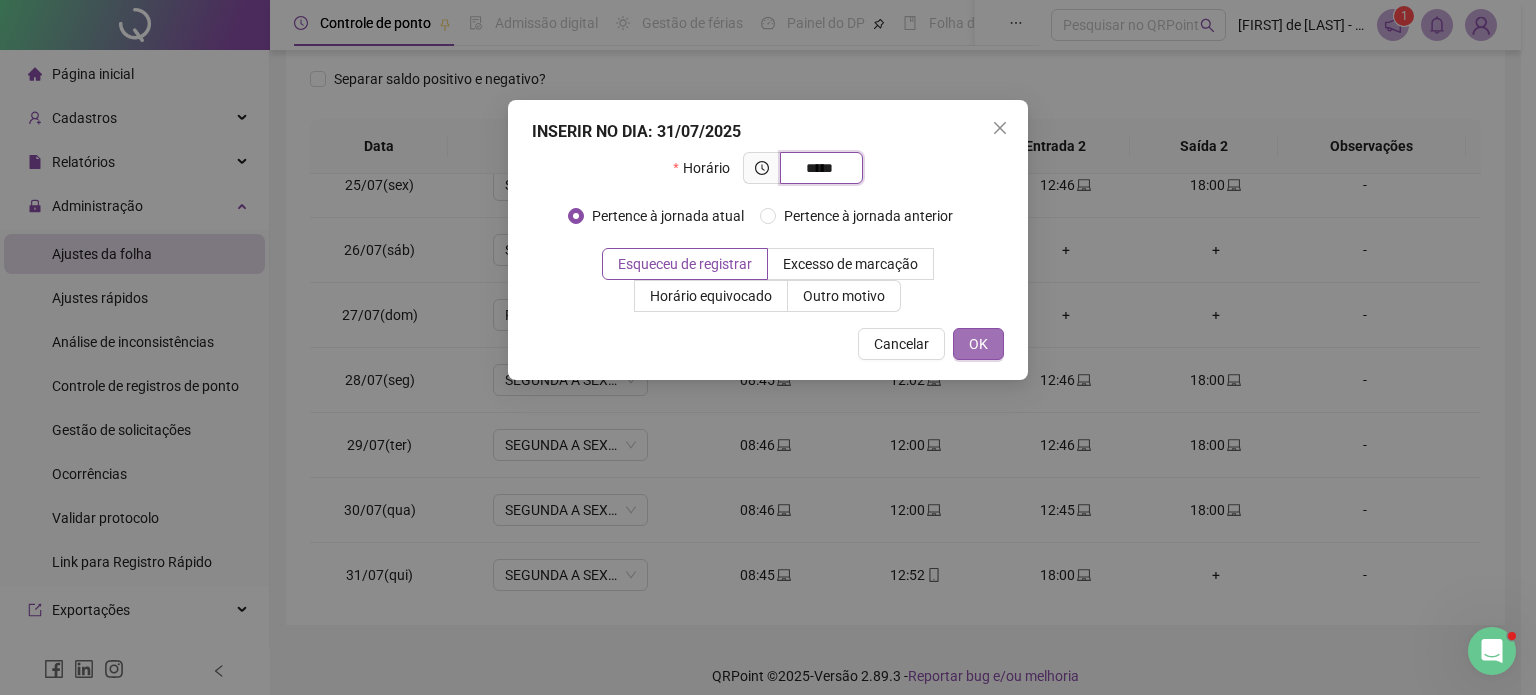 type on "*****" 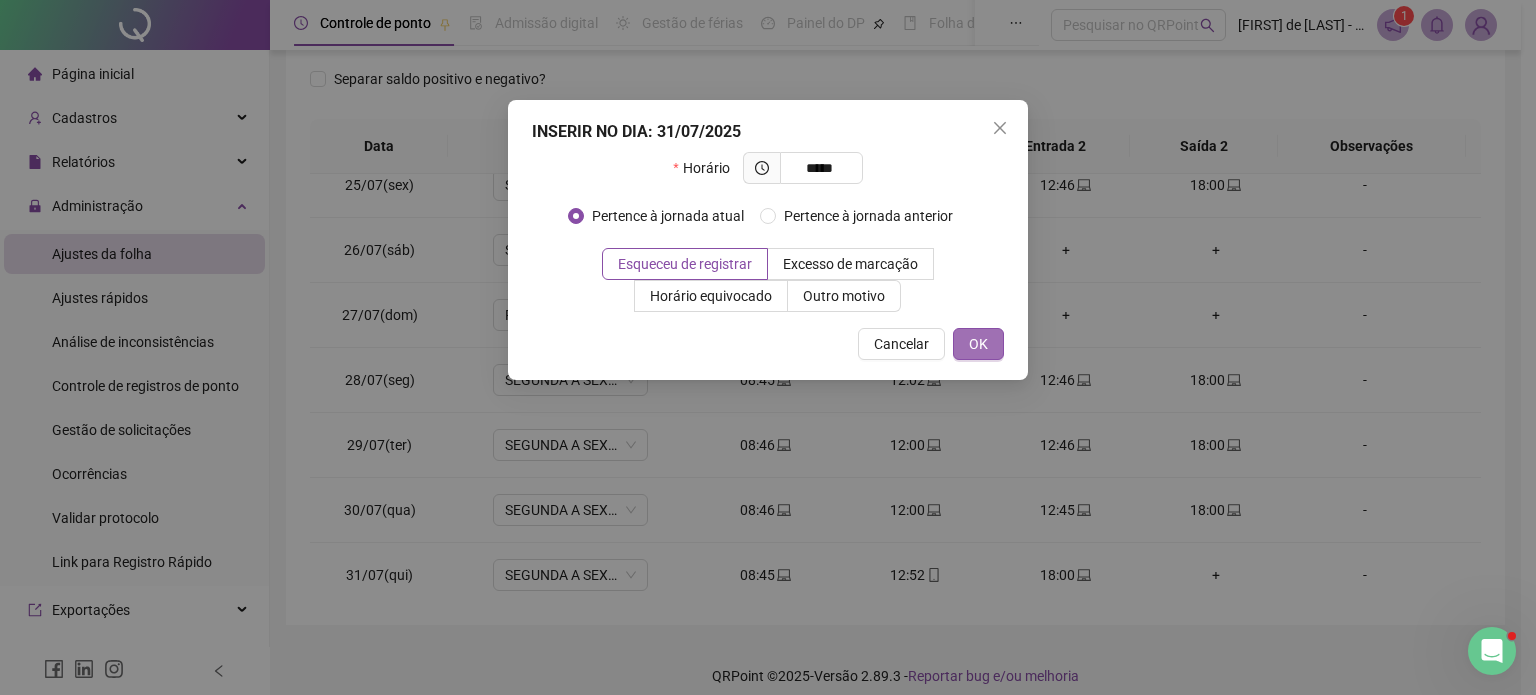 click on "OK" at bounding box center [978, 344] 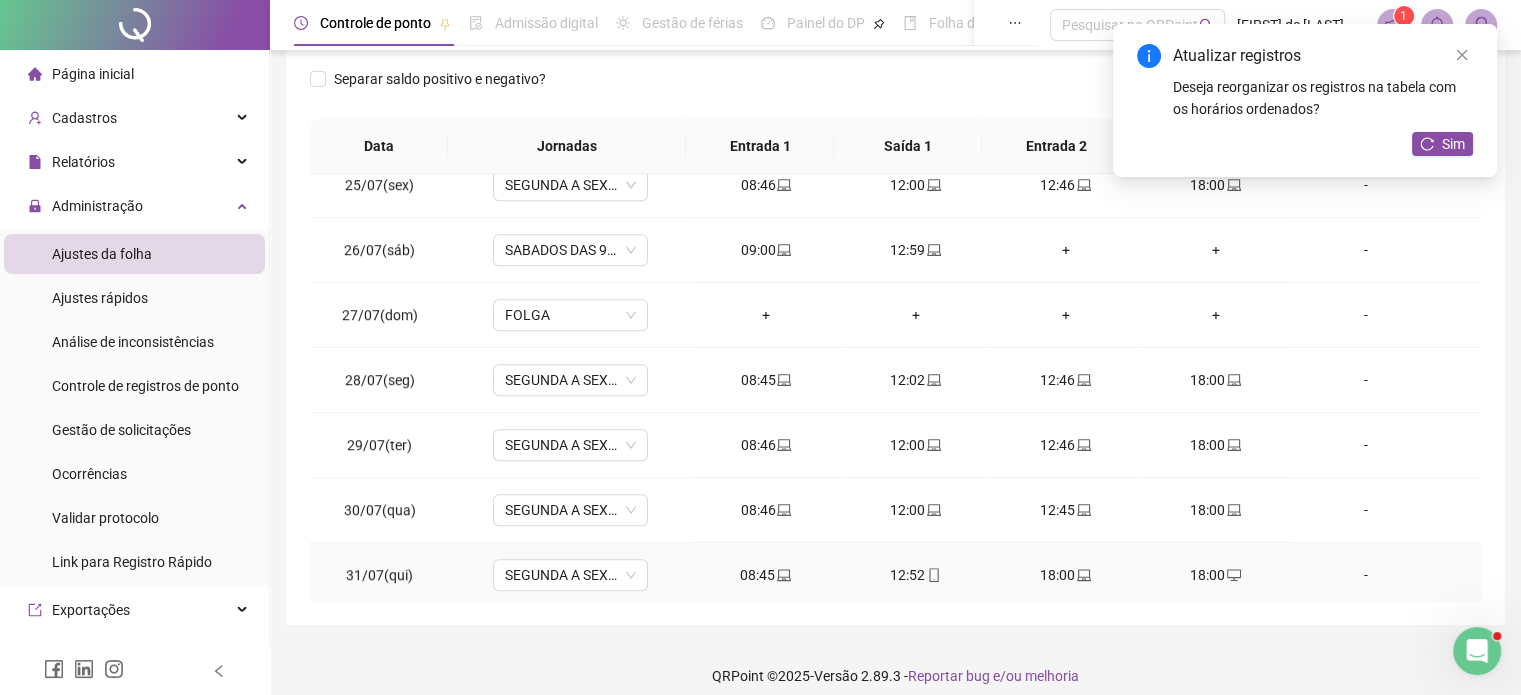click on "18:00" at bounding box center (1066, 575) 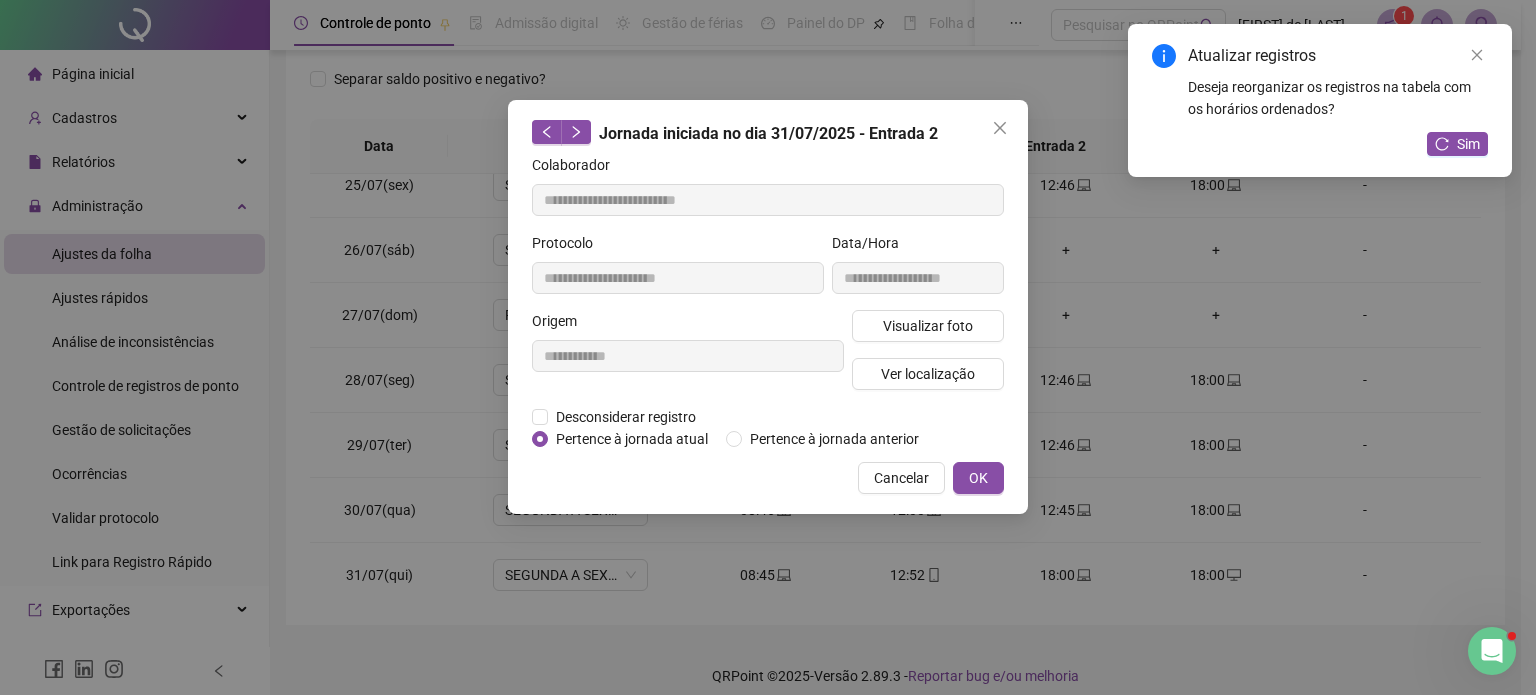 type on "**********" 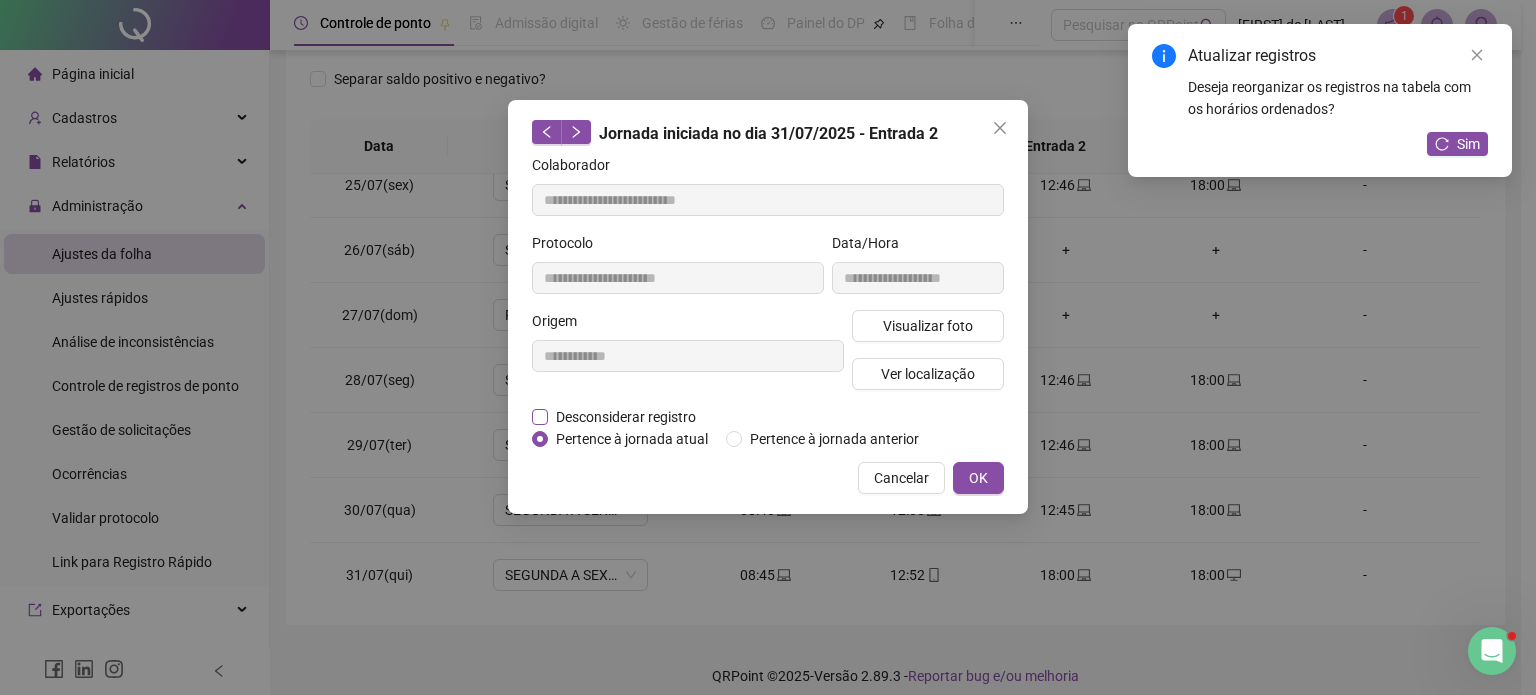 click on "Desconsiderar registro" at bounding box center (626, 417) 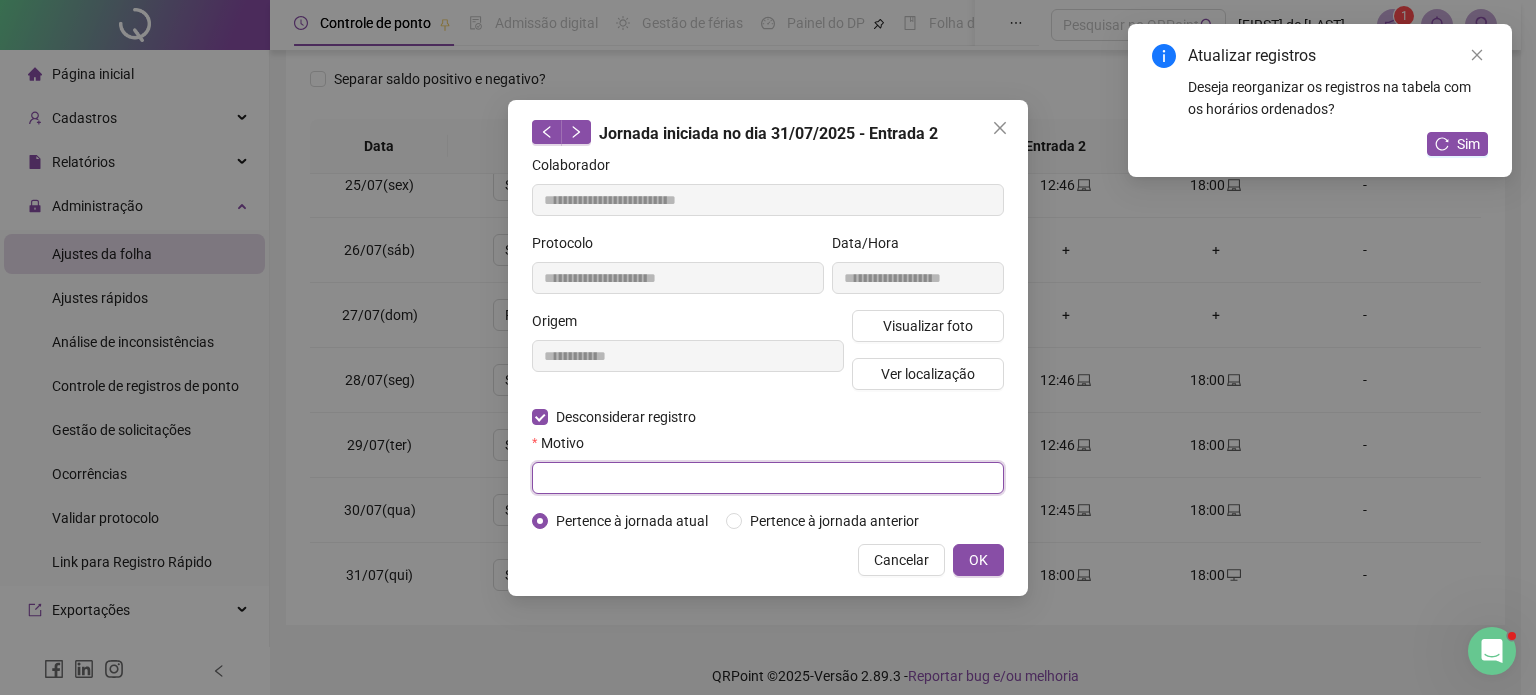 click at bounding box center [768, 478] 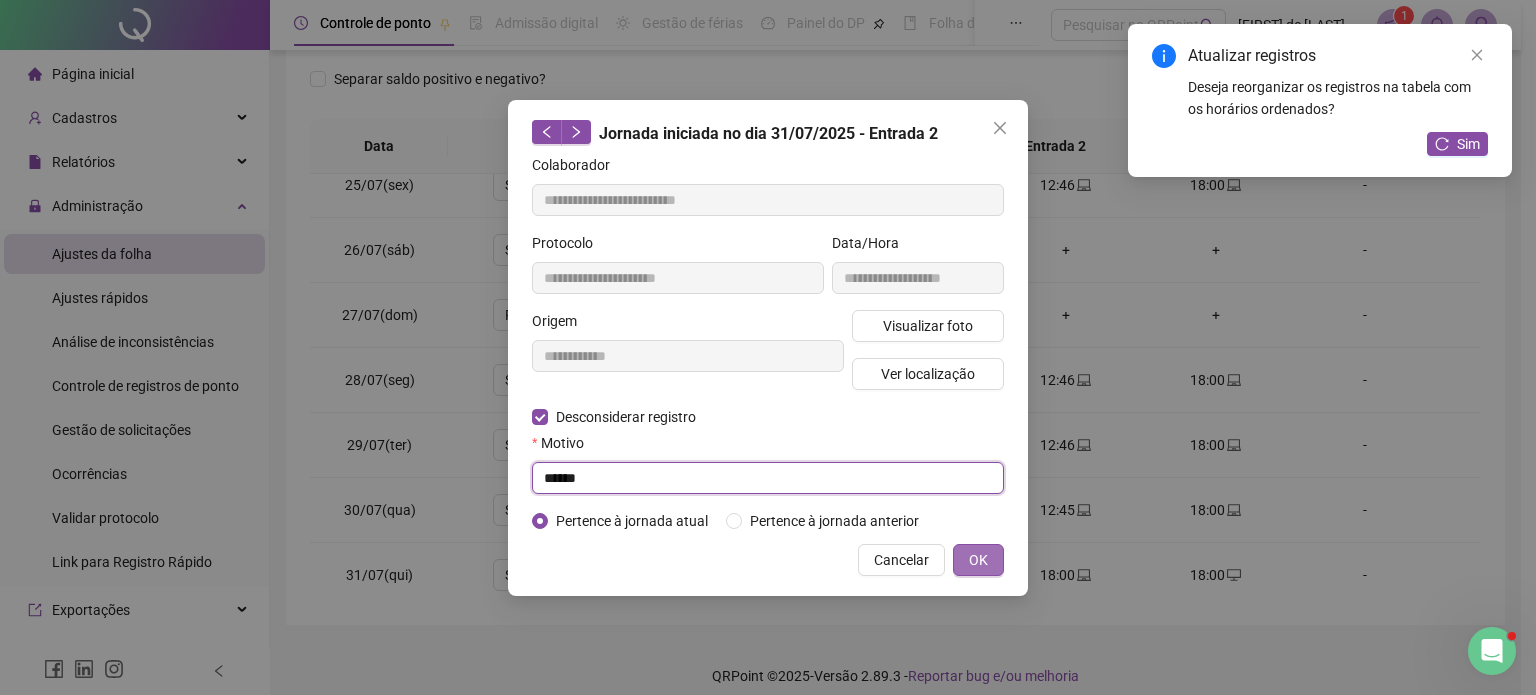 type on "******" 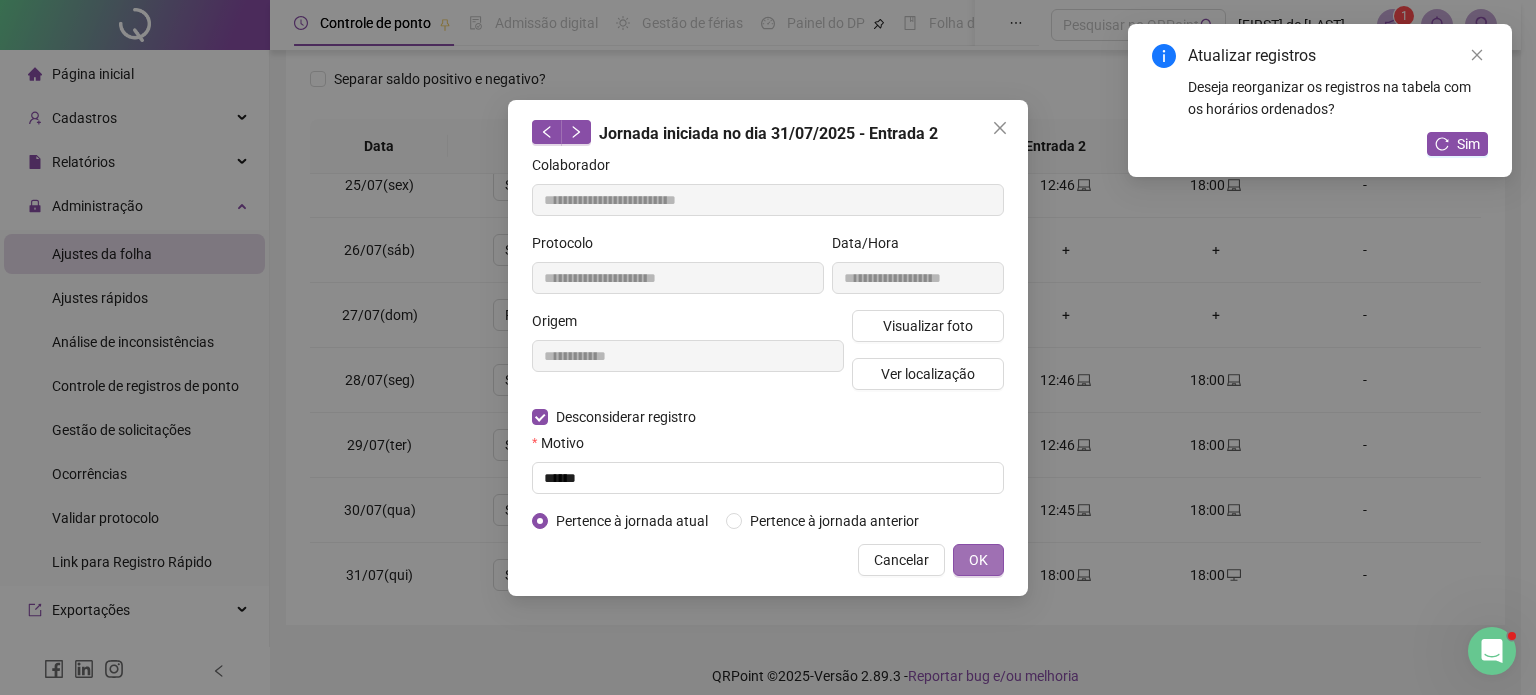 click on "OK" at bounding box center [978, 560] 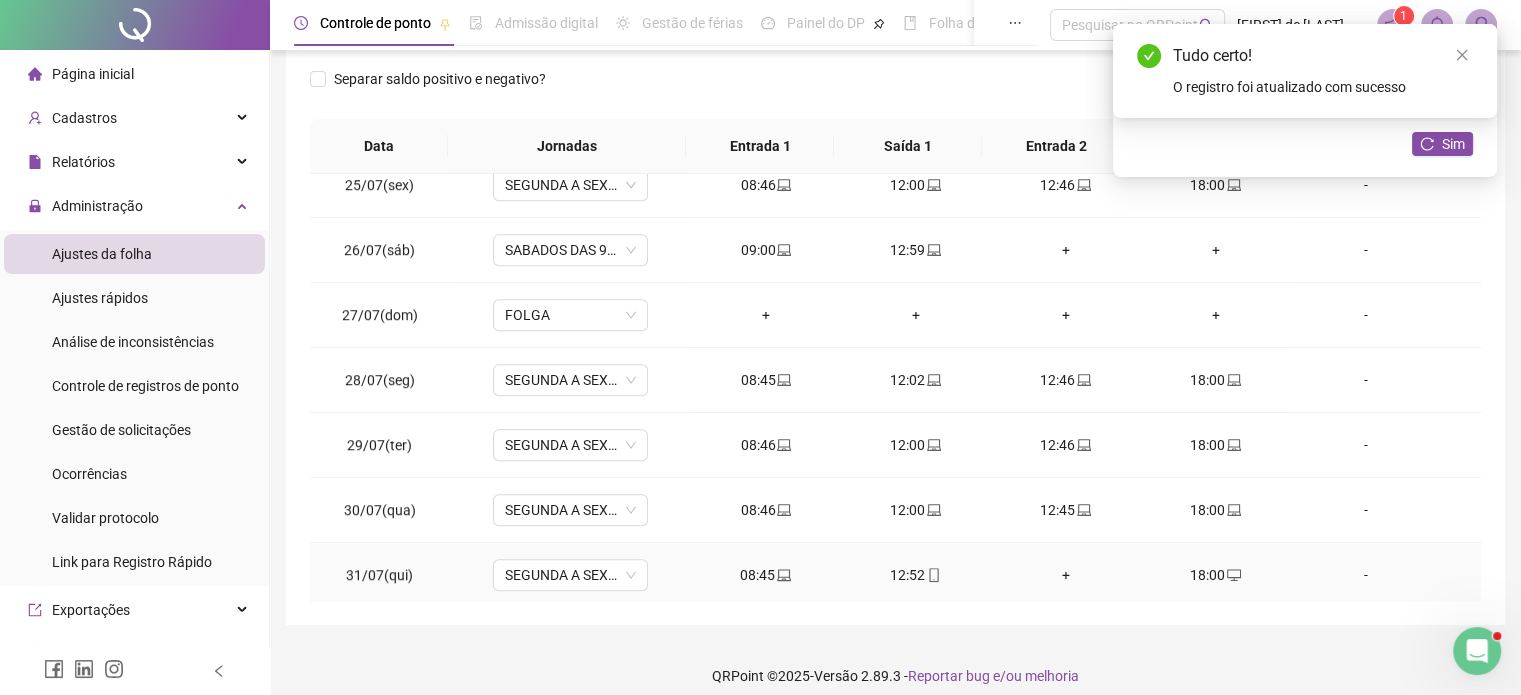 click on "+" at bounding box center [1066, 575] 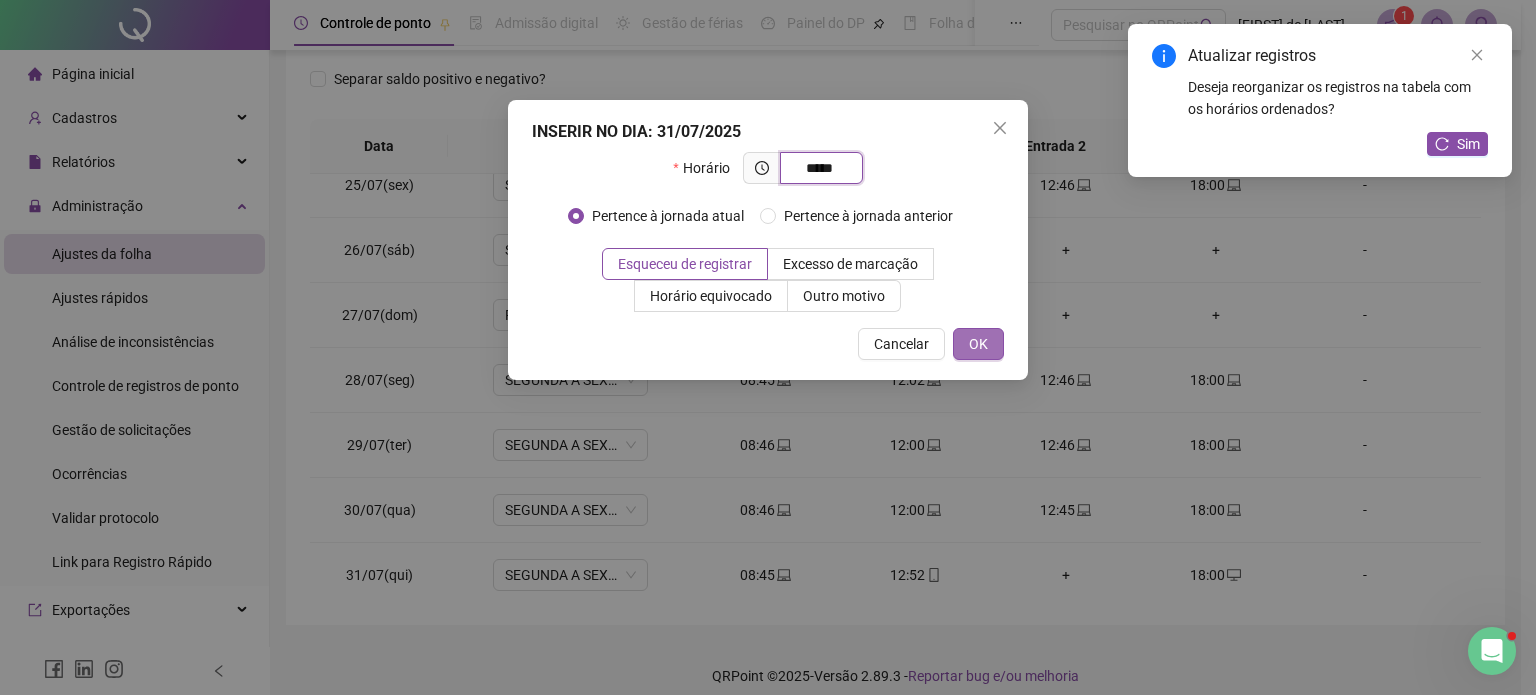 type on "*****" 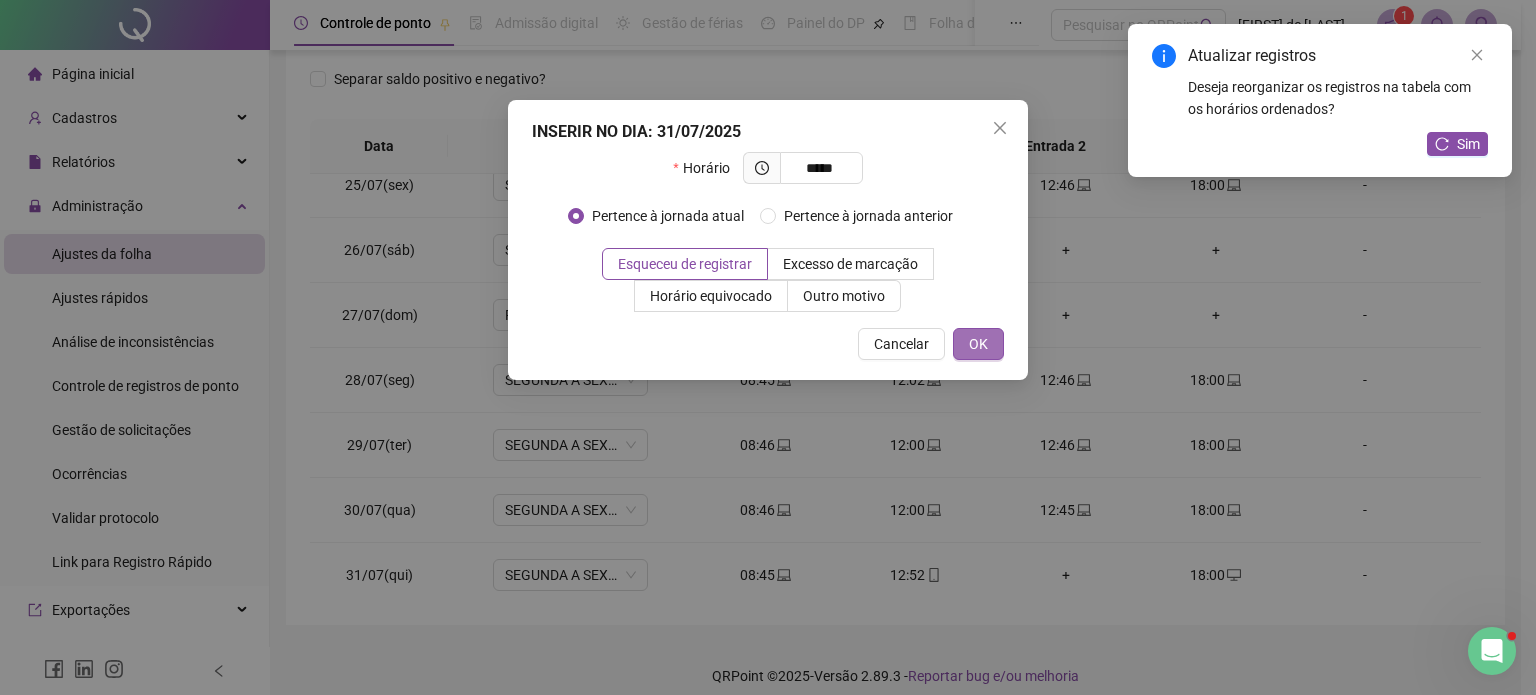 click on "OK" at bounding box center [978, 344] 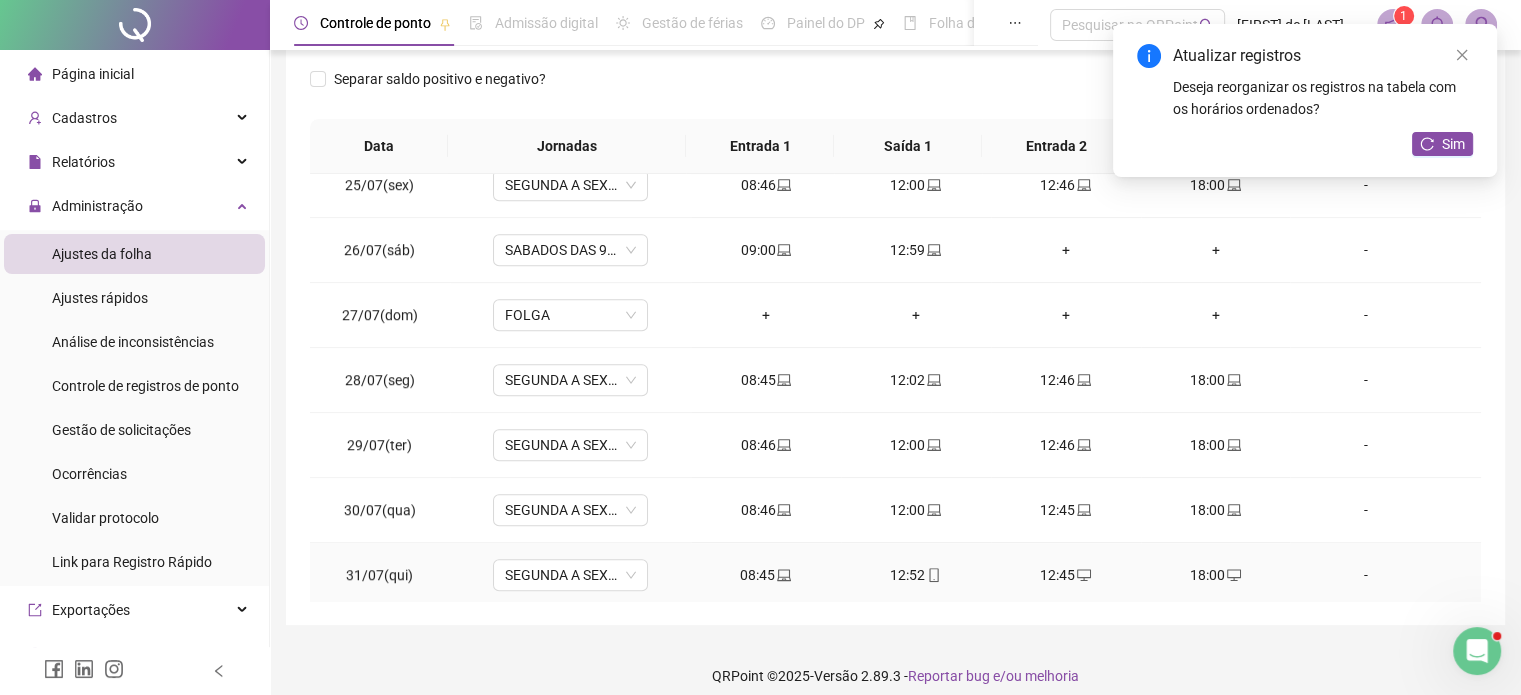 click on "12:52" at bounding box center [916, 575] 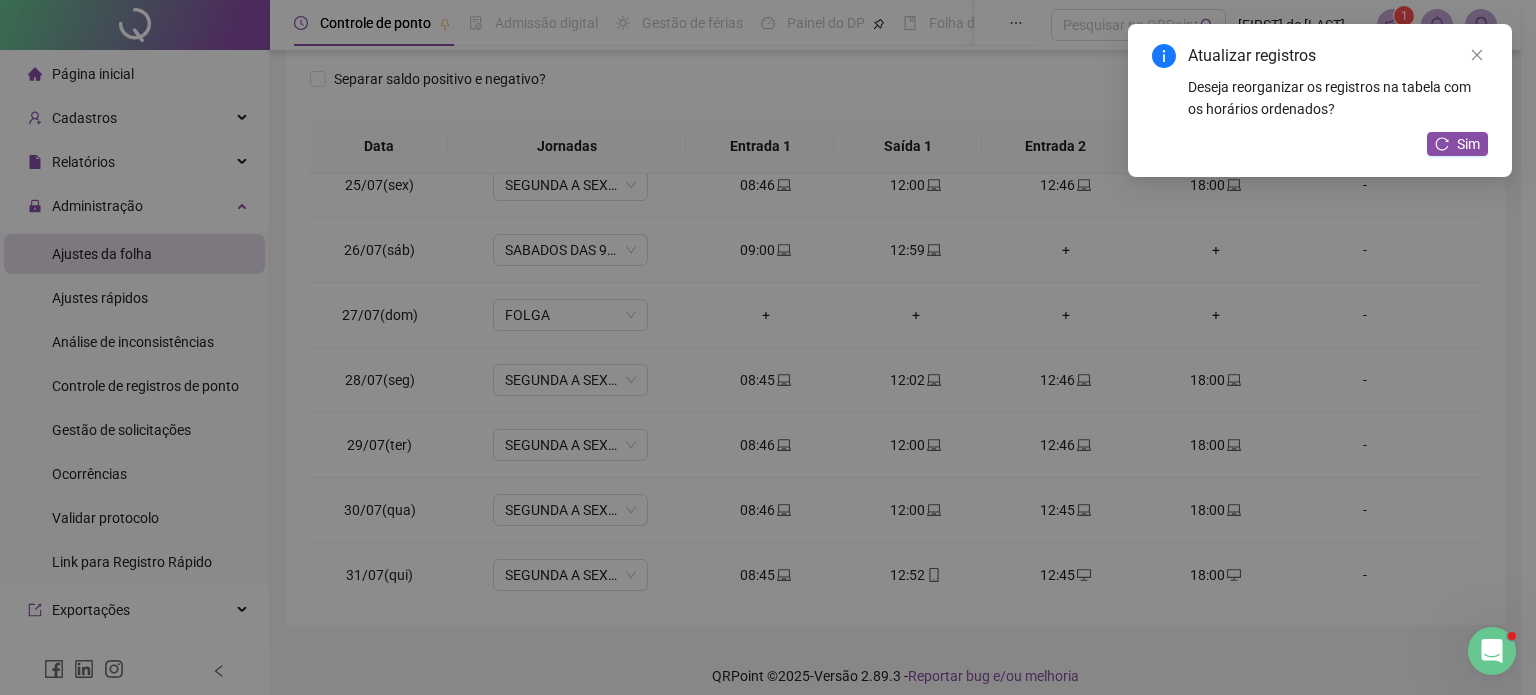 type on "**********" 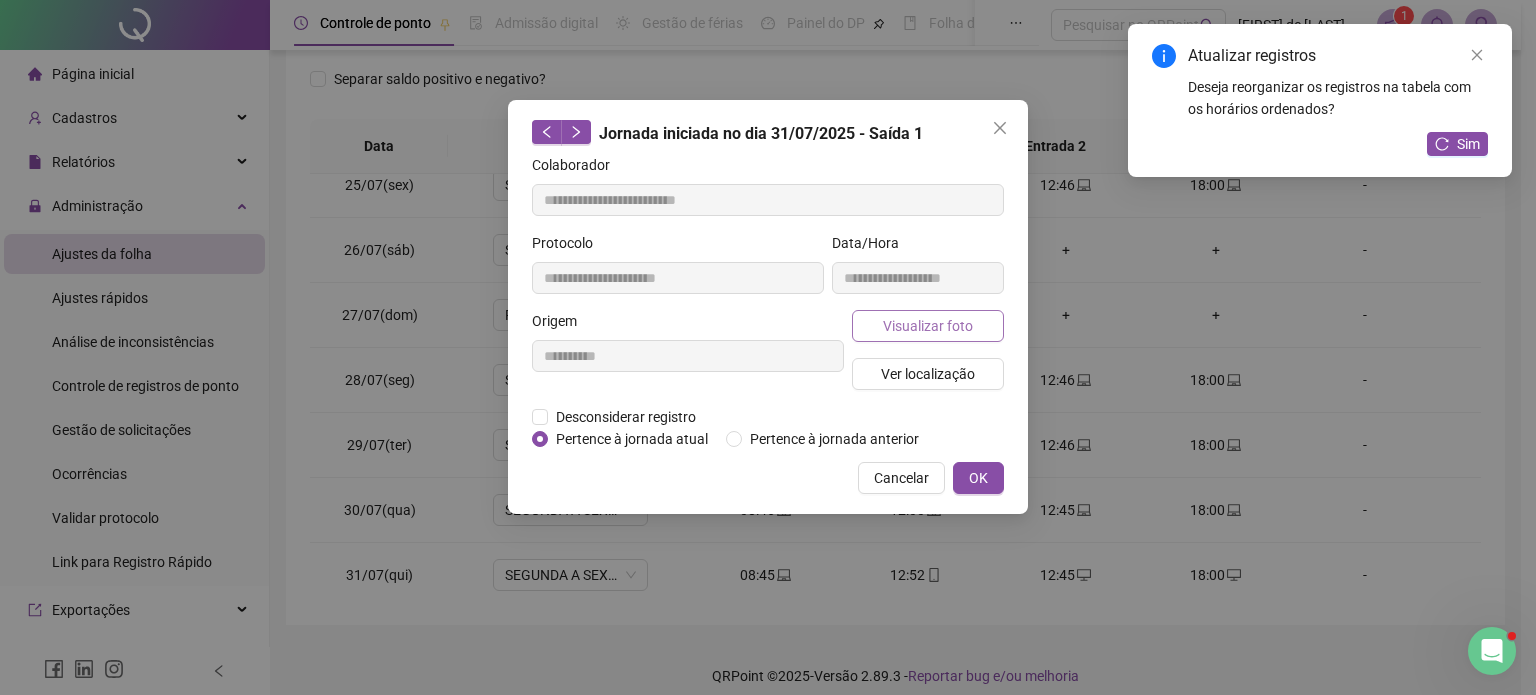 click on "Visualizar foto" at bounding box center [928, 326] 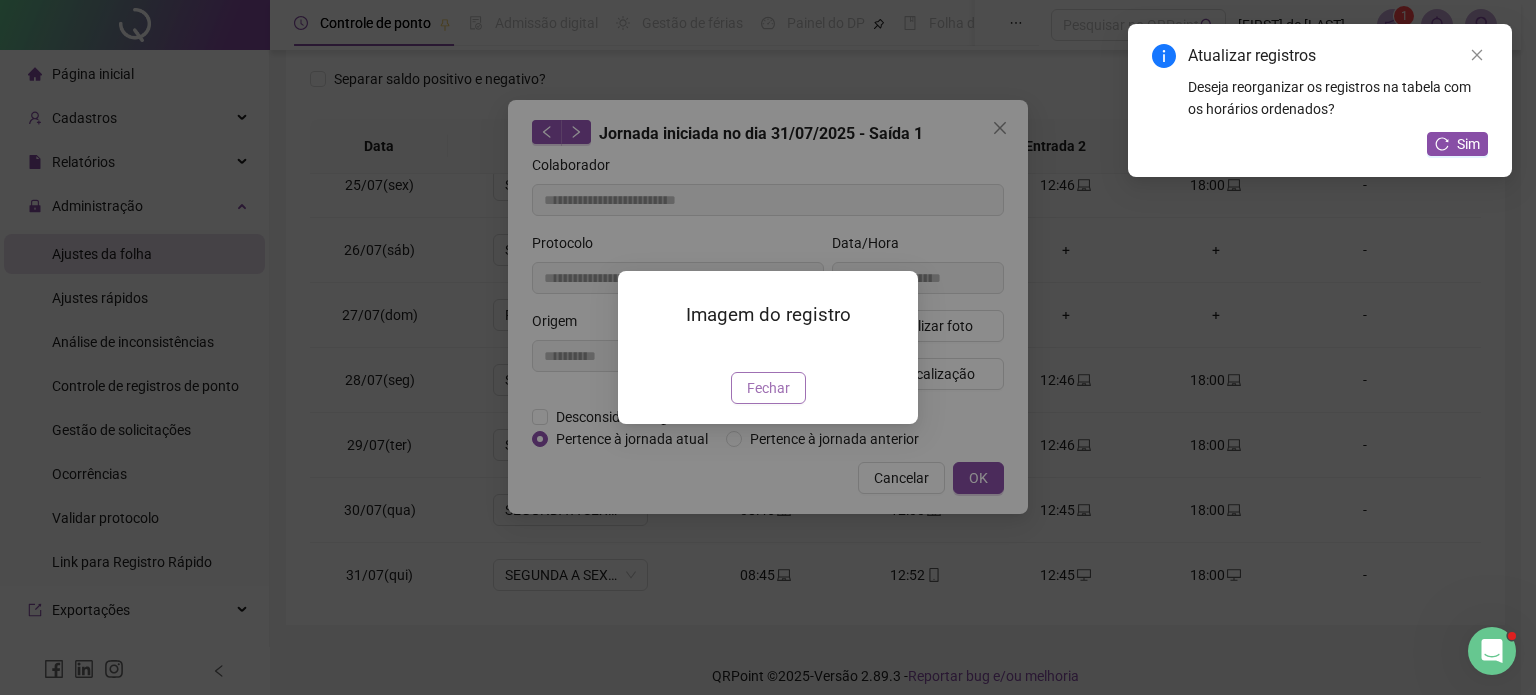 click on "Fechar" at bounding box center [768, 388] 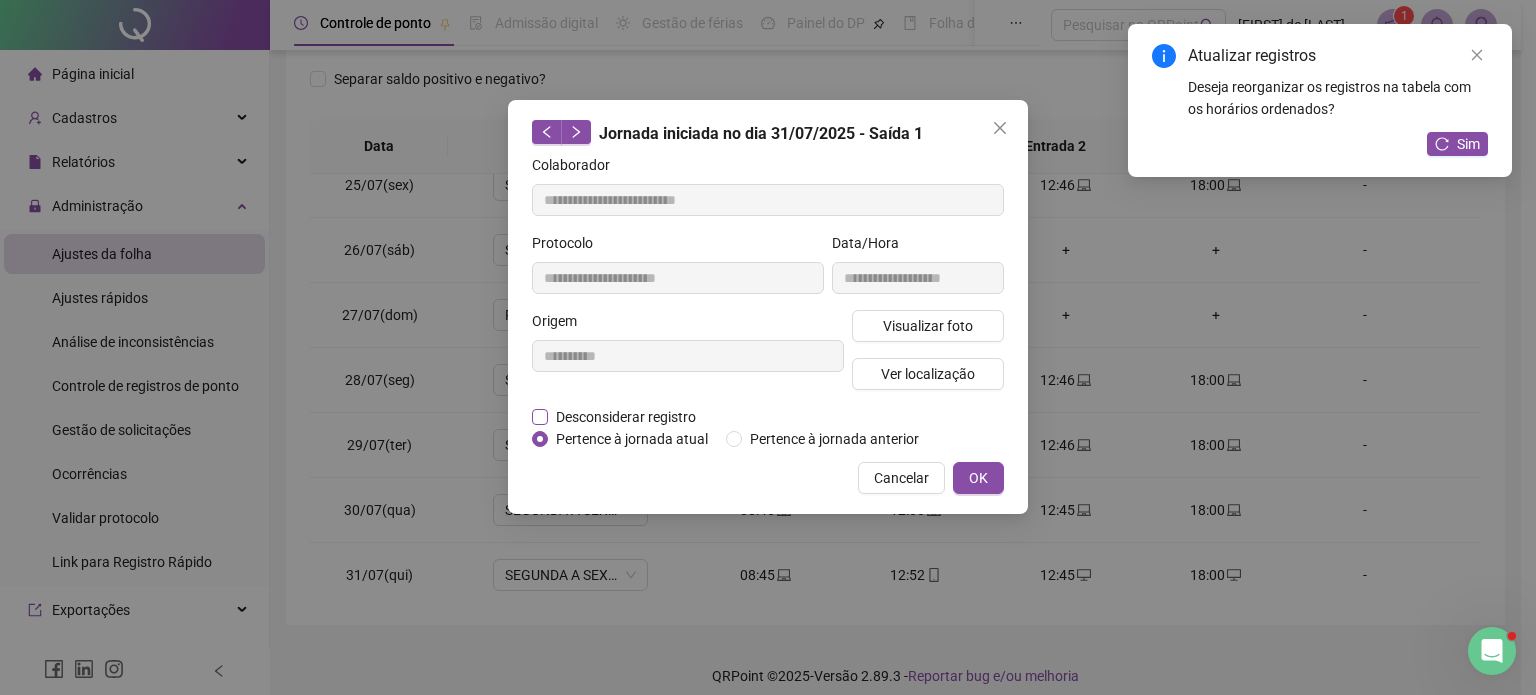 click on "Desconsiderar registro" at bounding box center [626, 417] 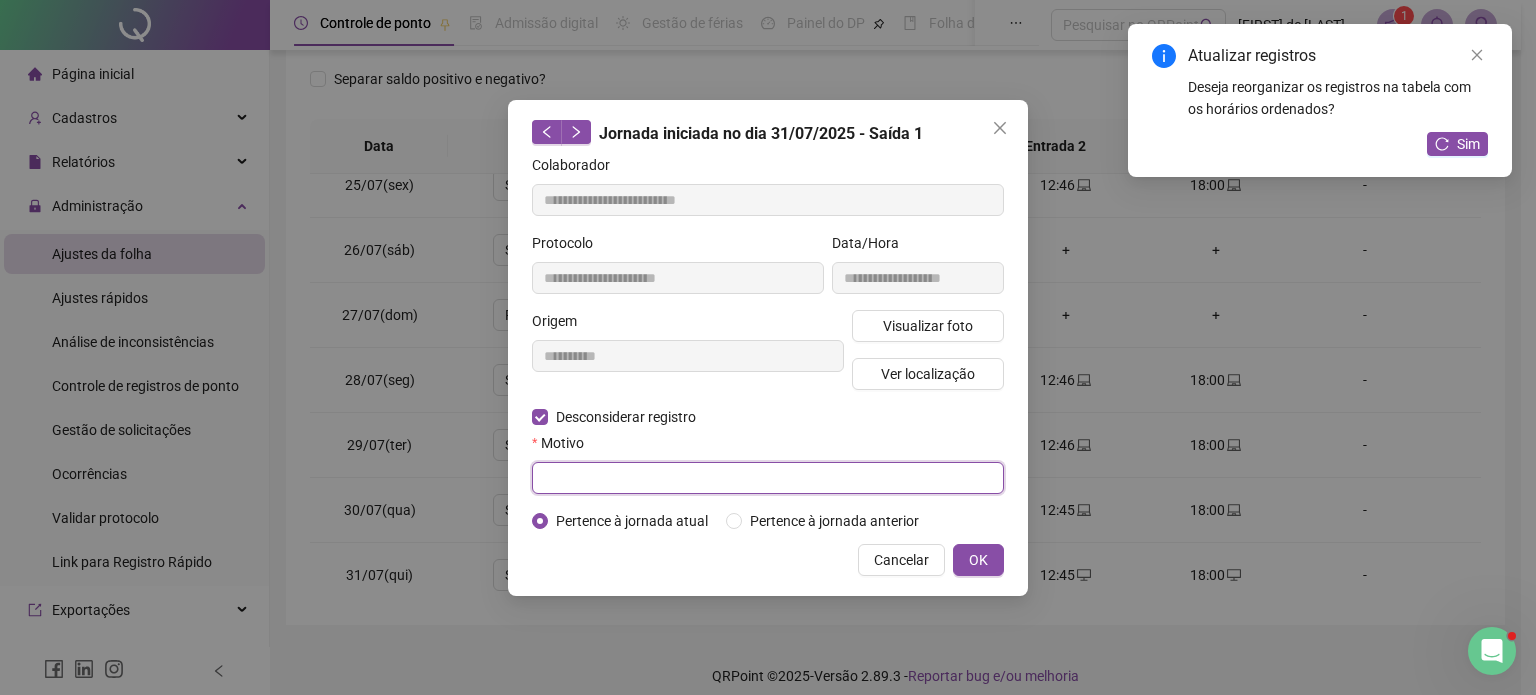 click at bounding box center [768, 478] 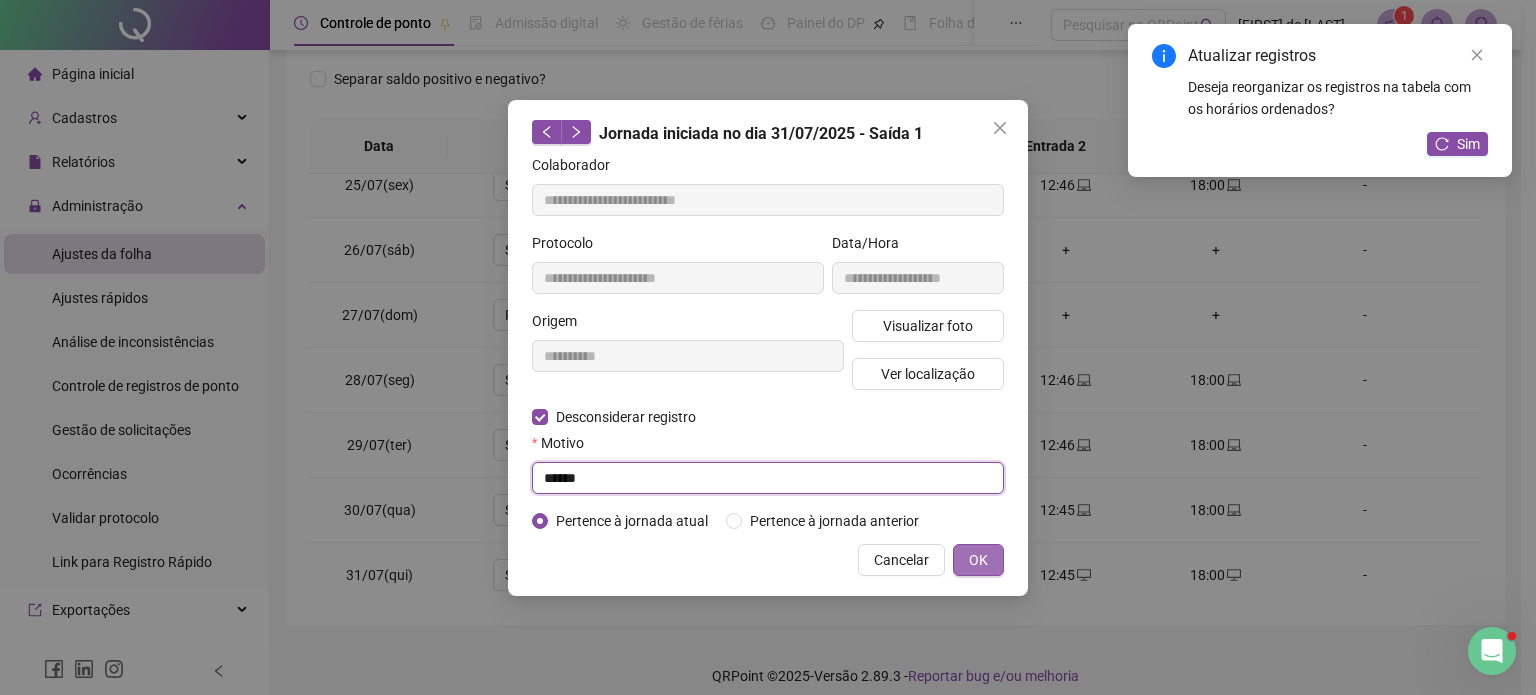 type on "******" 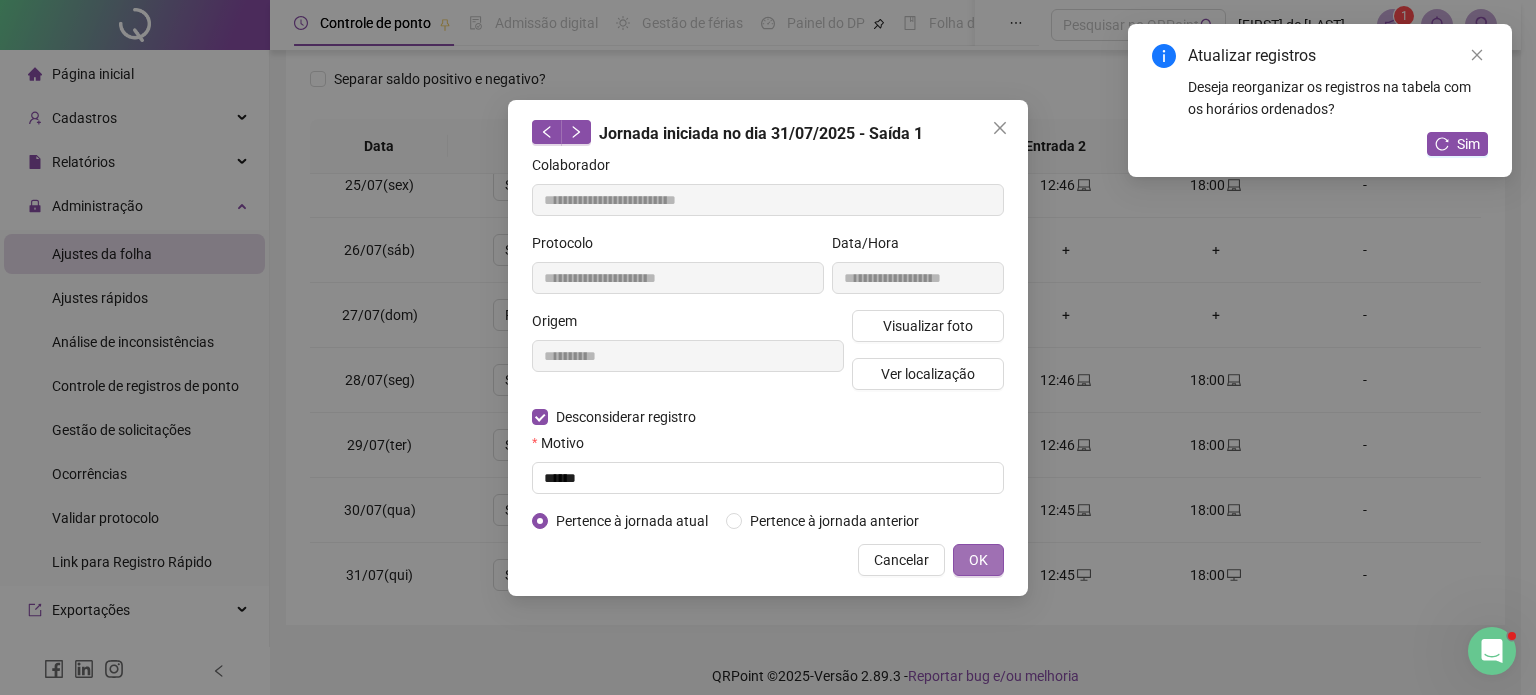 click on "OK" at bounding box center (978, 560) 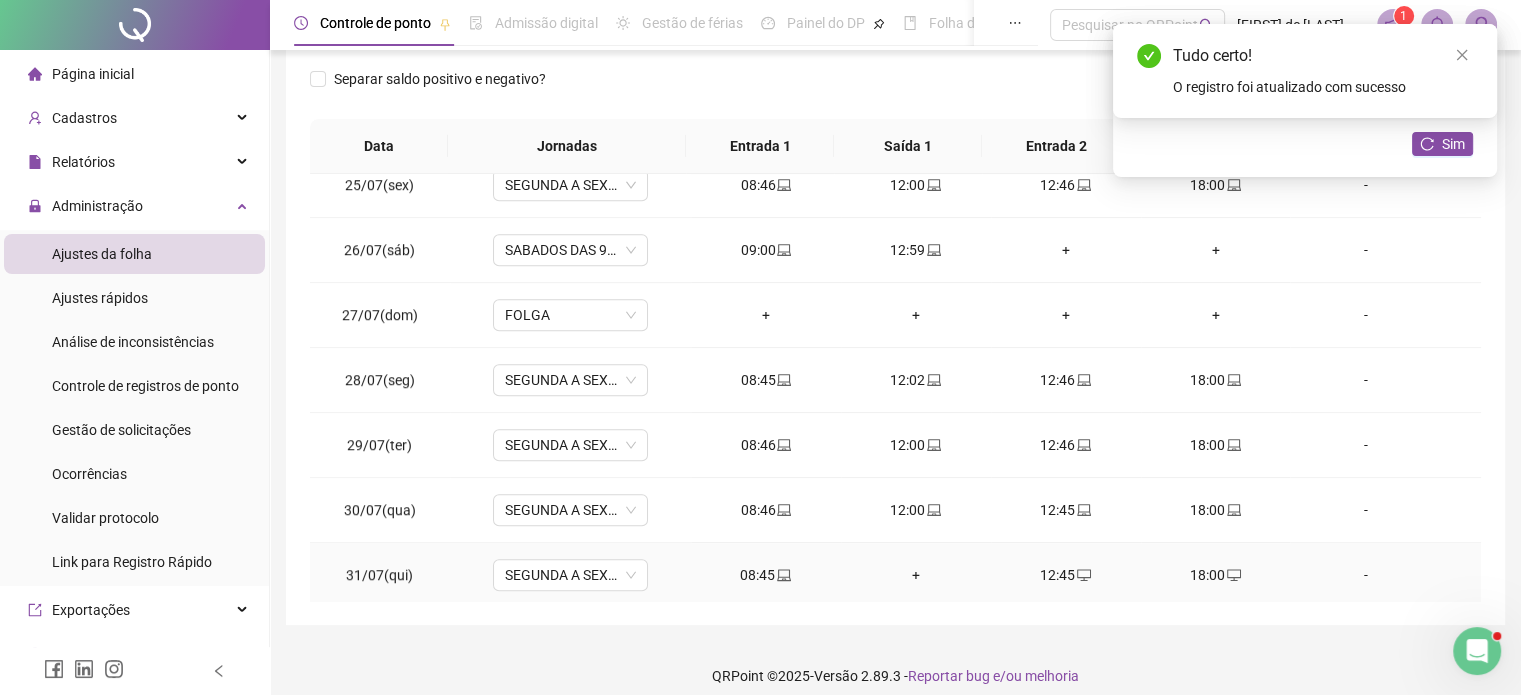 click on "+" at bounding box center (916, 575) 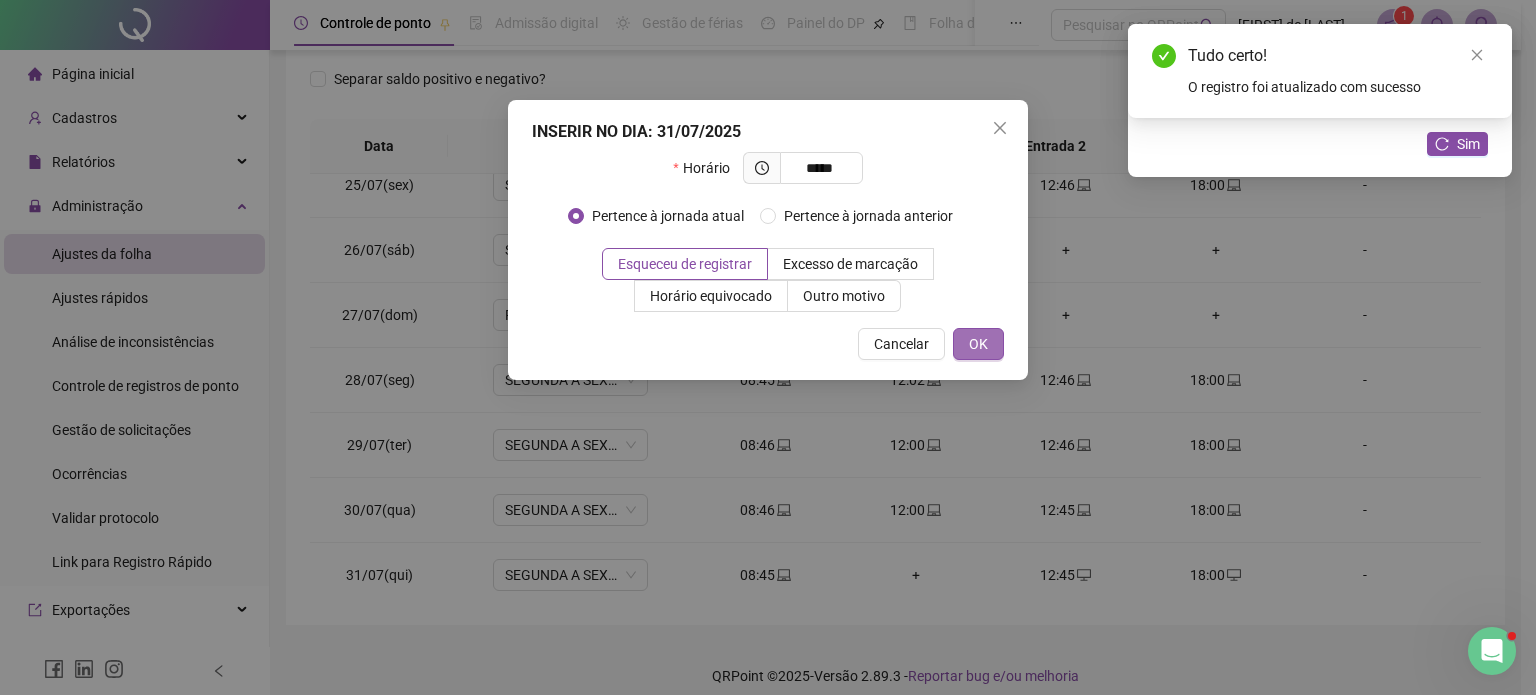 type on "*****" 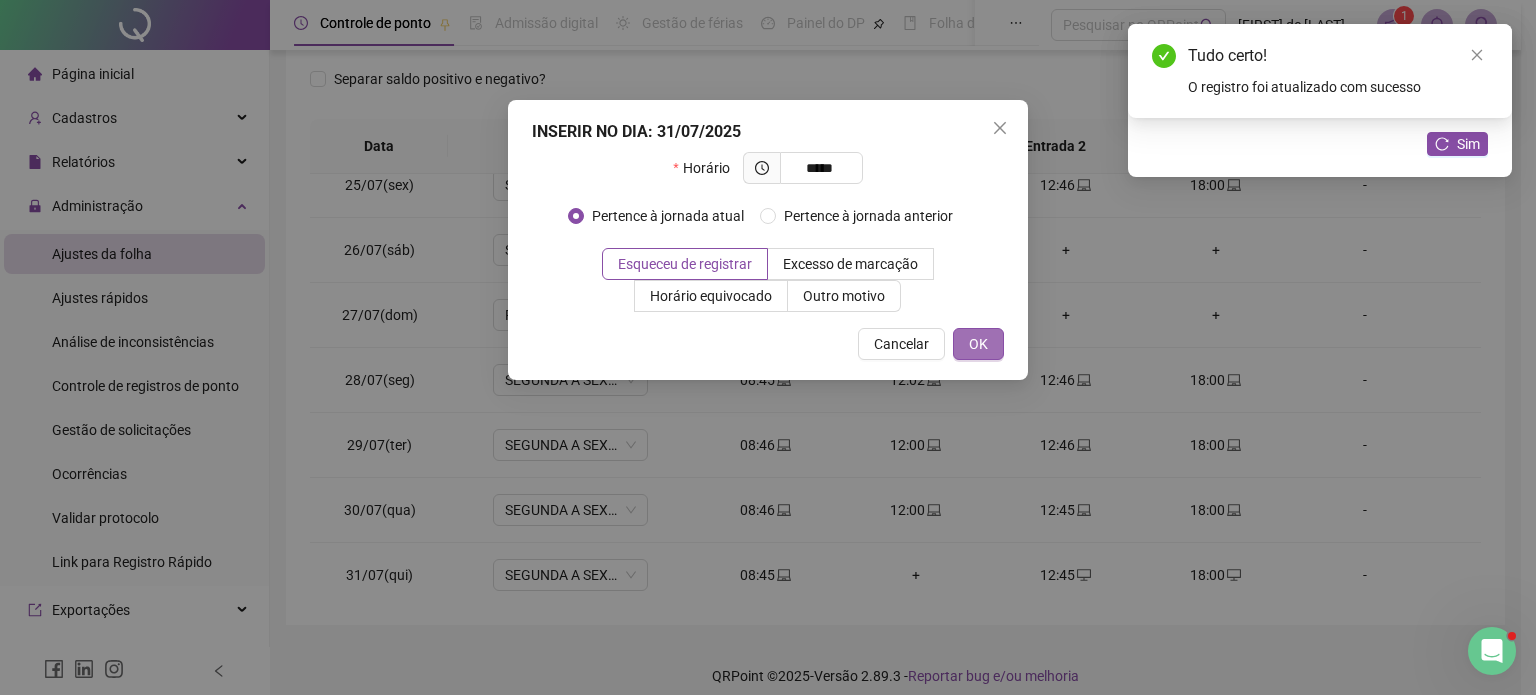 click on "OK" at bounding box center (978, 344) 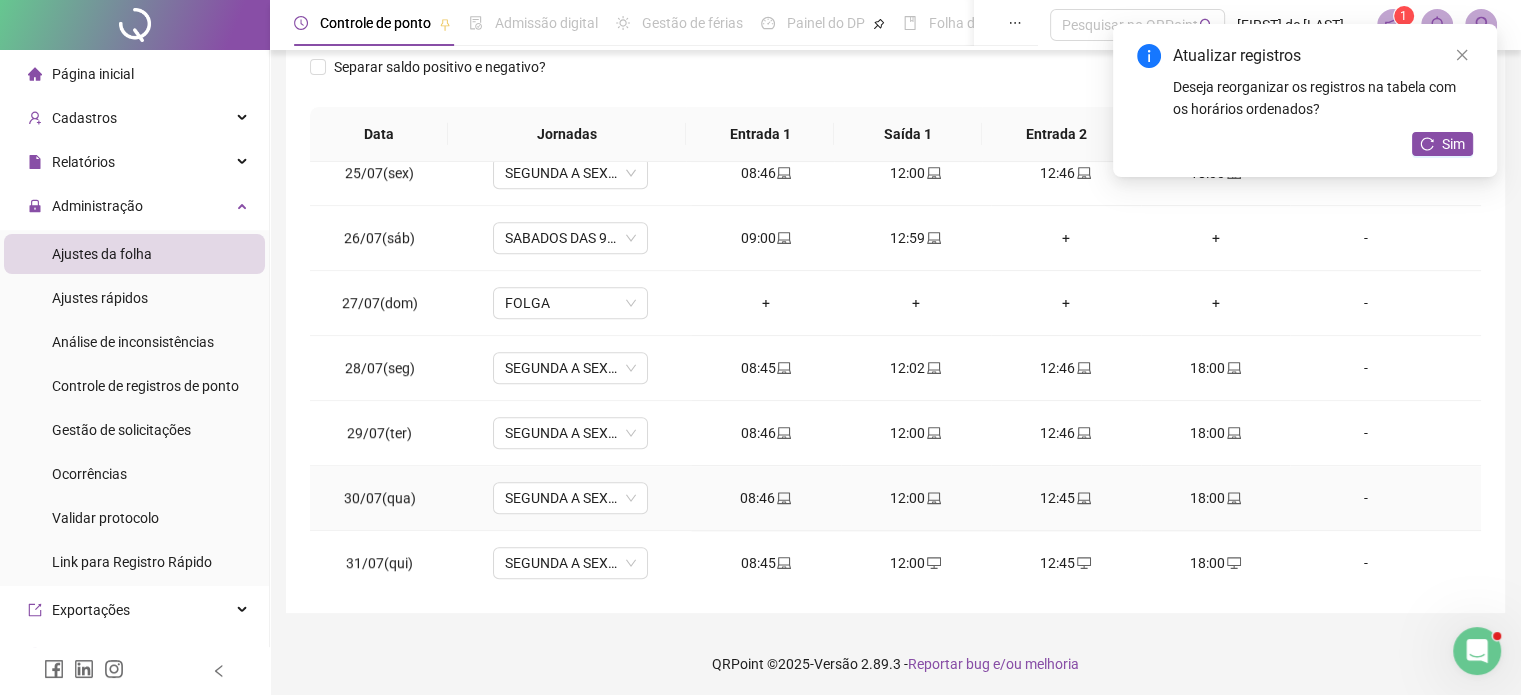 scroll, scrollTop: 326, scrollLeft: 0, axis: vertical 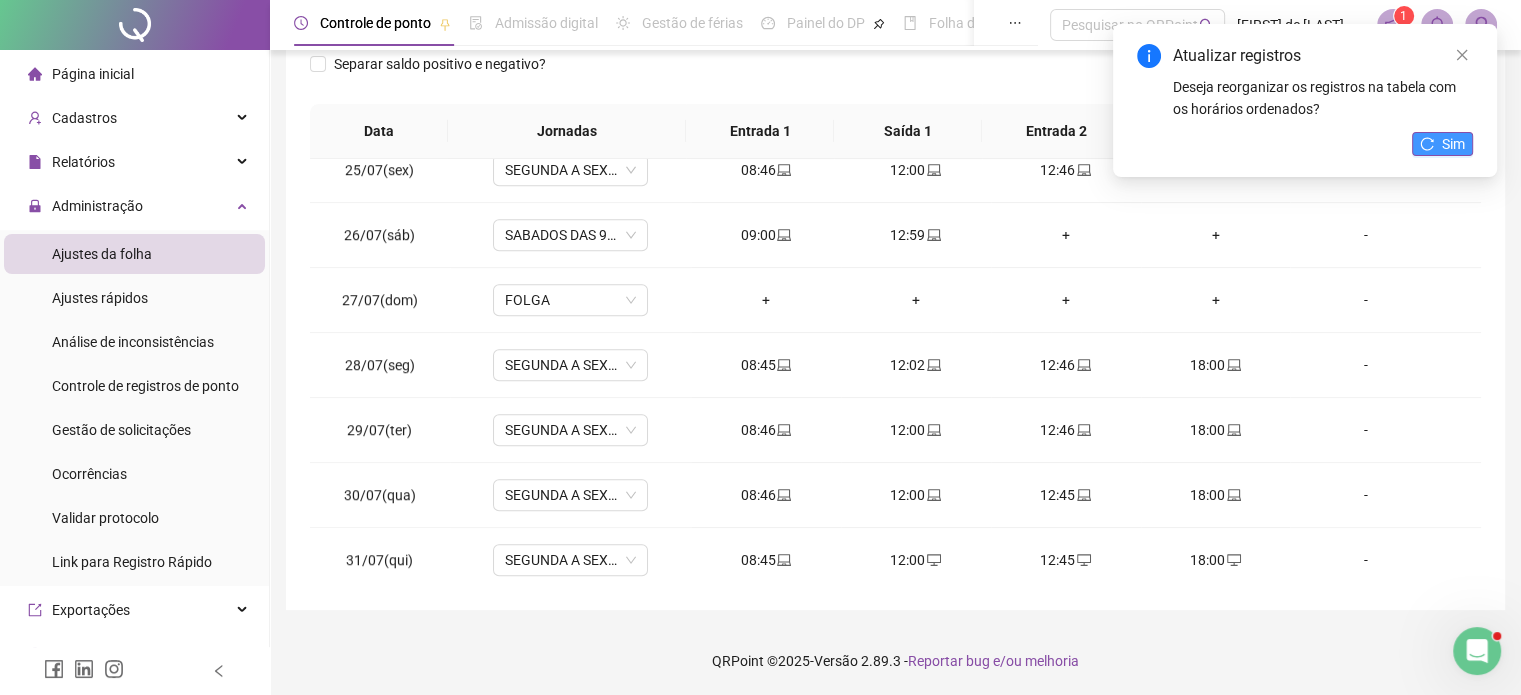 click on "Sim" at bounding box center (1442, 144) 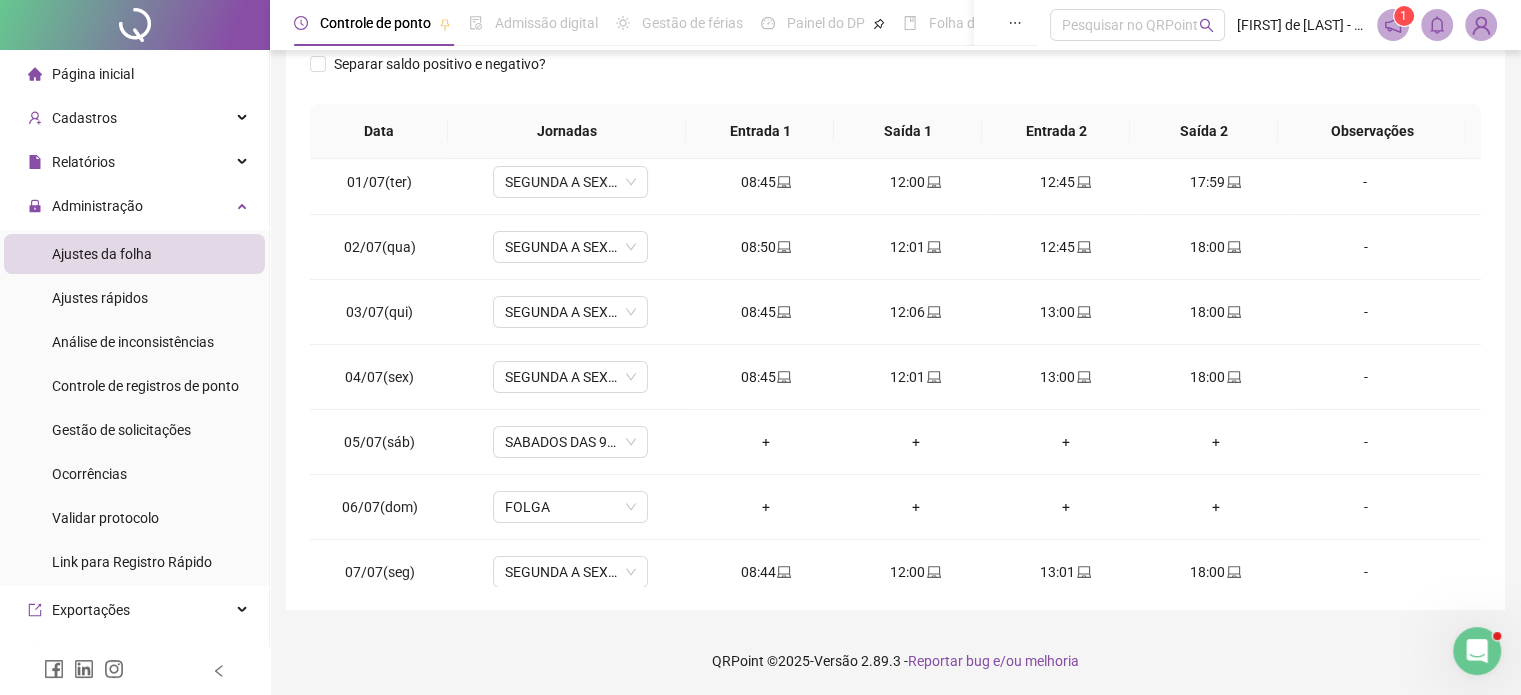 scroll, scrollTop: 0, scrollLeft: 0, axis: both 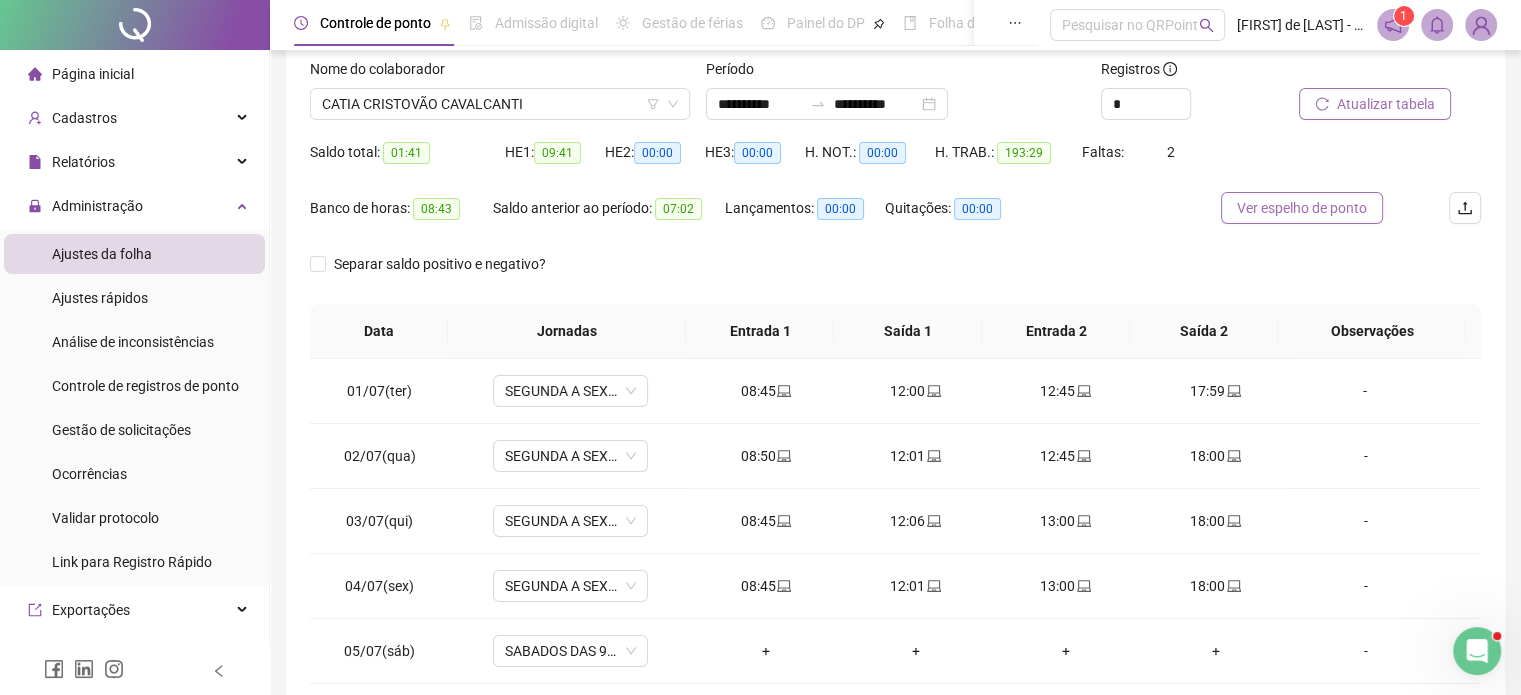 click on "Ver espelho de ponto" at bounding box center [1302, 208] 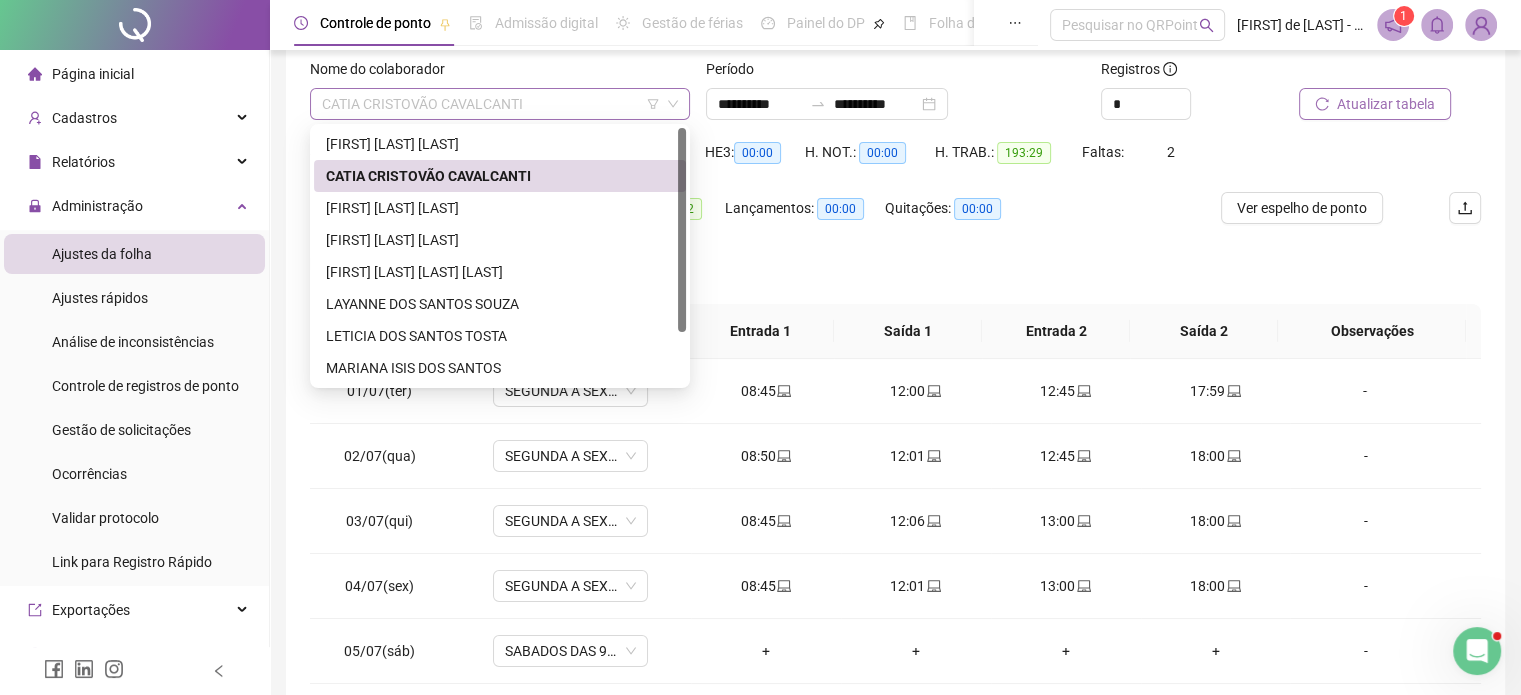 click on "CATIA CRISTOVÃO CAVALCANTI" at bounding box center [500, 104] 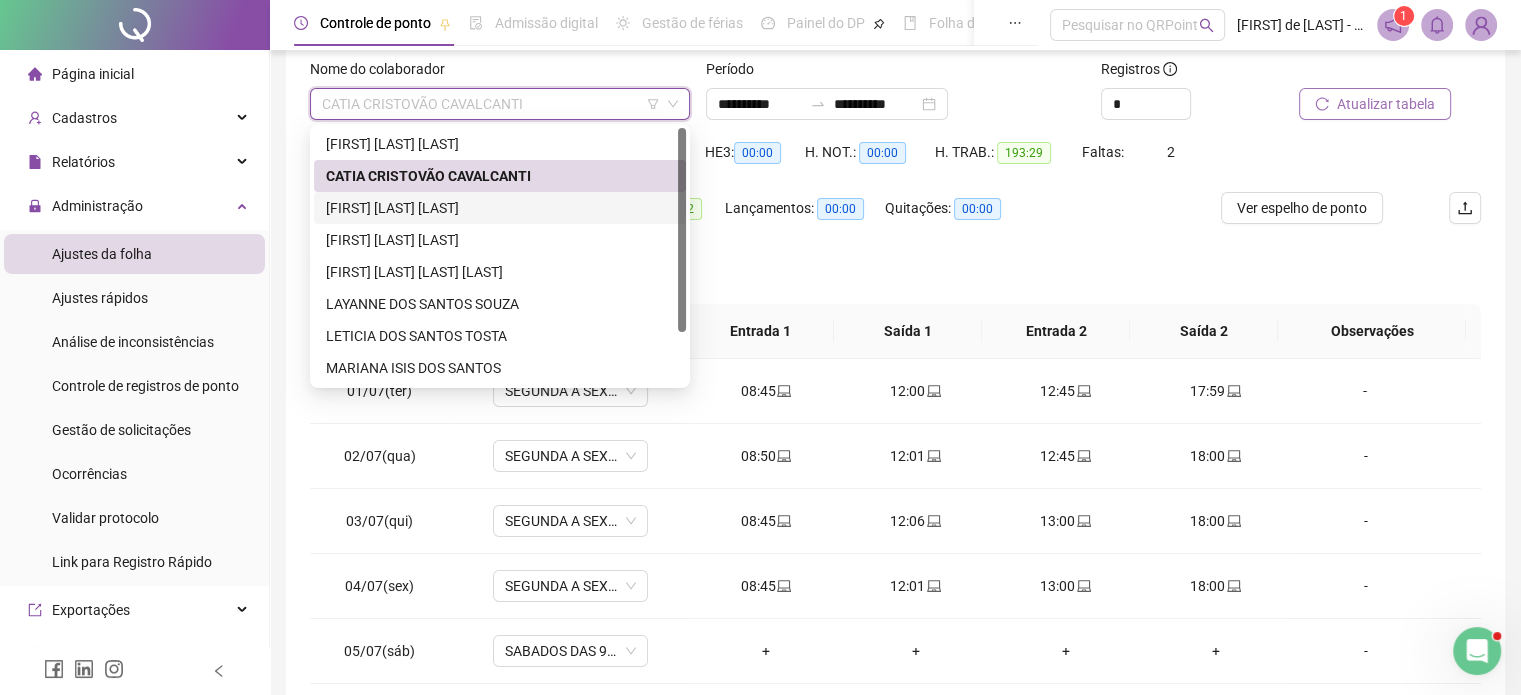 click on "[FIRST] [LAST] [LAST]" at bounding box center [500, 208] 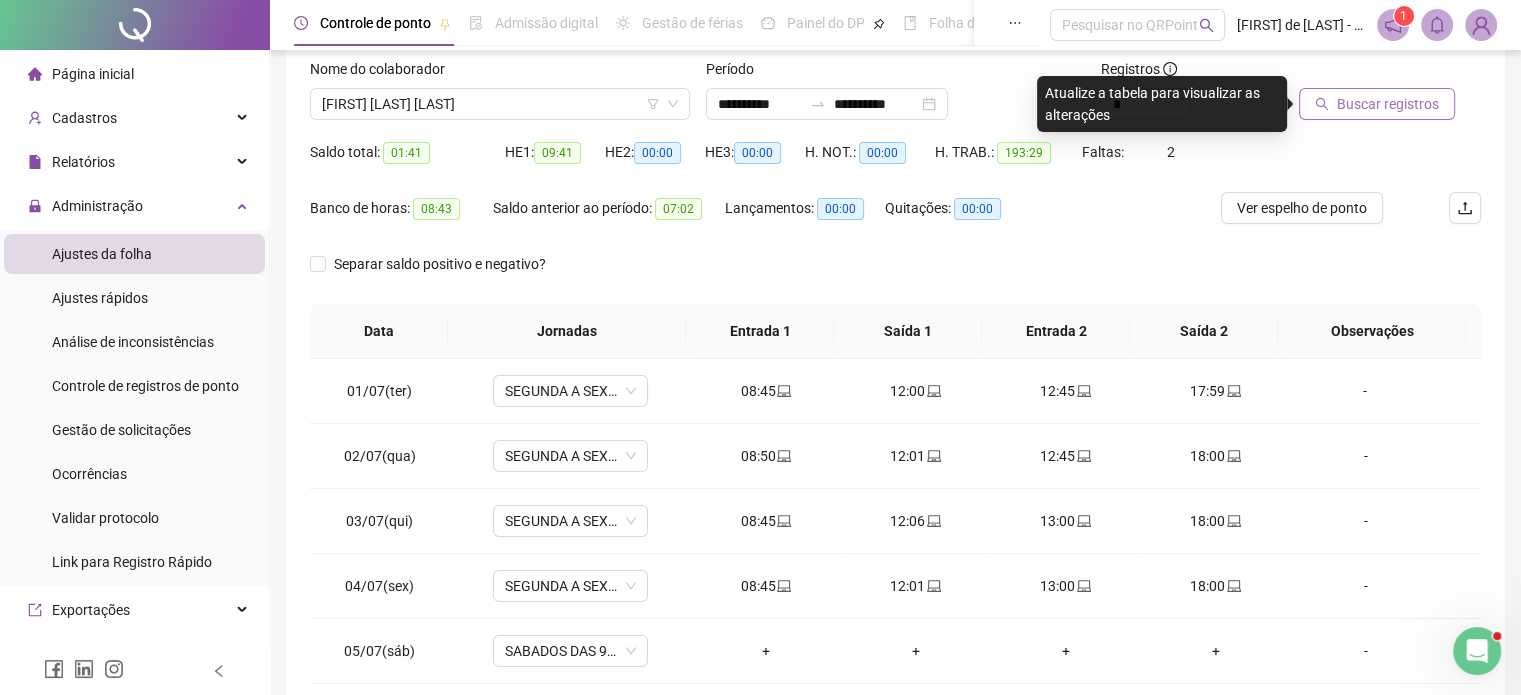 click on "Buscar registros" at bounding box center (1388, 104) 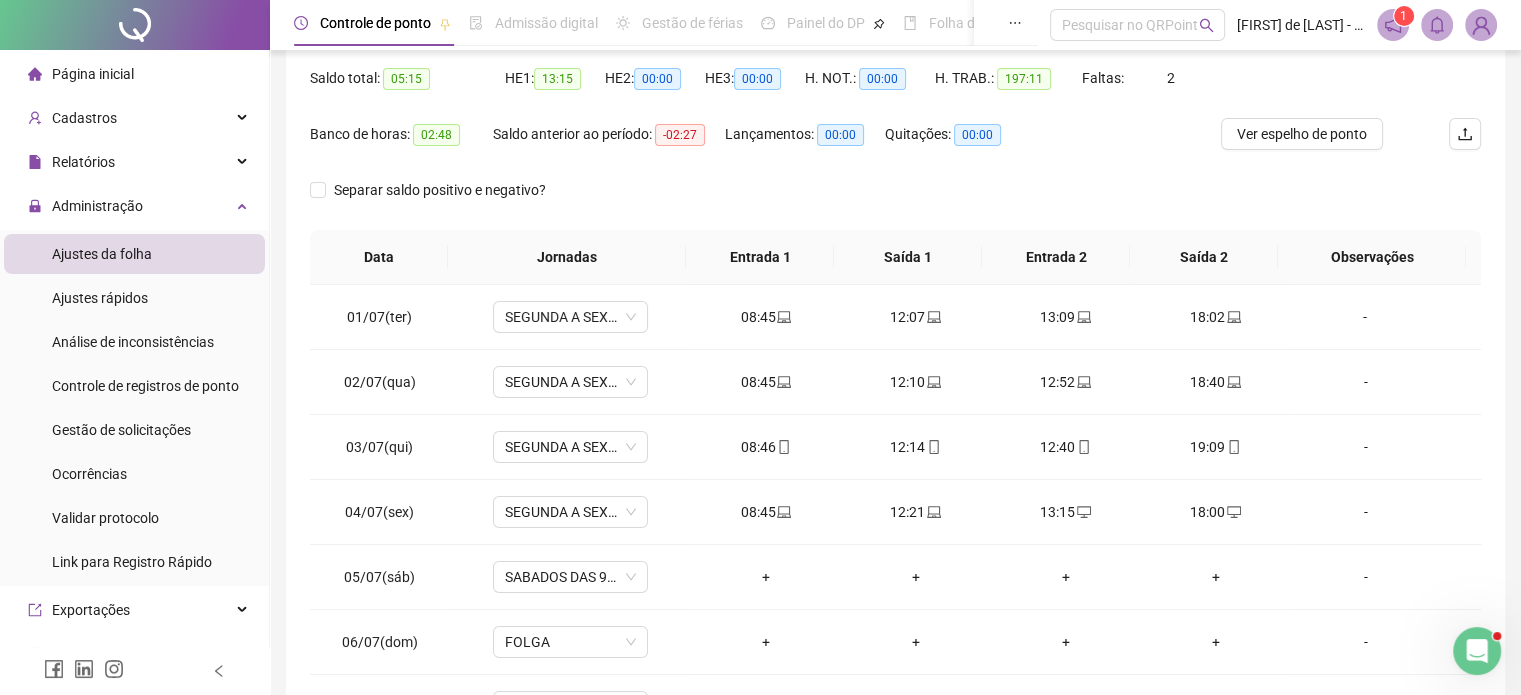 scroll, scrollTop: 326, scrollLeft: 0, axis: vertical 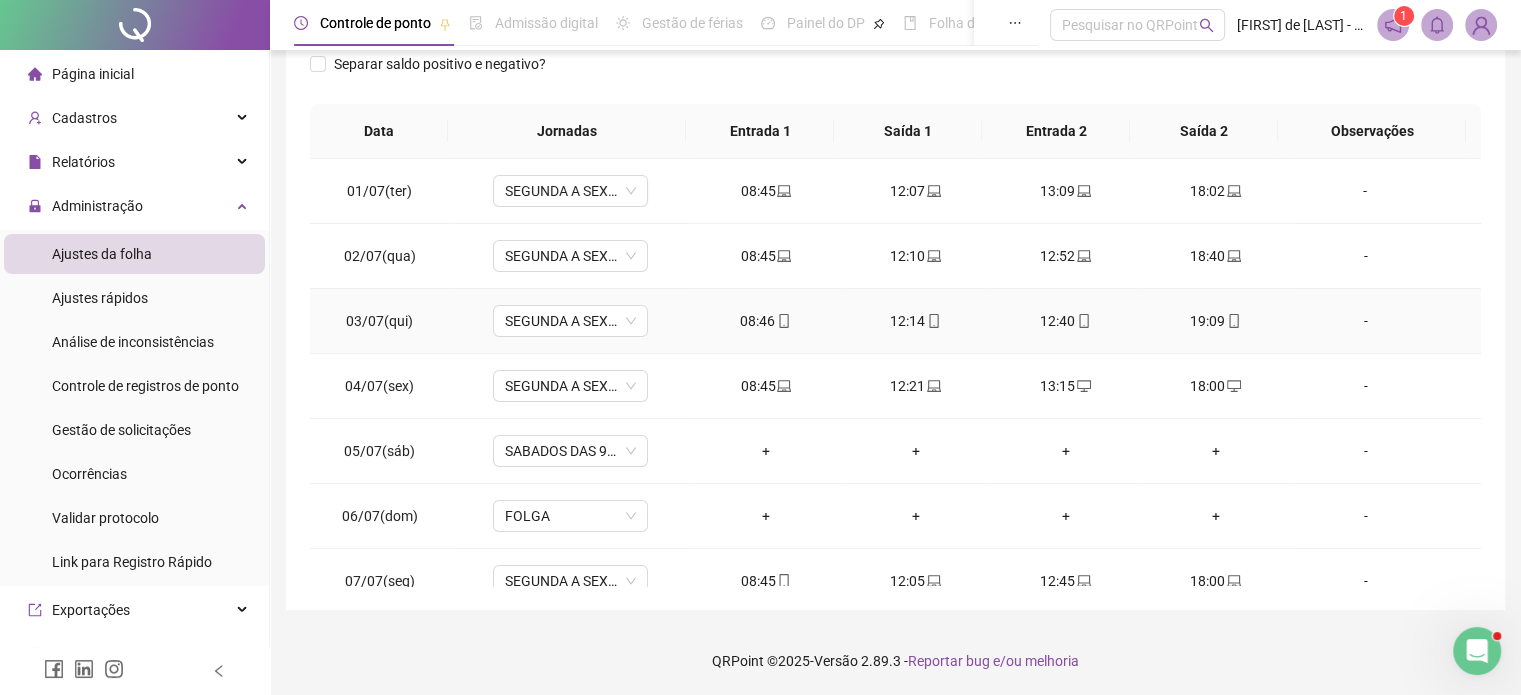 click on "19:09" at bounding box center (1216, 321) 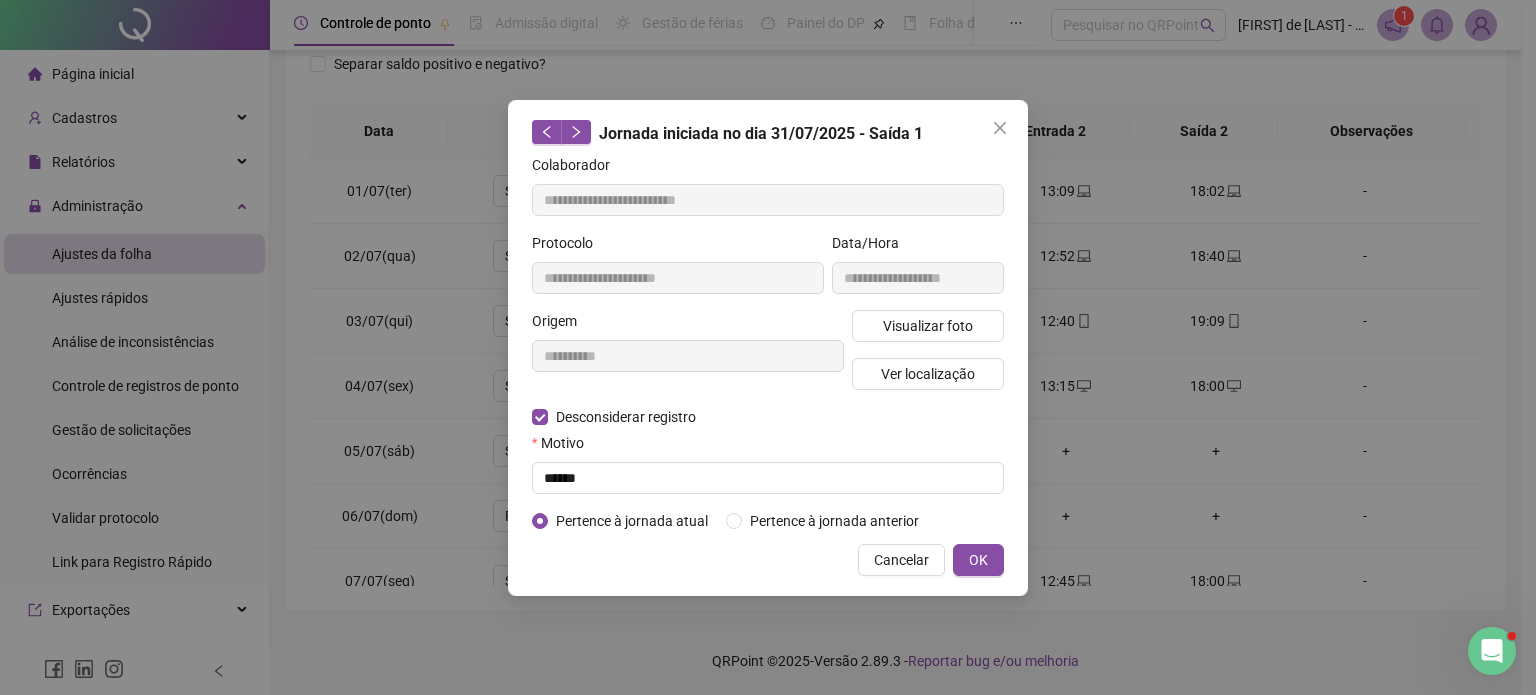 type on "**********" 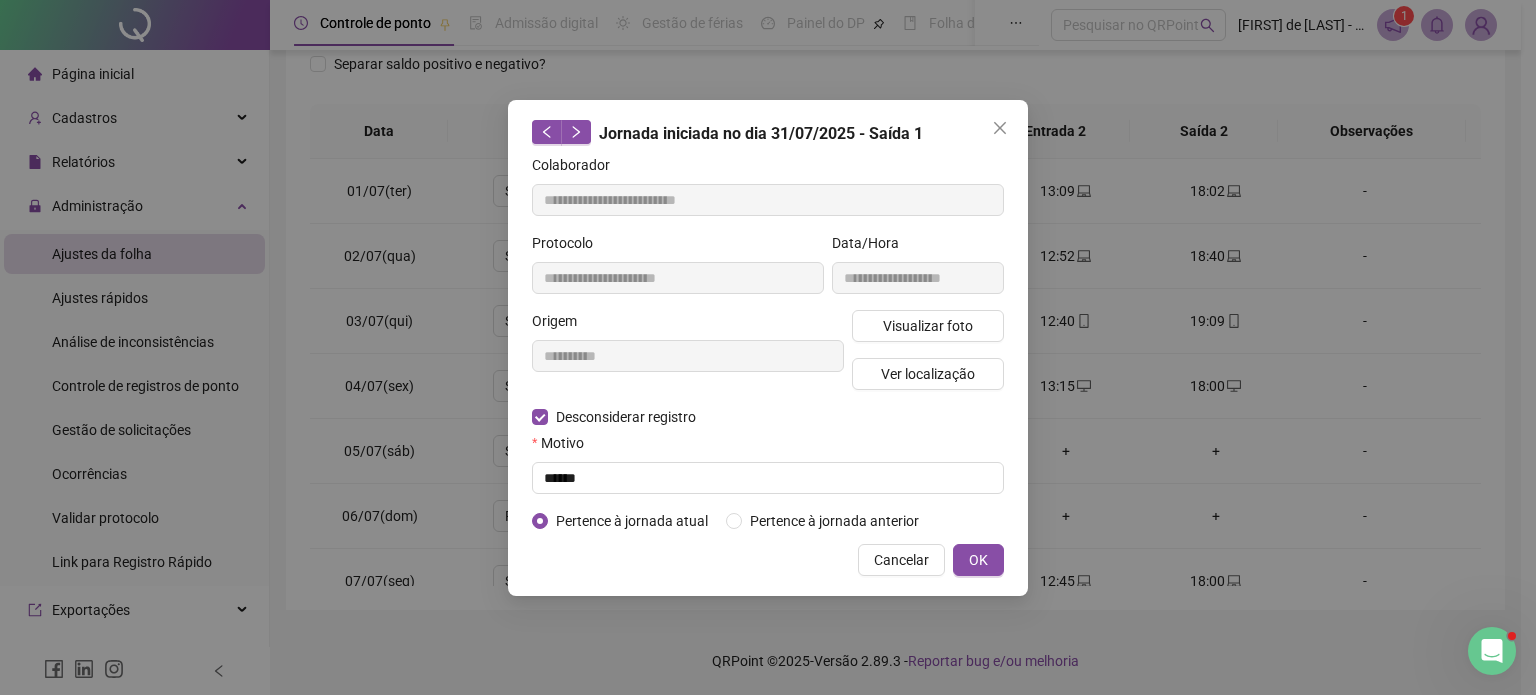 type on "**********" 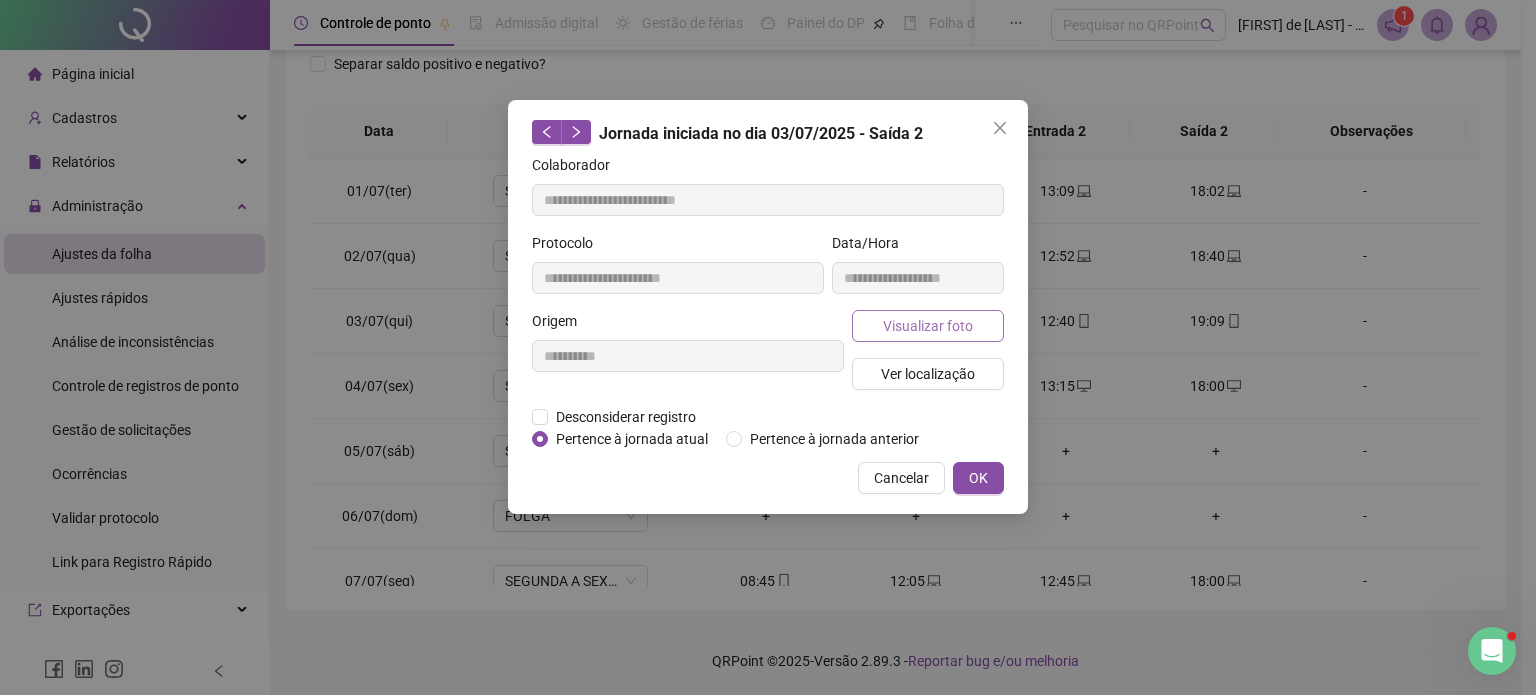 click on "Visualizar foto" at bounding box center (928, 326) 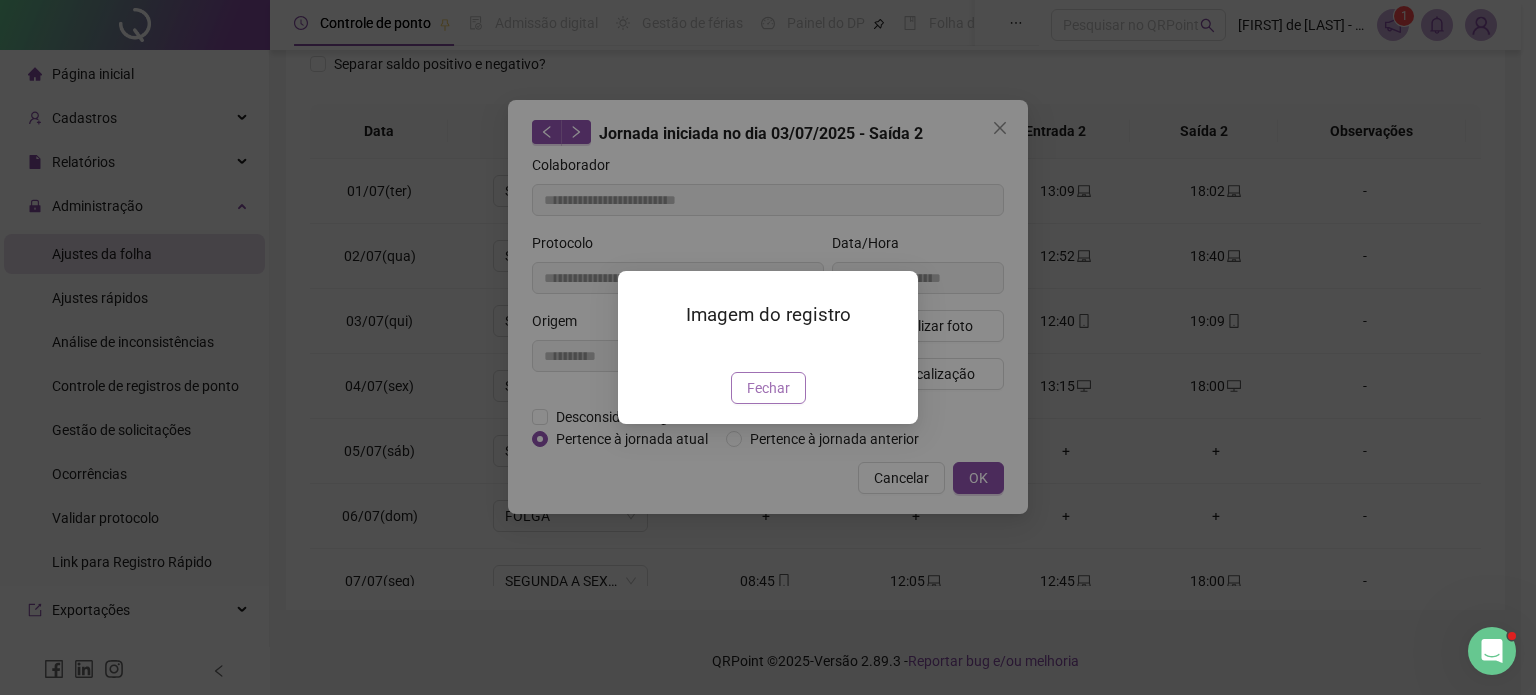 click on "Fechar" at bounding box center [768, 388] 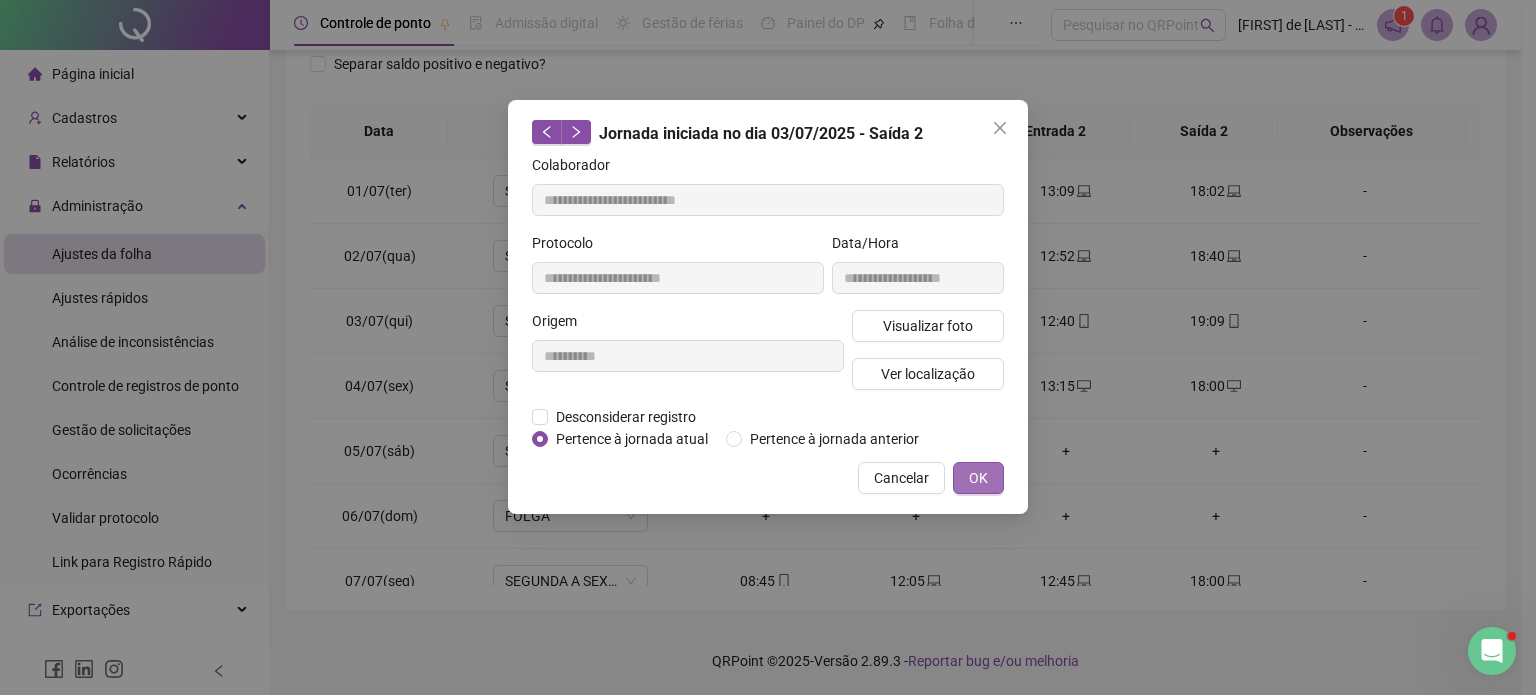 click on "OK" at bounding box center [978, 478] 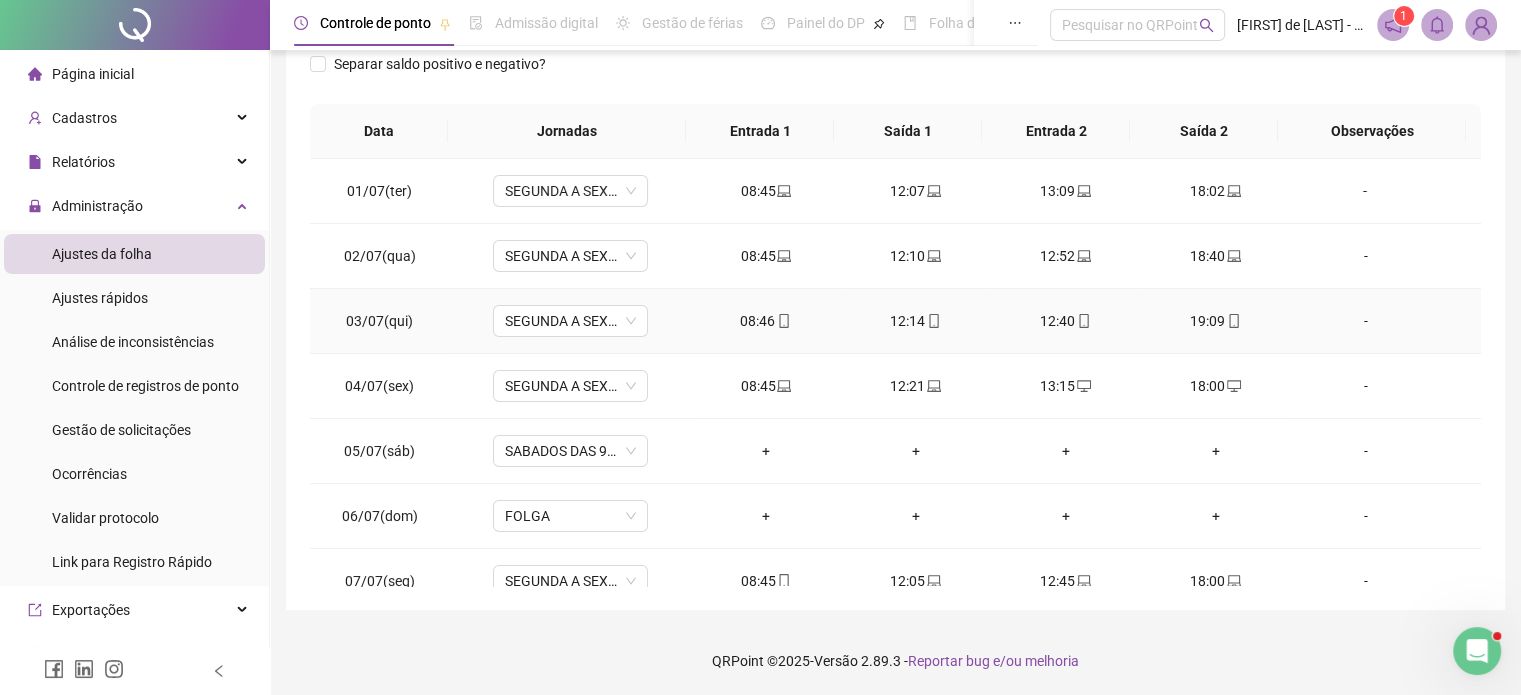 click on "19:09" at bounding box center [1216, 321] 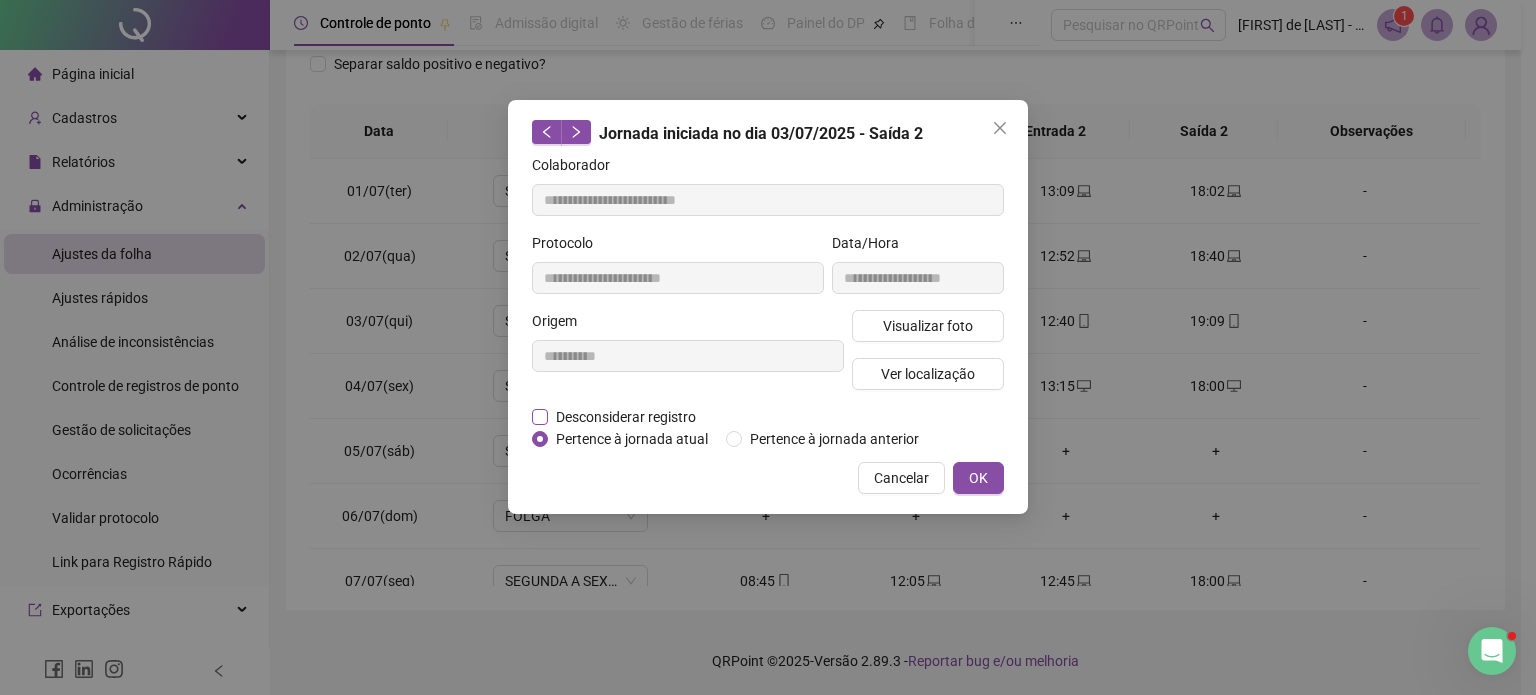 click on "Desconsiderar registro" at bounding box center (626, 417) 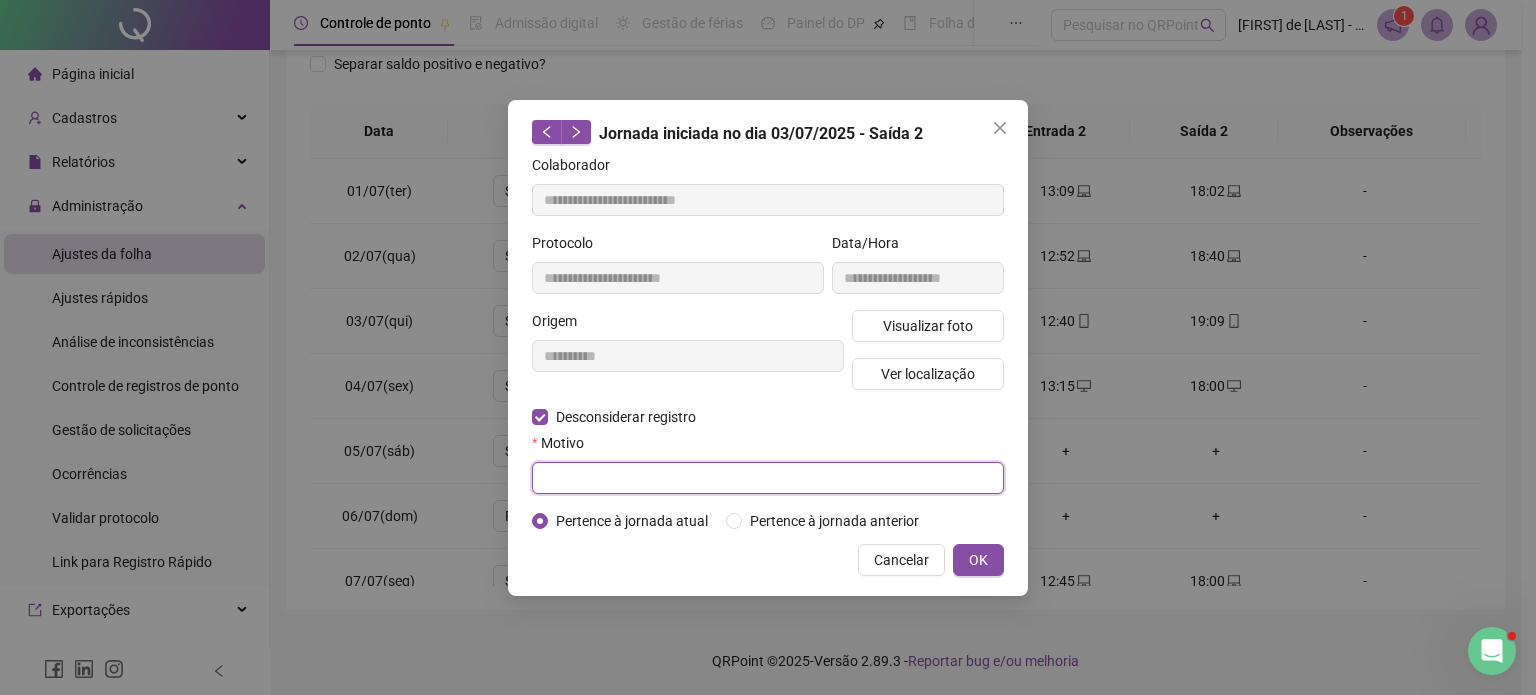click at bounding box center (768, 478) 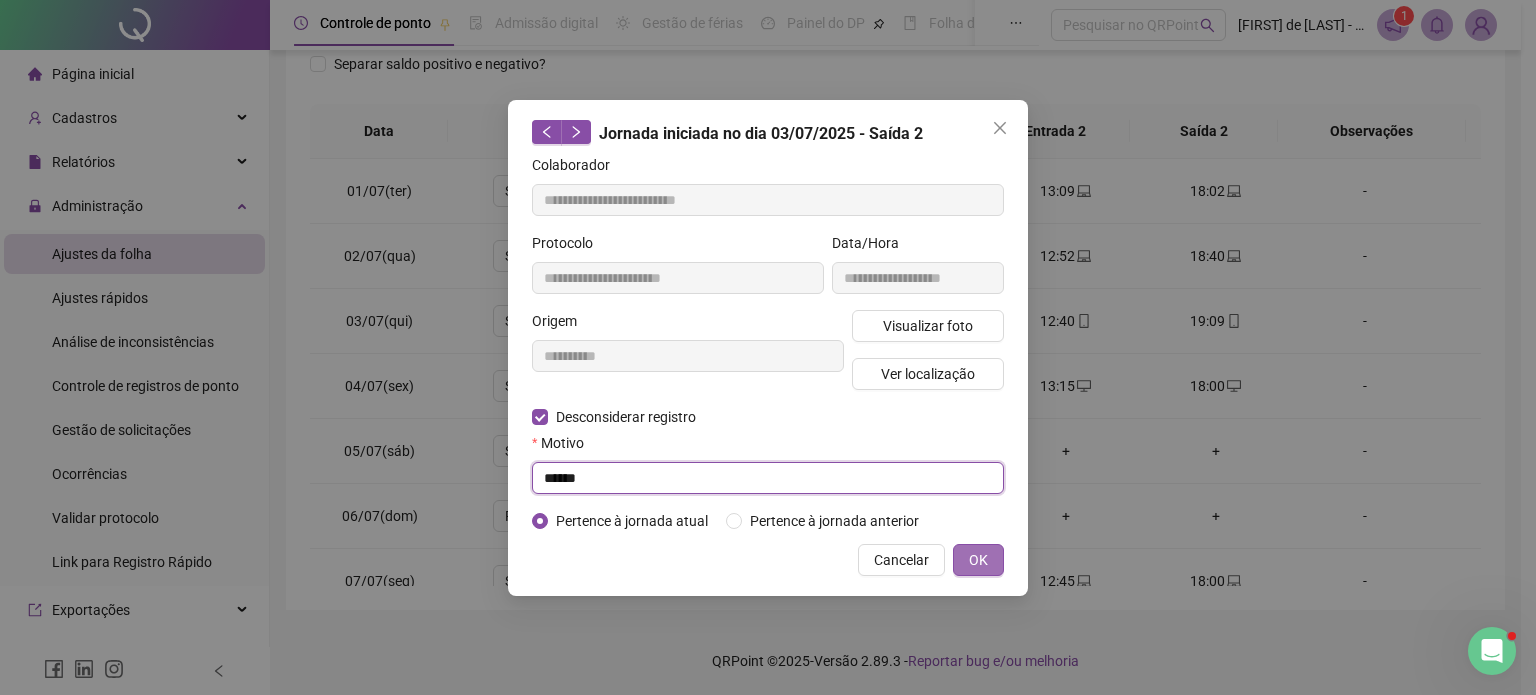 type on "******" 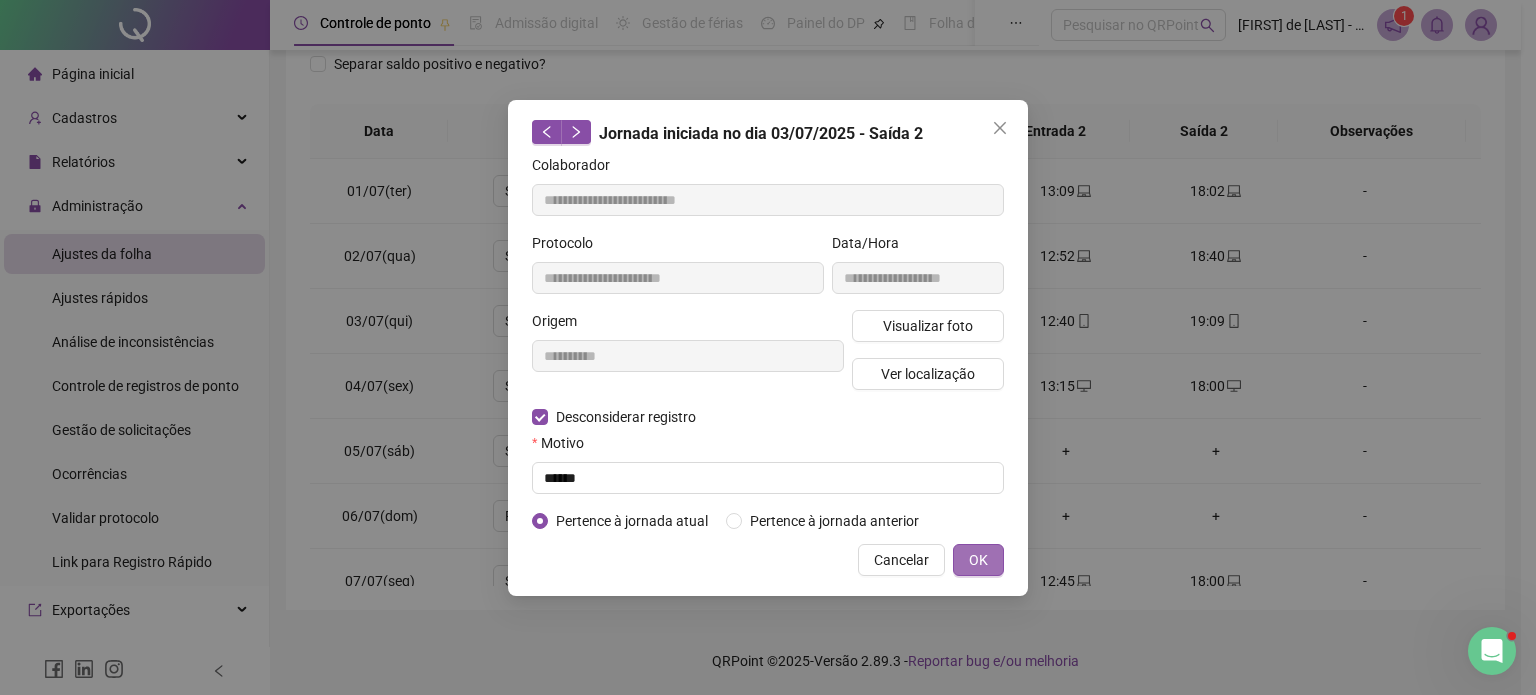 click on "OK" at bounding box center (978, 560) 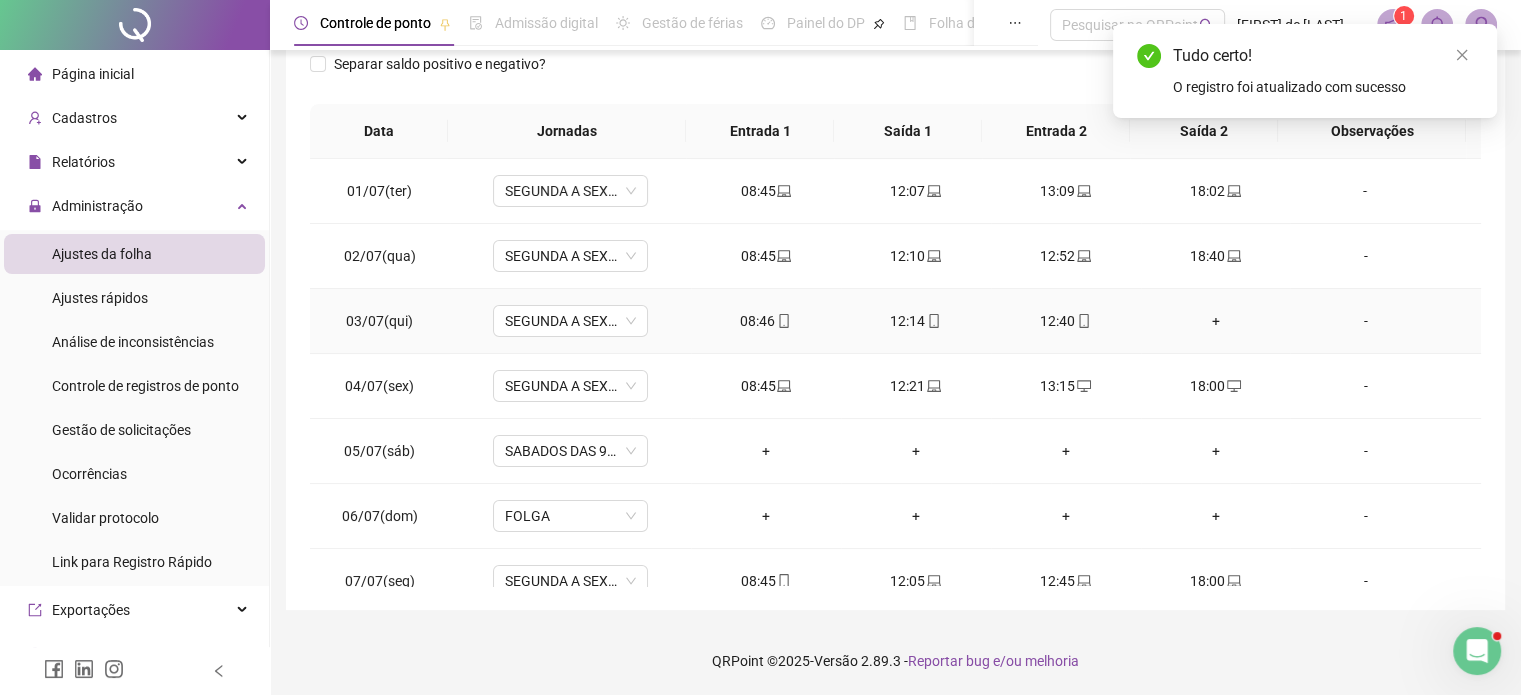 click on "+" at bounding box center (1216, 321) 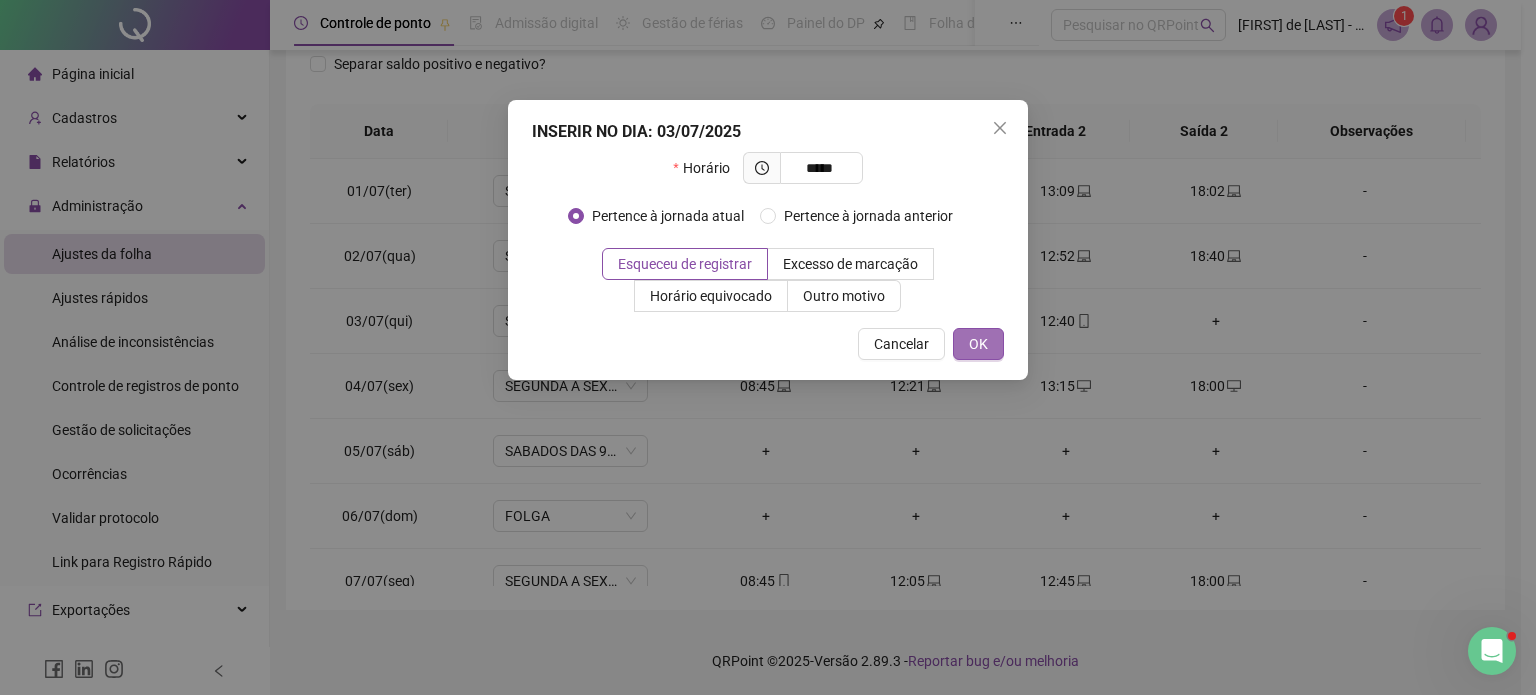 type on "*****" 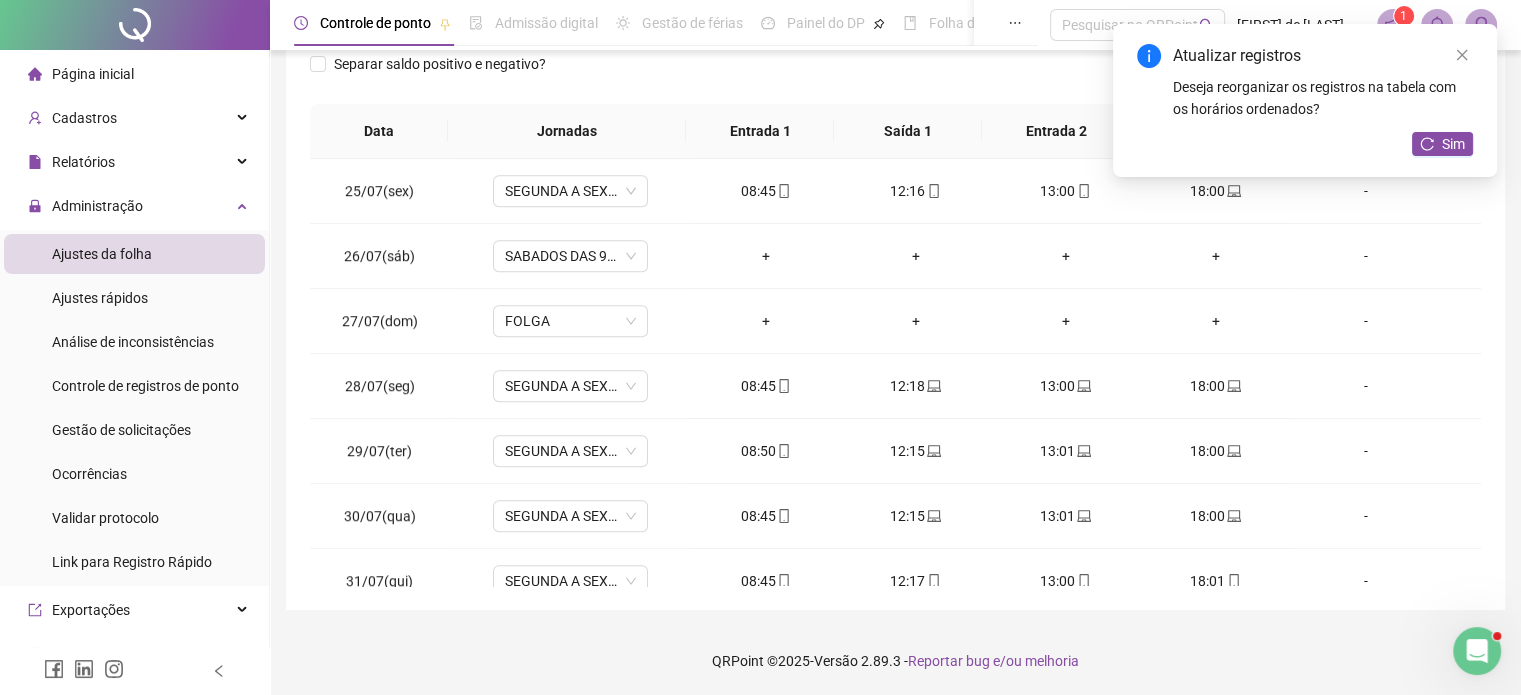 scroll, scrollTop: 1581, scrollLeft: 0, axis: vertical 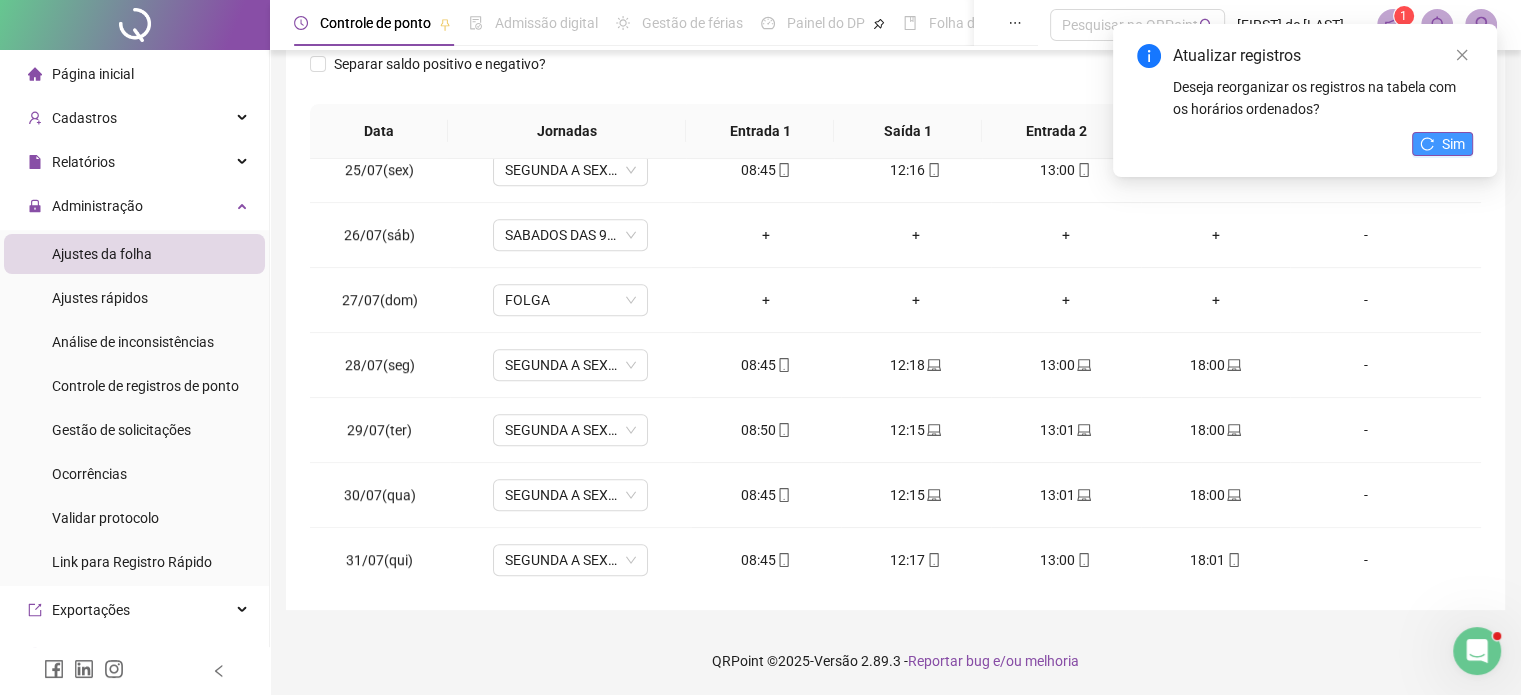 click on "Sim" at bounding box center (1453, 144) 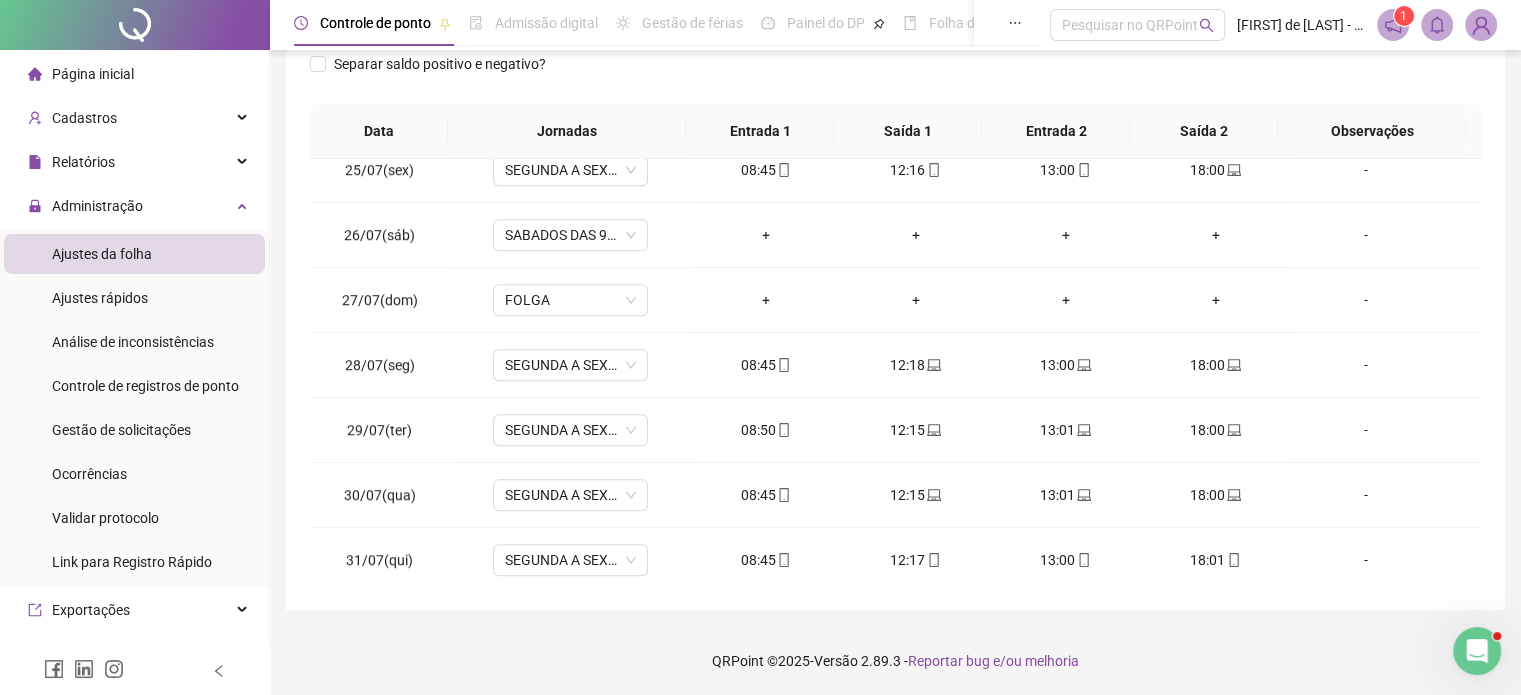 scroll, scrollTop: 0, scrollLeft: 0, axis: both 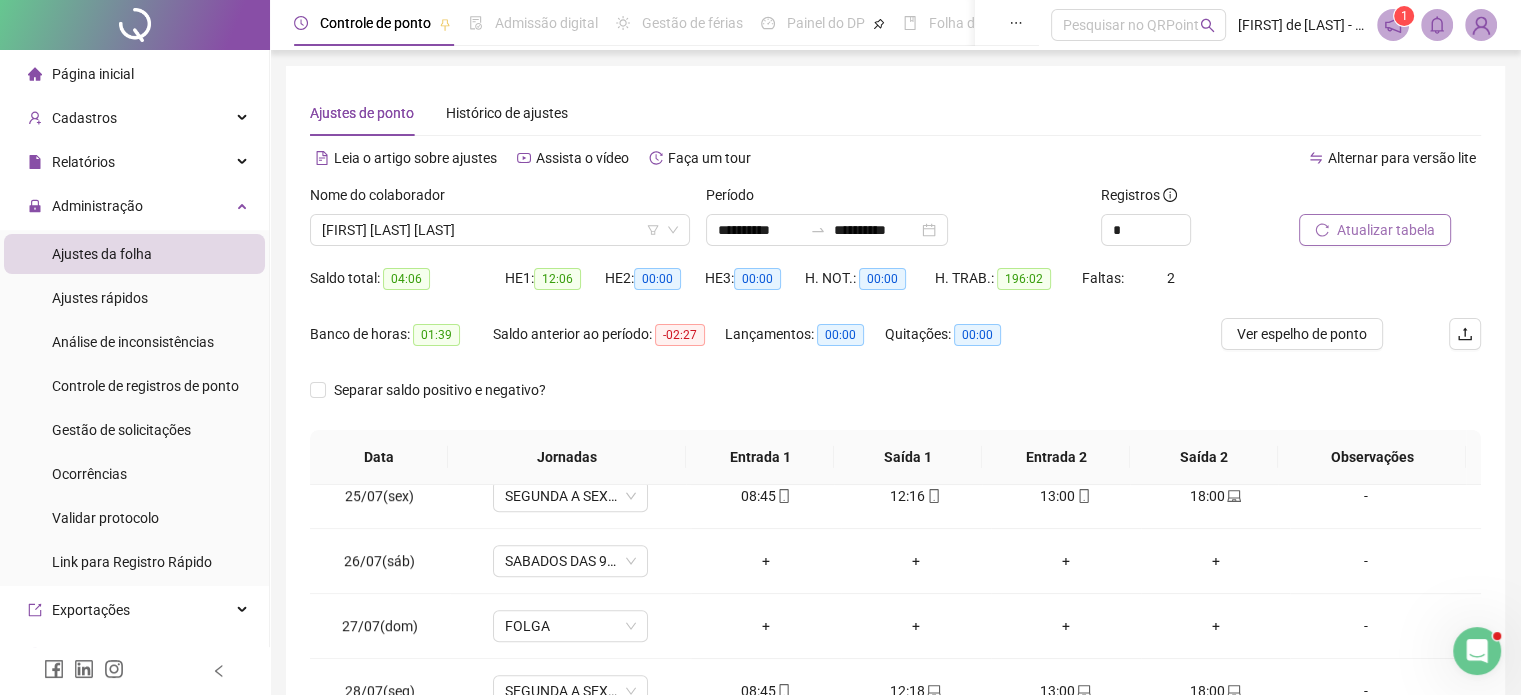 click on "Atualizar tabela" at bounding box center (1386, 230) 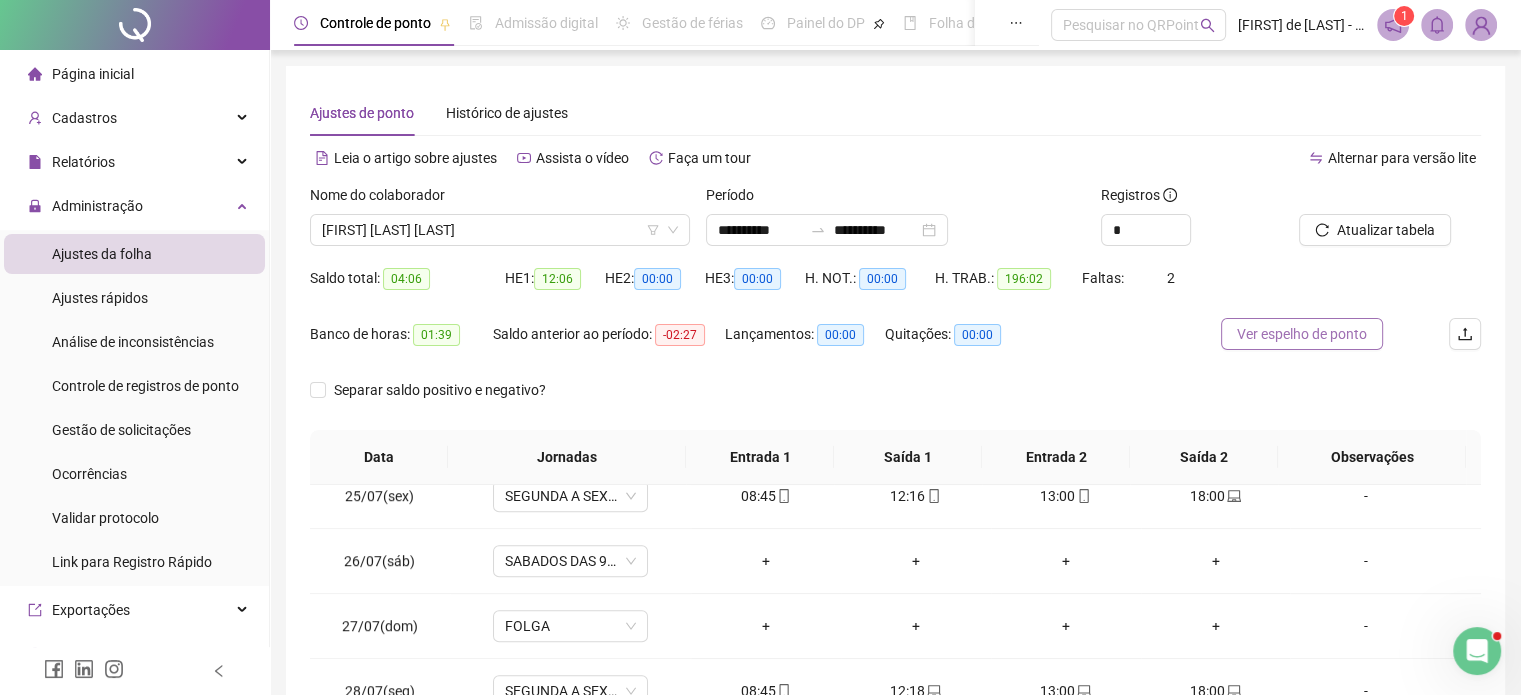 click on "Ver espelho de ponto" at bounding box center [1302, 334] 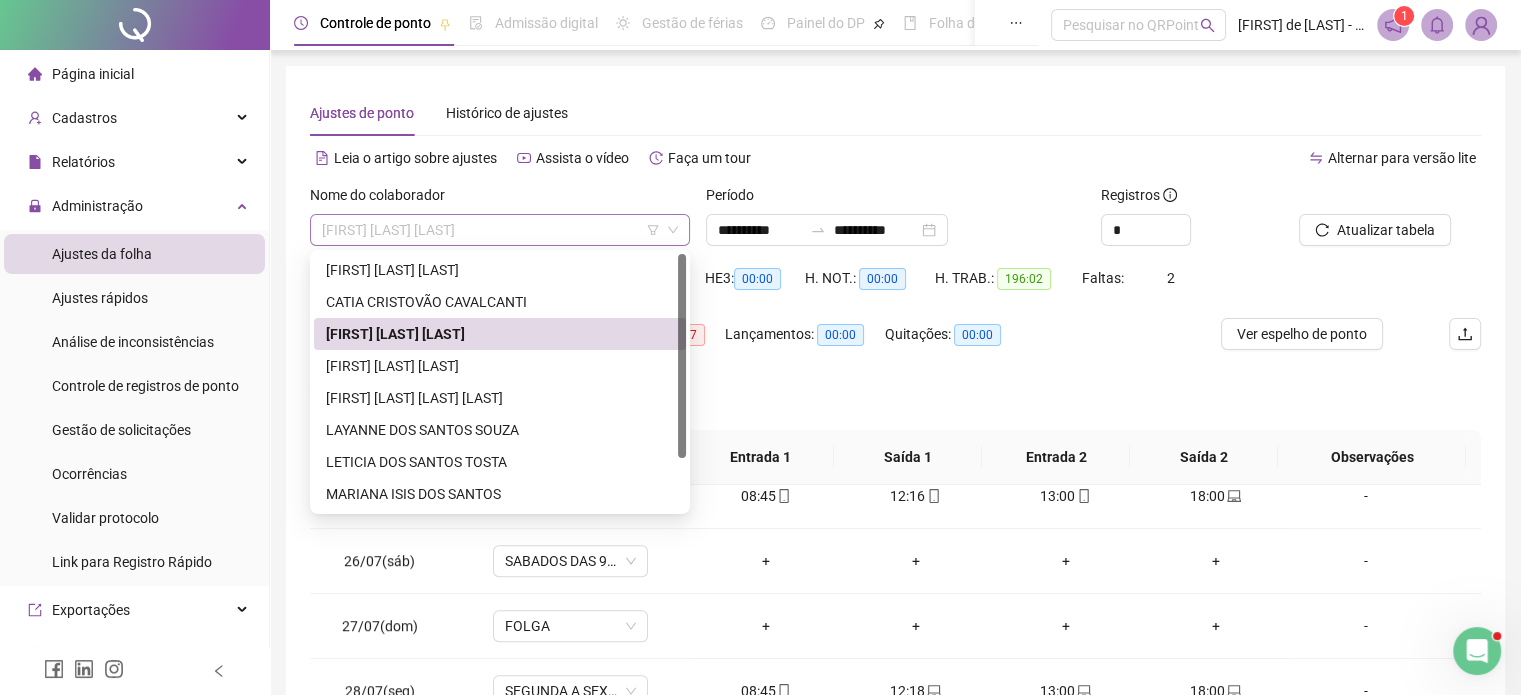 click on "[FIRST] [LAST] [LAST]" at bounding box center (500, 230) 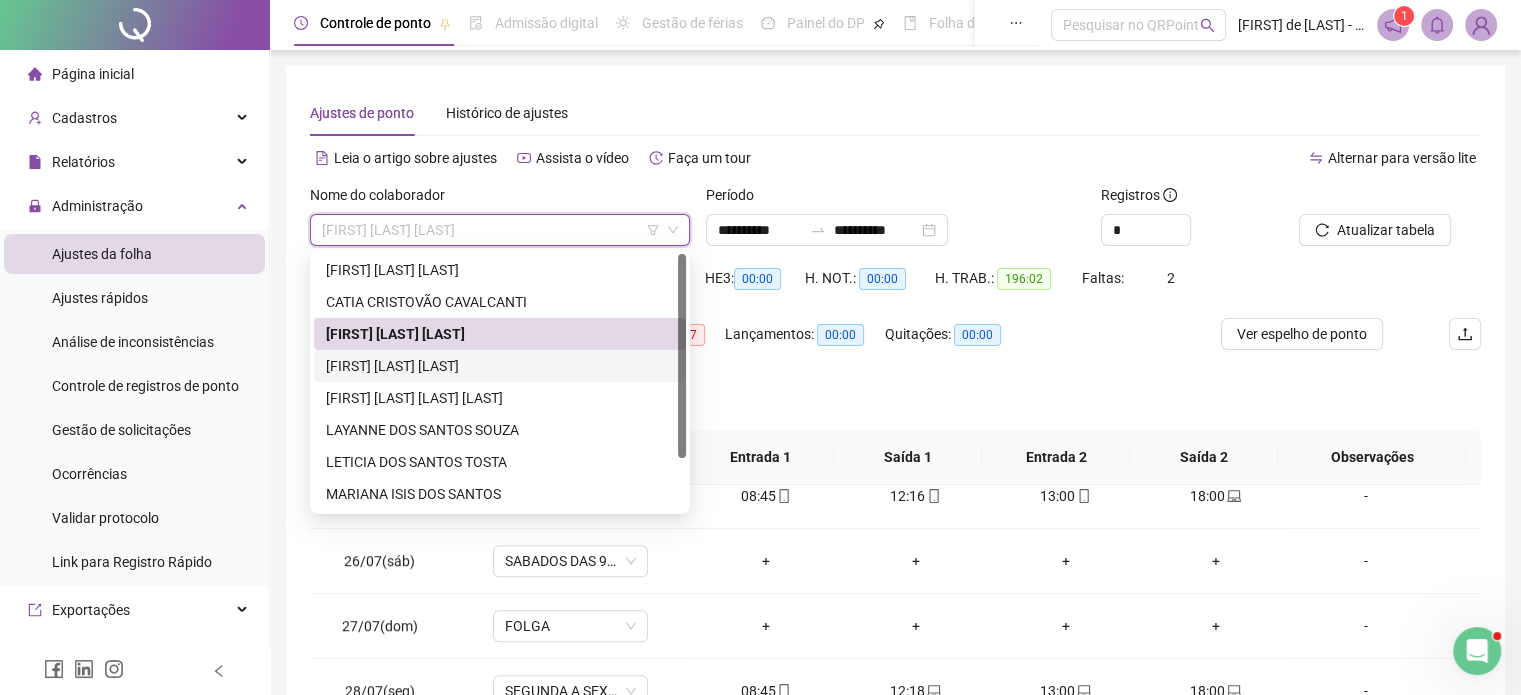 click on "[FIRST] [LAST] [LAST]" at bounding box center (500, 366) 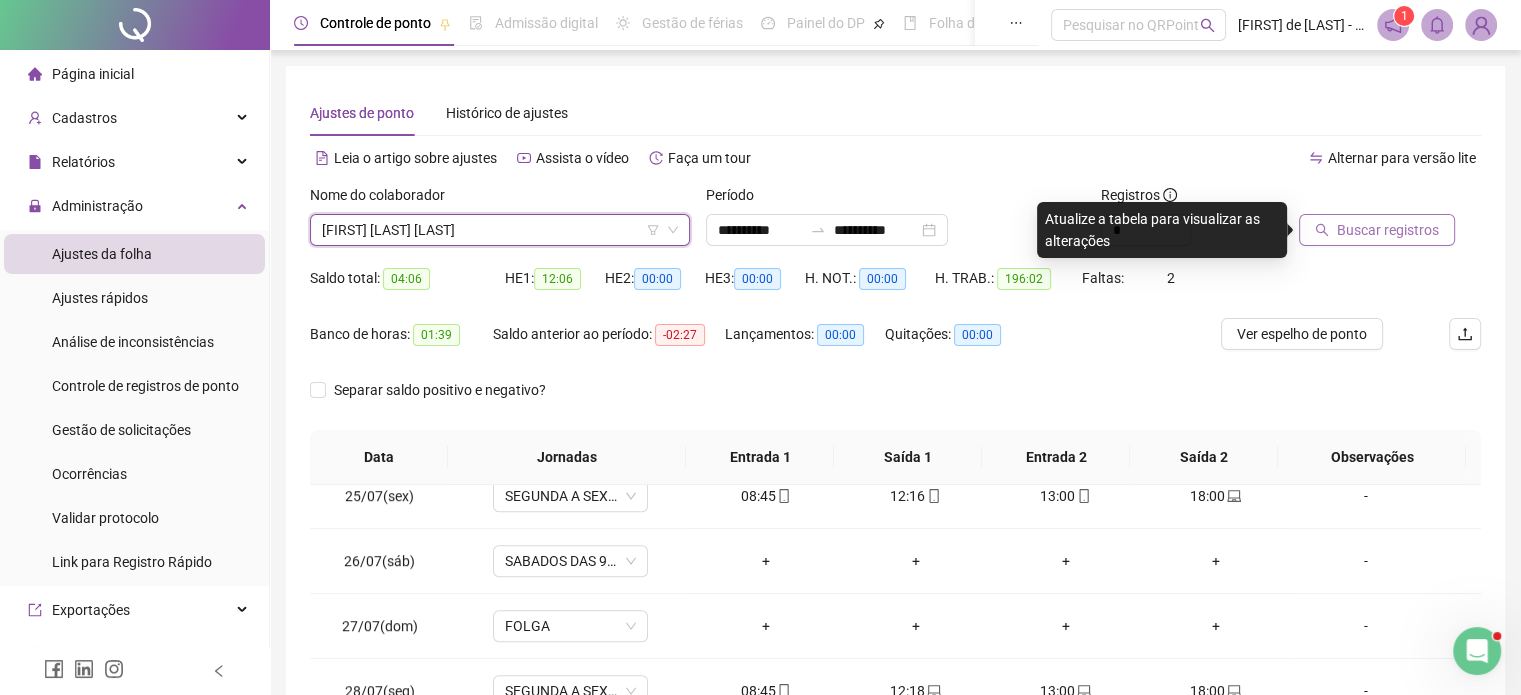 click on "Buscar registros" at bounding box center (1388, 230) 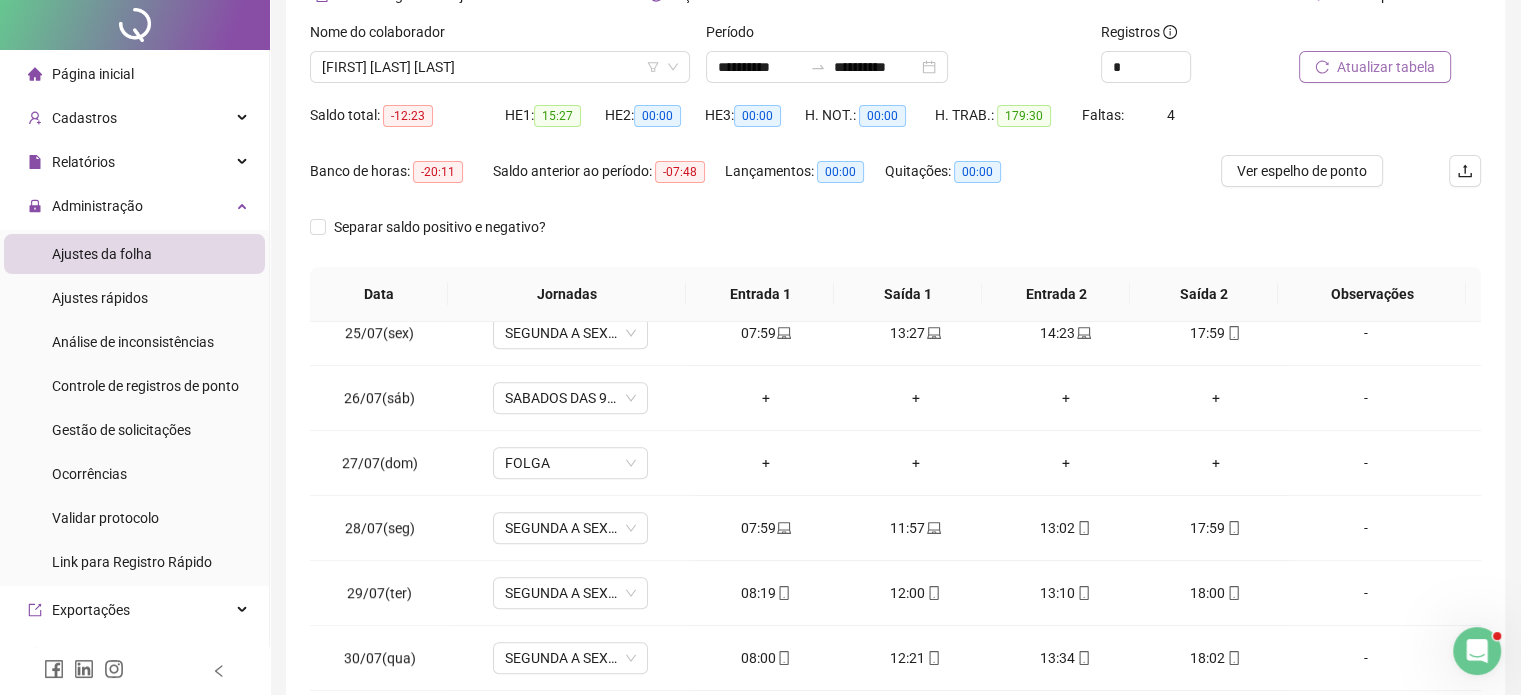 scroll, scrollTop: 326, scrollLeft: 0, axis: vertical 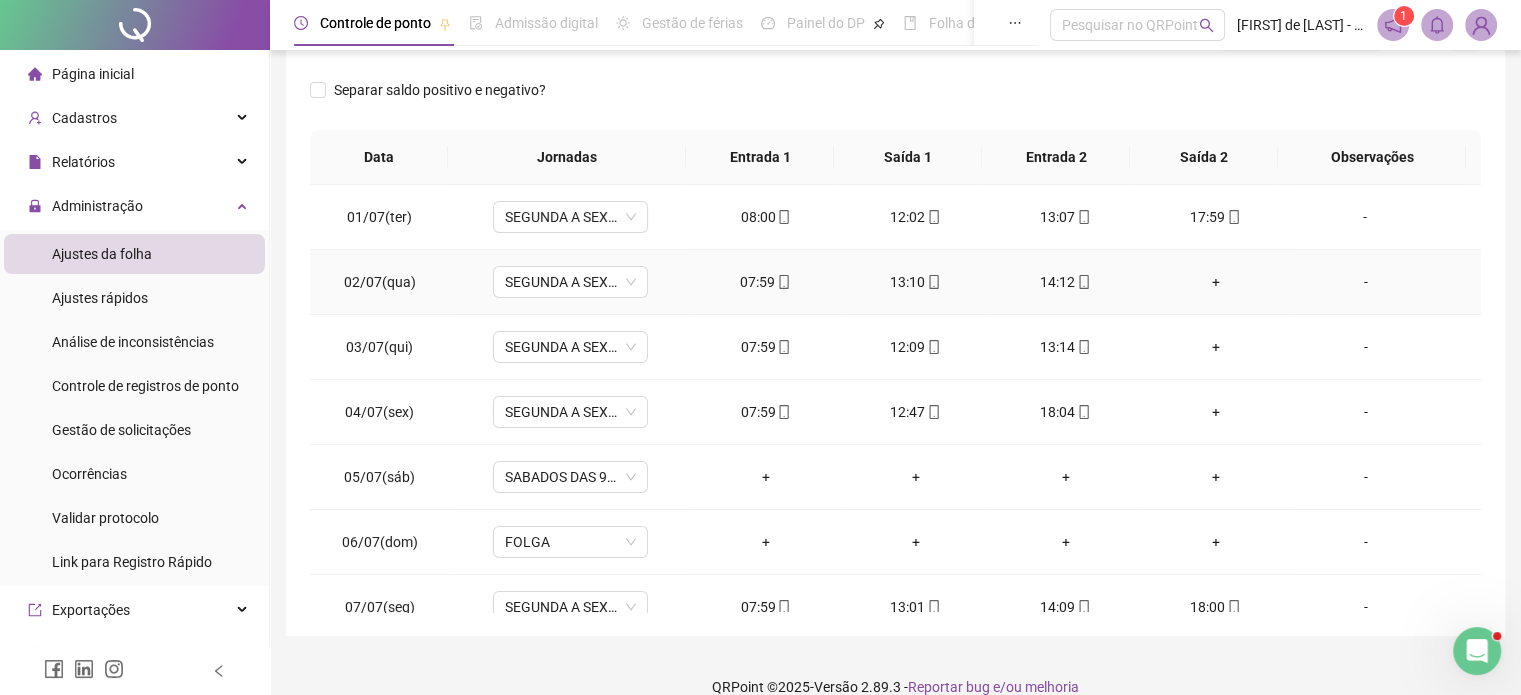 click on "+" at bounding box center (1216, 282) 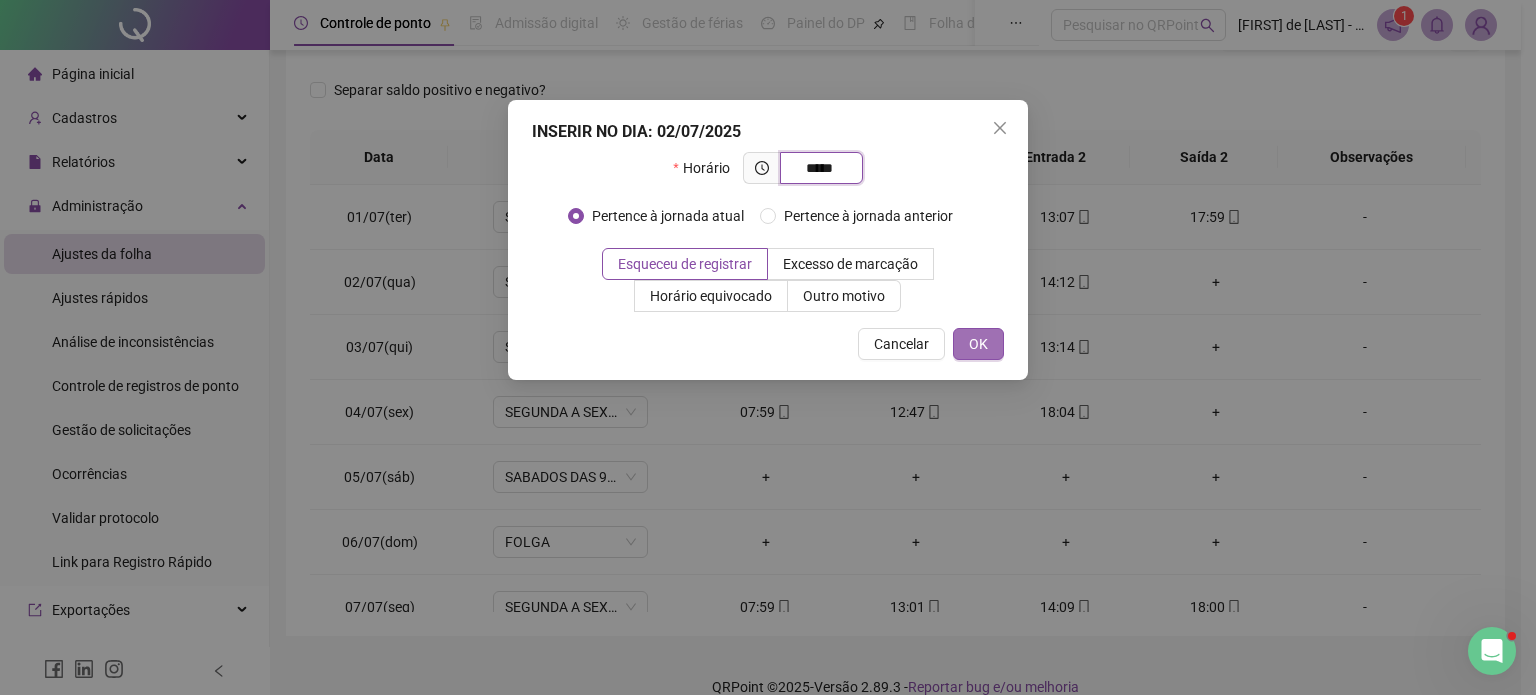 type on "*****" 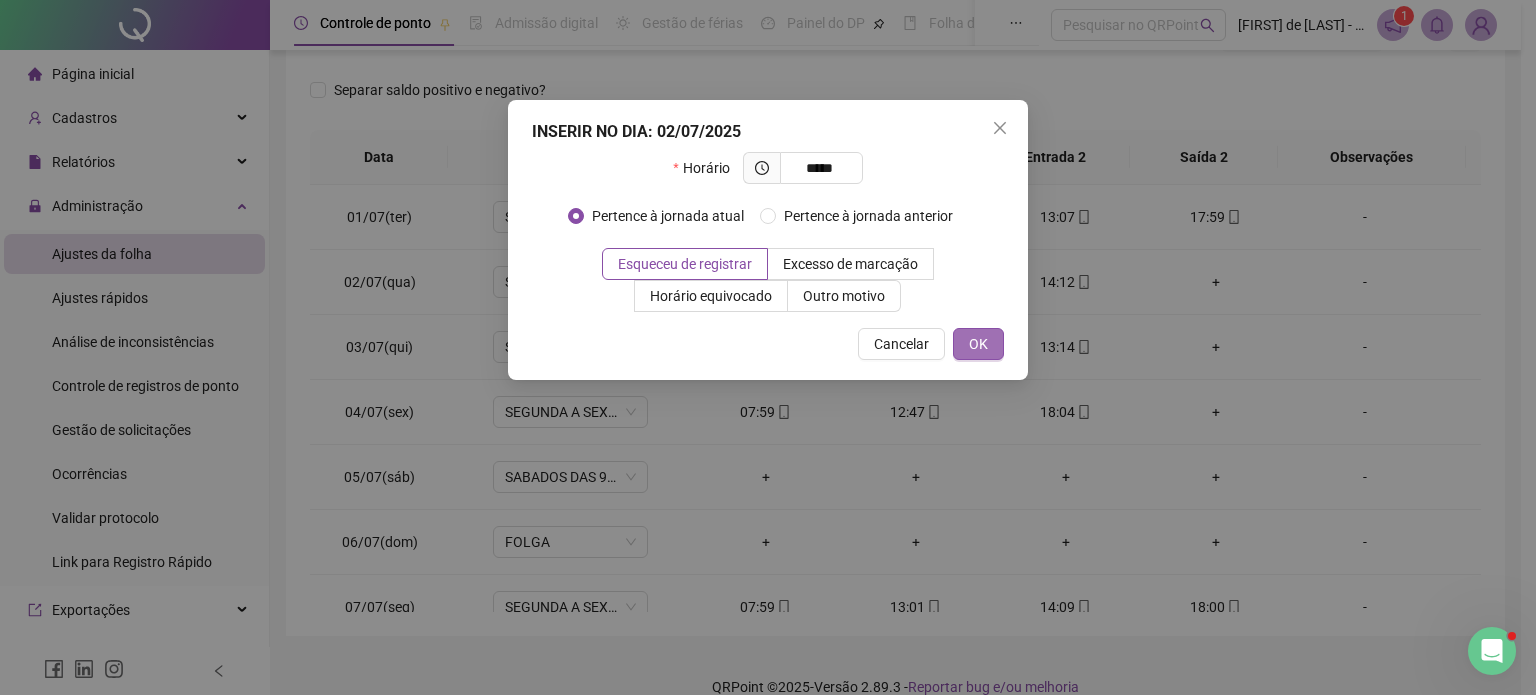 click on "OK" at bounding box center (978, 344) 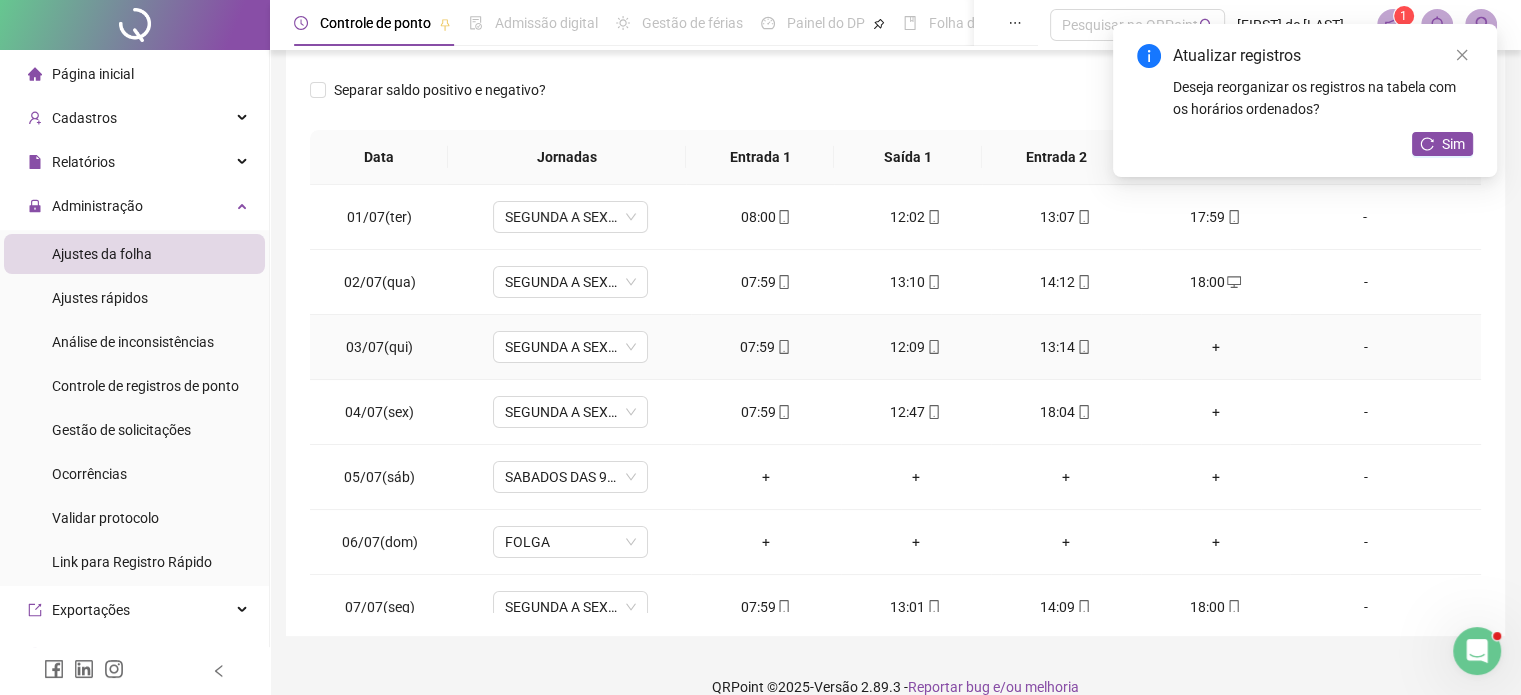 click on "+" at bounding box center (1216, 347) 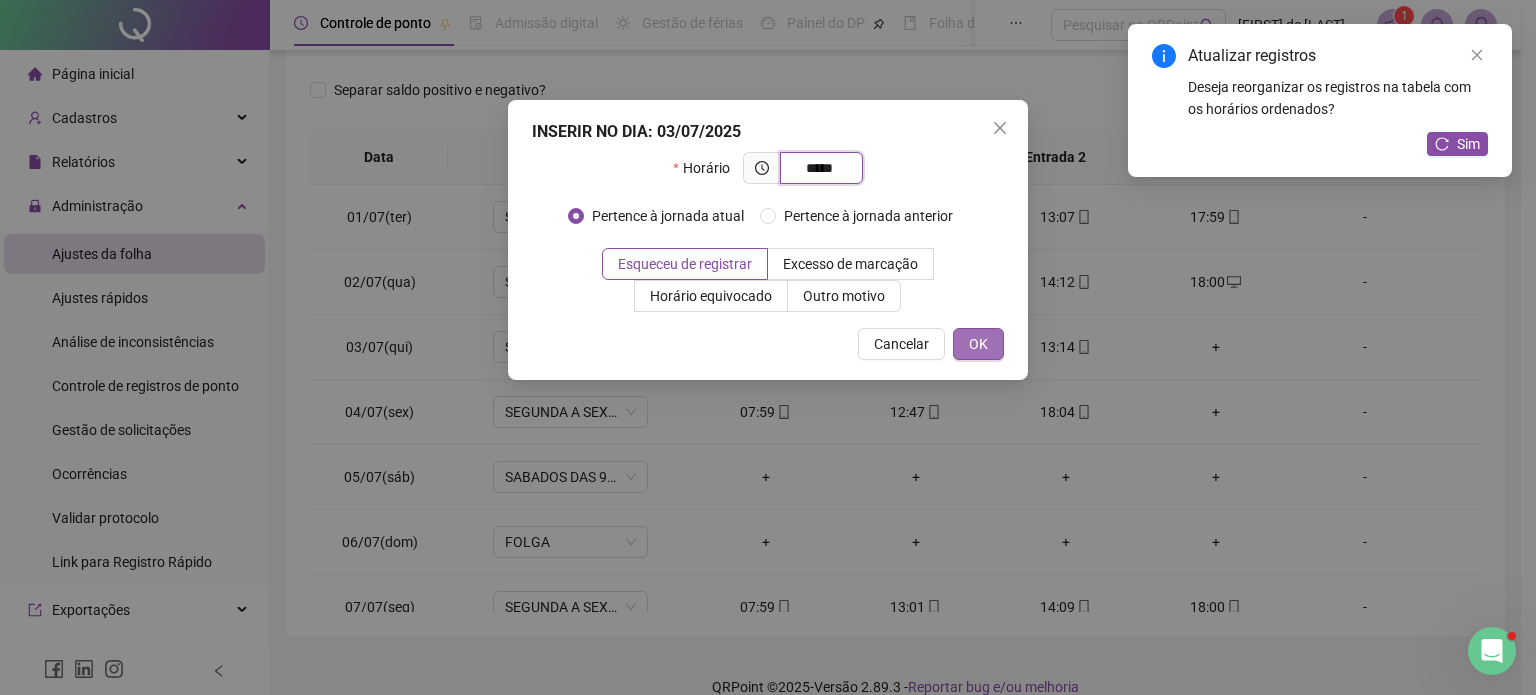 type on "*****" 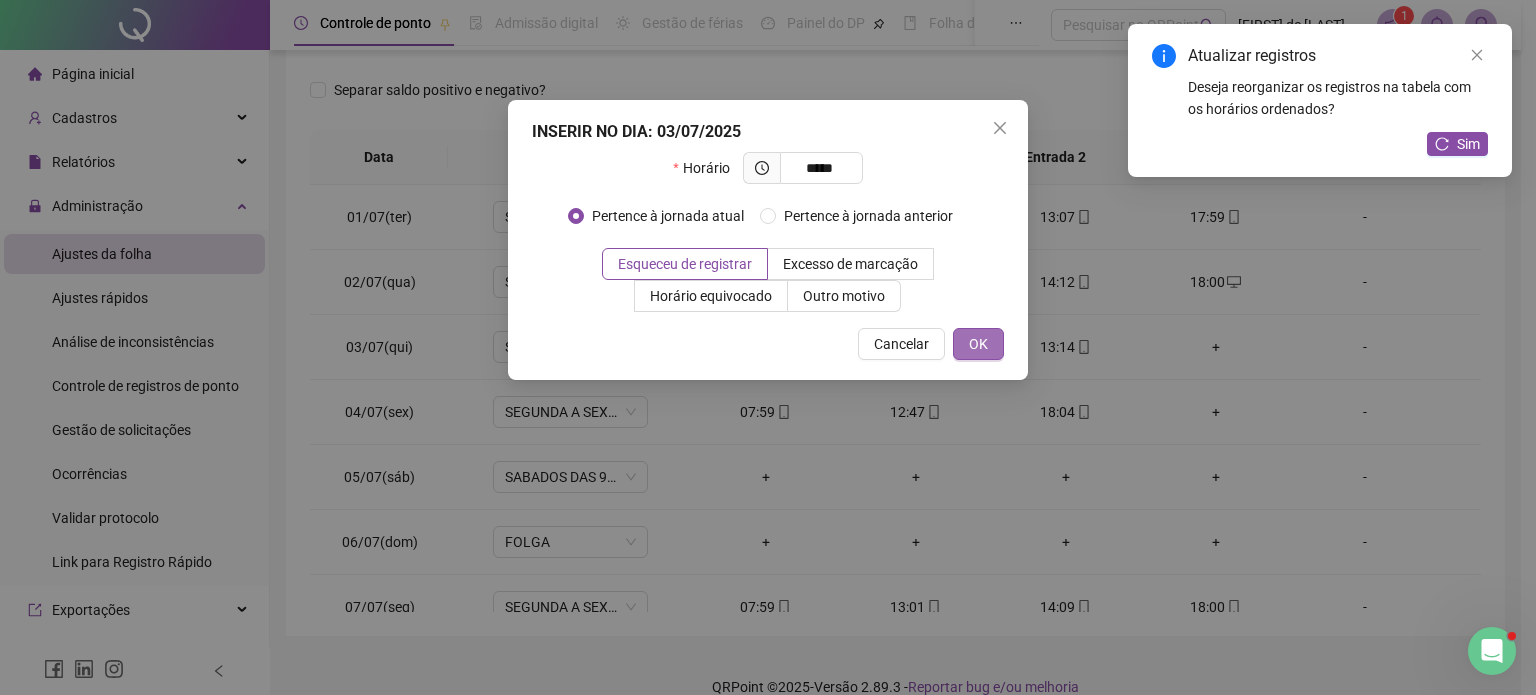 click on "OK" at bounding box center (978, 344) 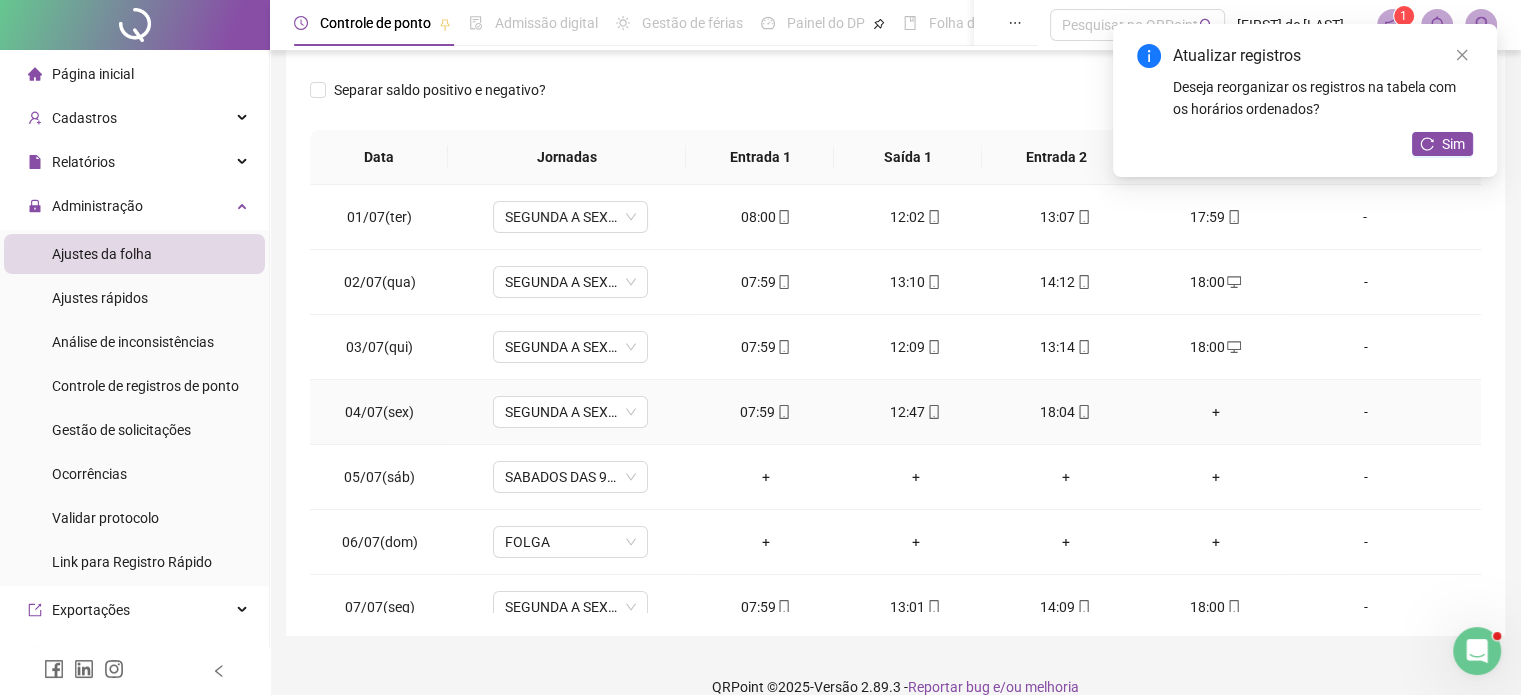 click on "+" at bounding box center [1216, 412] 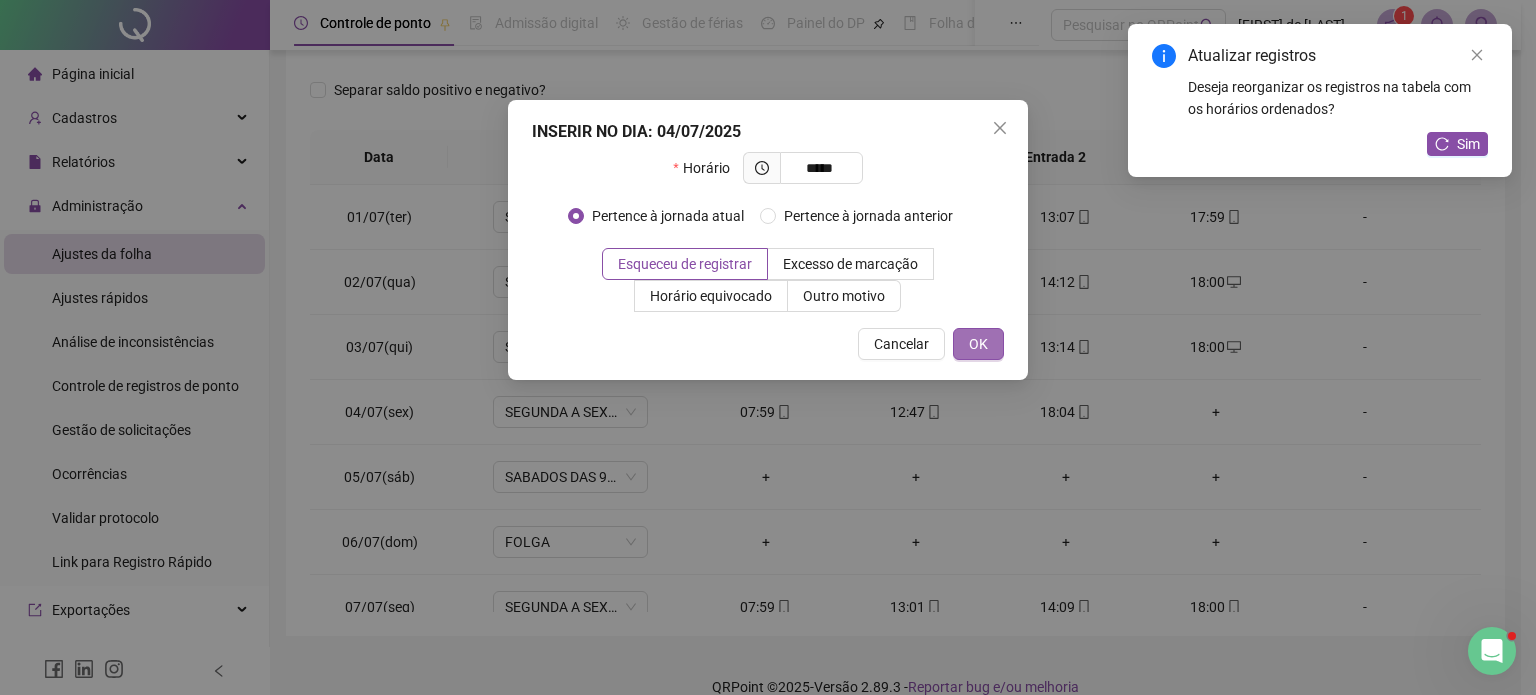 type on "*****" 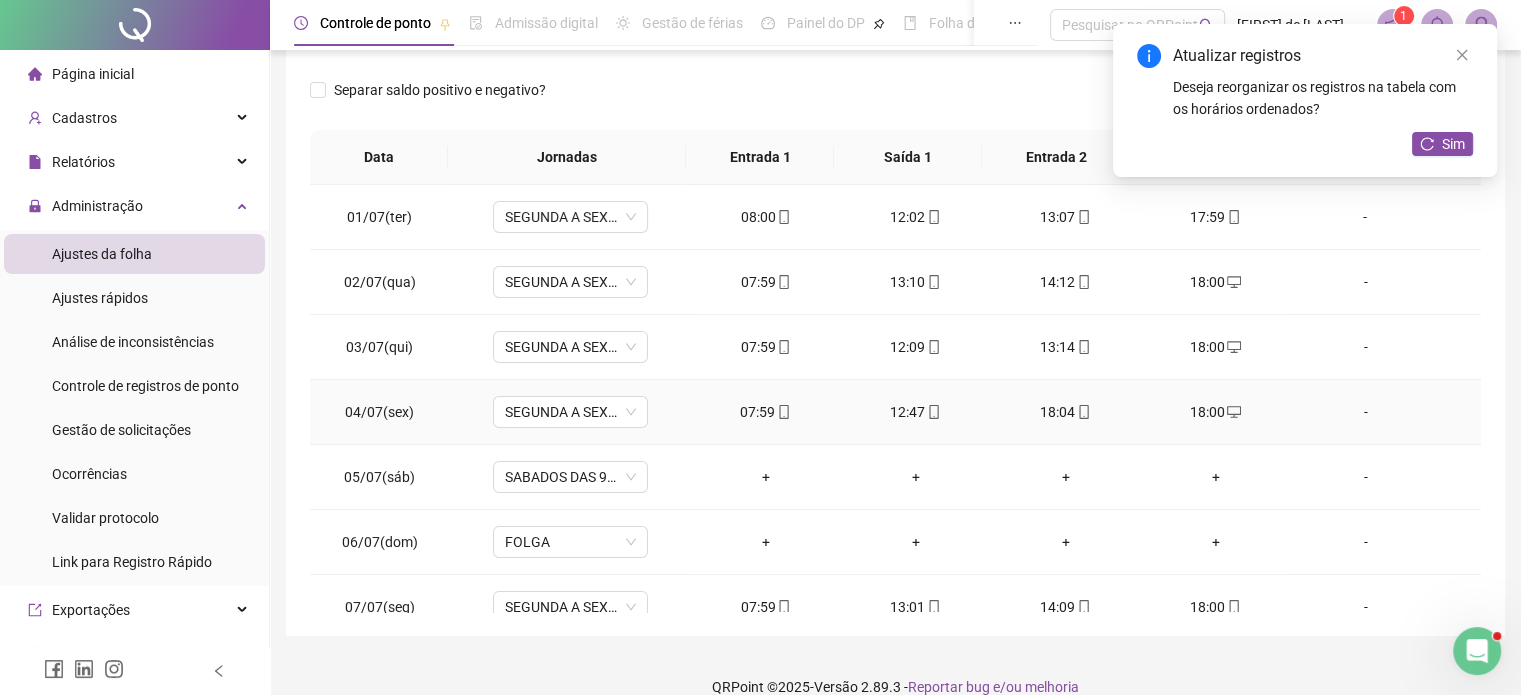 click on "18:04" at bounding box center [1066, 412] 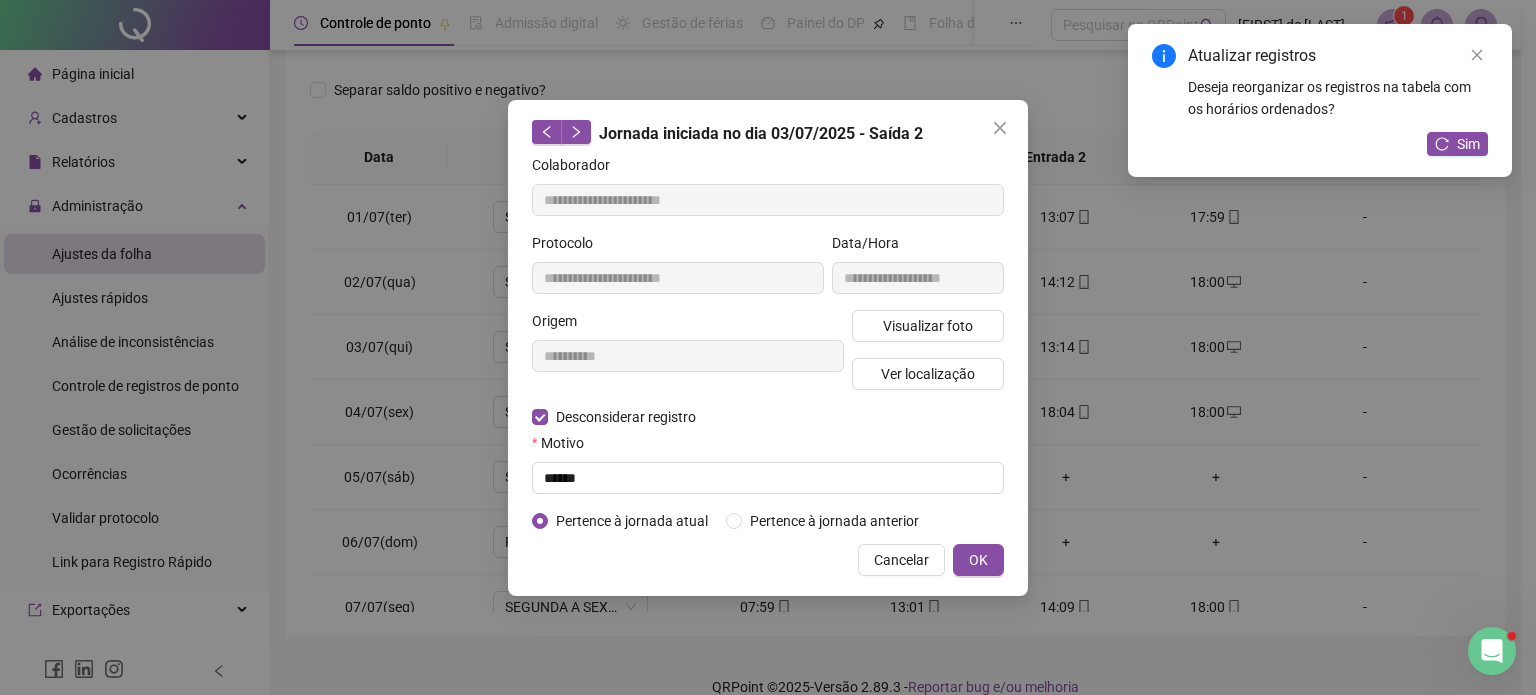 type on "**********" 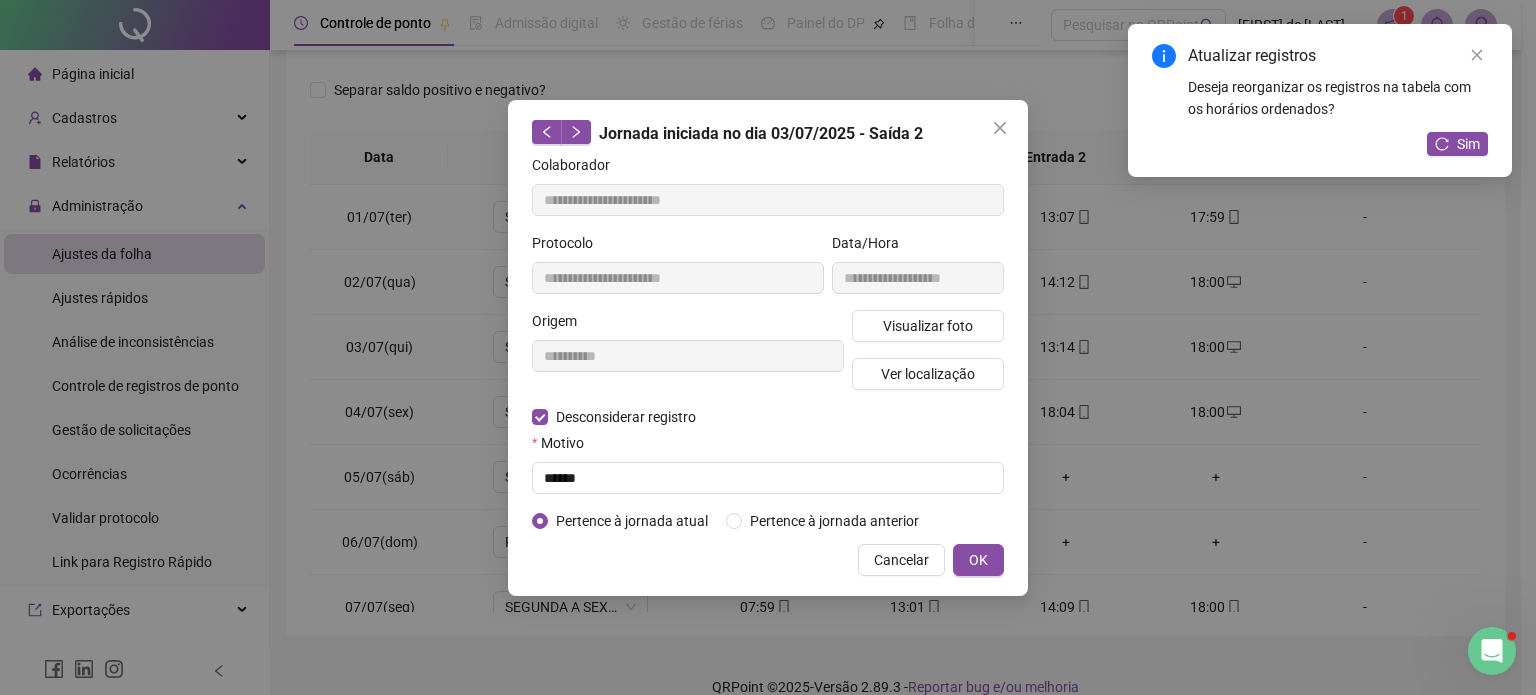 type on "**********" 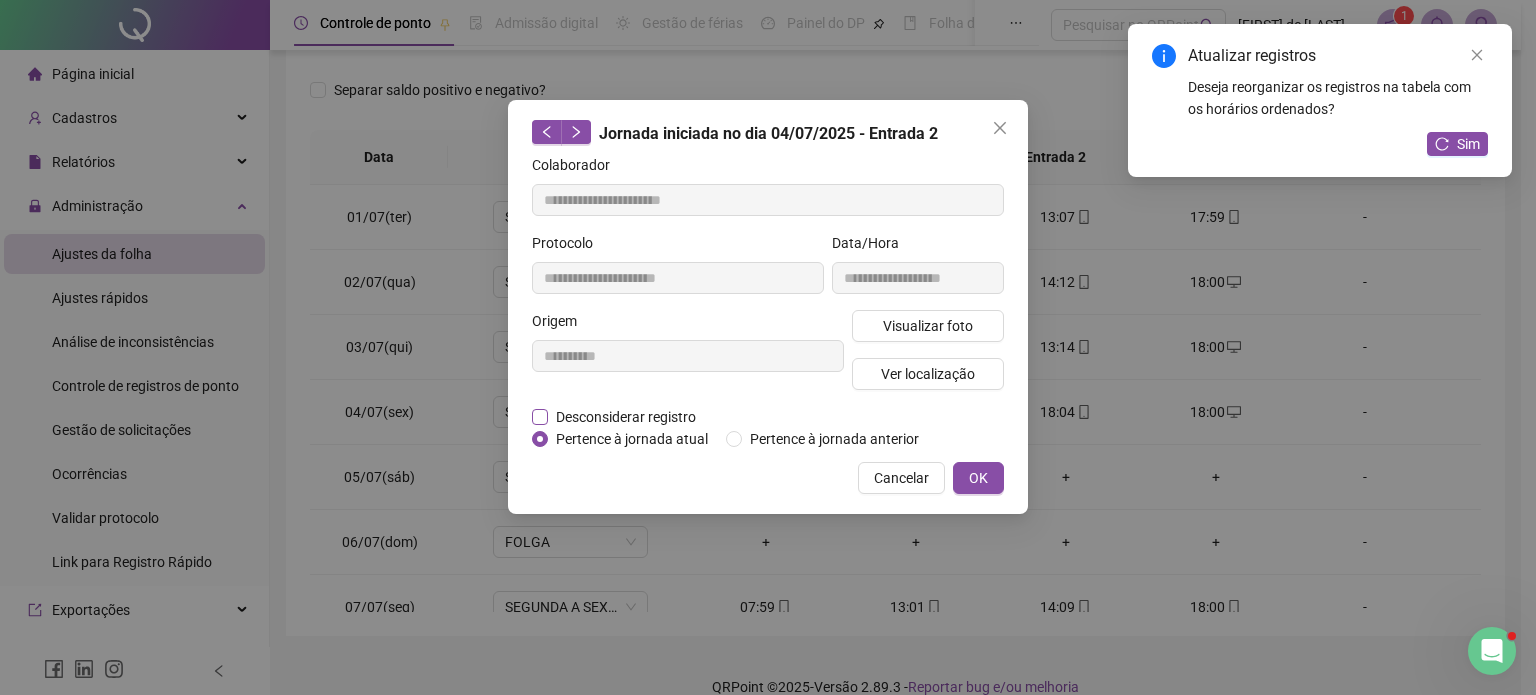 click on "Desconsiderar registro" at bounding box center [626, 417] 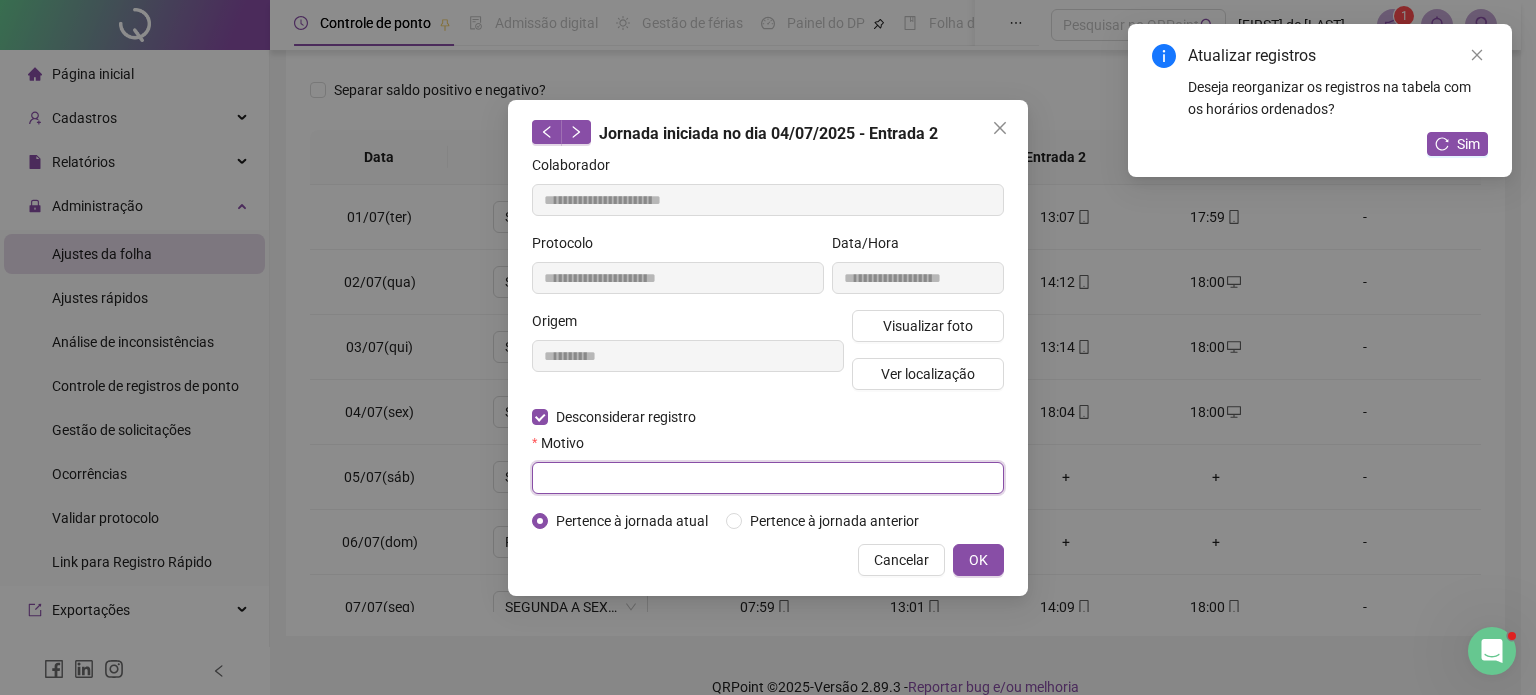 click at bounding box center (768, 478) 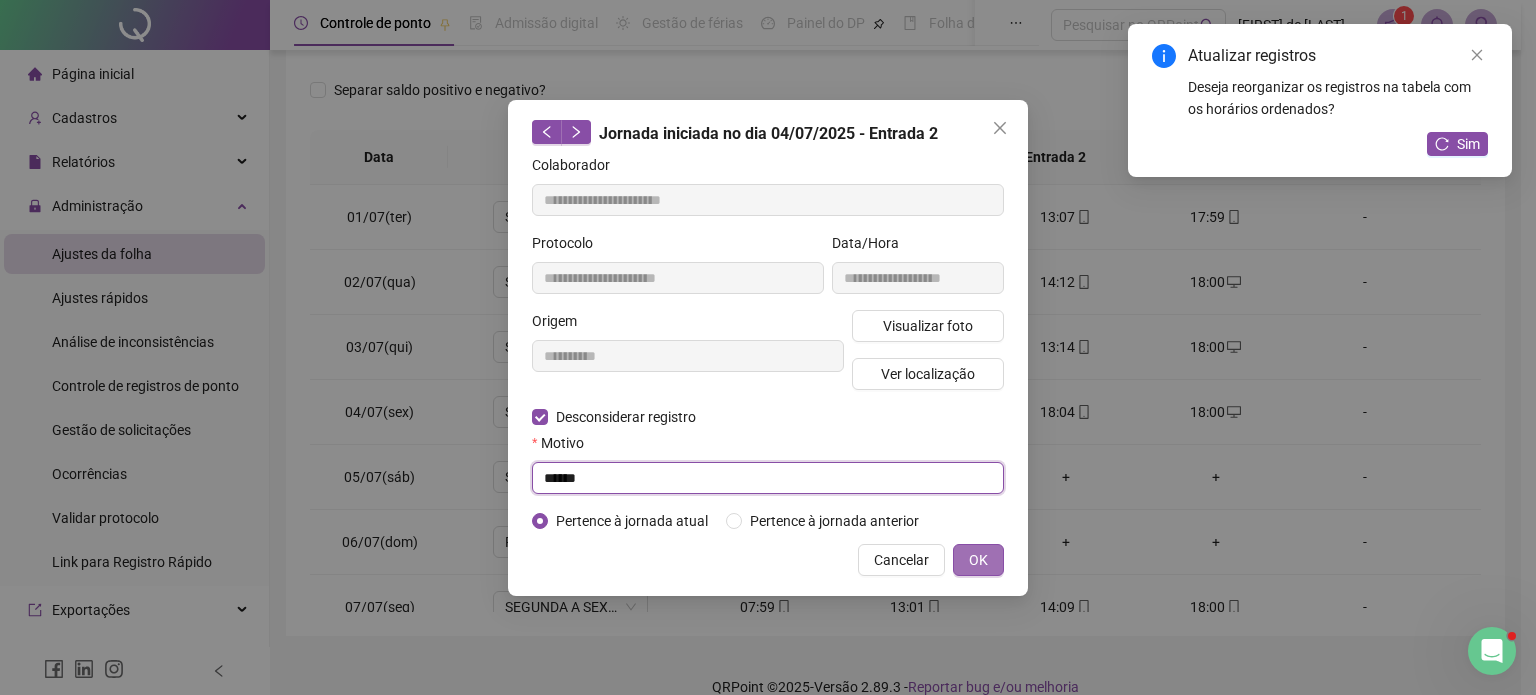 type on "******" 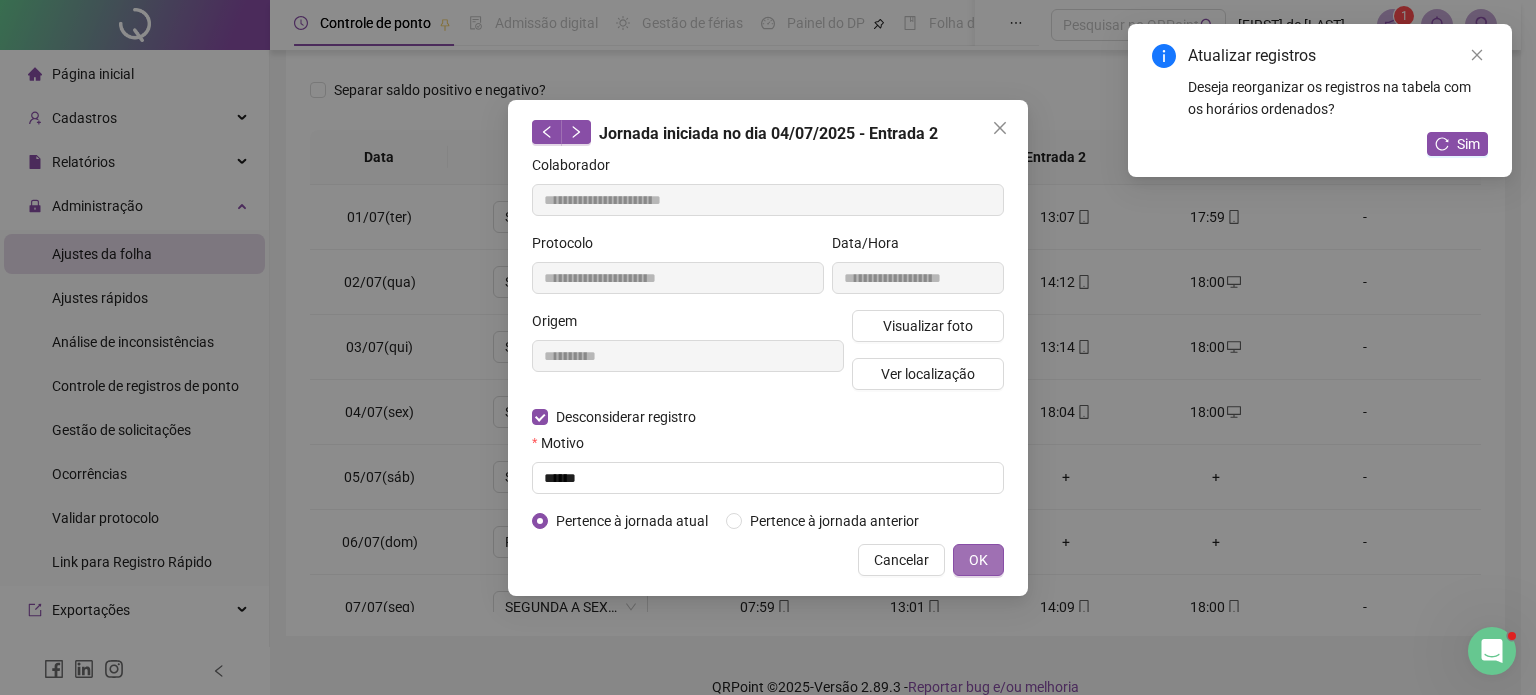 click on "OK" at bounding box center (978, 560) 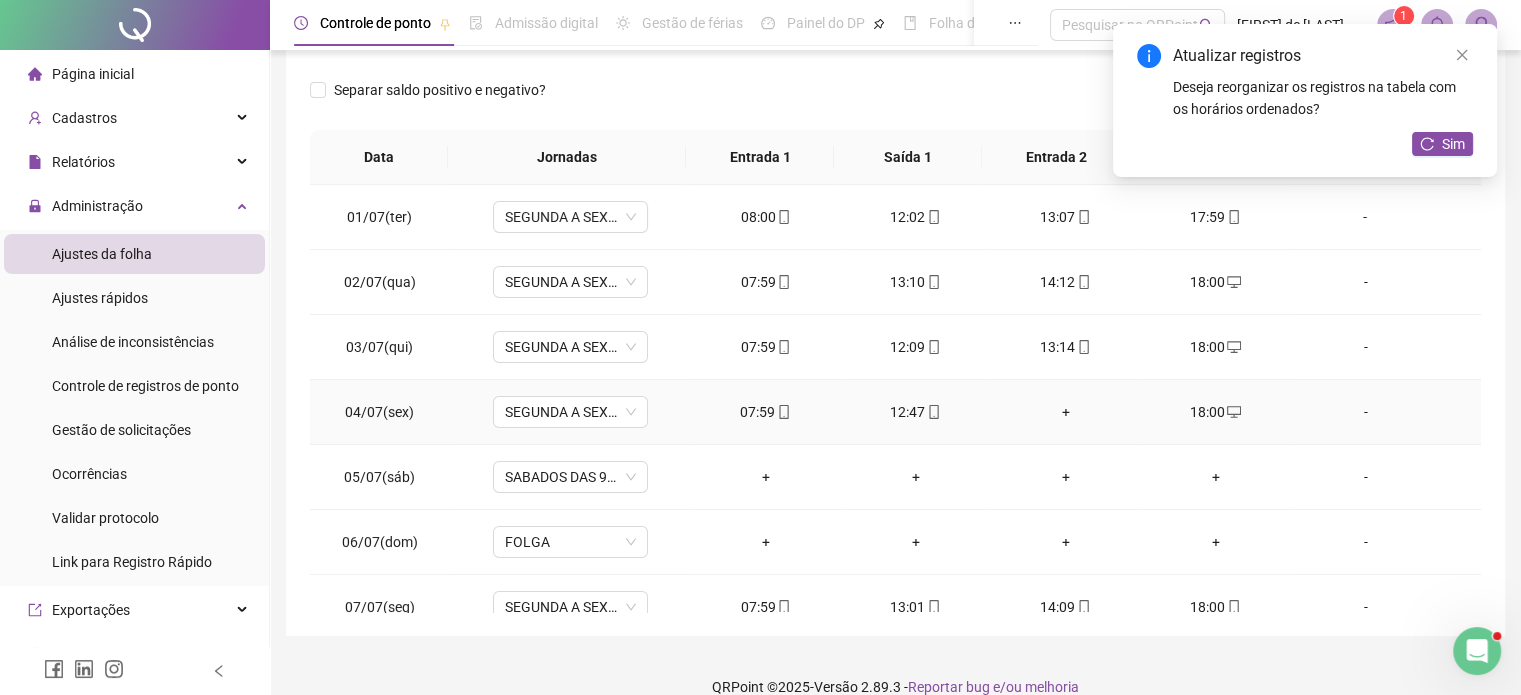 click on "+" at bounding box center [1066, 412] 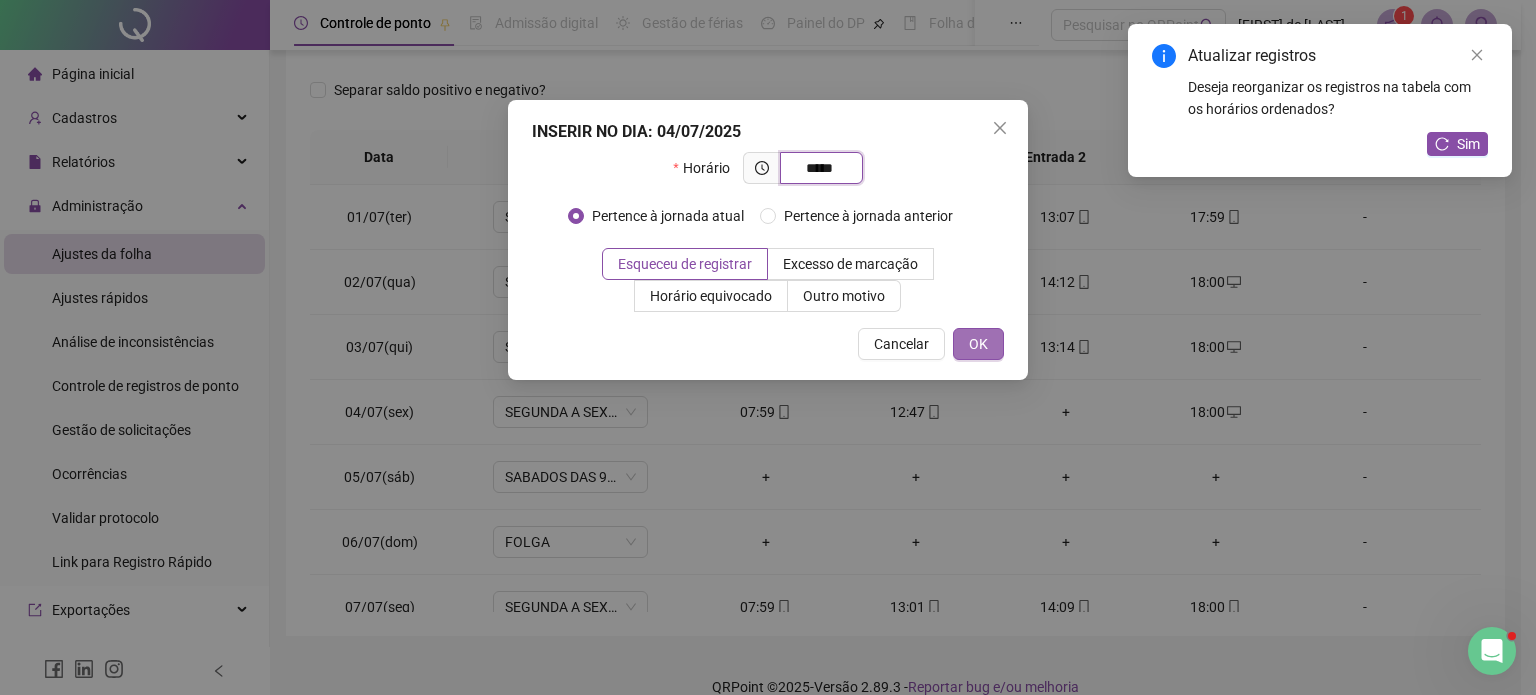 type on "*****" 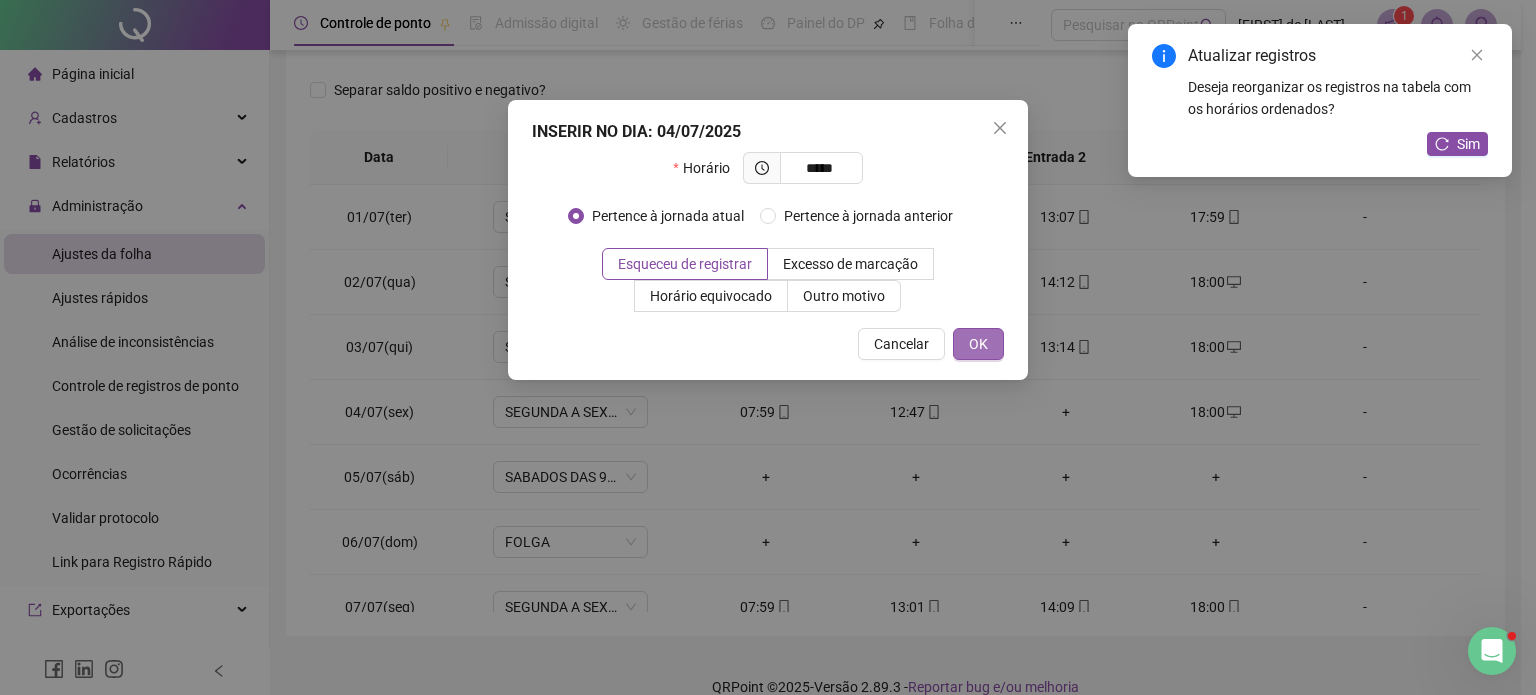 click on "OK" at bounding box center (978, 344) 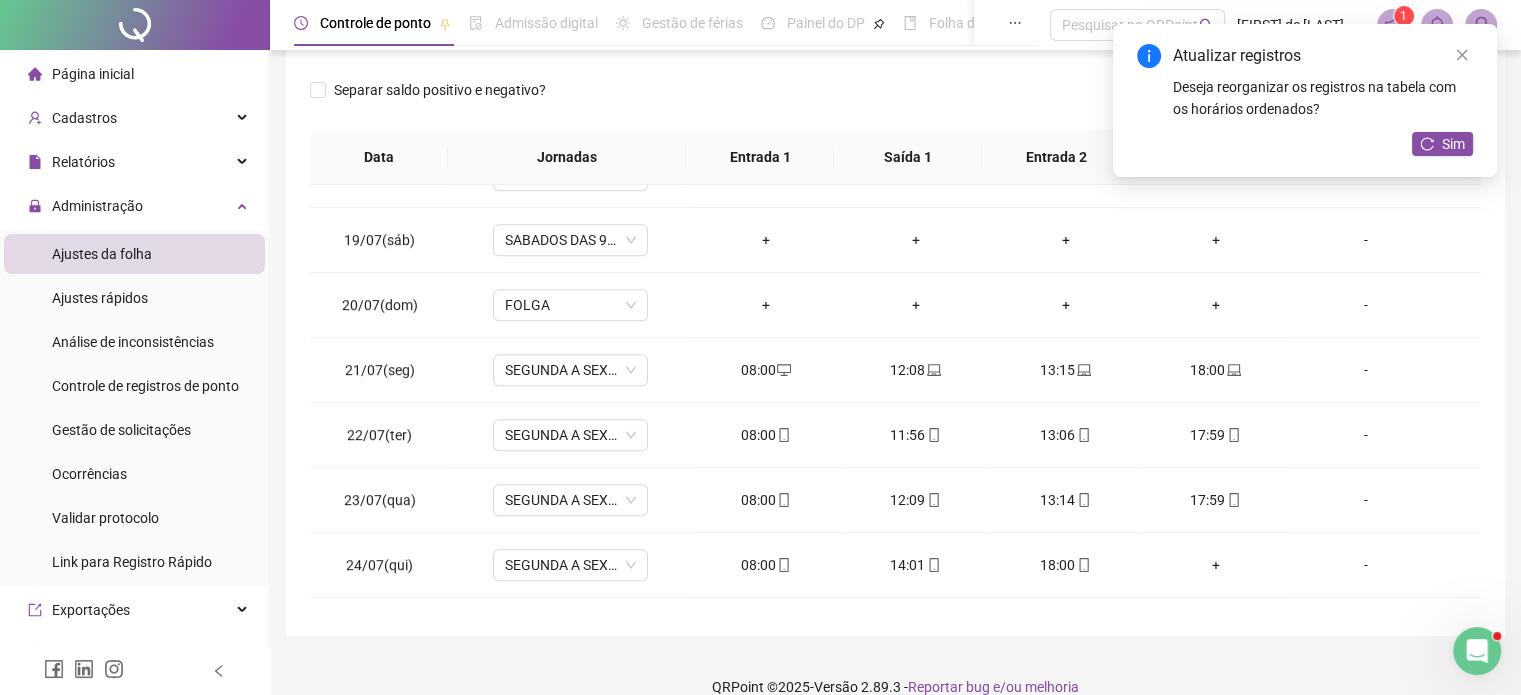 scroll, scrollTop: 1227, scrollLeft: 0, axis: vertical 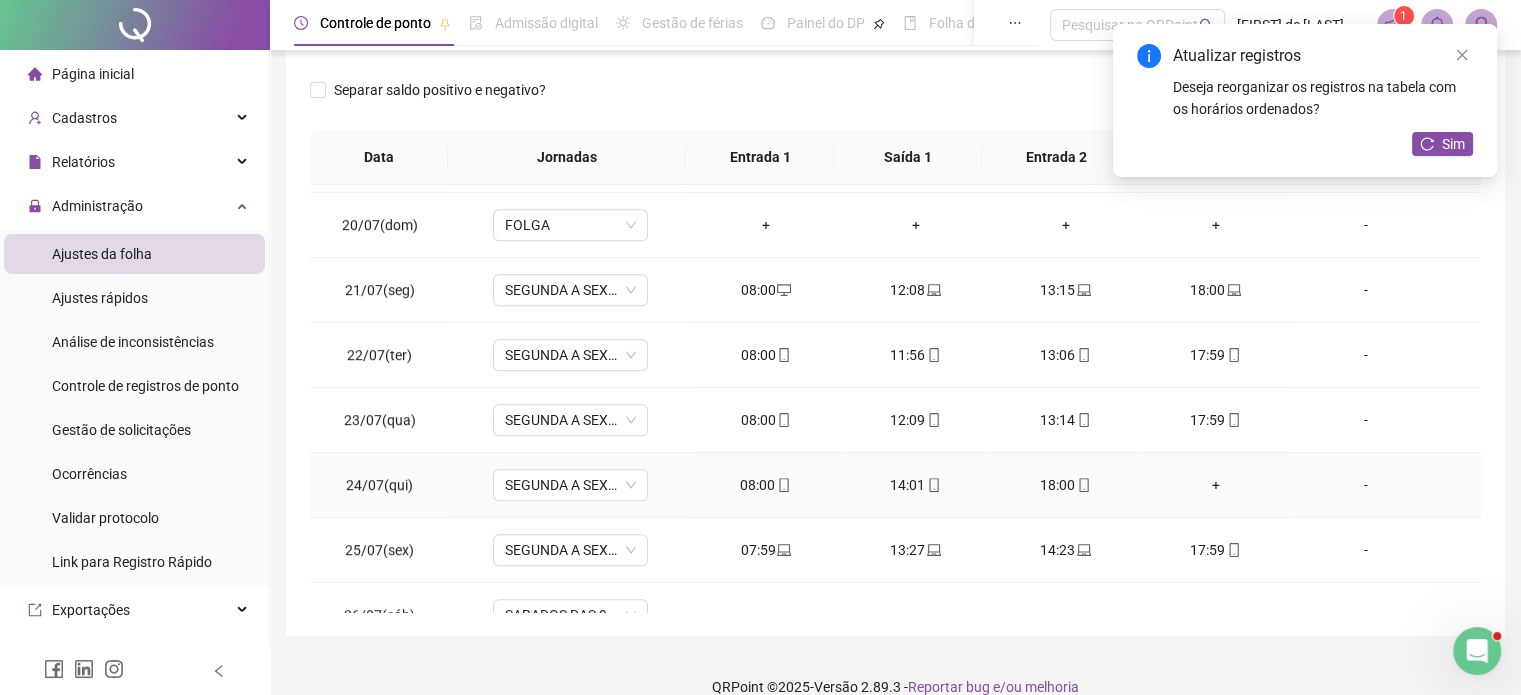 click on "+" at bounding box center (1216, 485) 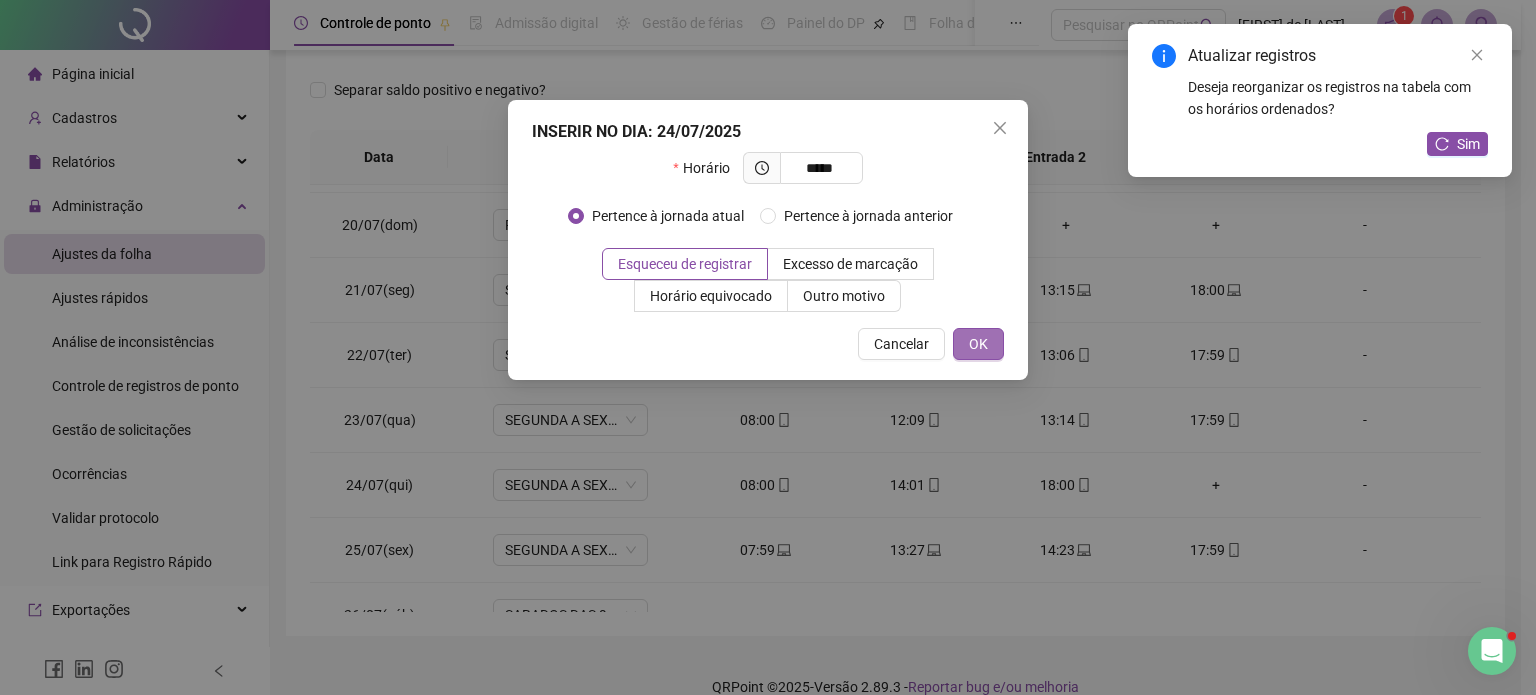 type on "*****" 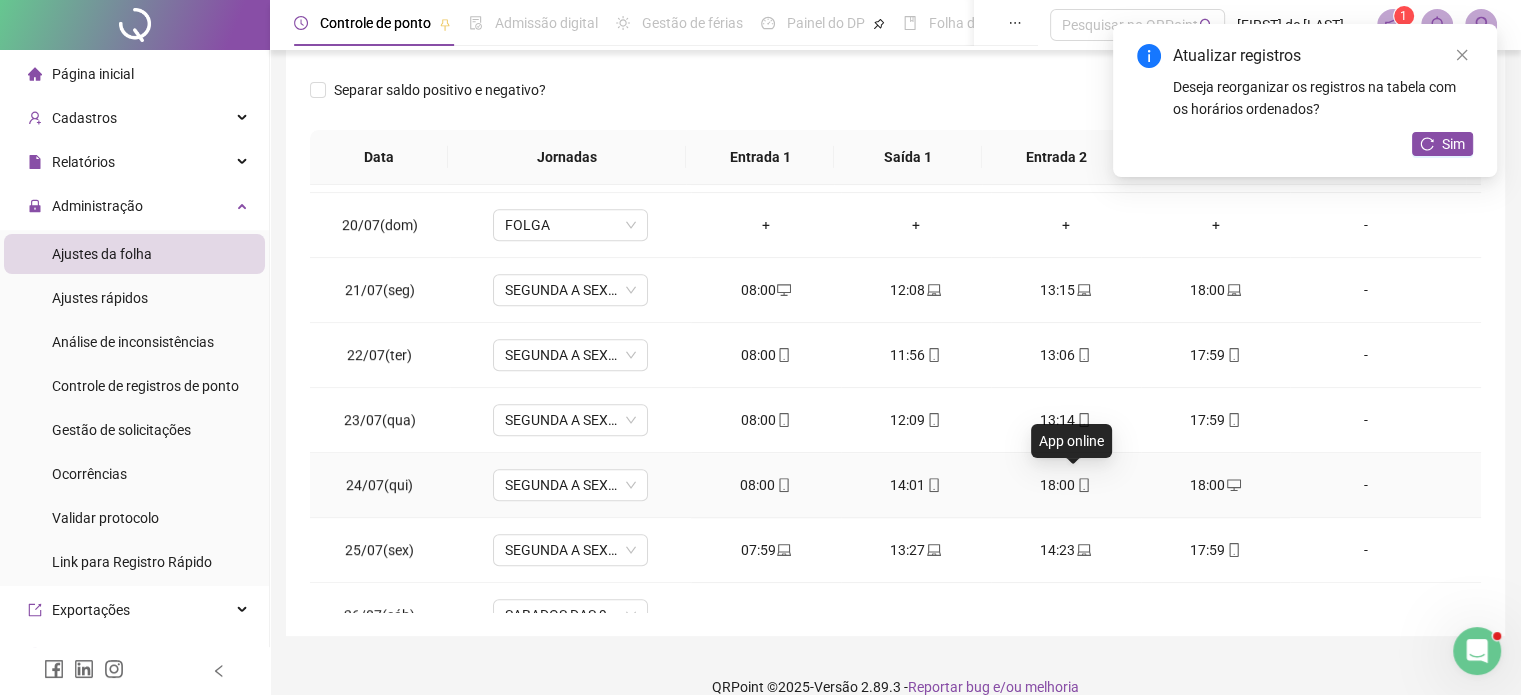 click at bounding box center (1083, 485) 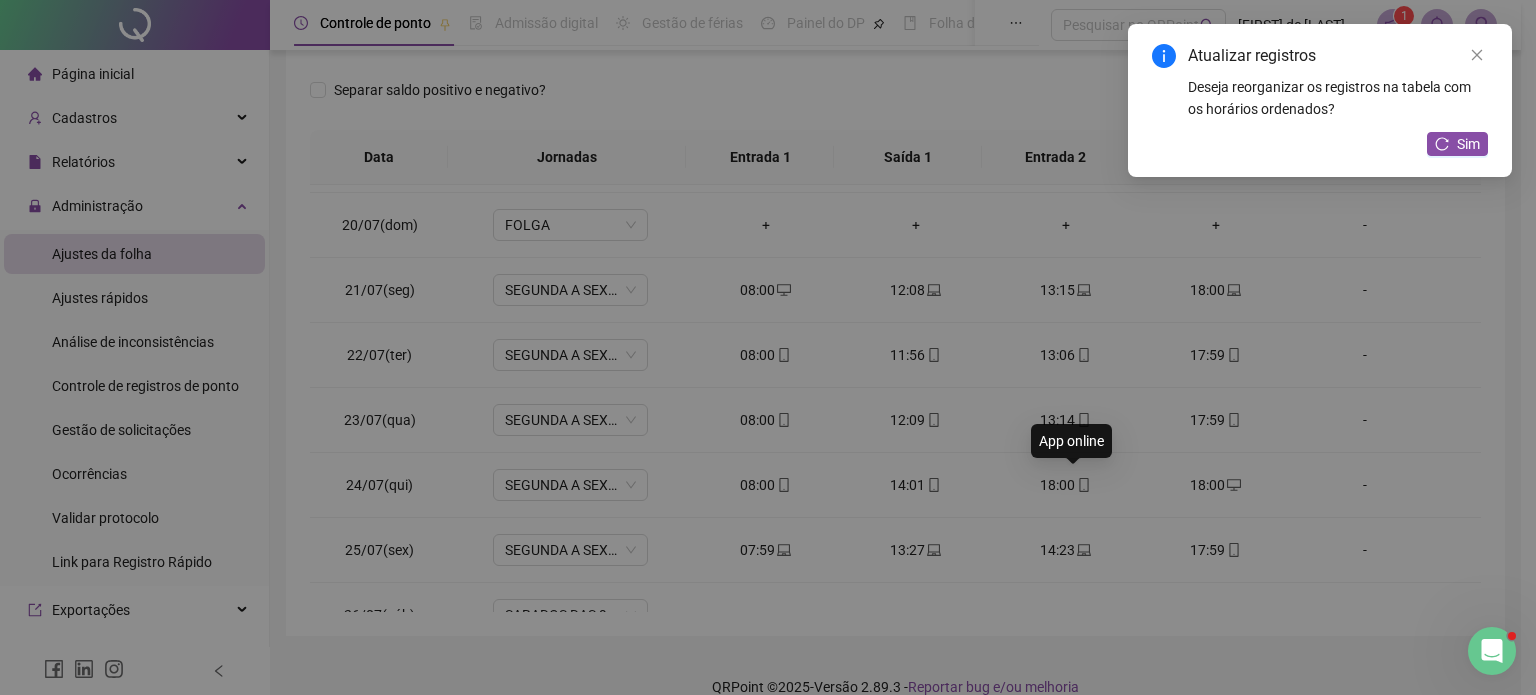 type on "**********" 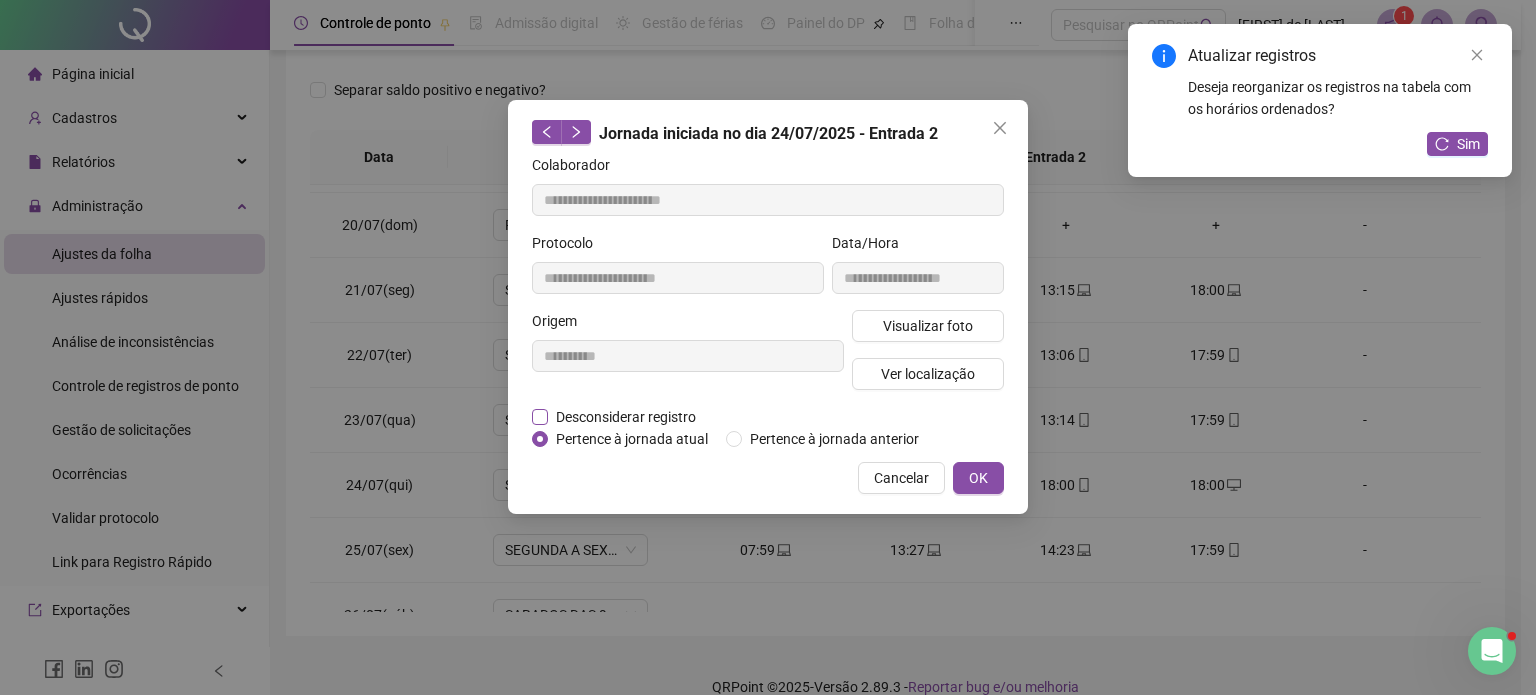 click on "Desconsiderar registro" at bounding box center (626, 417) 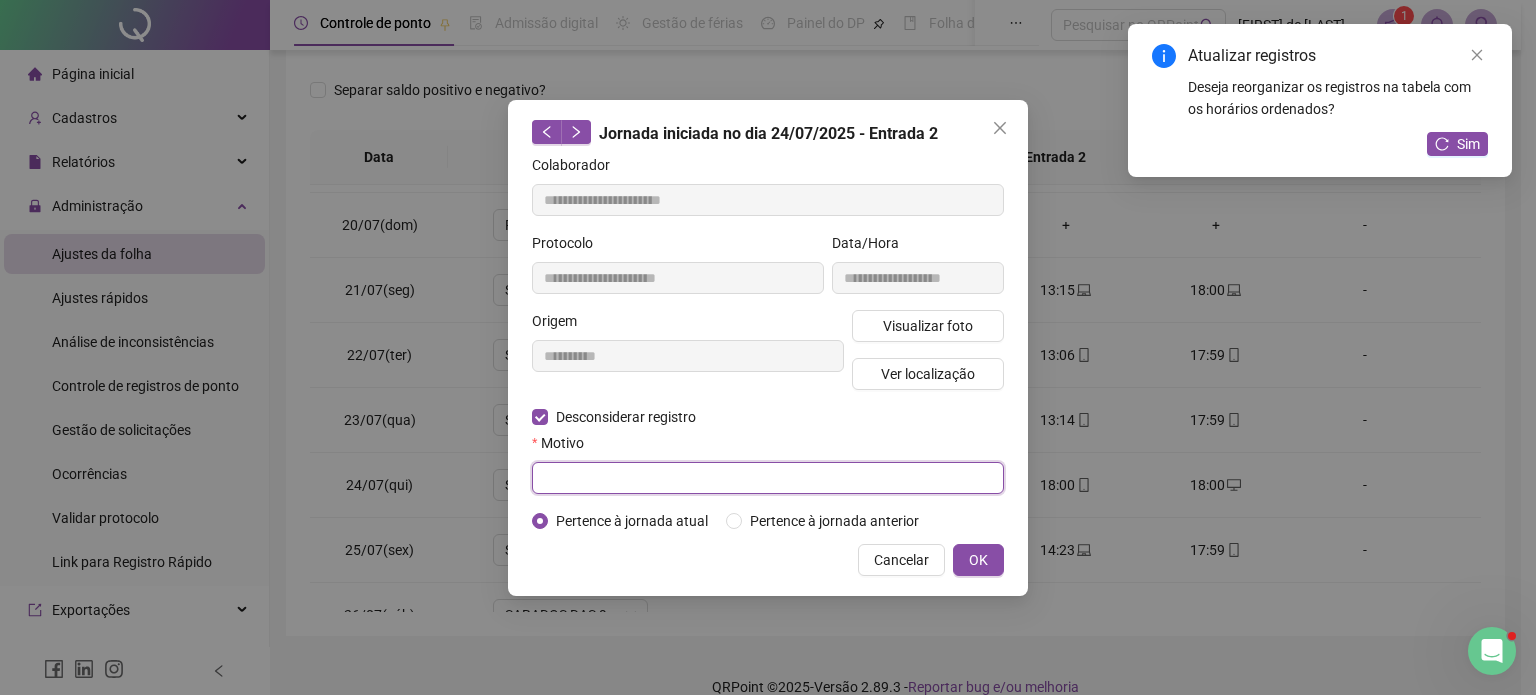 click at bounding box center [768, 478] 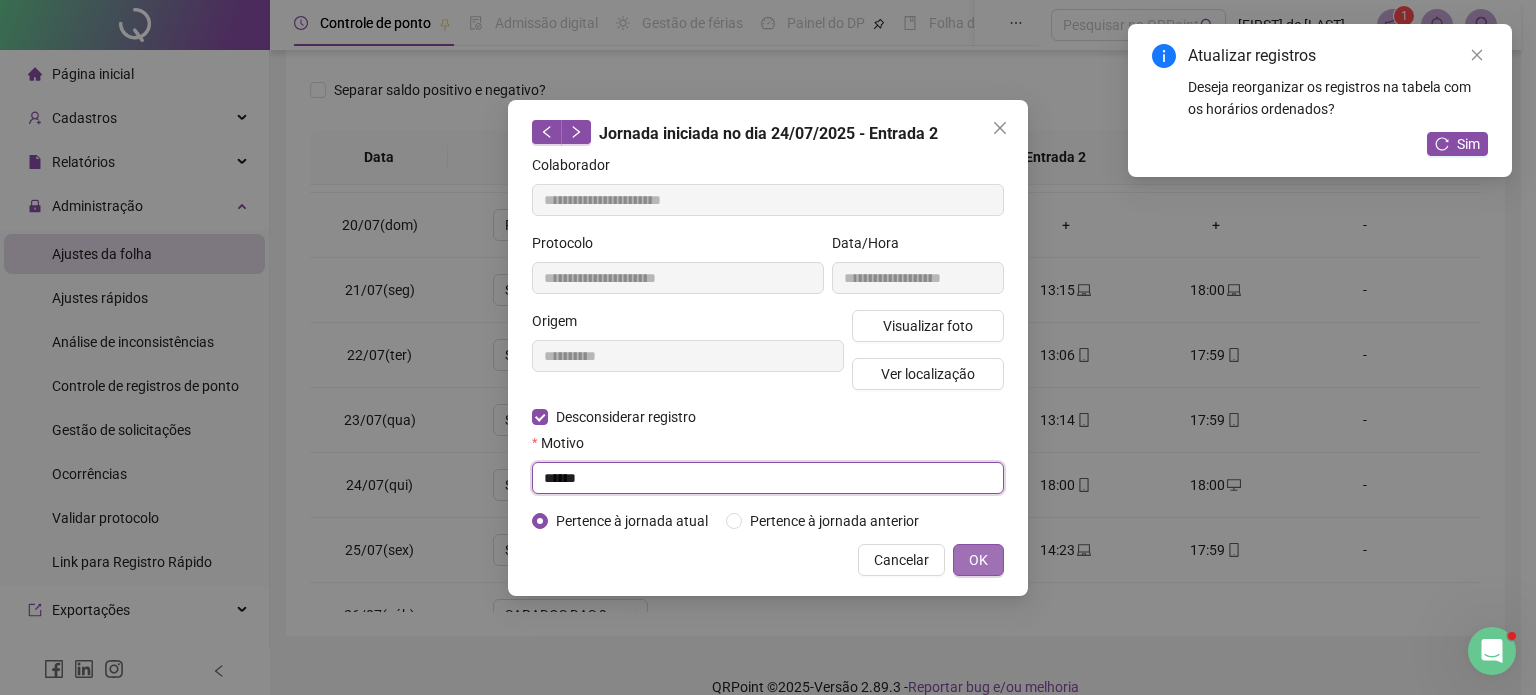 type on "******" 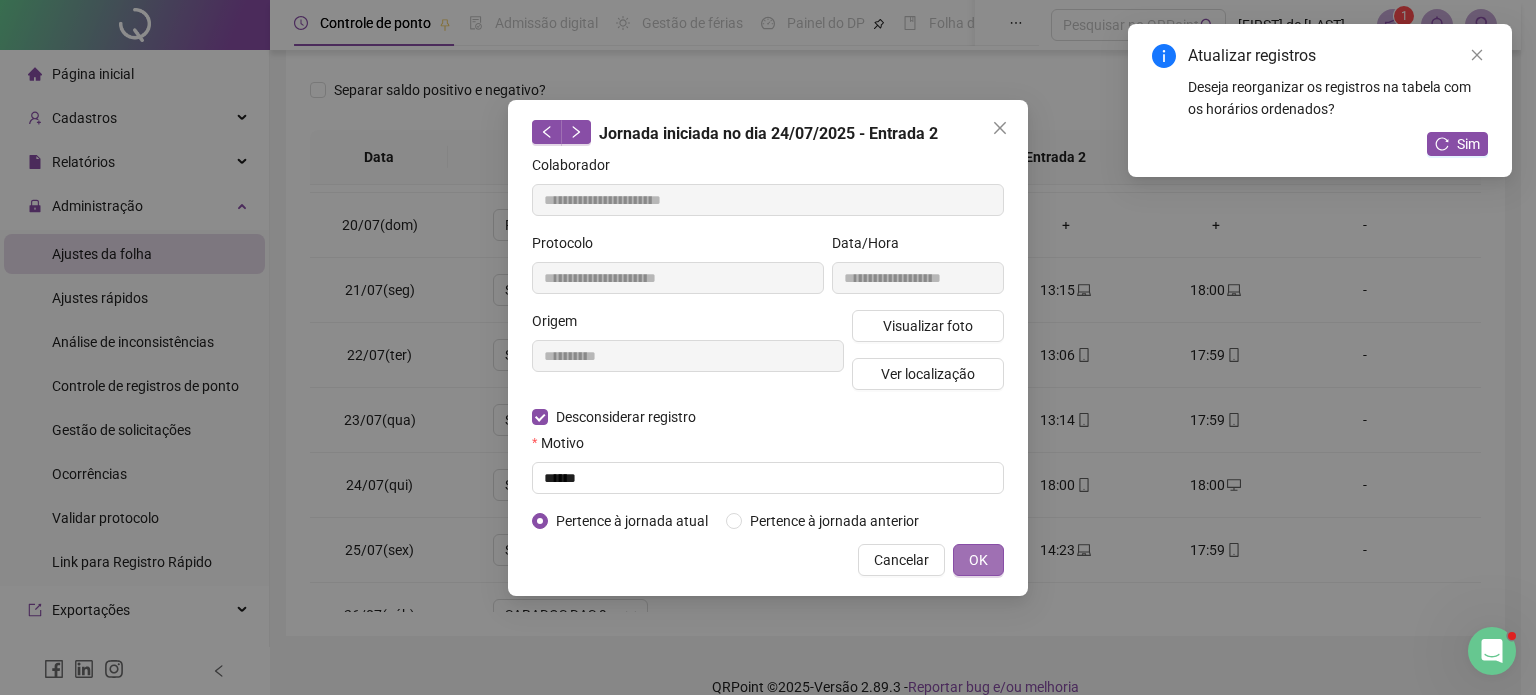 click on "OK" at bounding box center [978, 560] 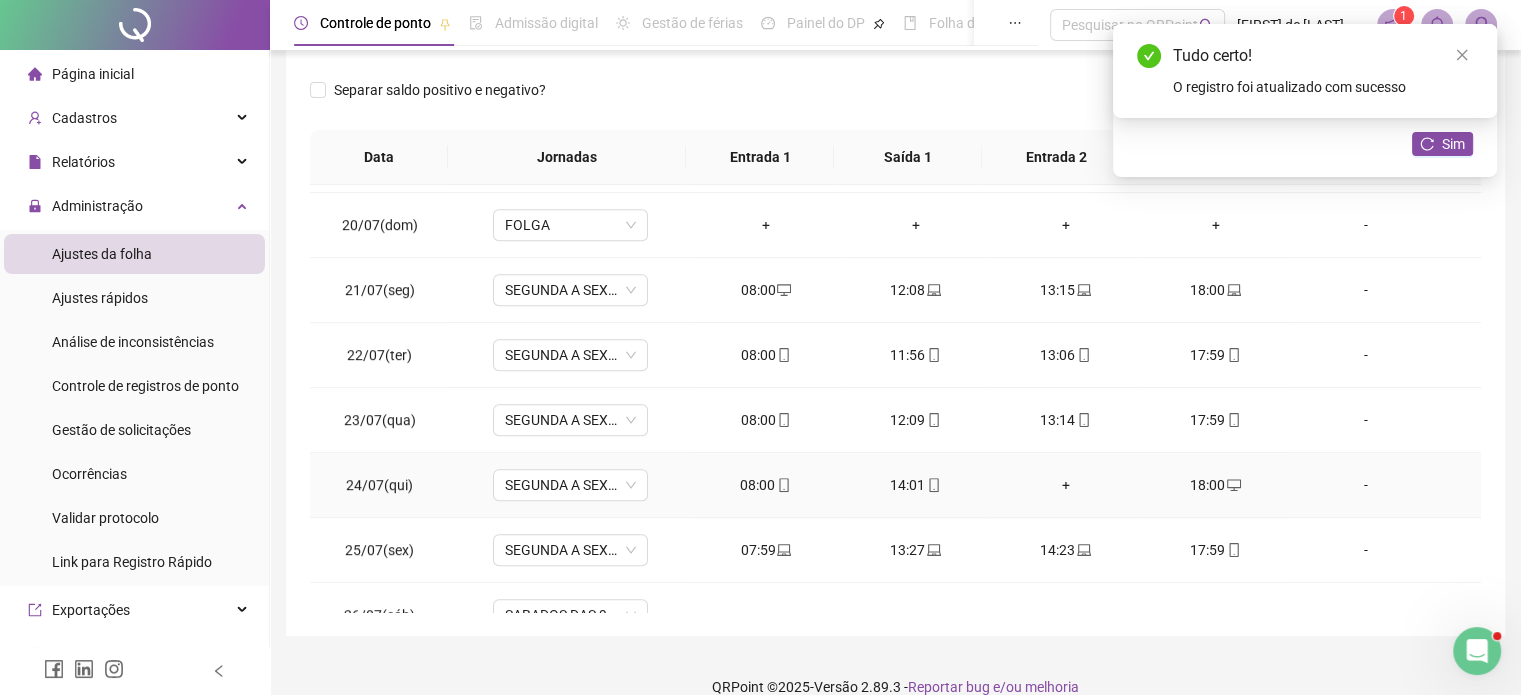 click on "+" at bounding box center [1066, 485] 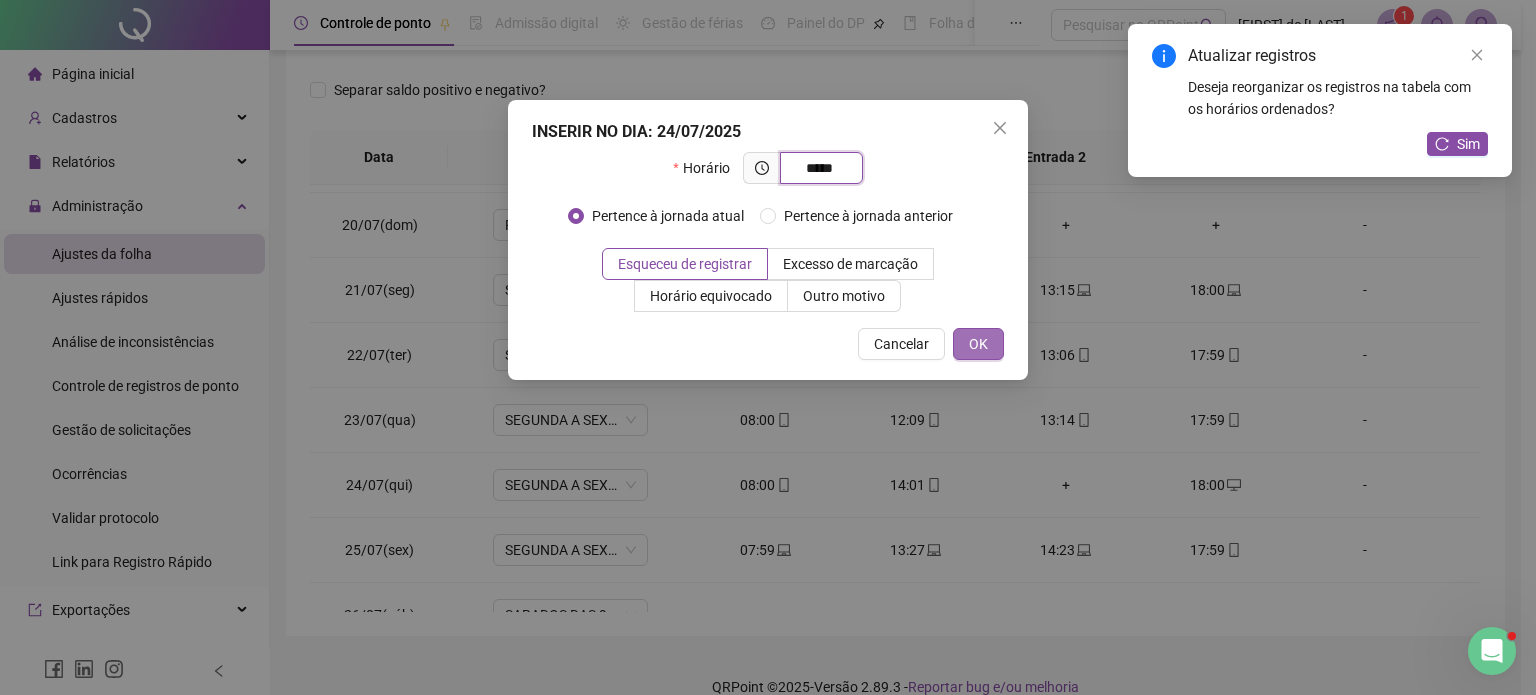 type on "*****" 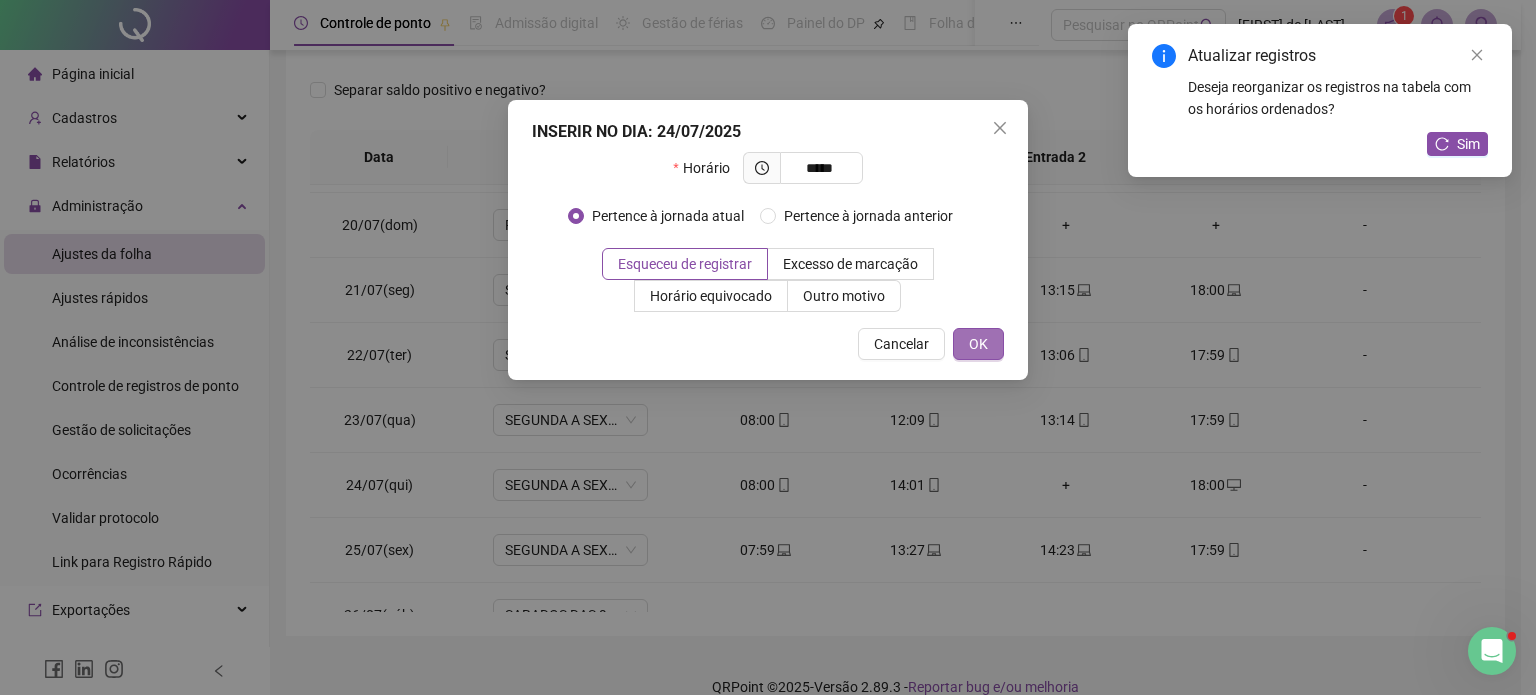 click on "OK" at bounding box center (978, 344) 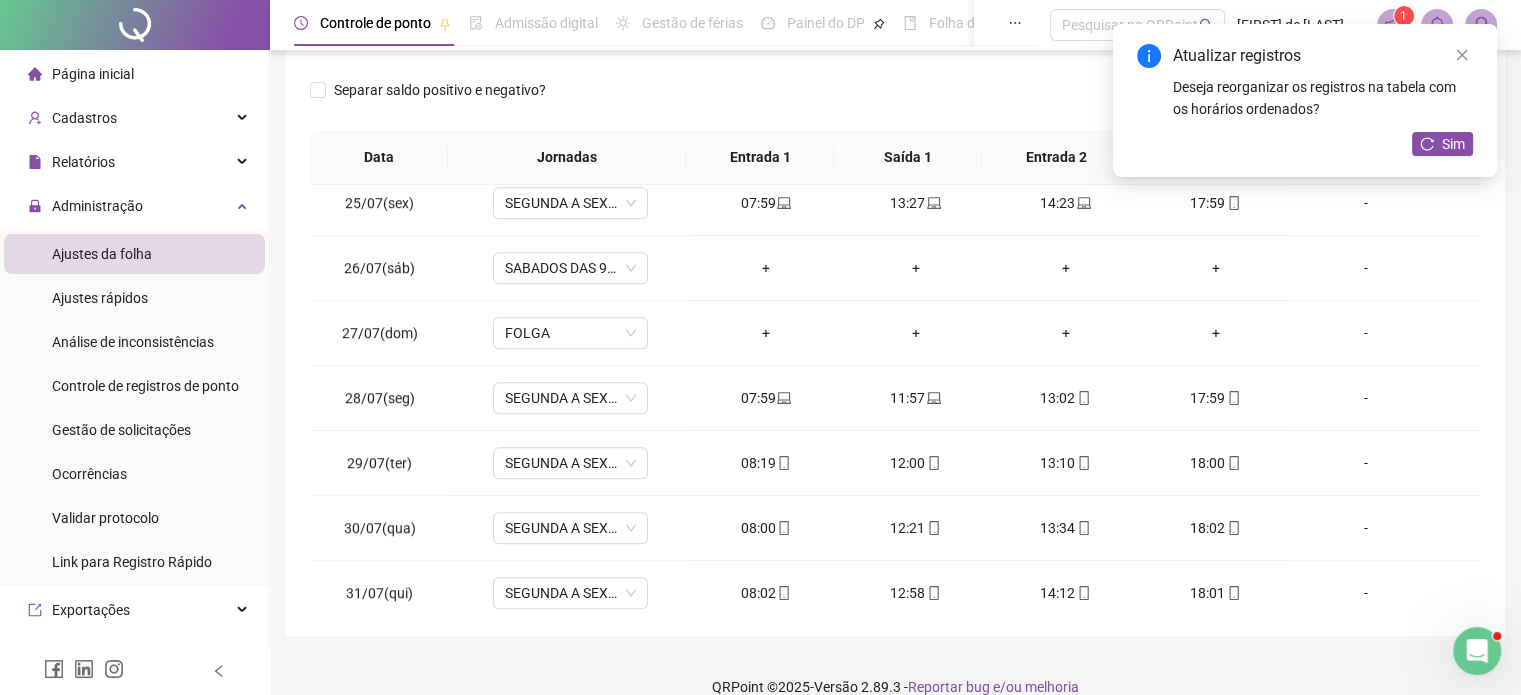 scroll, scrollTop: 1581, scrollLeft: 0, axis: vertical 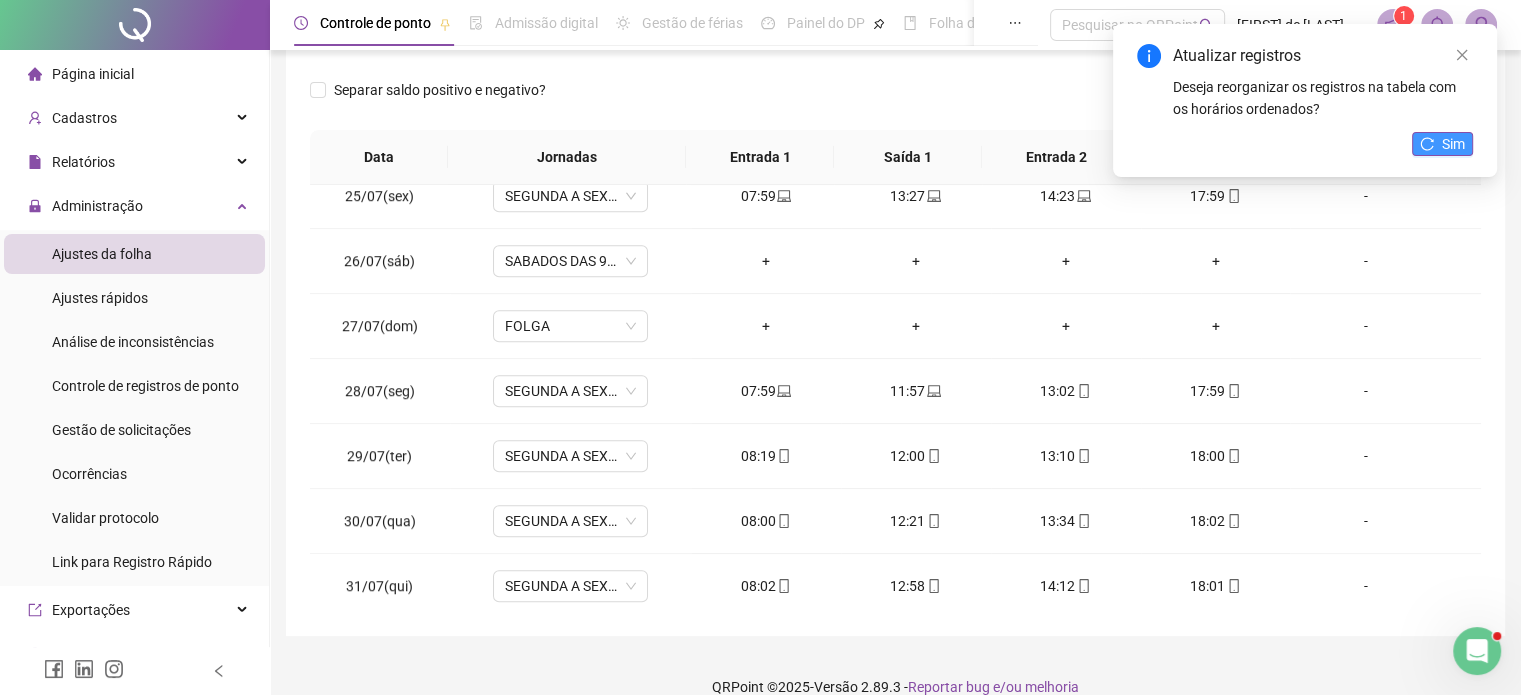 click on "Sim" at bounding box center [1453, 144] 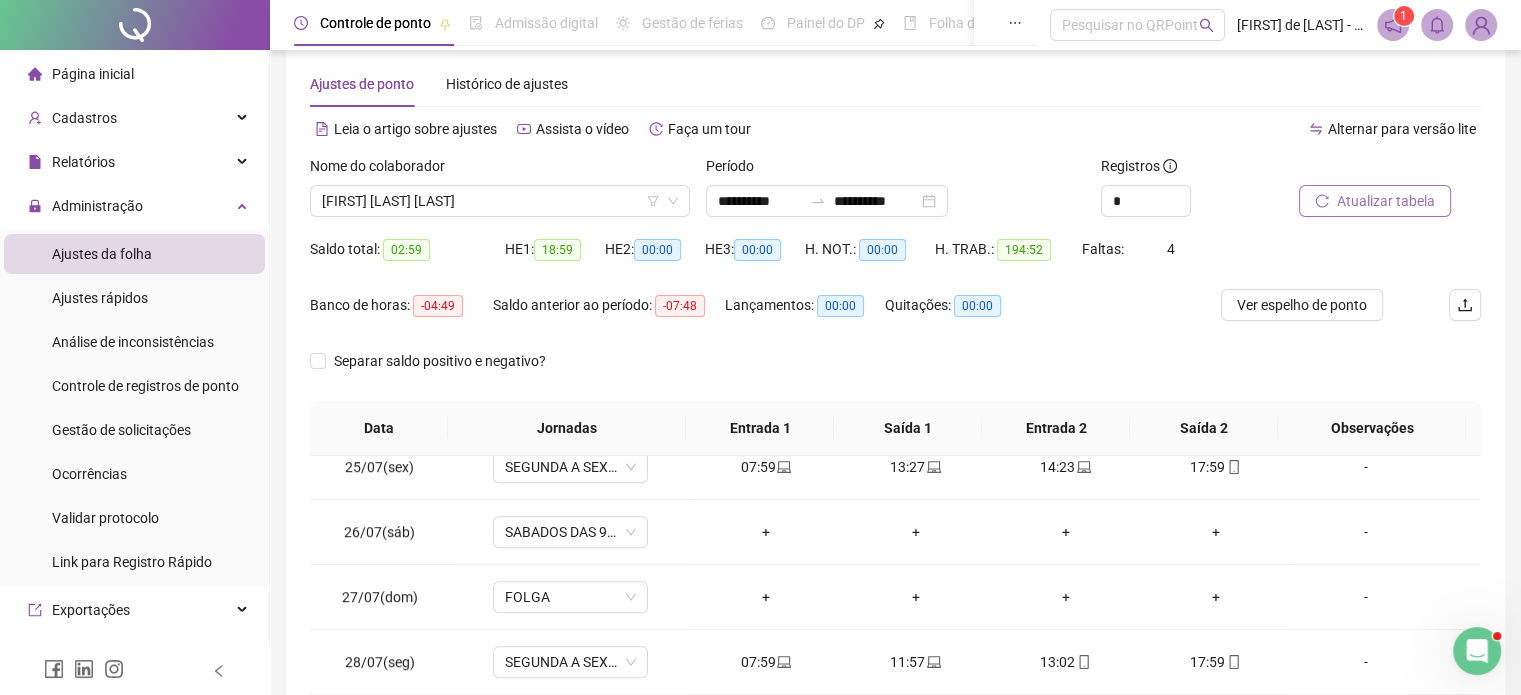 scroll, scrollTop: 0, scrollLeft: 0, axis: both 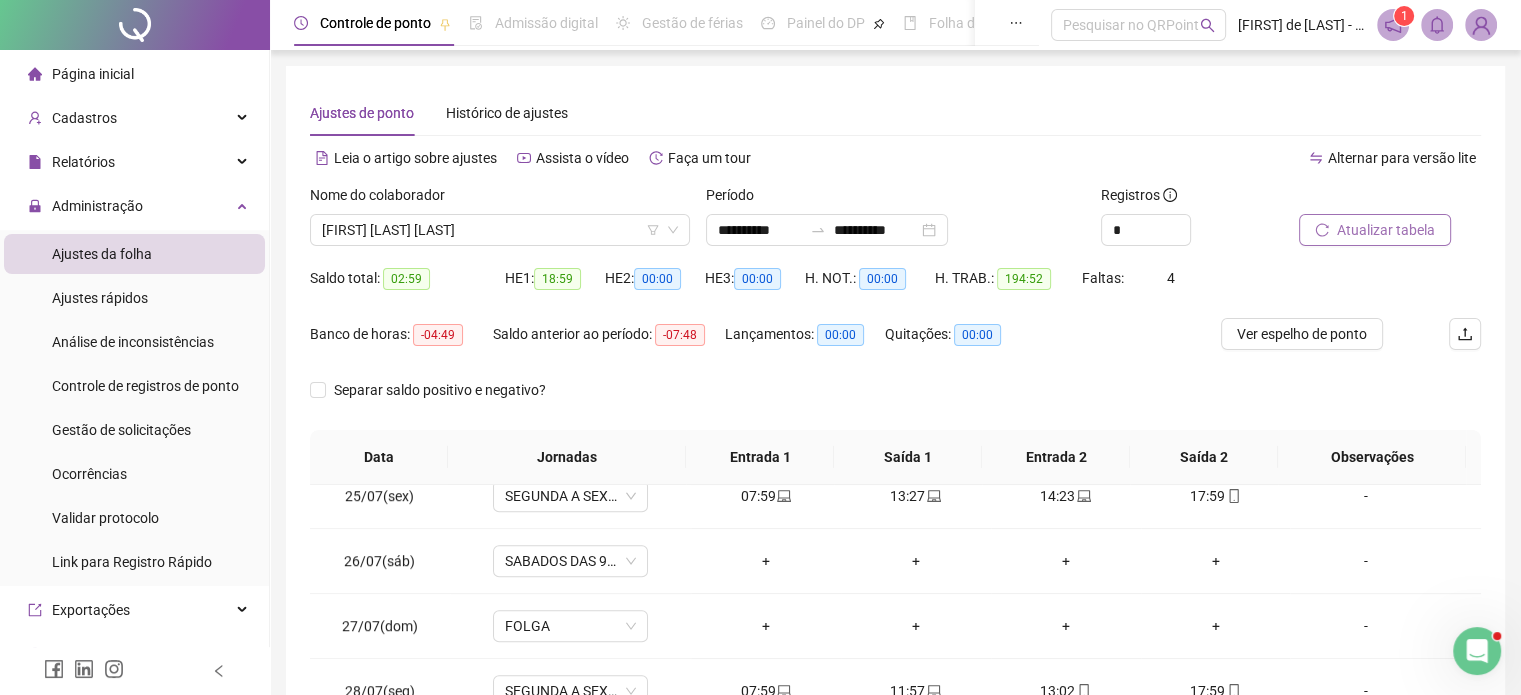 click on "Atualizar tabela" at bounding box center [1386, 230] 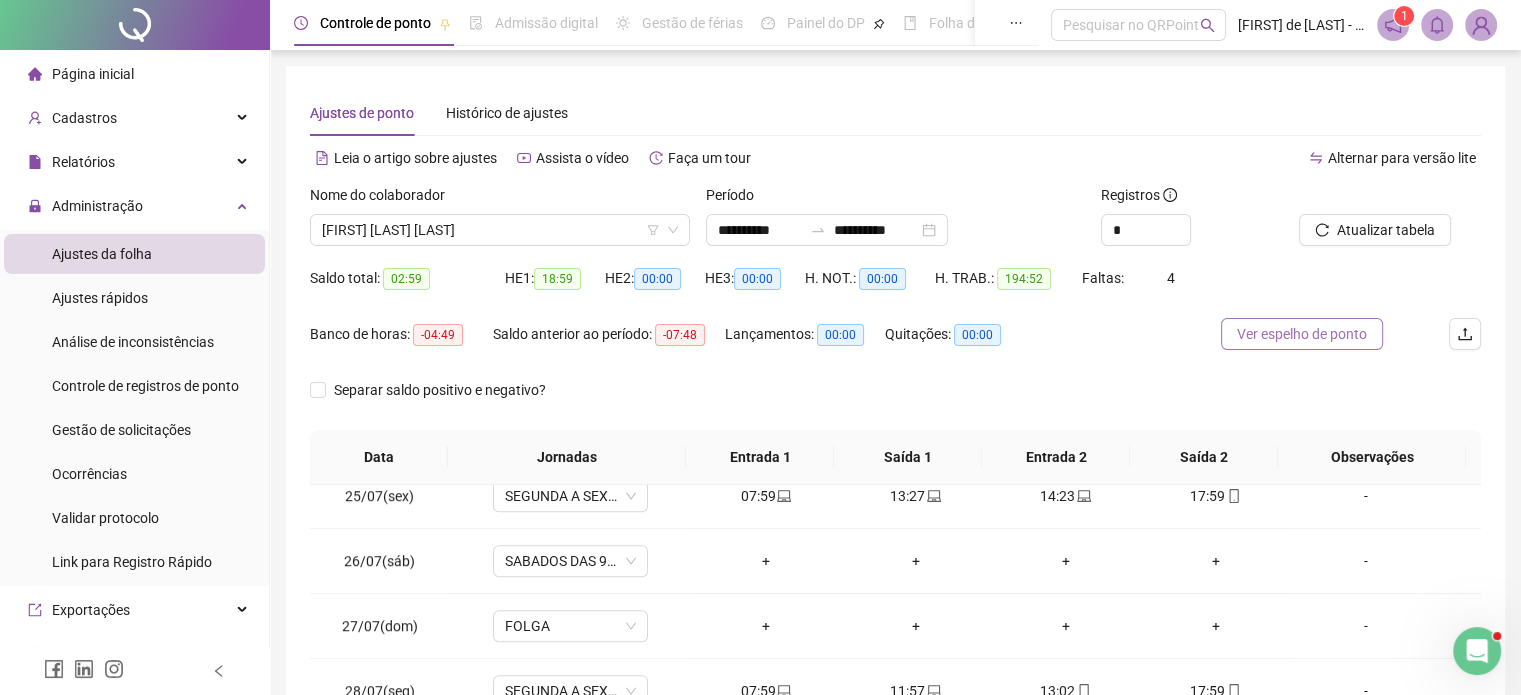 click on "Ver espelho de ponto" at bounding box center (1302, 334) 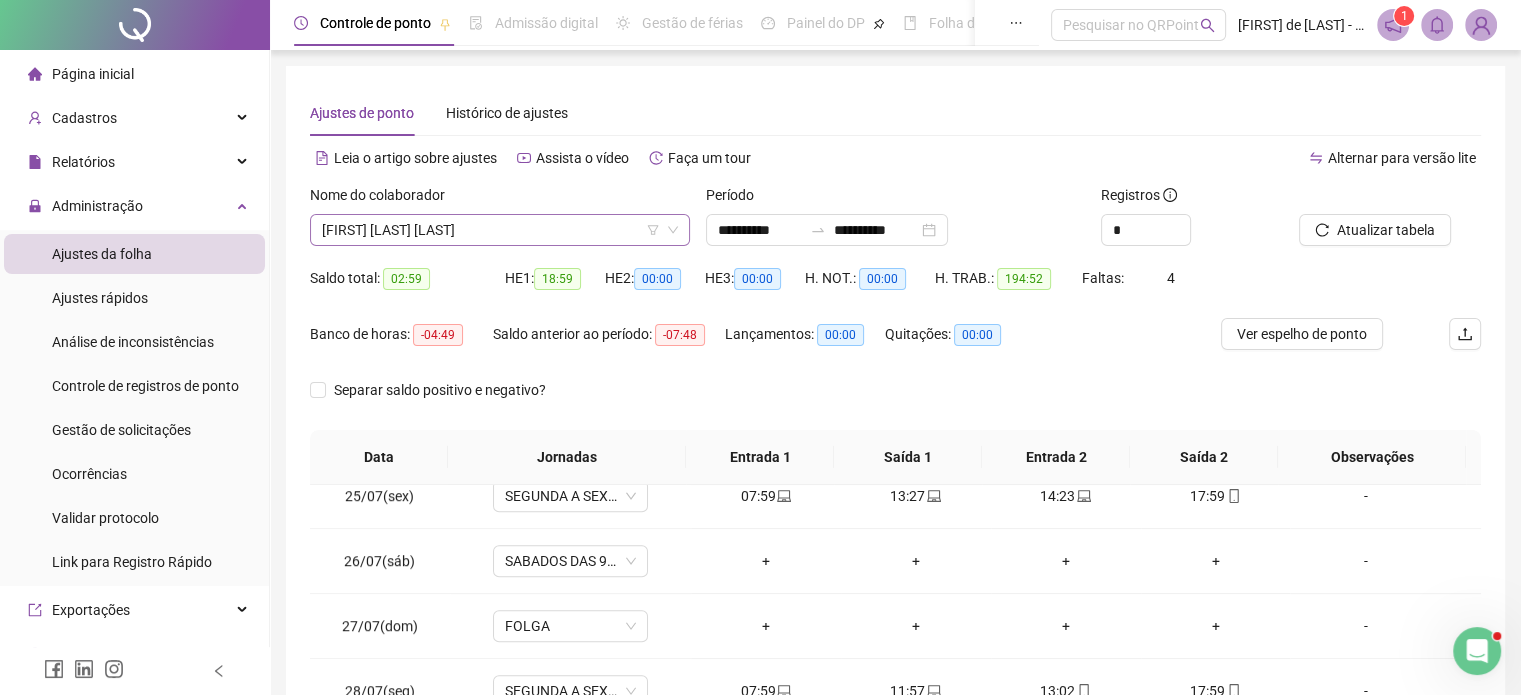 click on "[FIRST] [LAST] [LAST]" at bounding box center [500, 230] 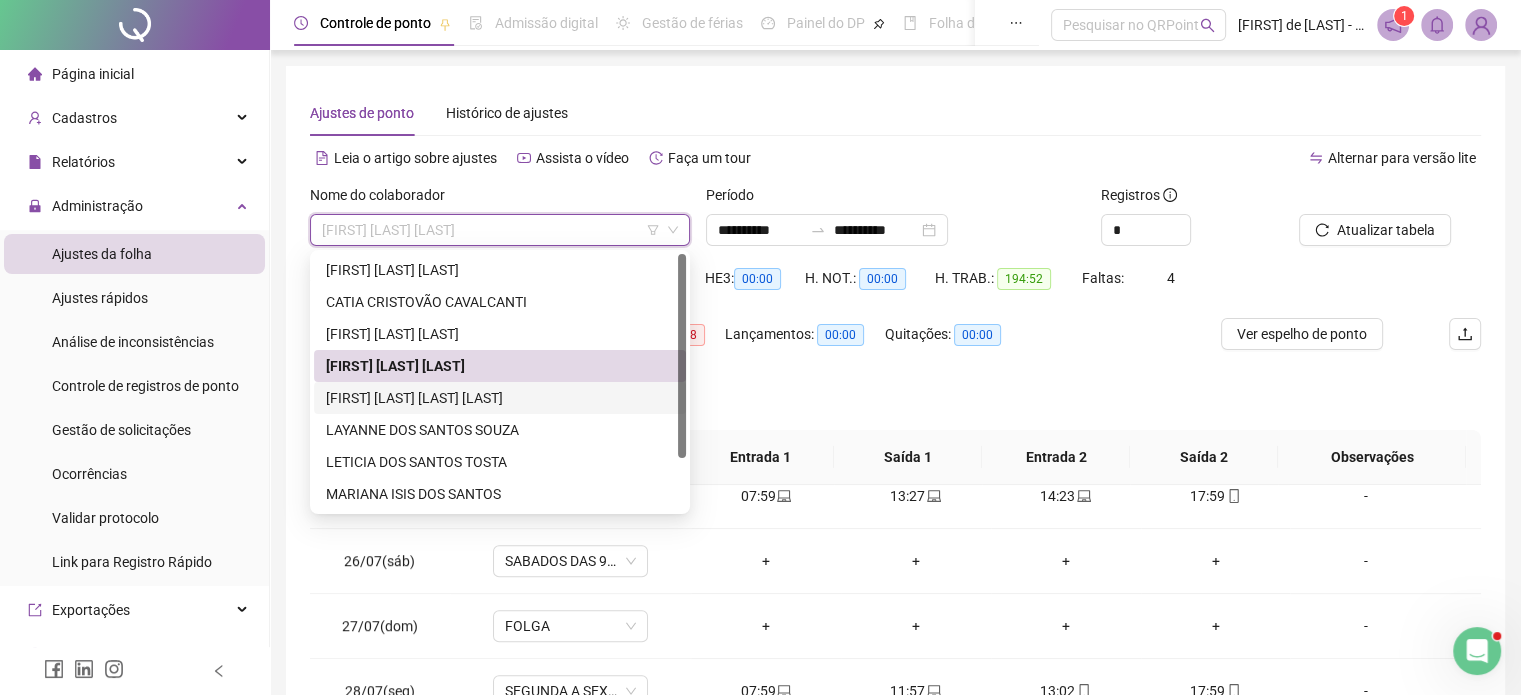 click on "[FIRST] [LAST] [LAST] [LAST]" at bounding box center (500, 398) 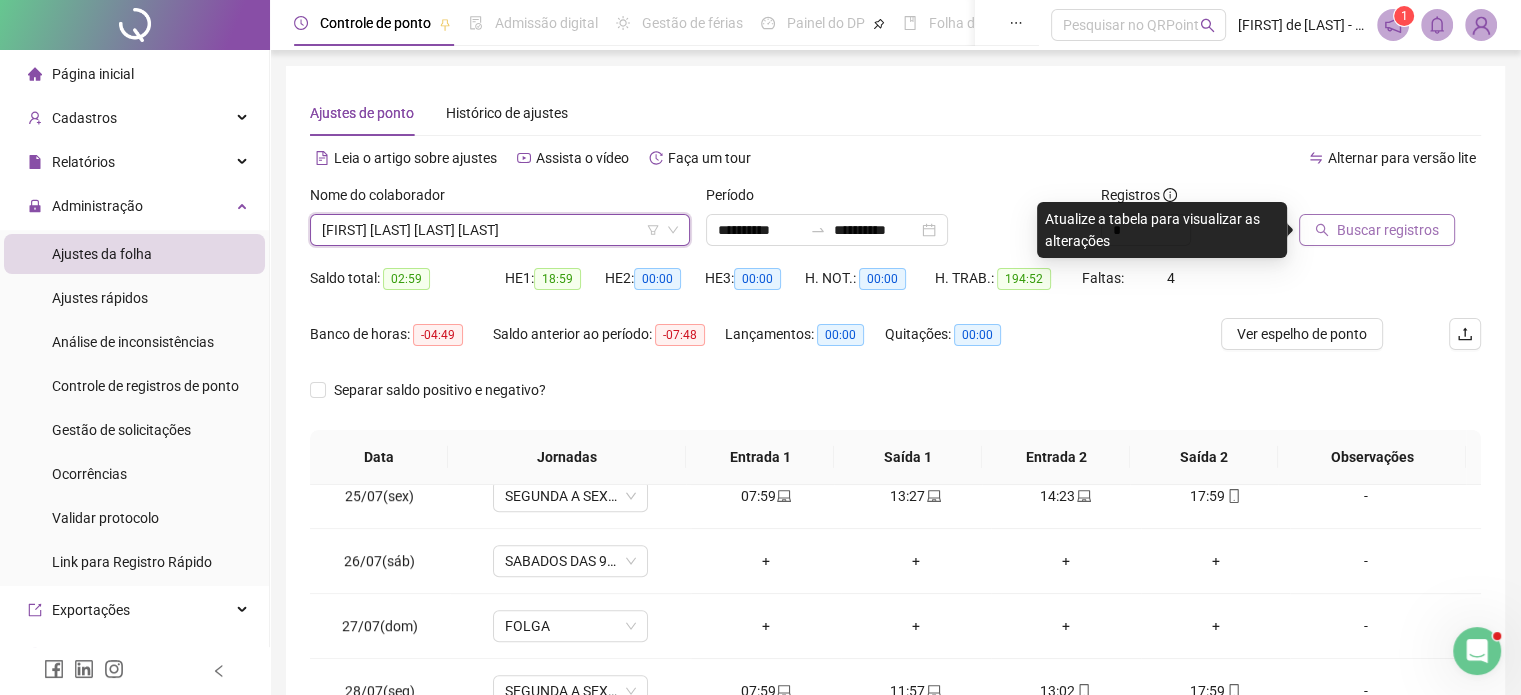 click on "Buscar registros" at bounding box center [1388, 230] 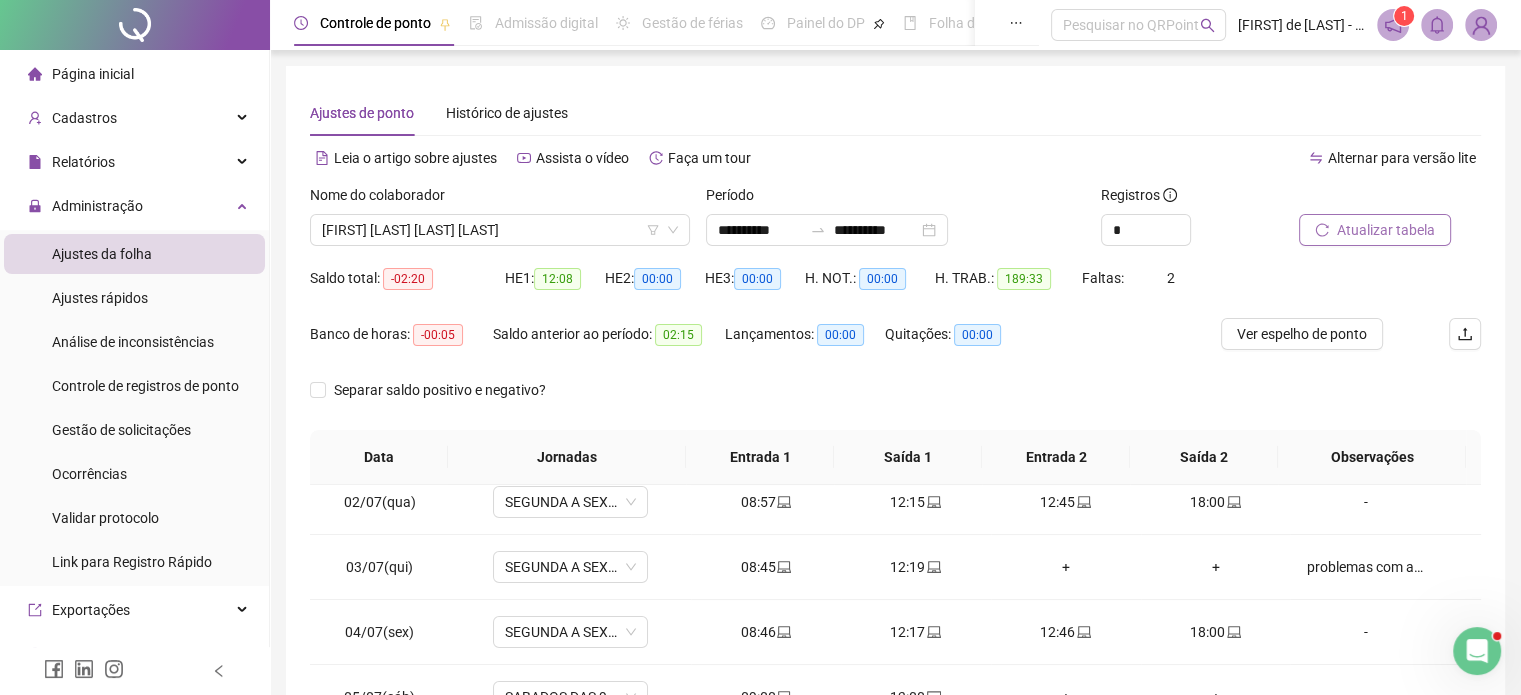 scroll, scrollTop: 0, scrollLeft: 0, axis: both 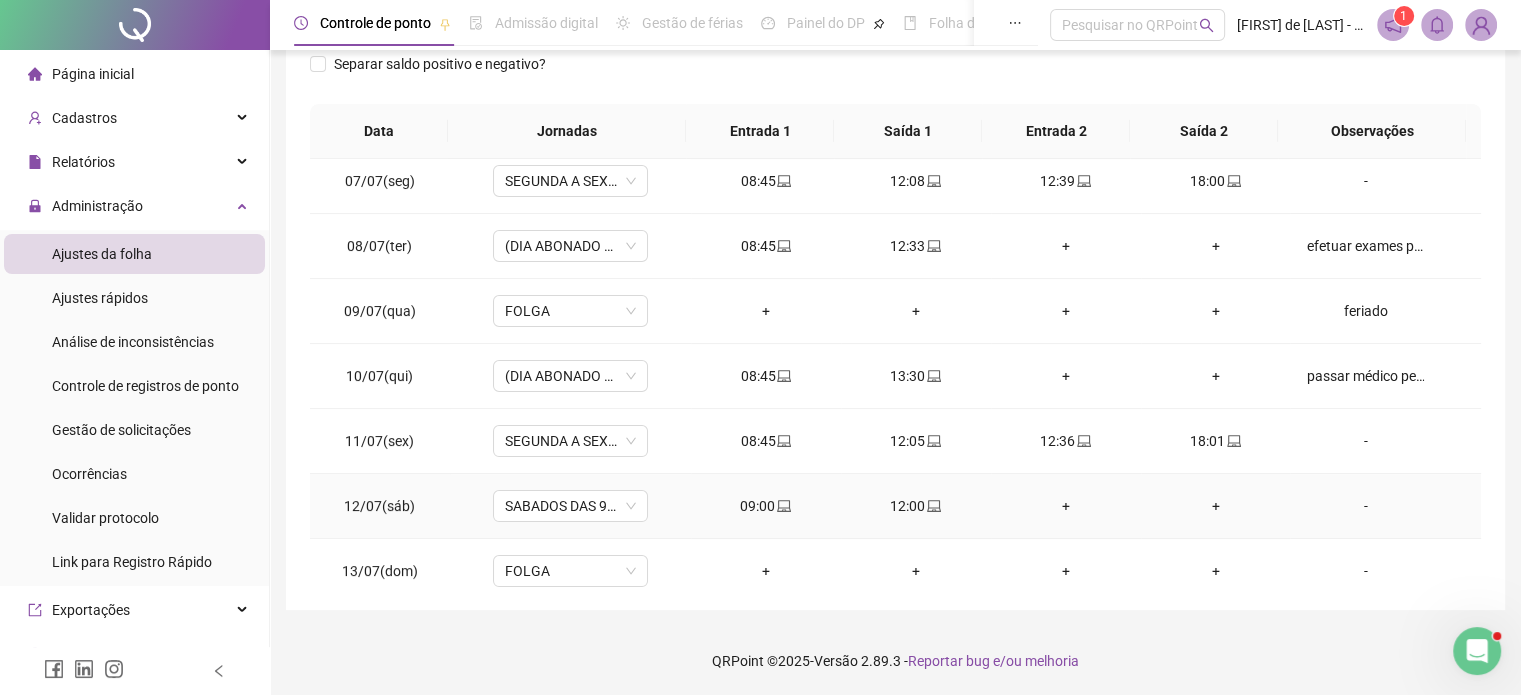 click on "-" at bounding box center (1365, 506) 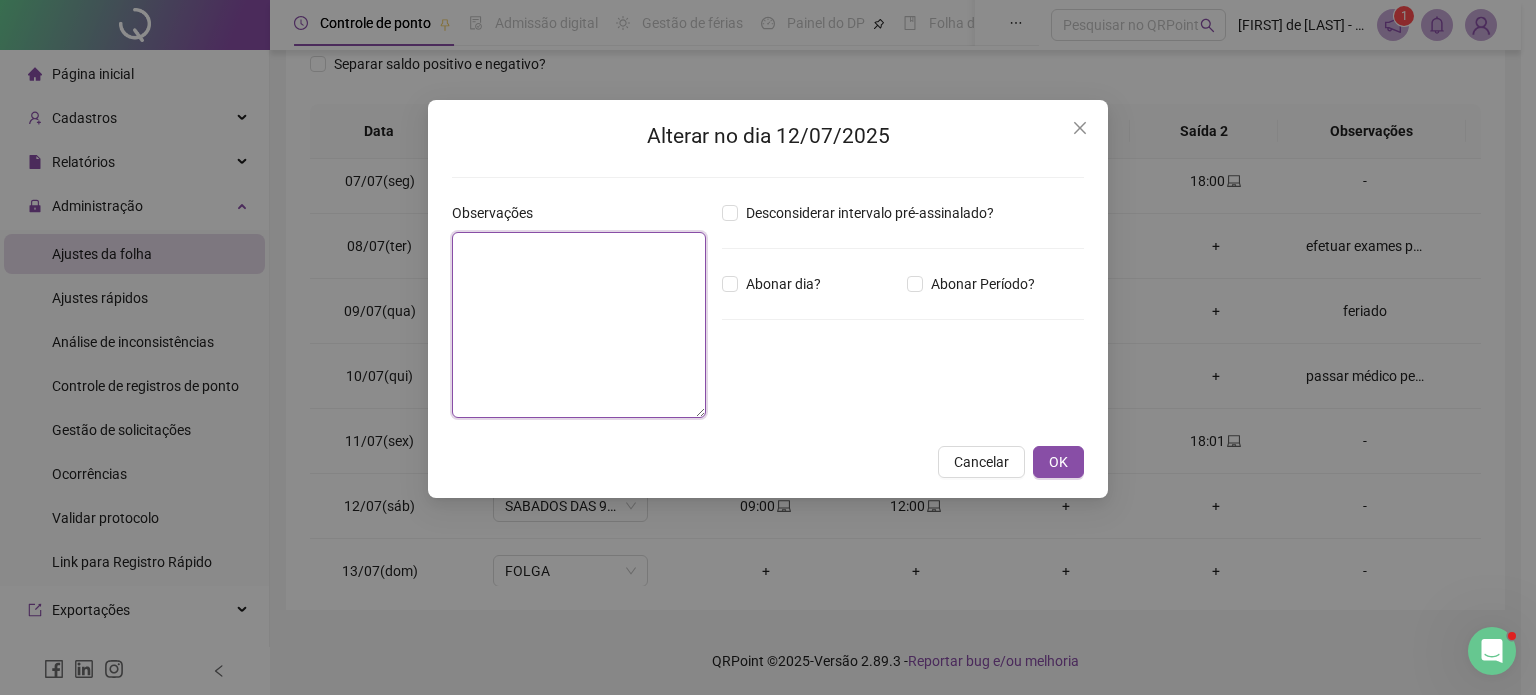 click at bounding box center (579, 325) 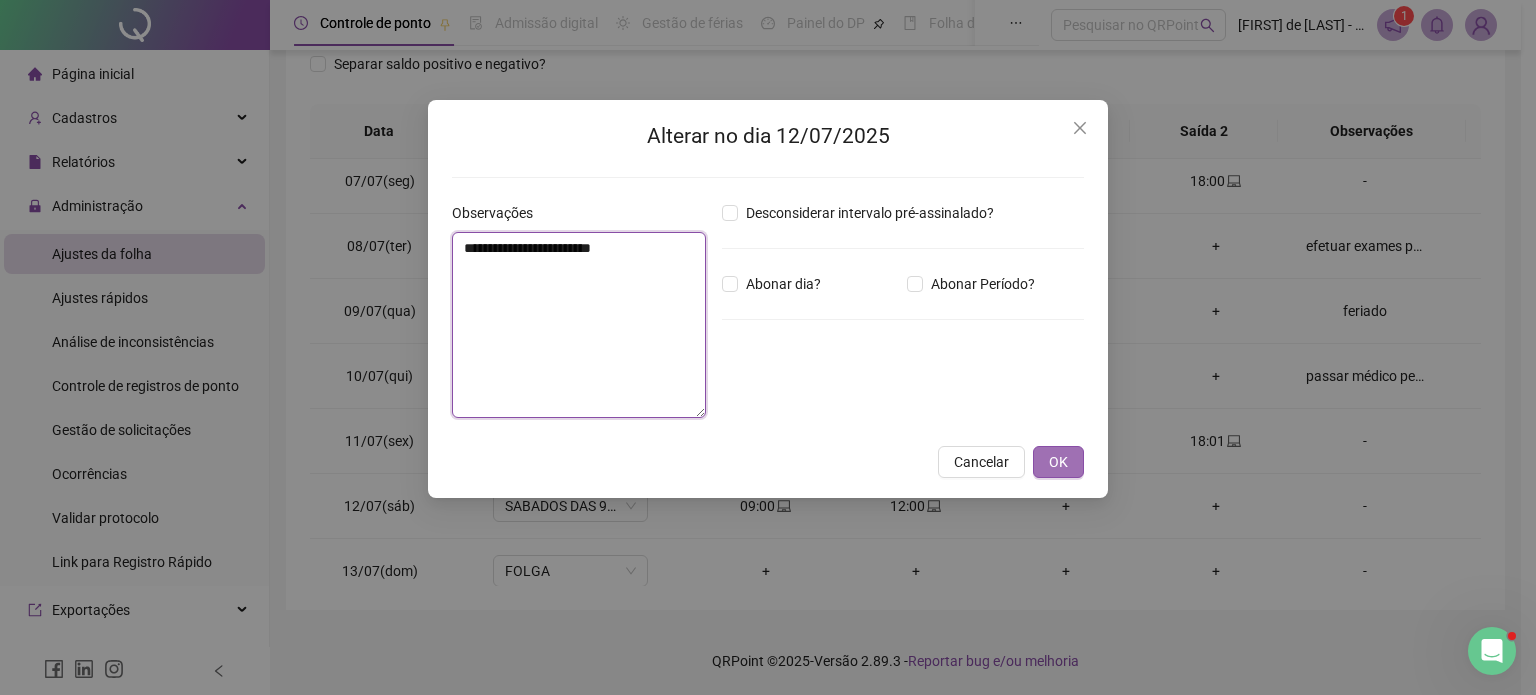 type on "**********" 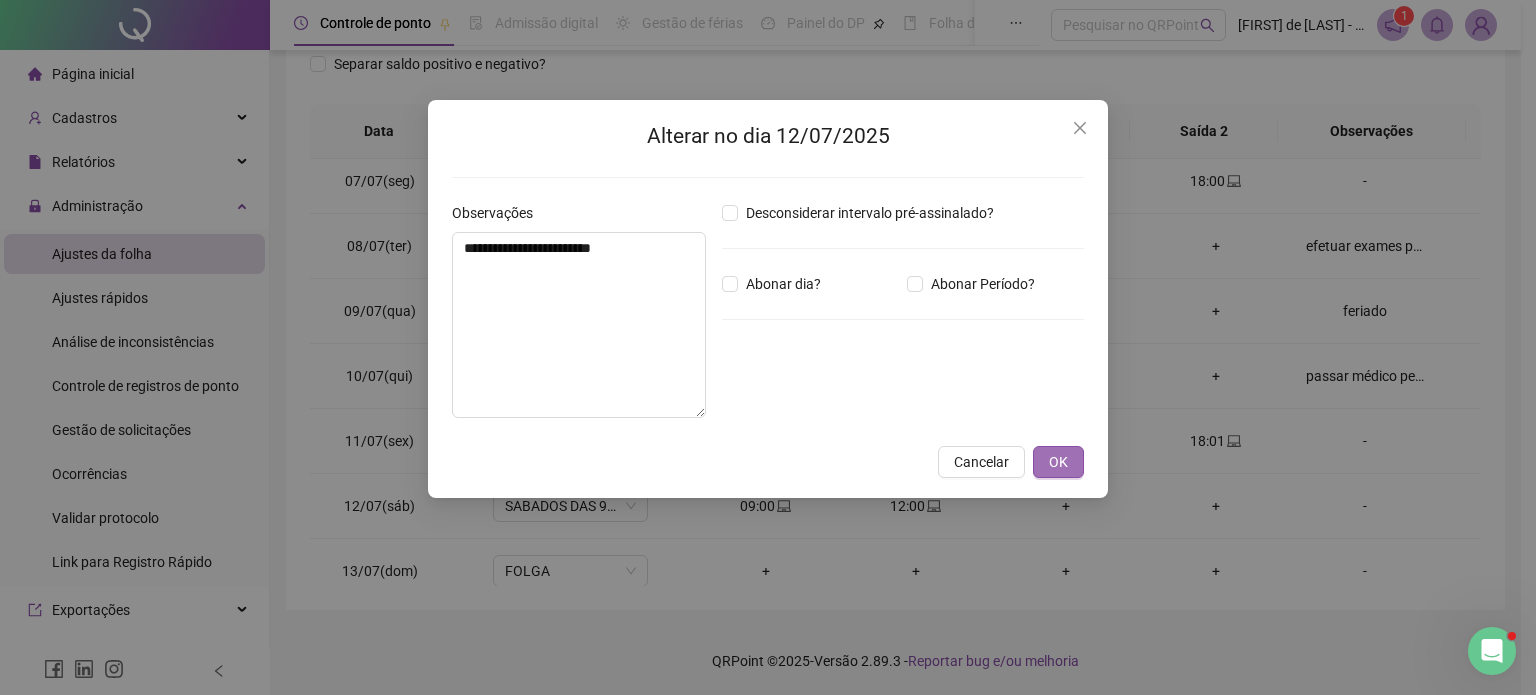 click on "OK" at bounding box center (1058, 462) 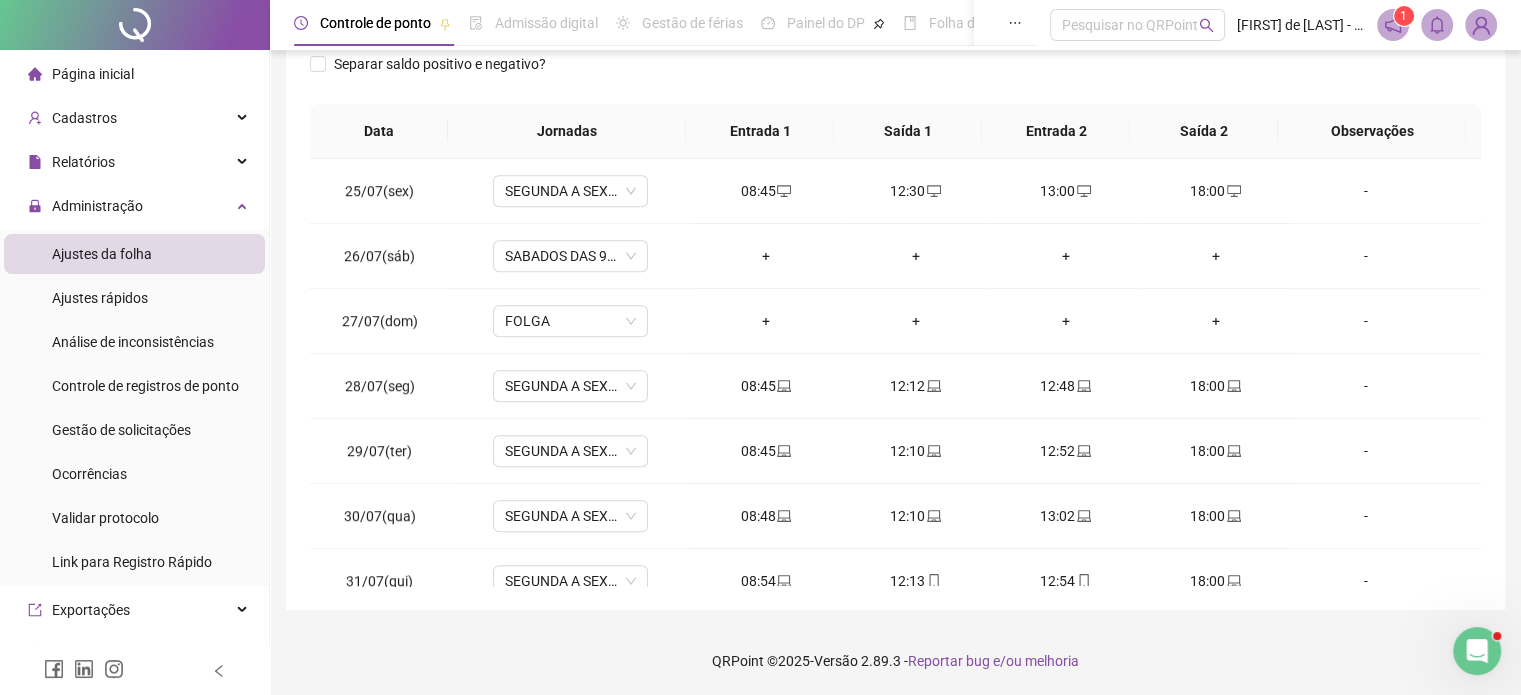 scroll, scrollTop: 1581, scrollLeft: 0, axis: vertical 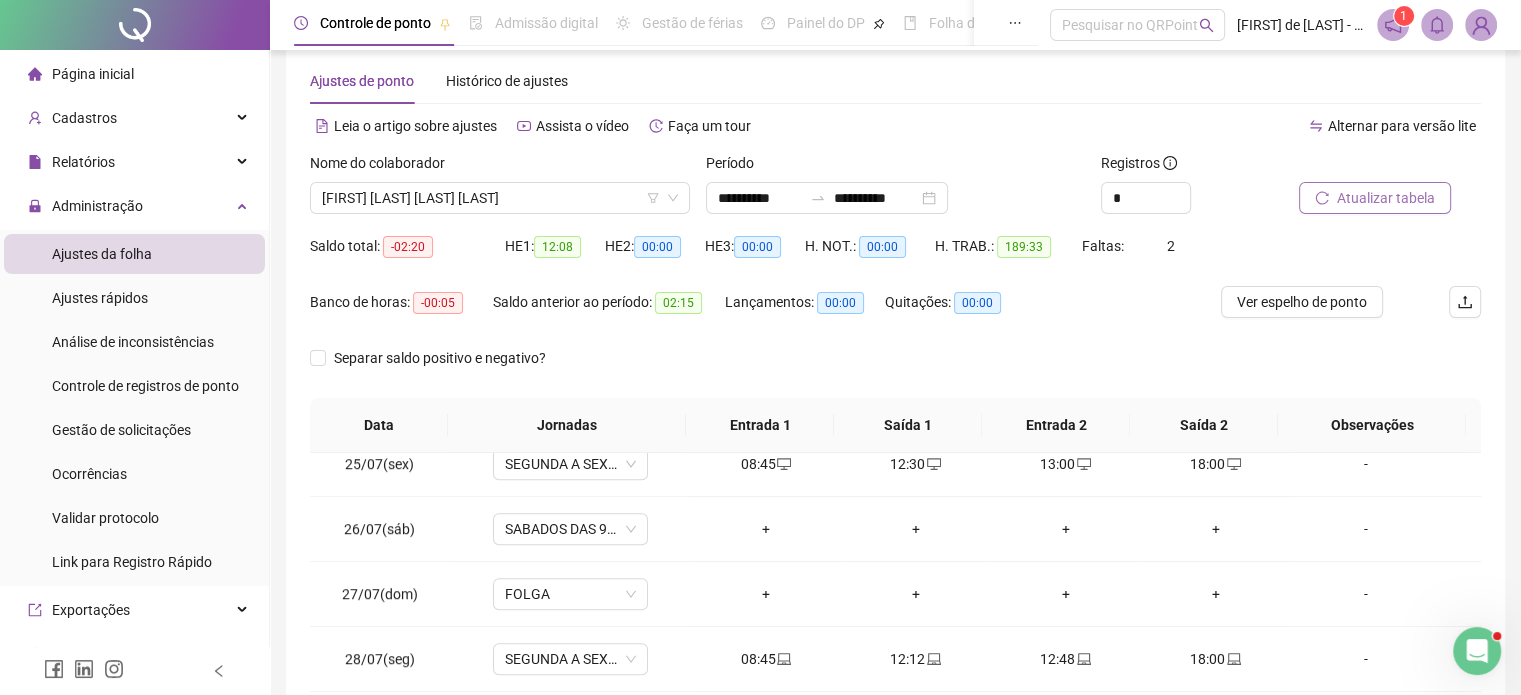 click on "Atualizar tabela" at bounding box center [1386, 198] 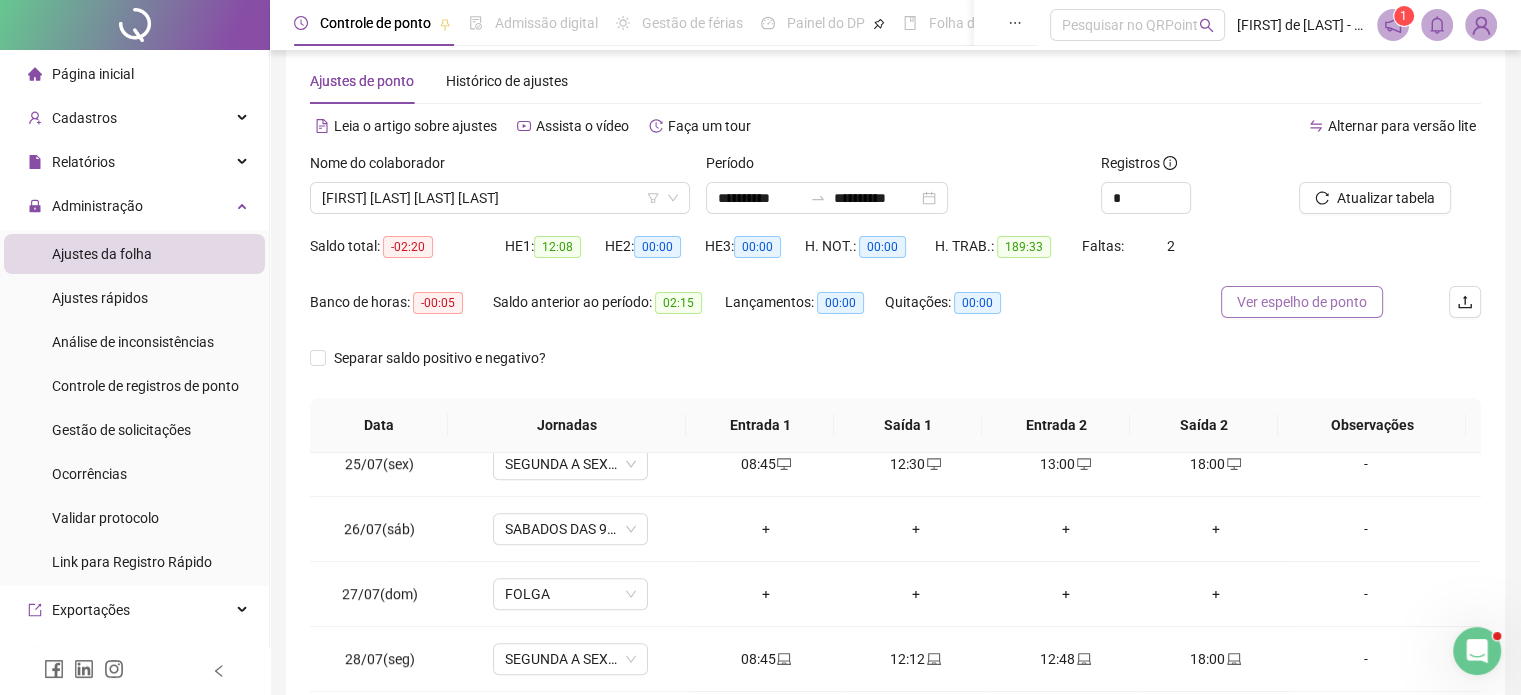 click on "Ver espelho de ponto" at bounding box center [1302, 302] 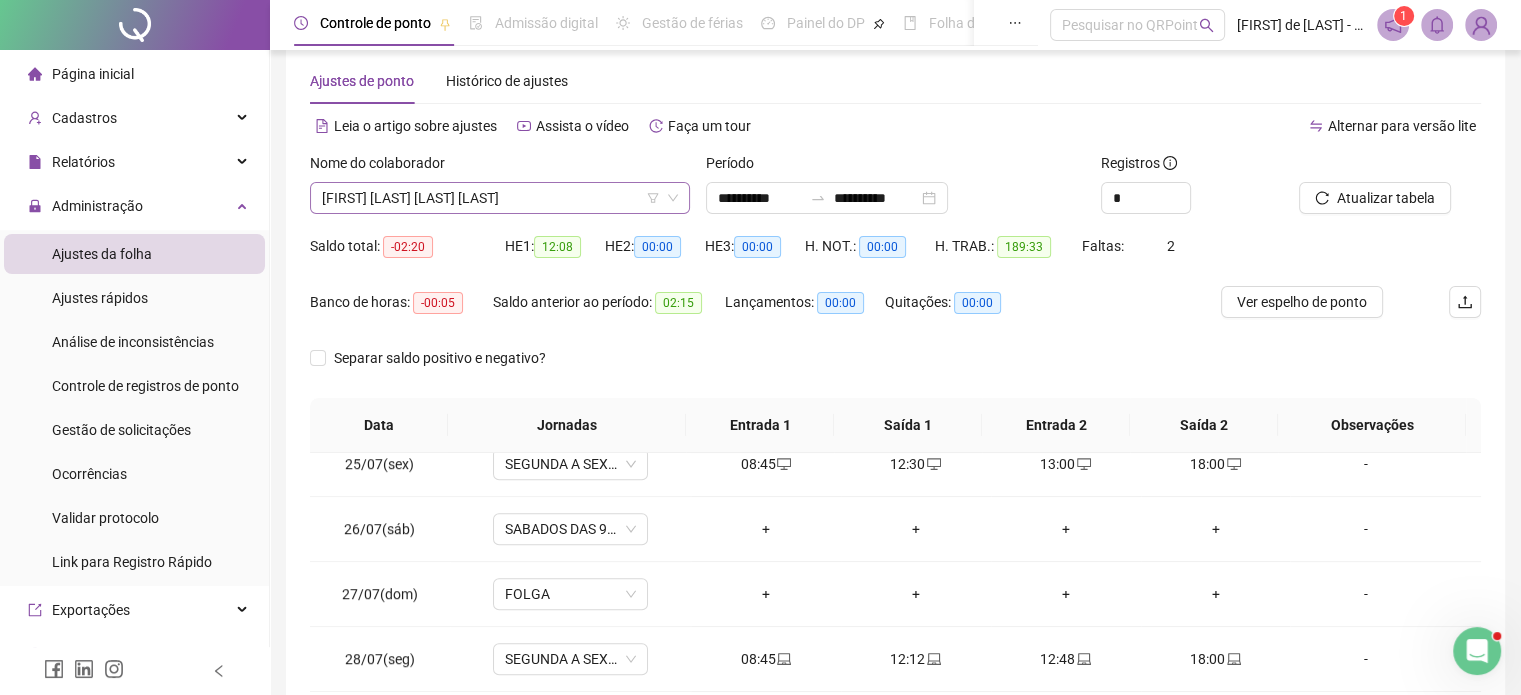 click on "[FIRST] [LAST] [LAST] [LAST]" at bounding box center [500, 198] 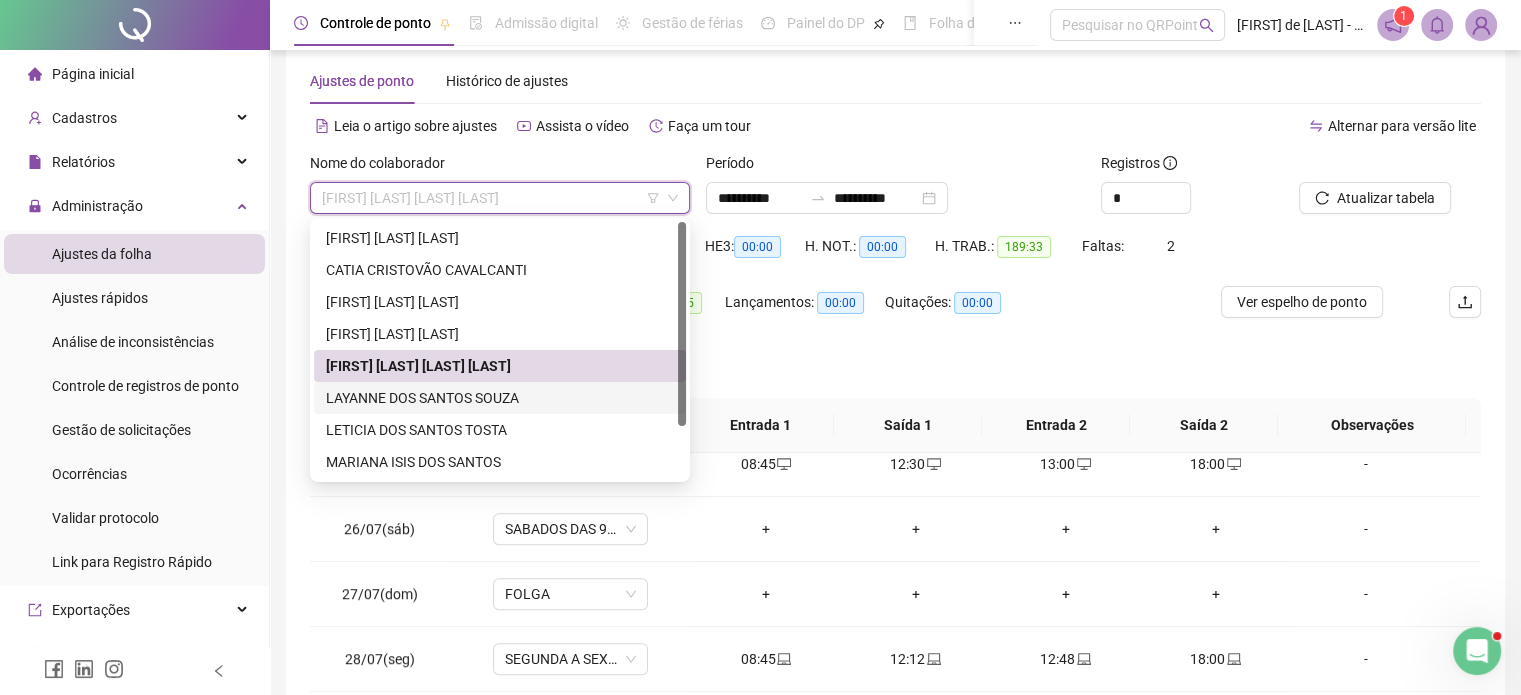 click on "LAYANNE DOS SANTOS SOUZA" at bounding box center (500, 398) 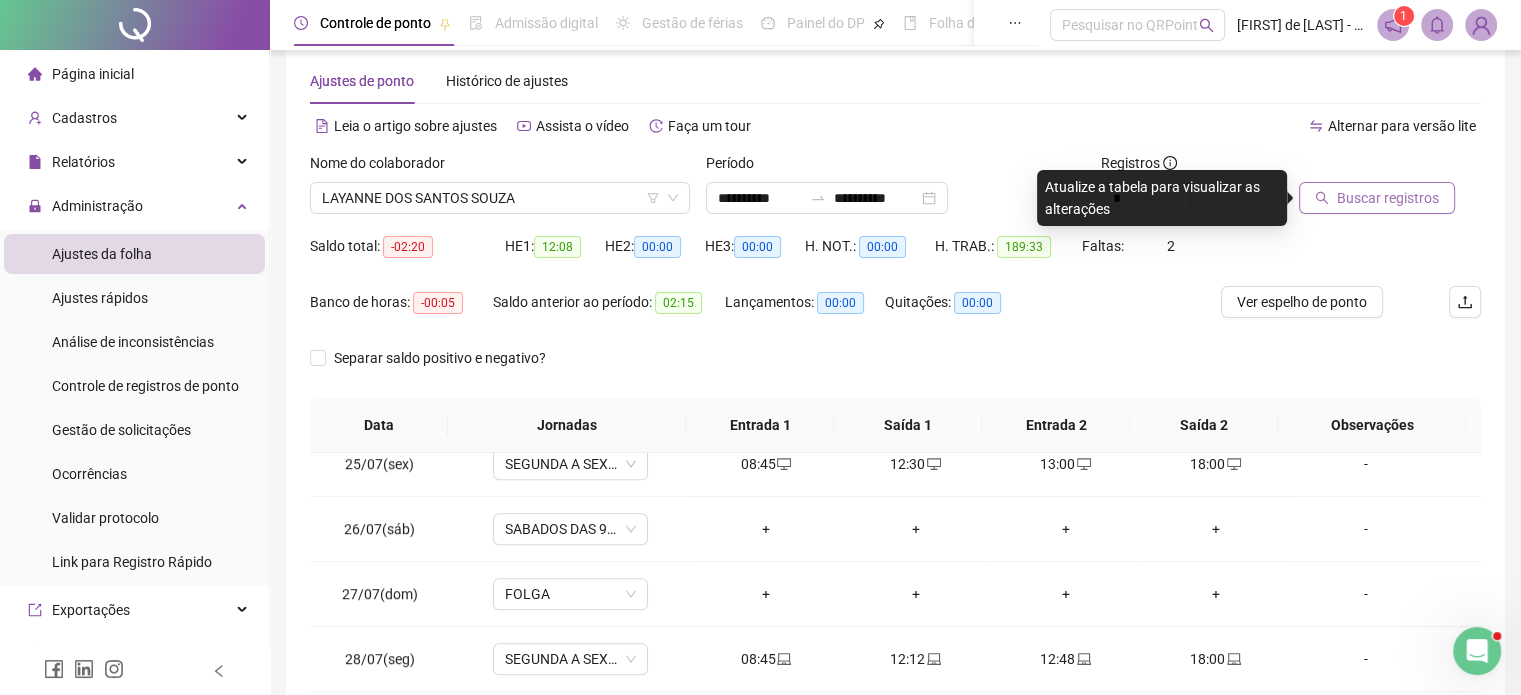 click on "Buscar registros" at bounding box center [1388, 198] 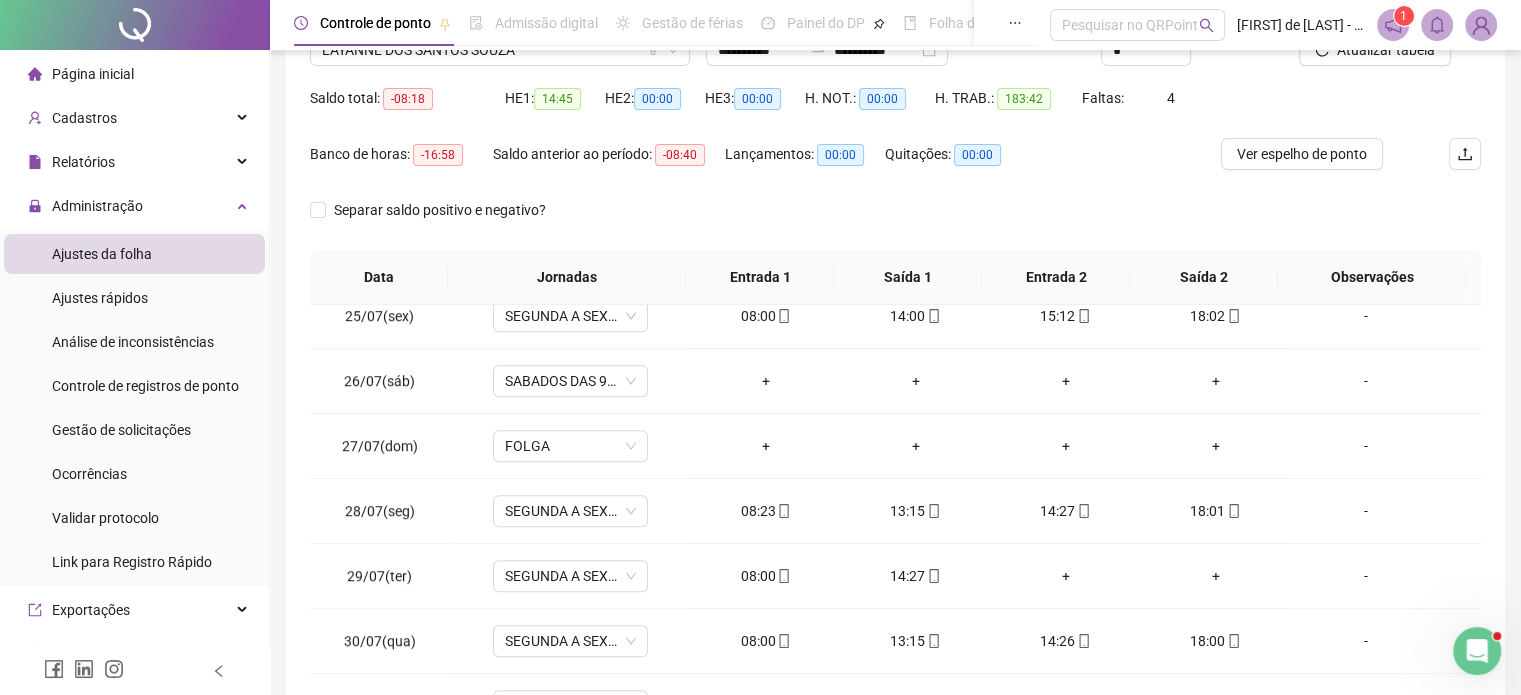 scroll, scrollTop: 326, scrollLeft: 0, axis: vertical 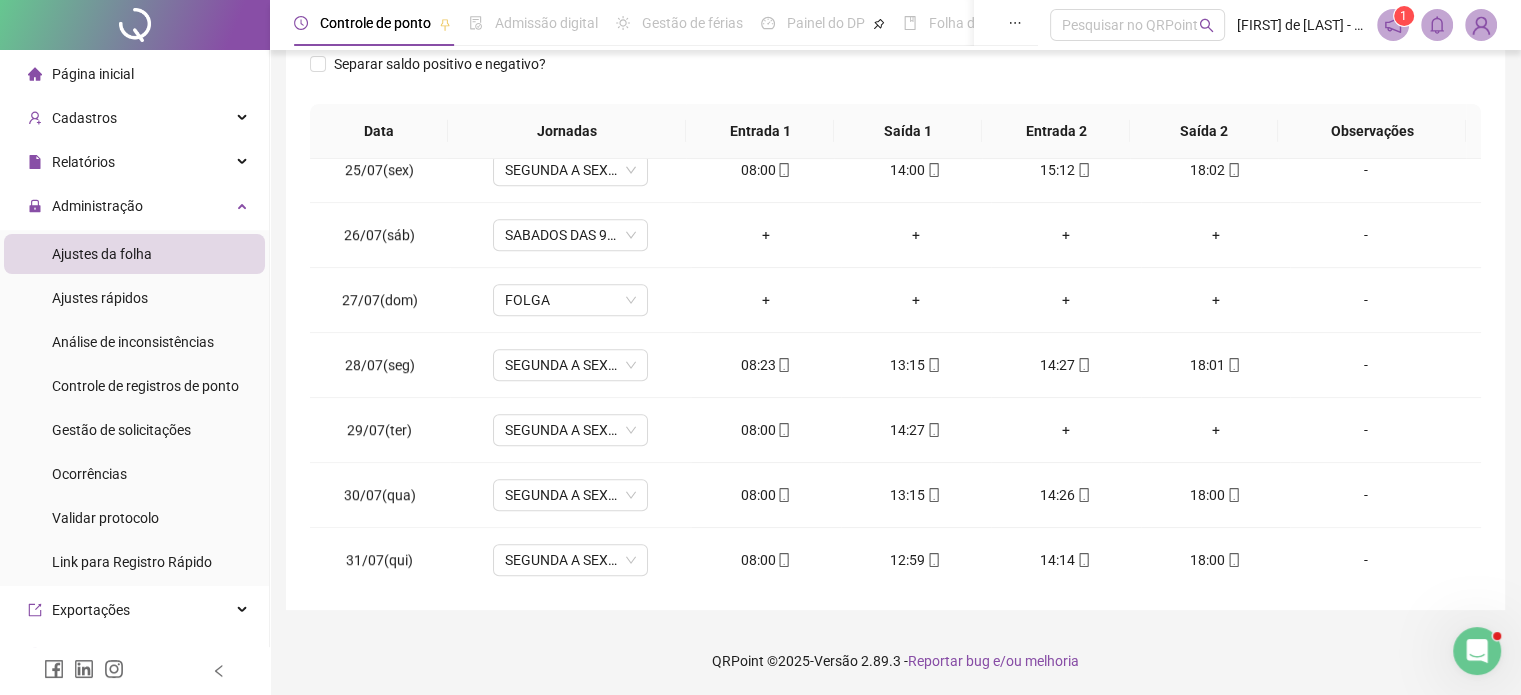 drag, startPoint x: 1526, startPoint y: 471, endPoint x: 16, endPoint y: 23, distance: 1575.0569 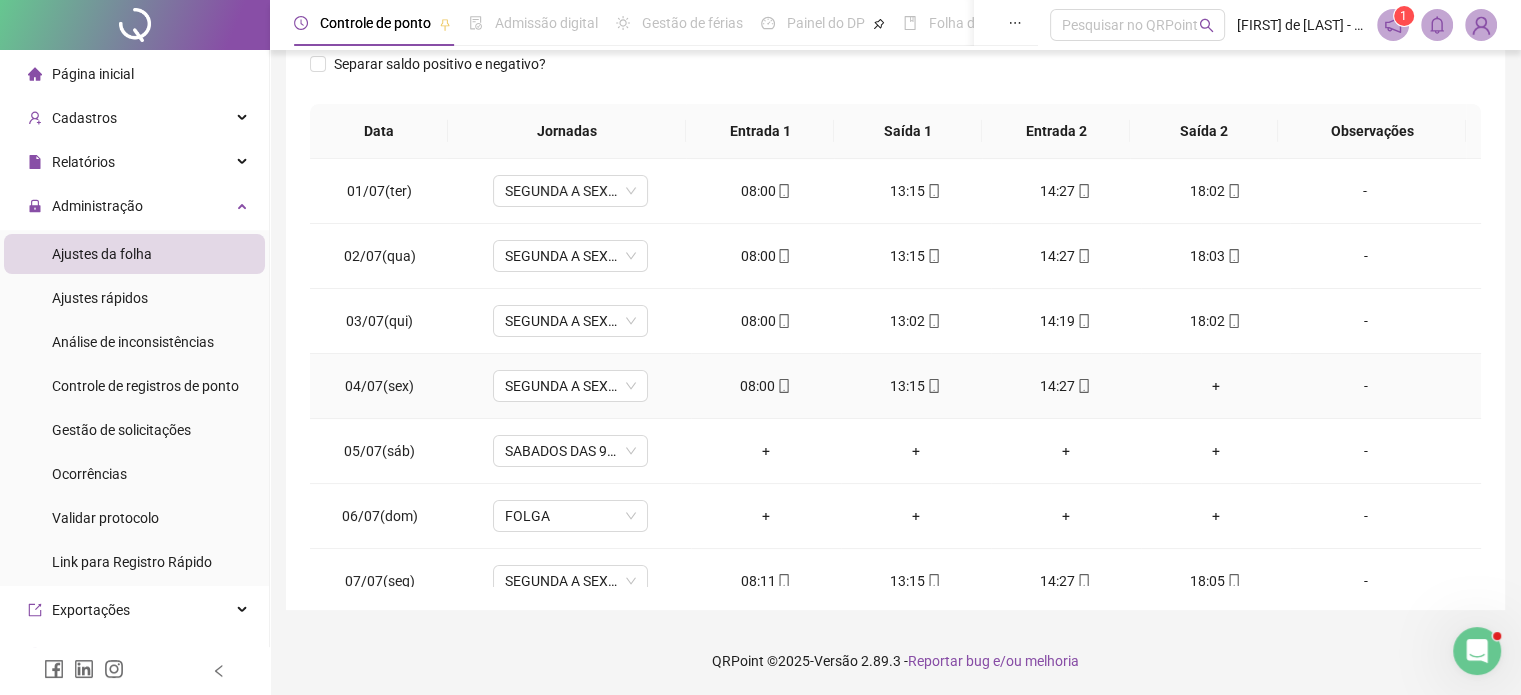 click on "+" at bounding box center [1216, 386] 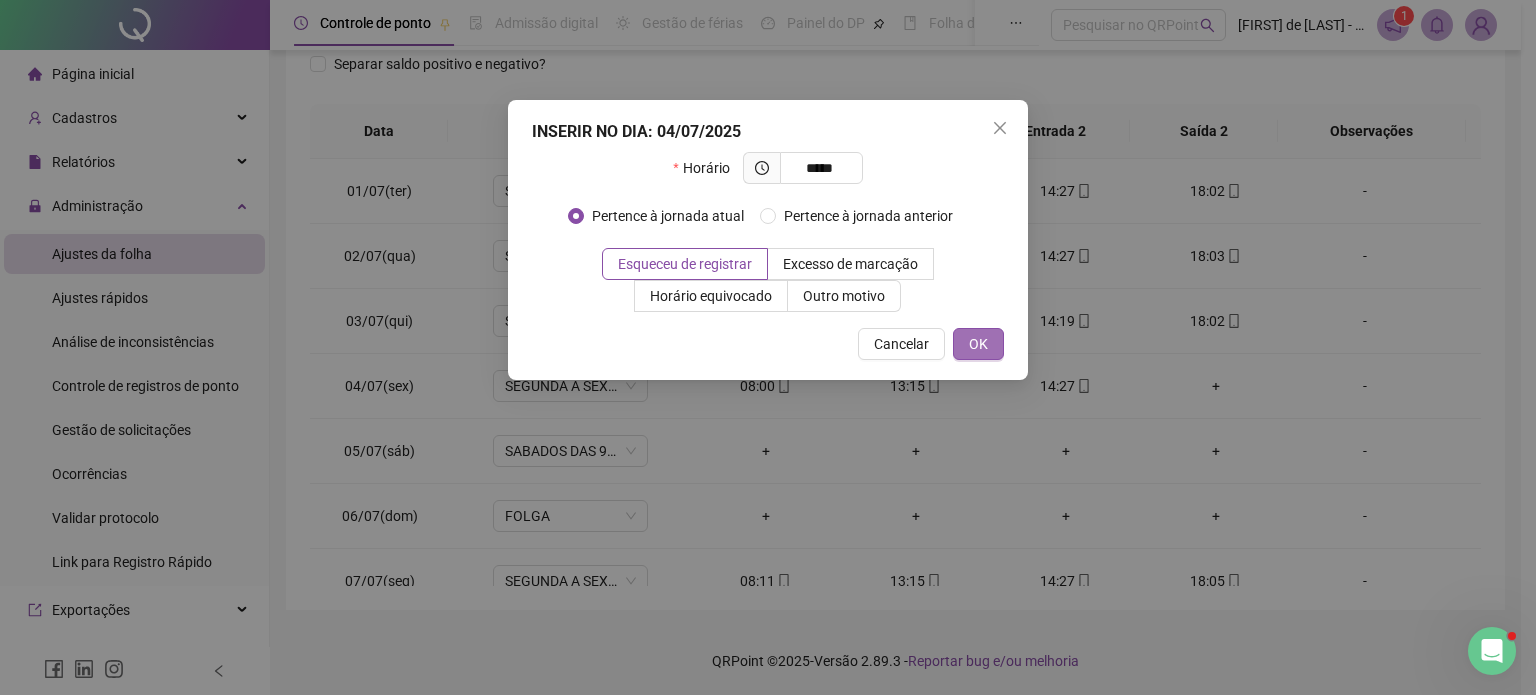 type on "*****" 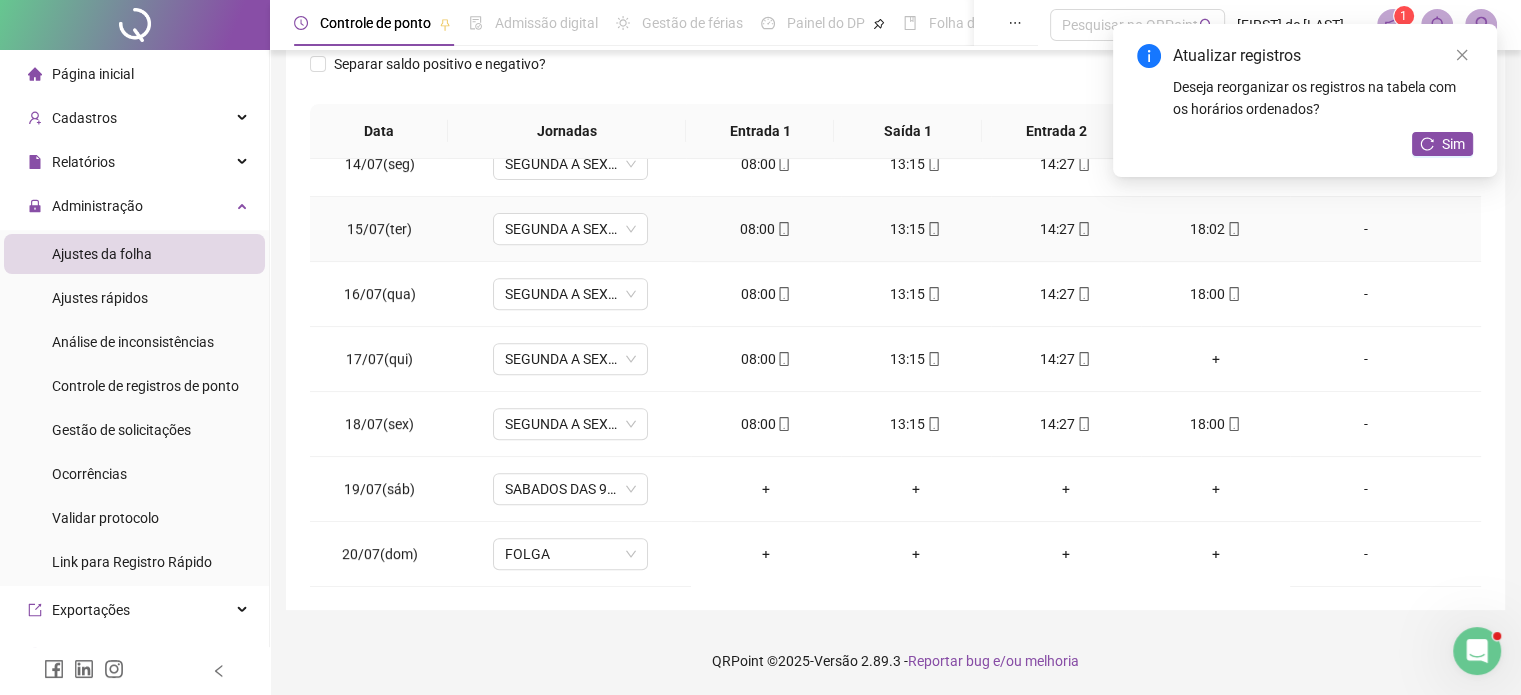 scroll, scrollTop: 900, scrollLeft: 0, axis: vertical 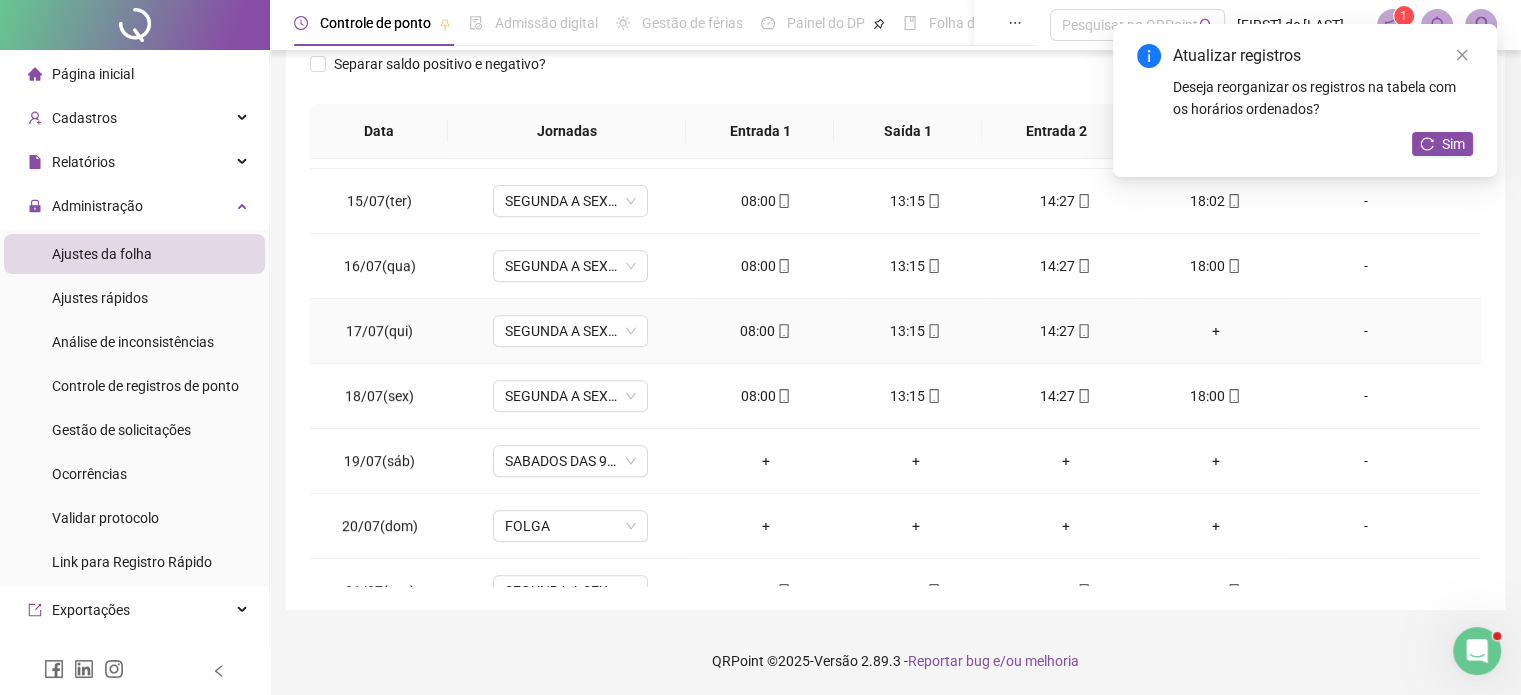 click on "+" at bounding box center (1216, 331) 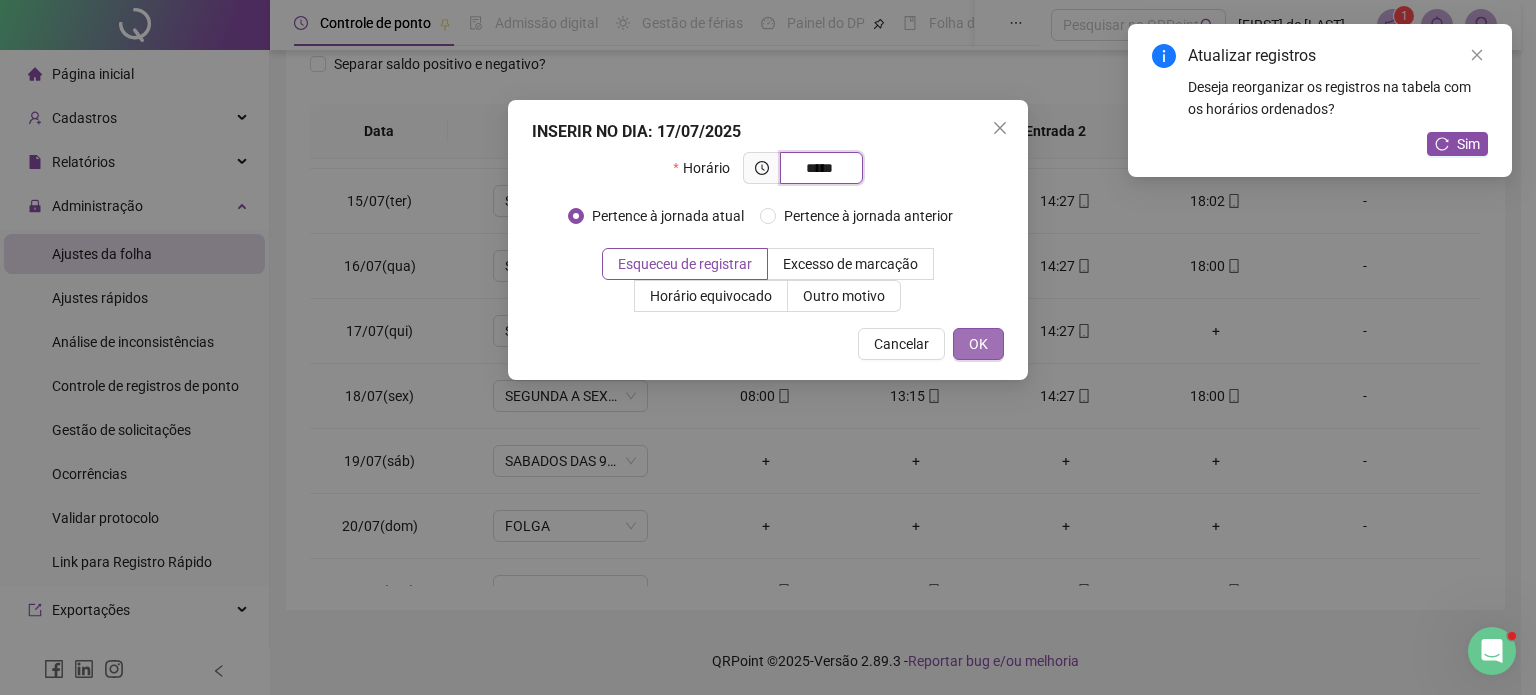 type on "*****" 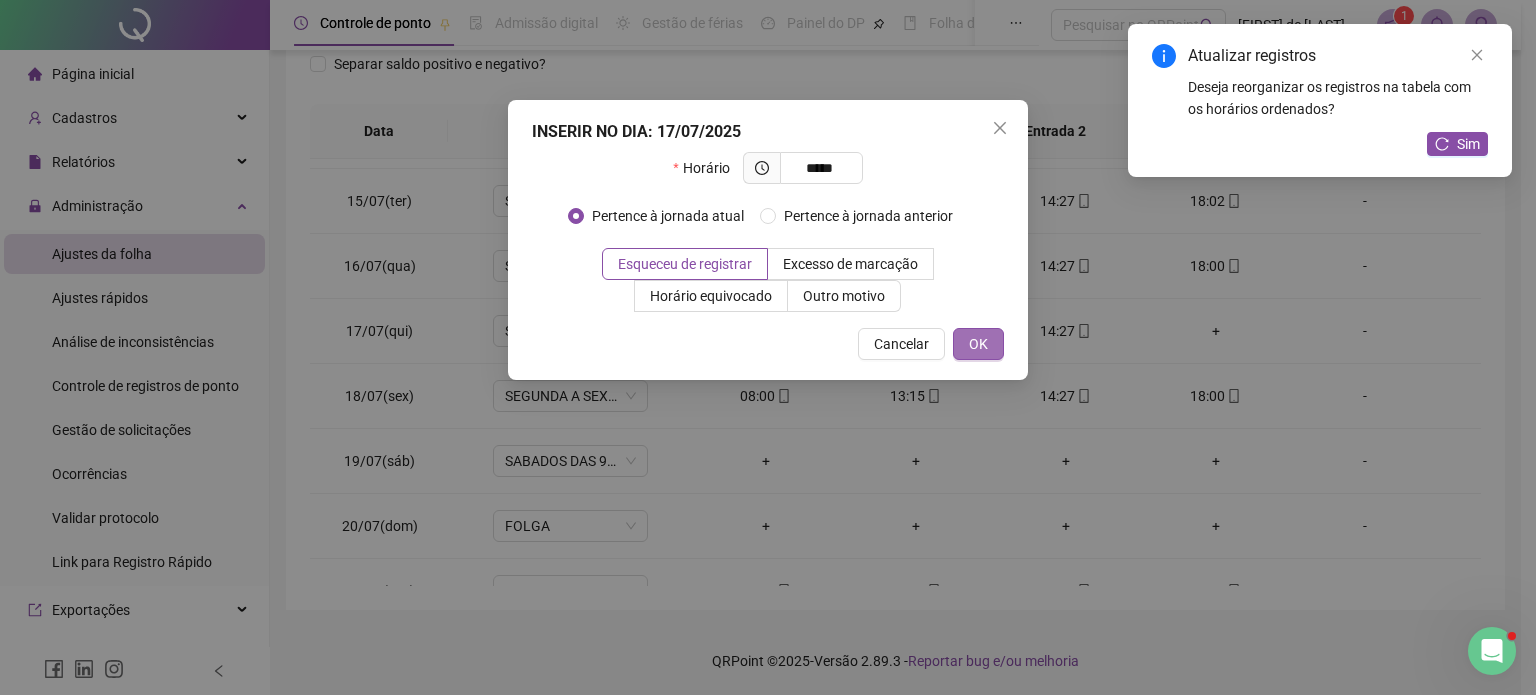 click on "OK" at bounding box center (978, 344) 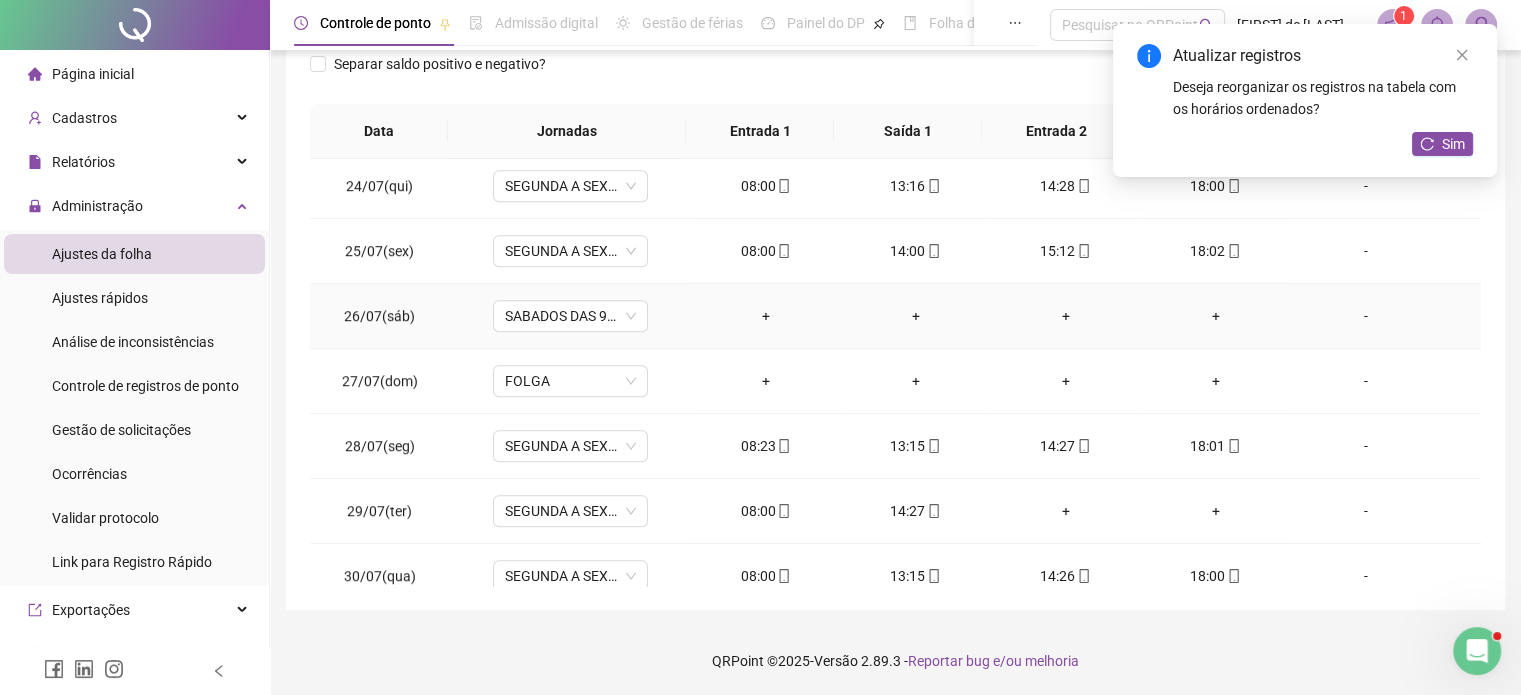 scroll, scrollTop: 1581, scrollLeft: 0, axis: vertical 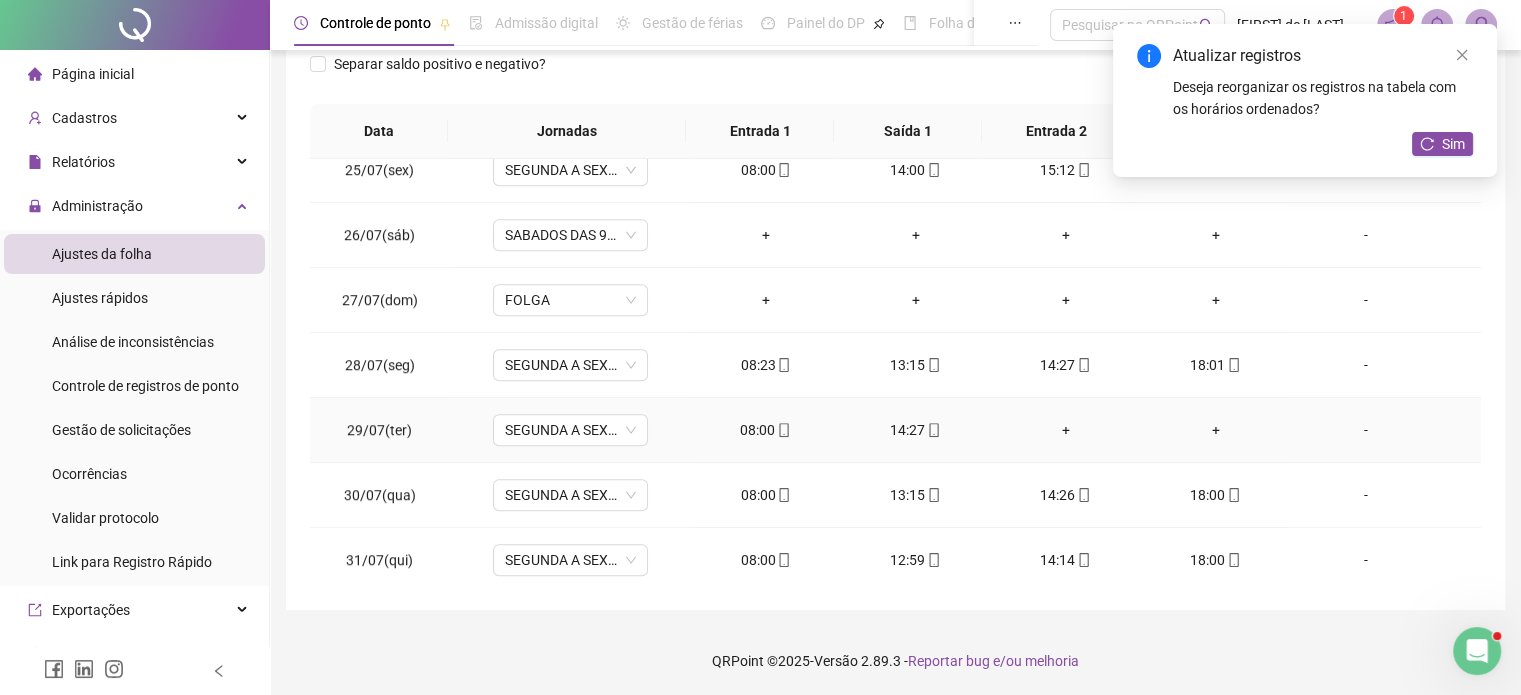 click on "+" at bounding box center [1066, 430] 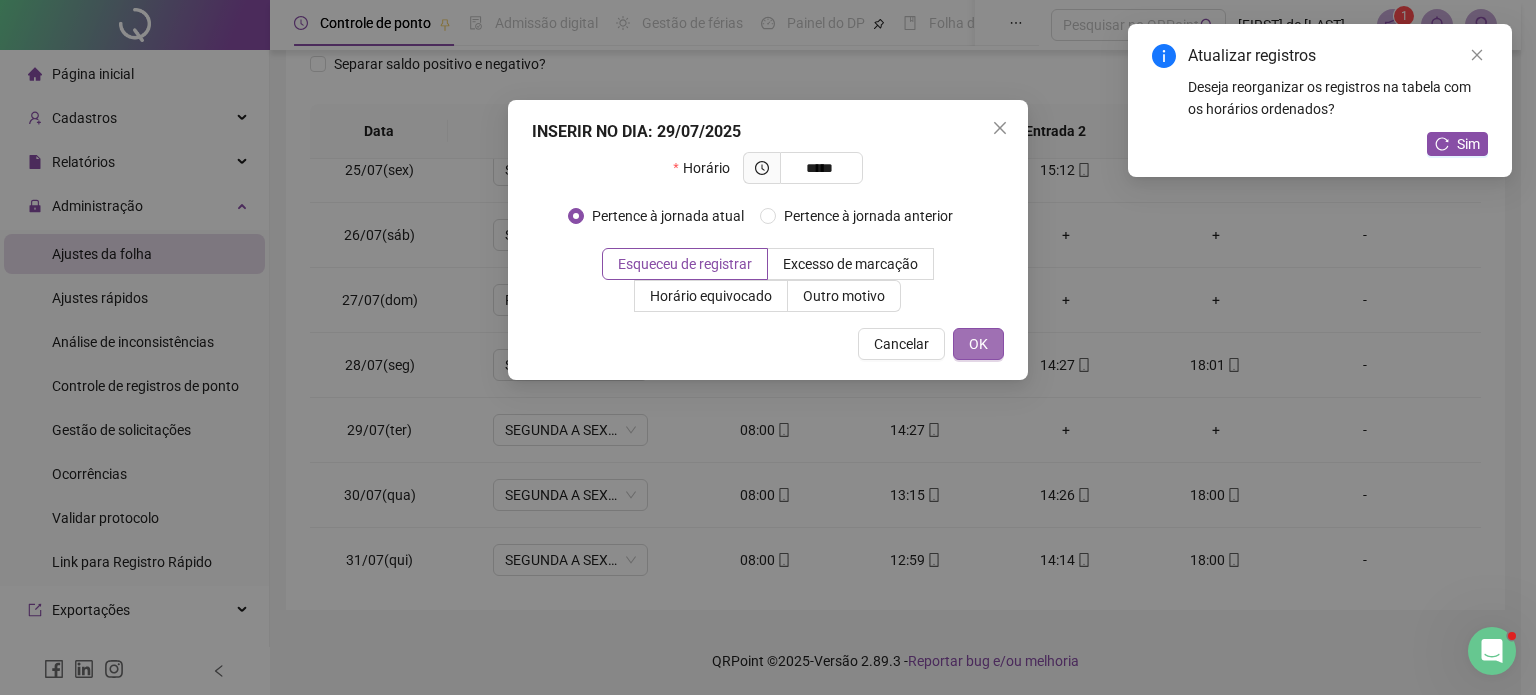 type on "*****" 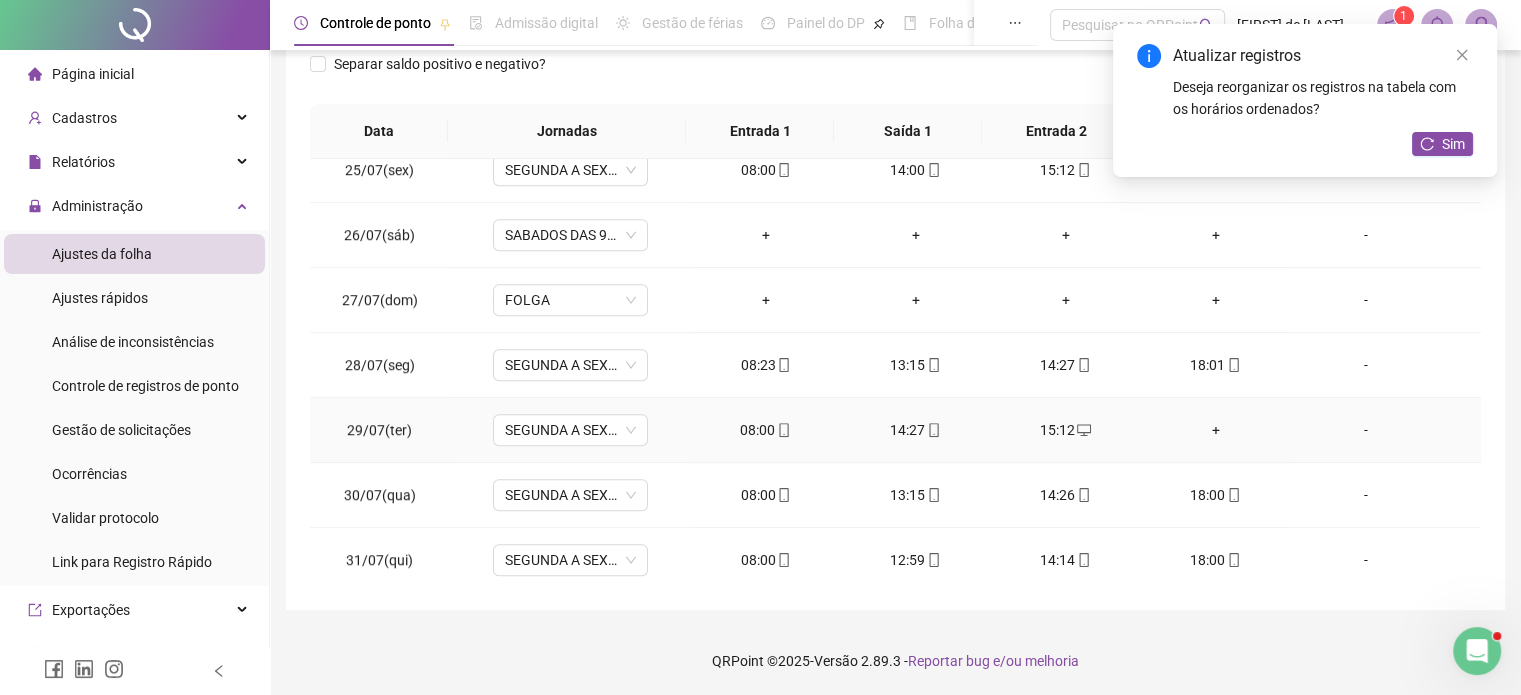click on "15:12" at bounding box center [1066, 430] 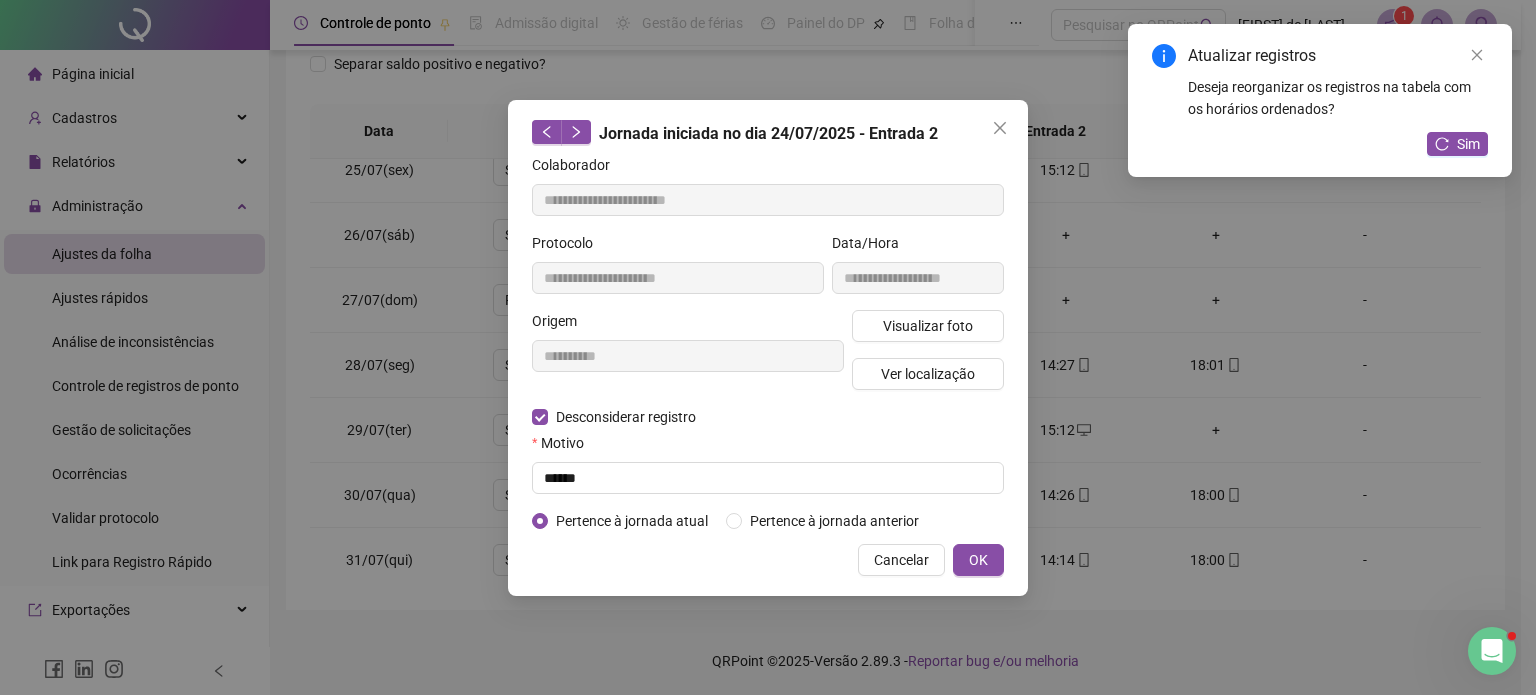 type on "**********" 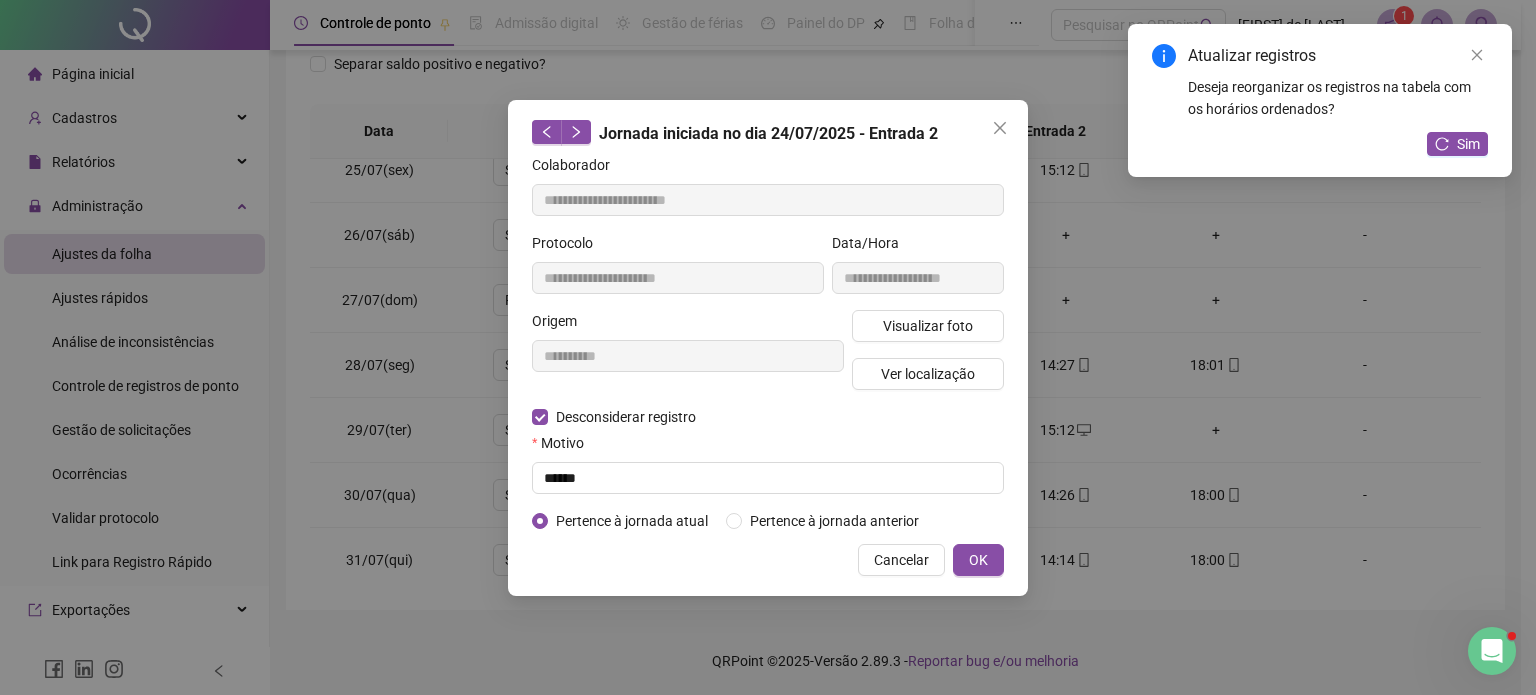 type on "**********" 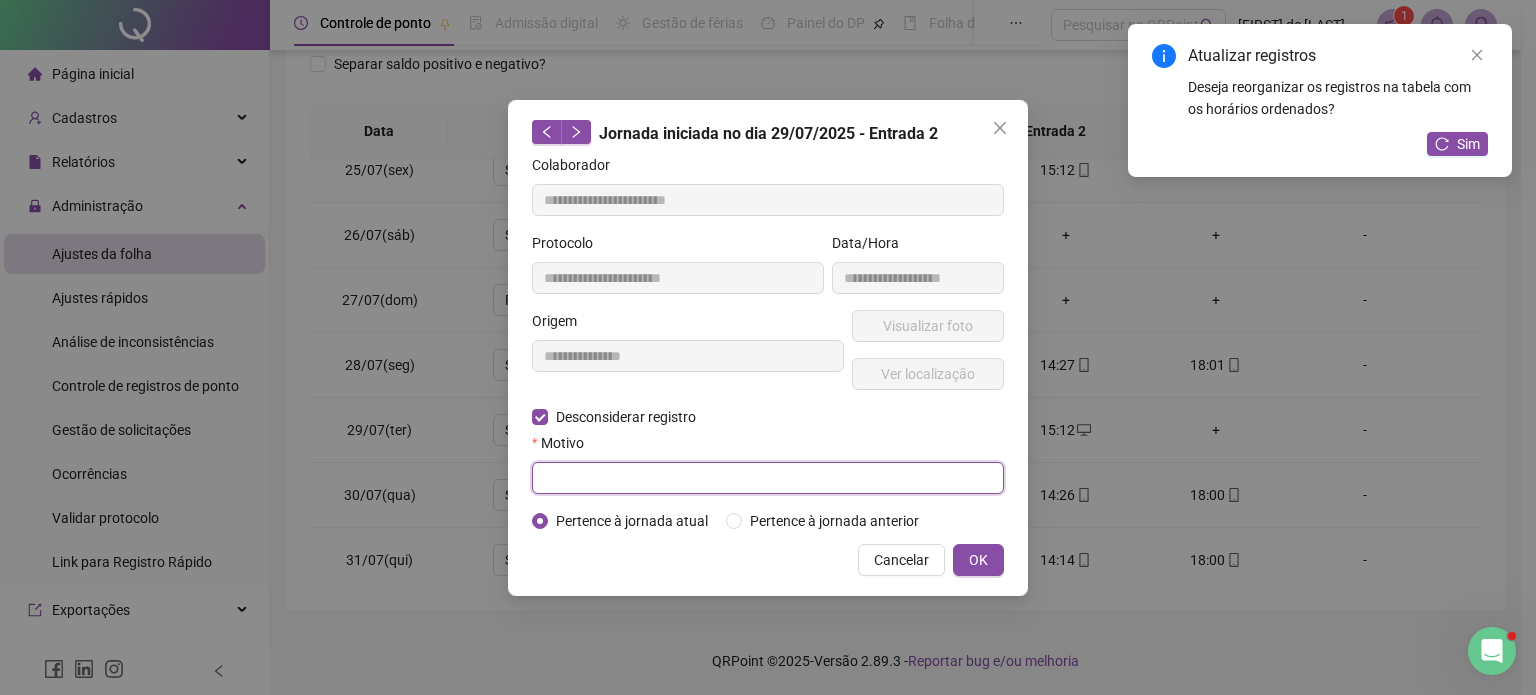 click at bounding box center [768, 478] 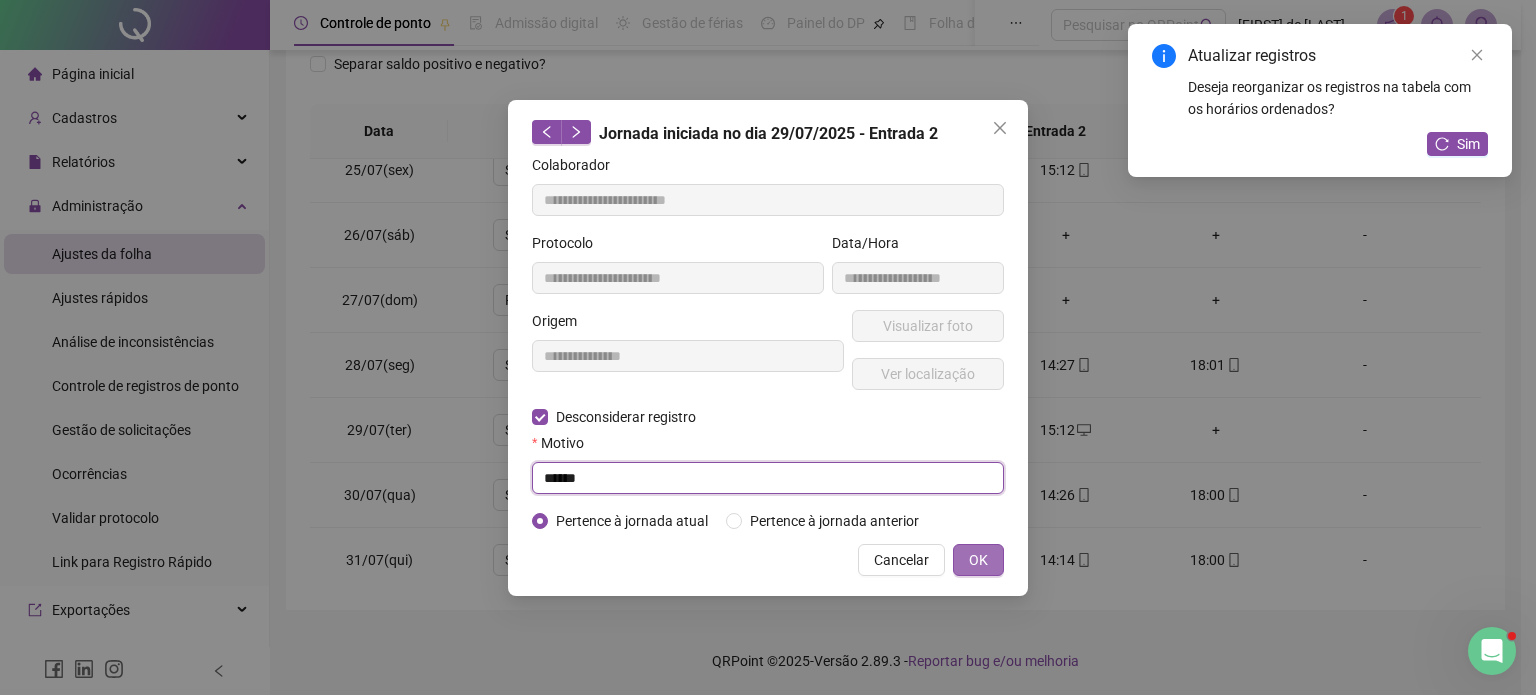 type on "******" 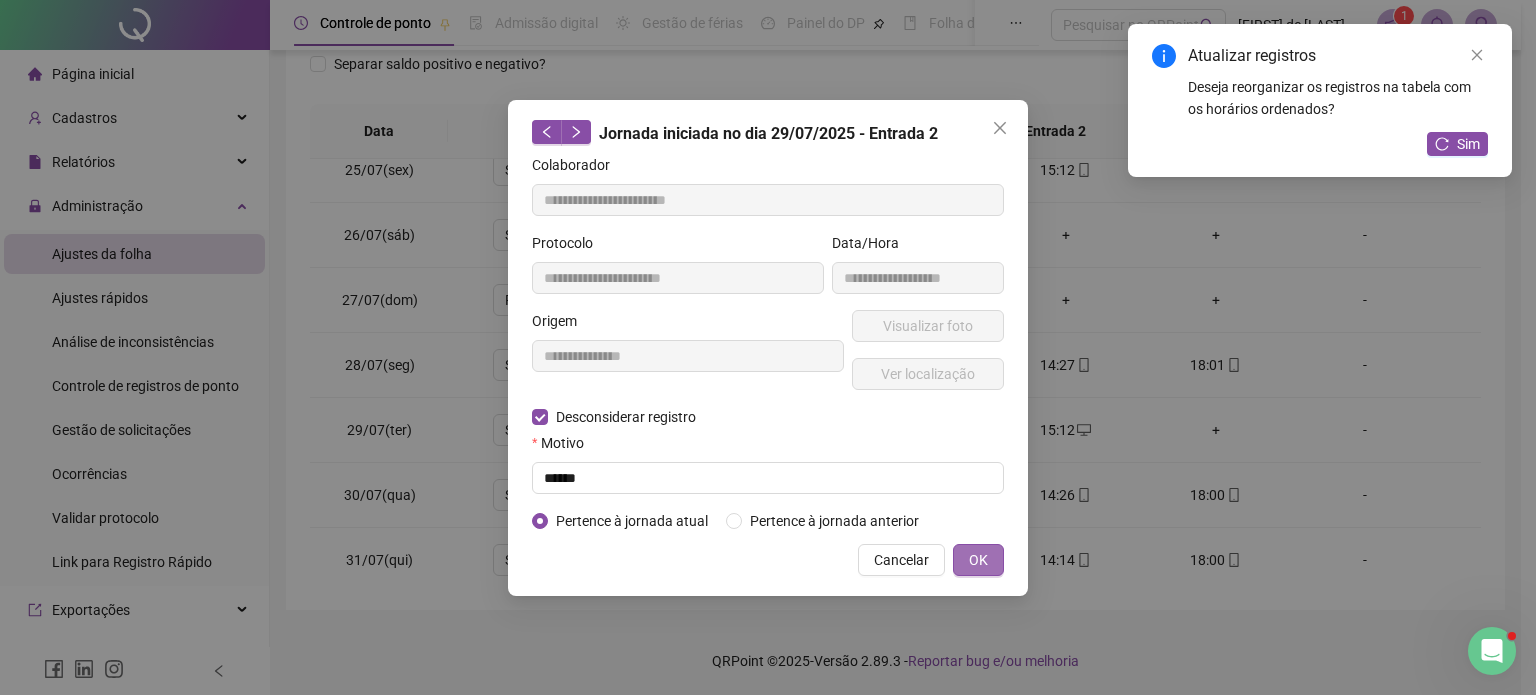 click on "OK" at bounding box center [978, 560] 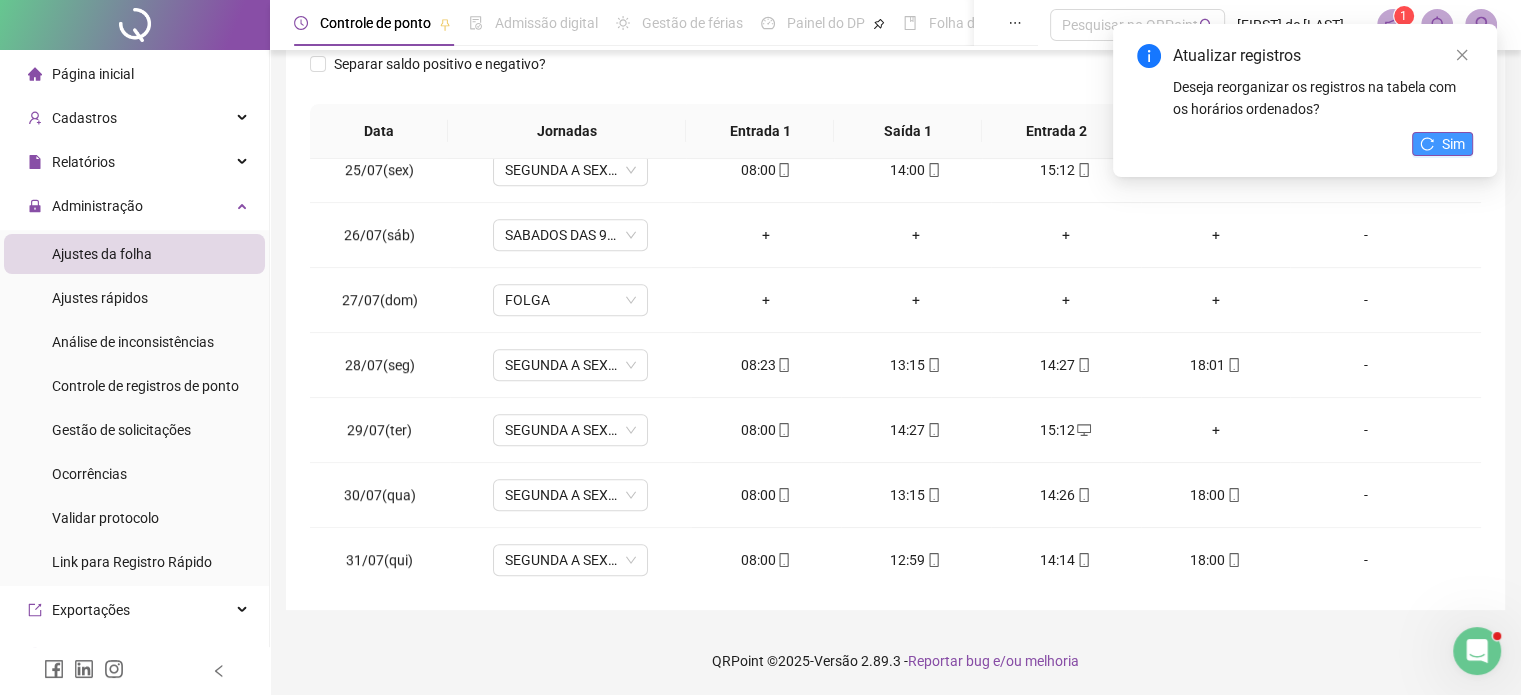click on "Sim" at bounding box center [1453, 144] 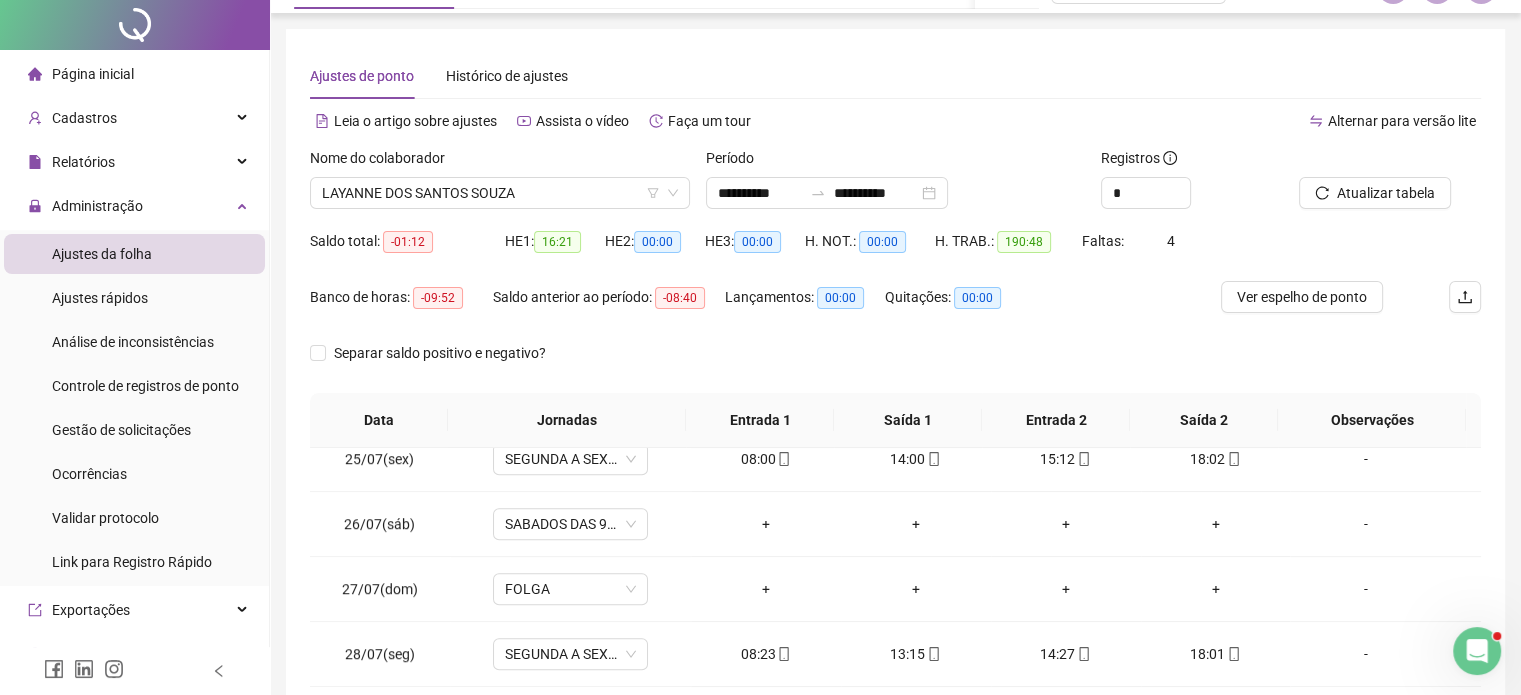 scroll, scrollTop: 0, scrollLeft: 0, axis: both 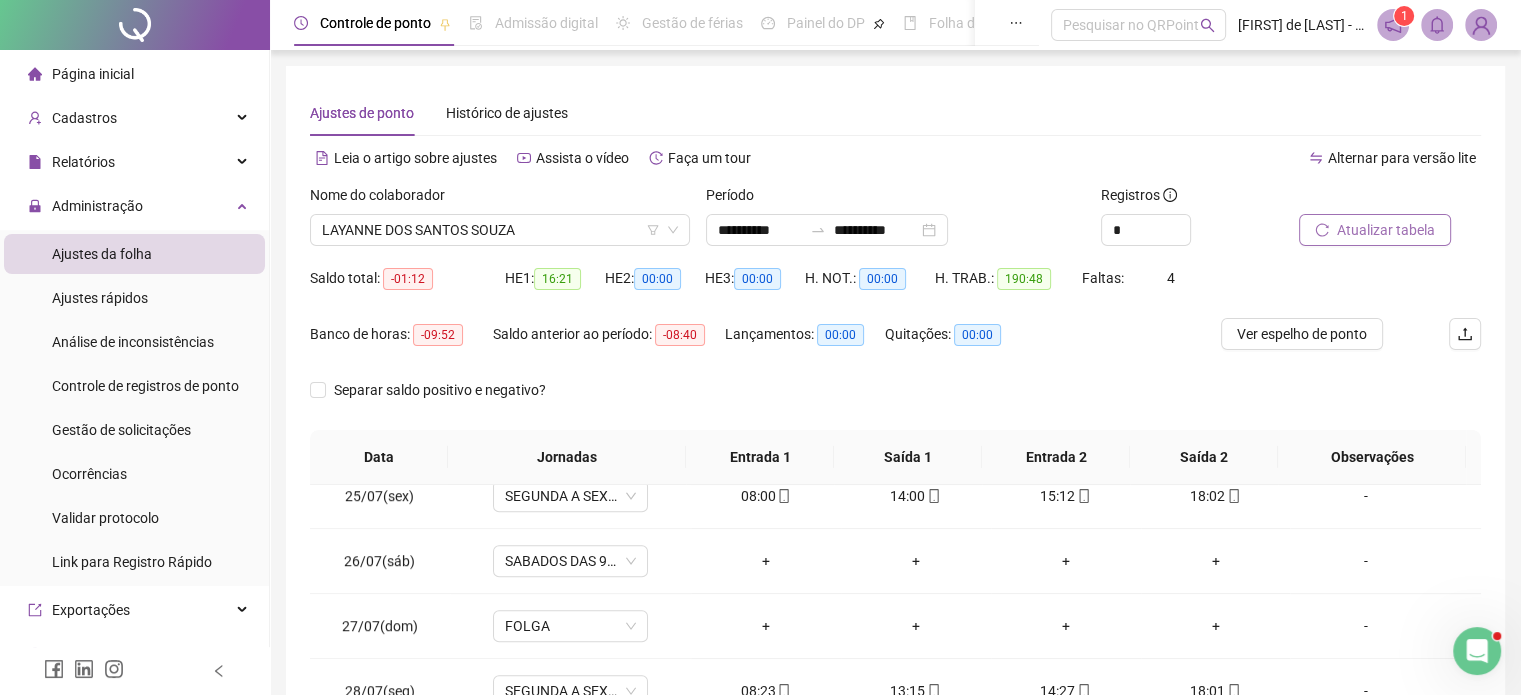 click on "Atualizar tabela" at bounding box center [1386, 230] 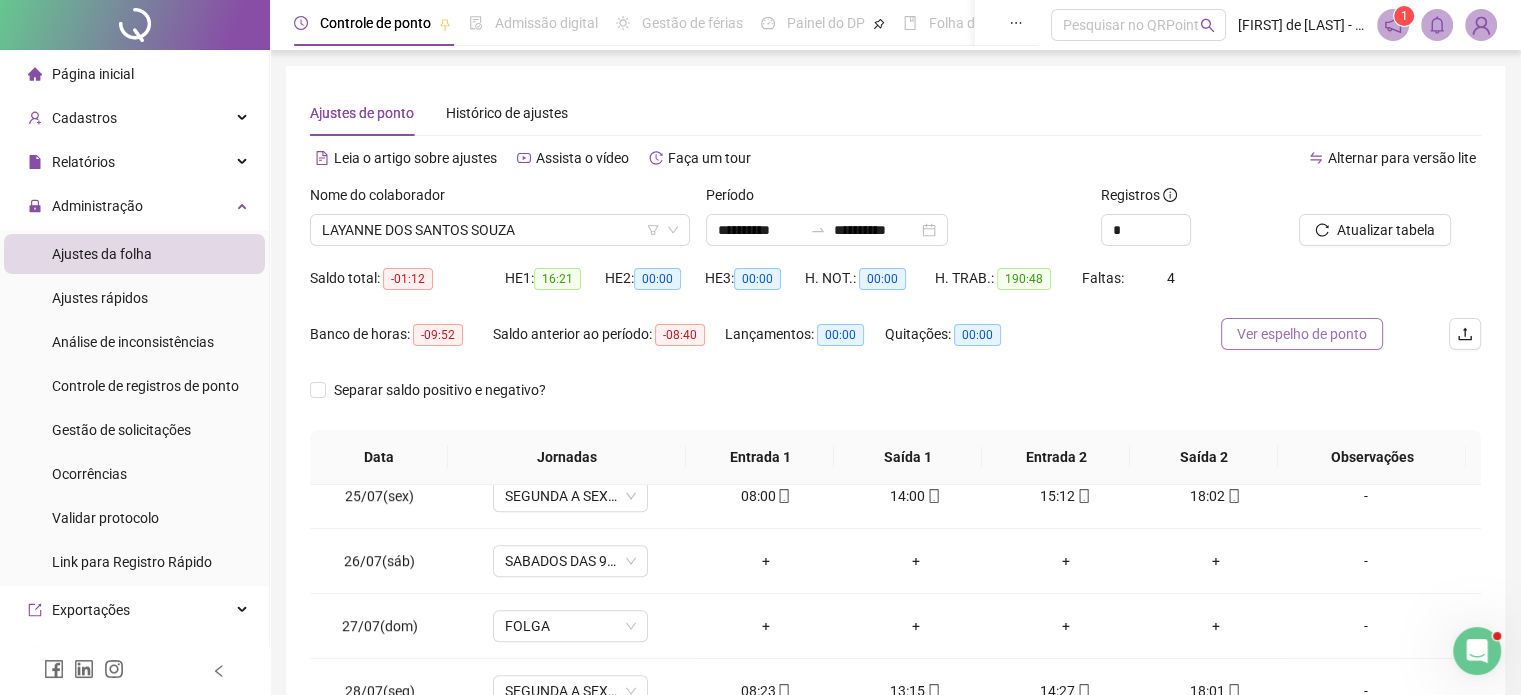 click on "Ver espelho de ponto" at bounding box center (1302, 334) 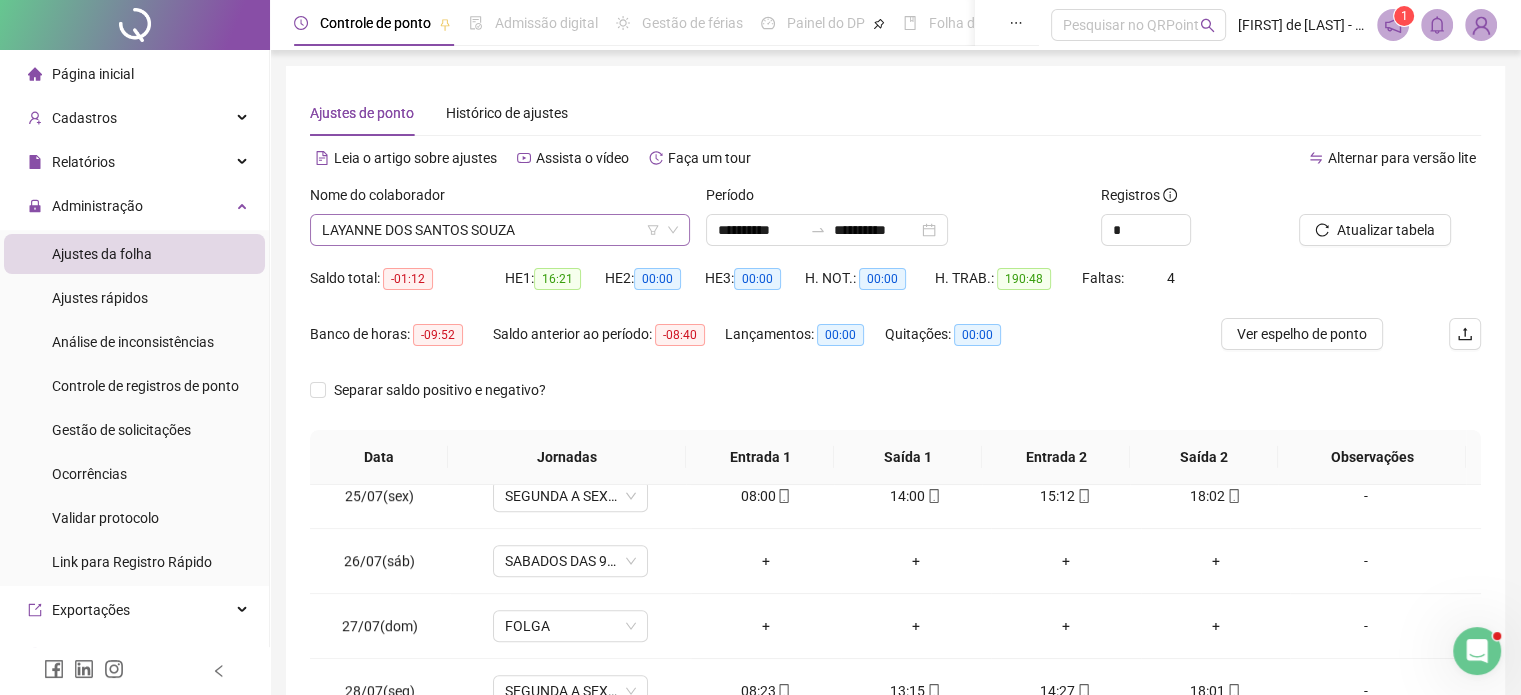 click on "LAYANNE DOS SANTOS SOUZA" at bounding box center (500, 230) 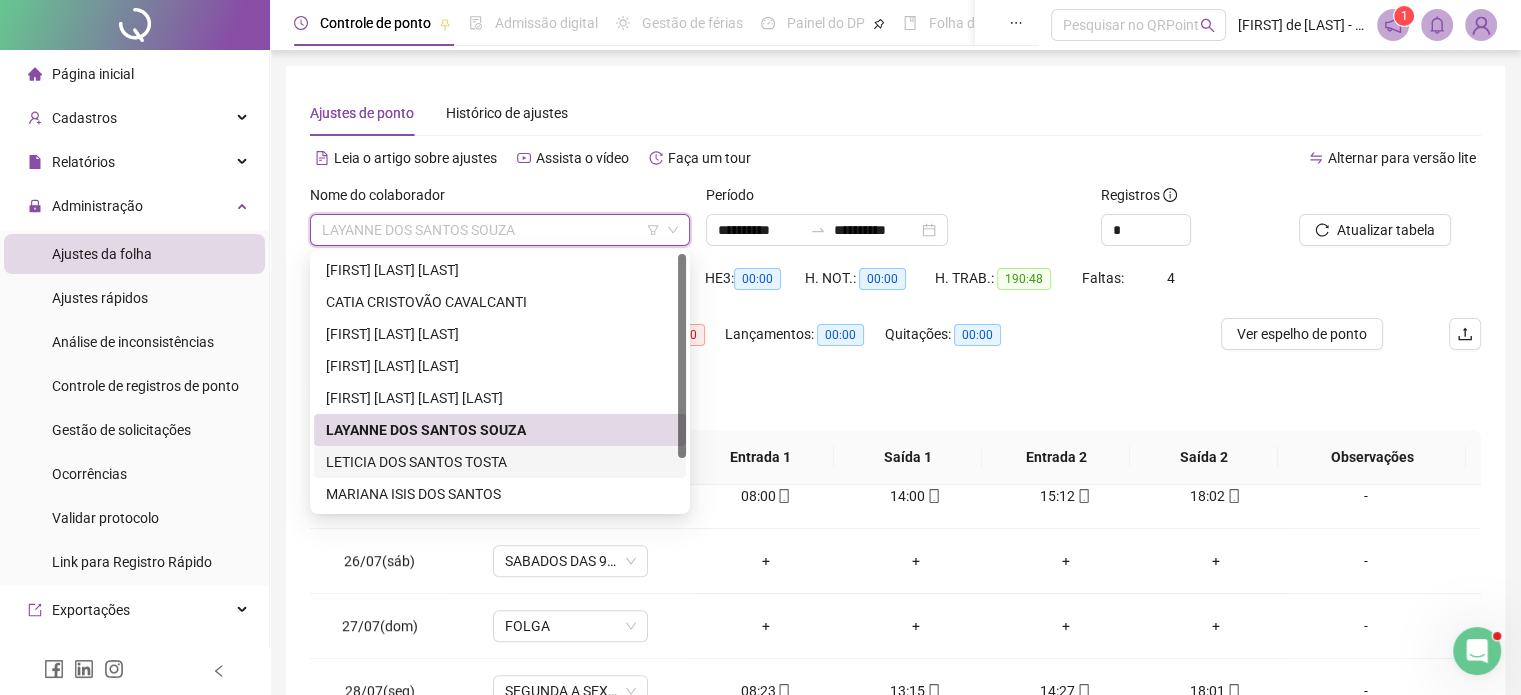 click on "LETICIA DOS SANTOS TOSTA" at bounding box center (500, 462) 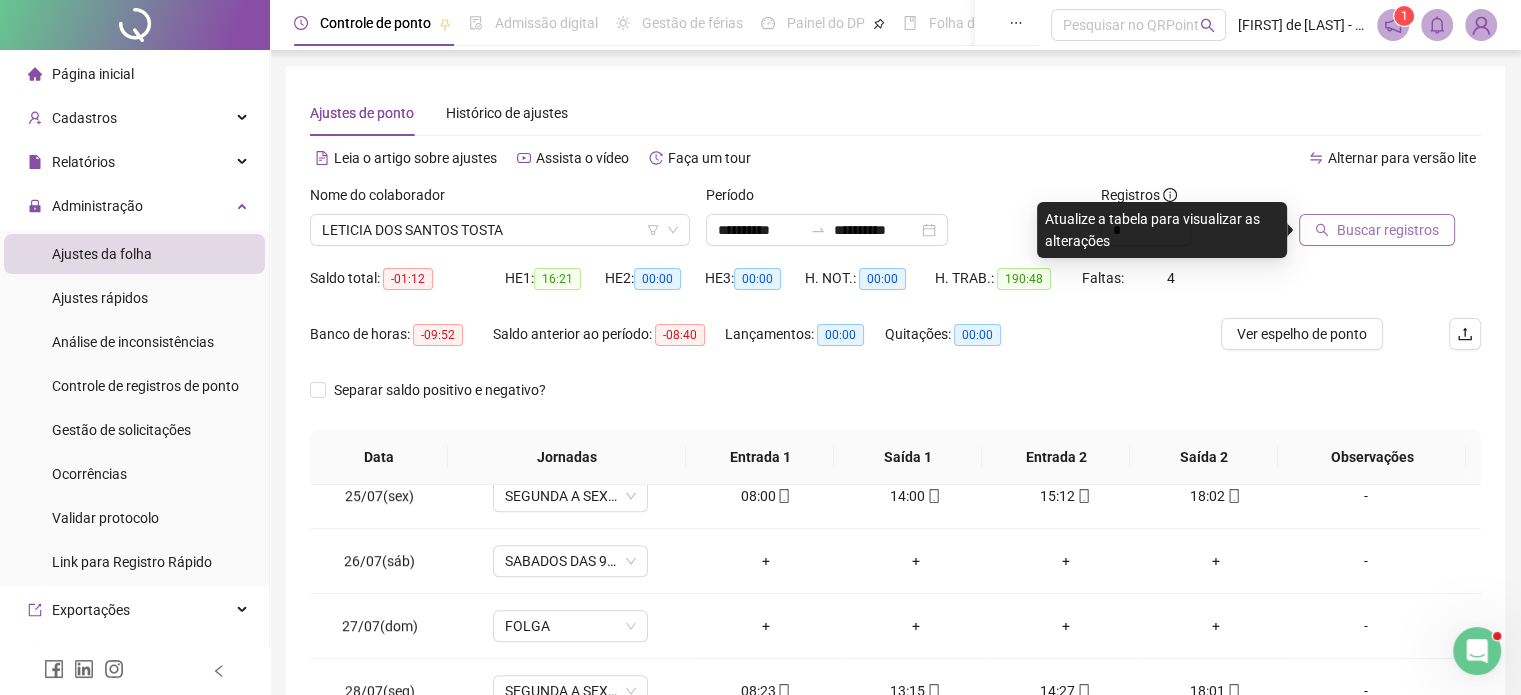 click on "Buscar registros" at bounding box center (1388, 230) 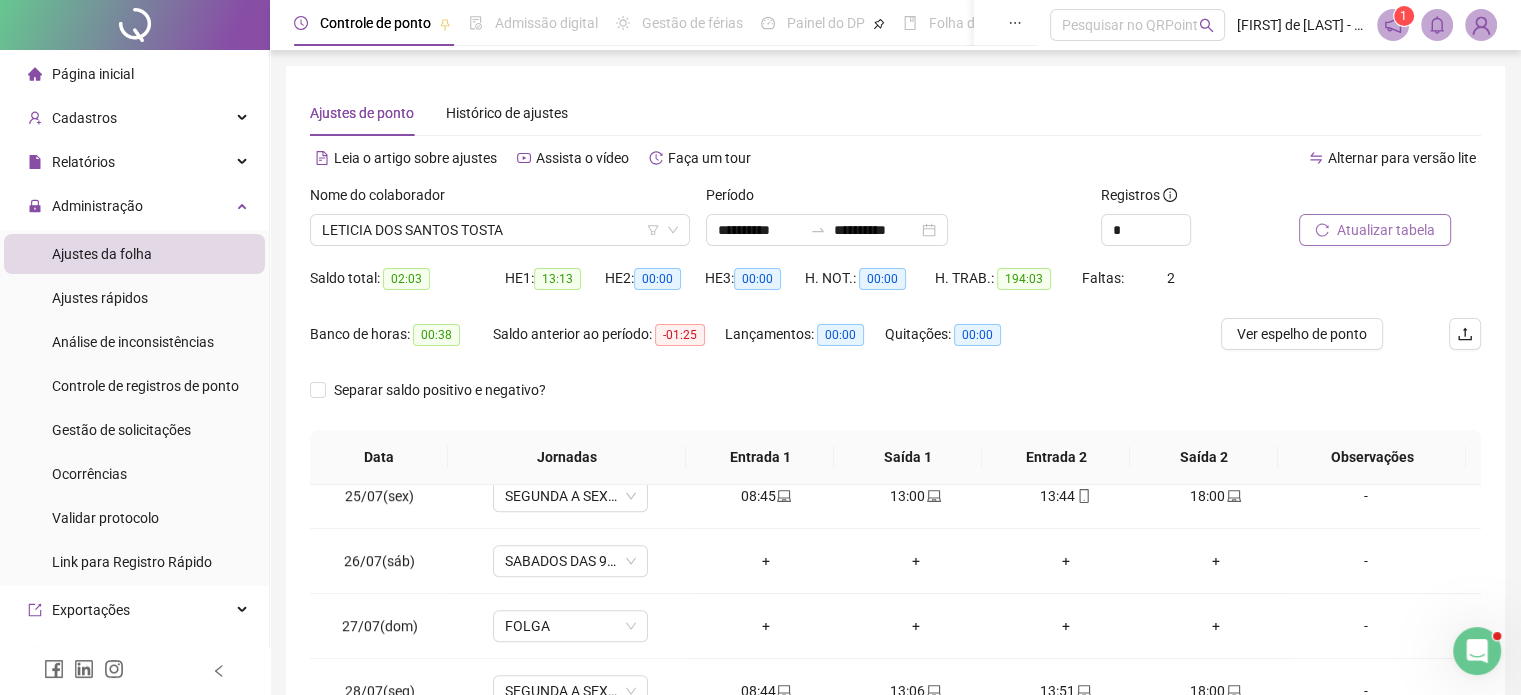 scroll, scrollTop: 326, scrollLeft: 0, axis: vertical 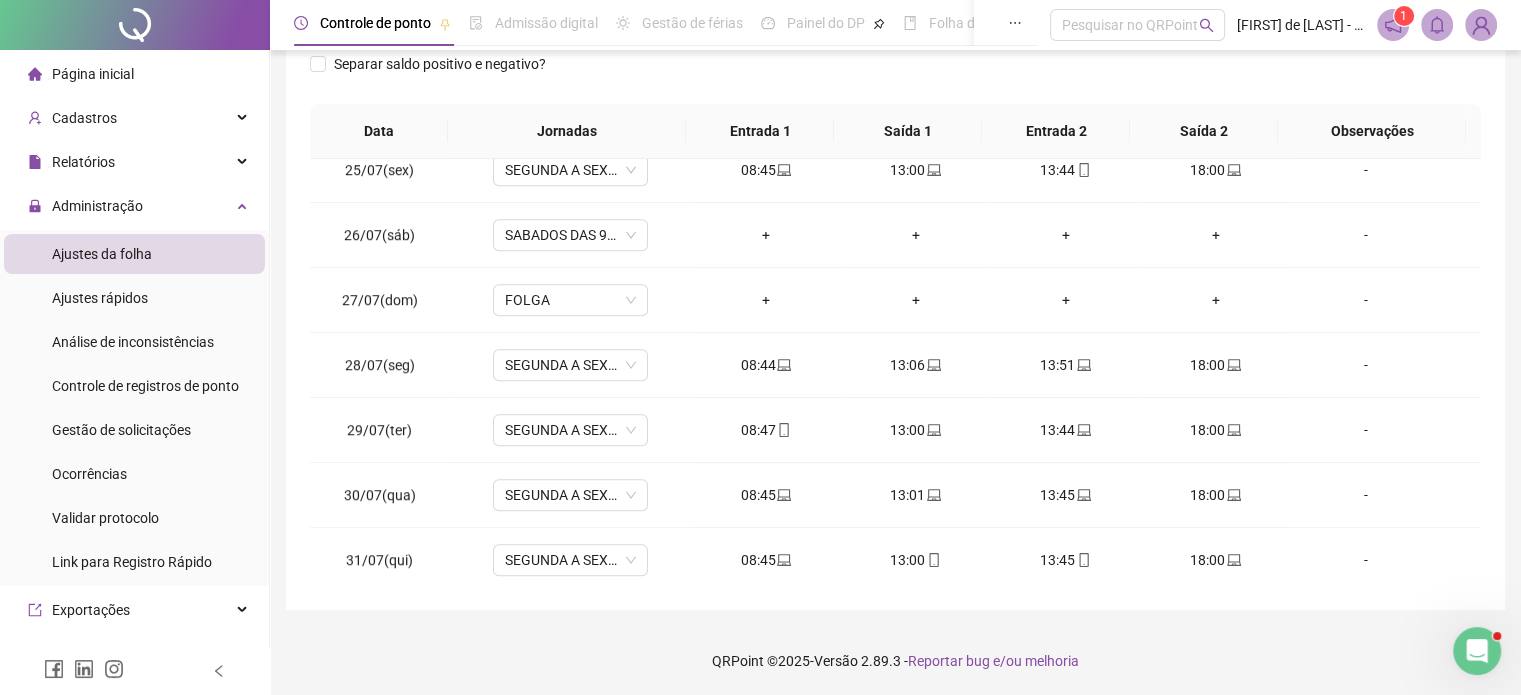 drag, startPoint x: 1528, startPoint y: 415, endPoint x: 8, endPoint y: 20, distance: 1570.4856 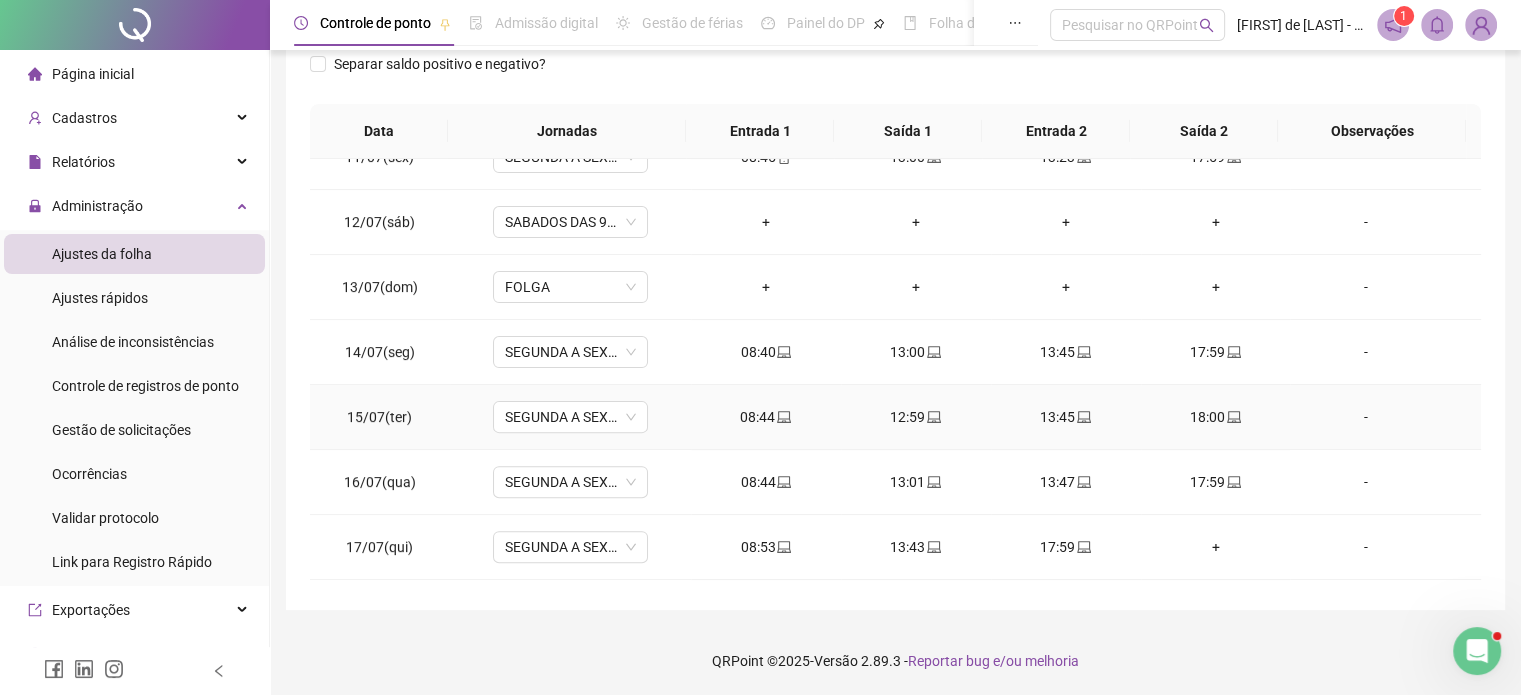 scroll, scrollTop: 800, scrollLeft: 0, axis: vertical 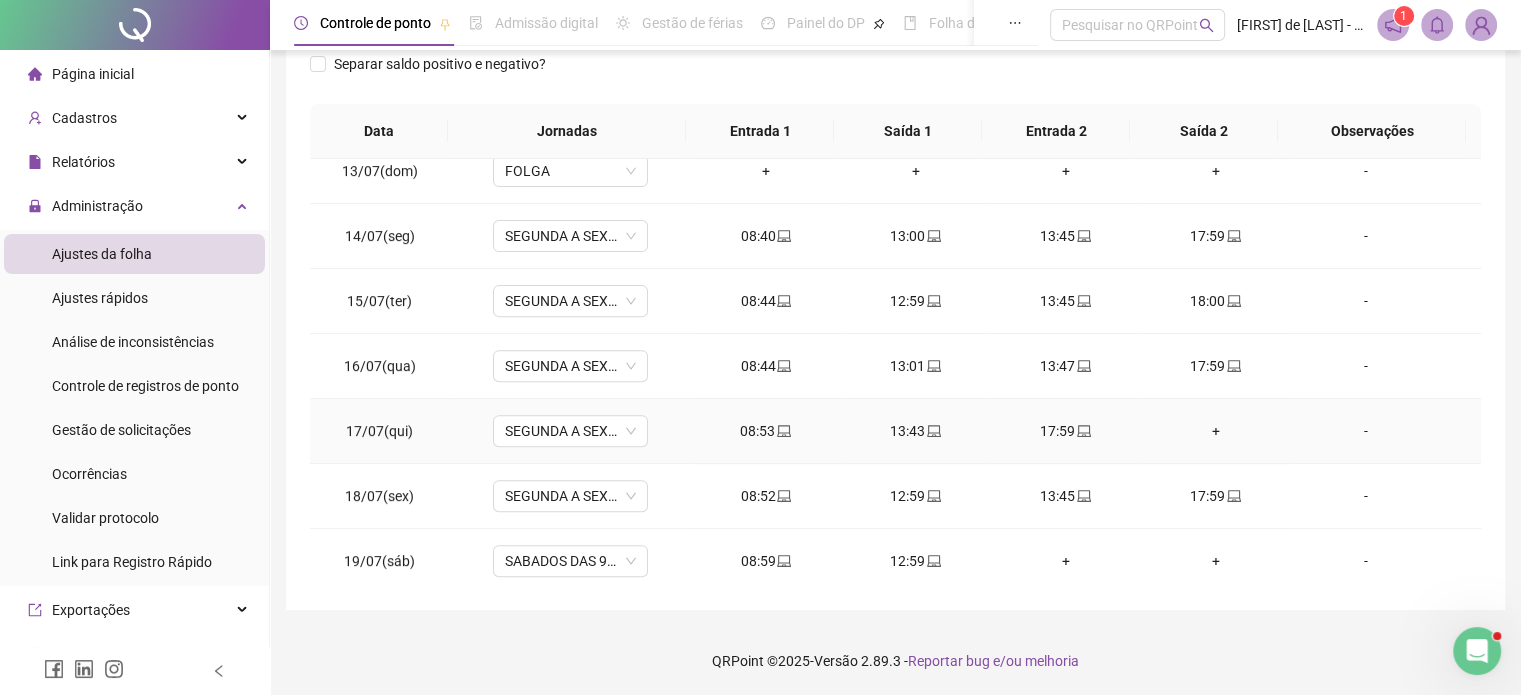 click on "+" at bounding box center (1216, 431) 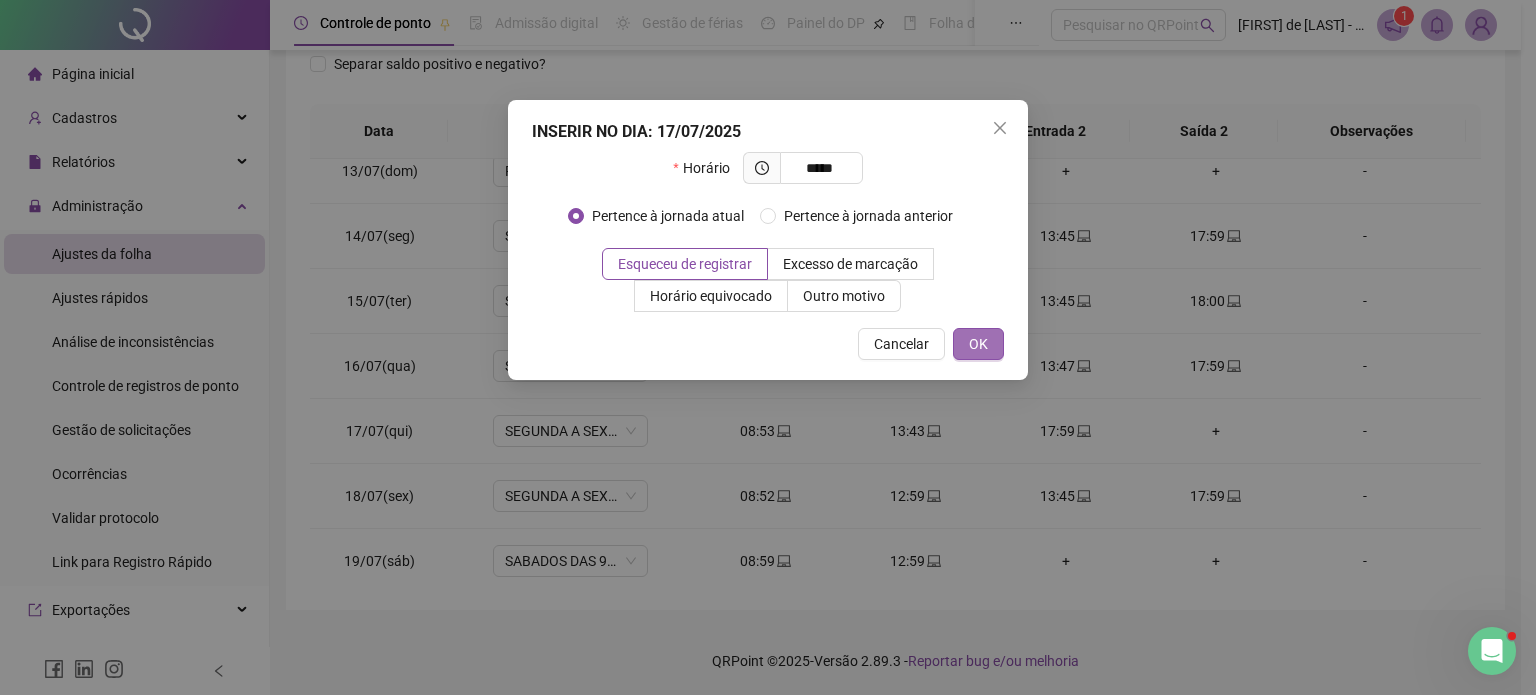type on "*****" 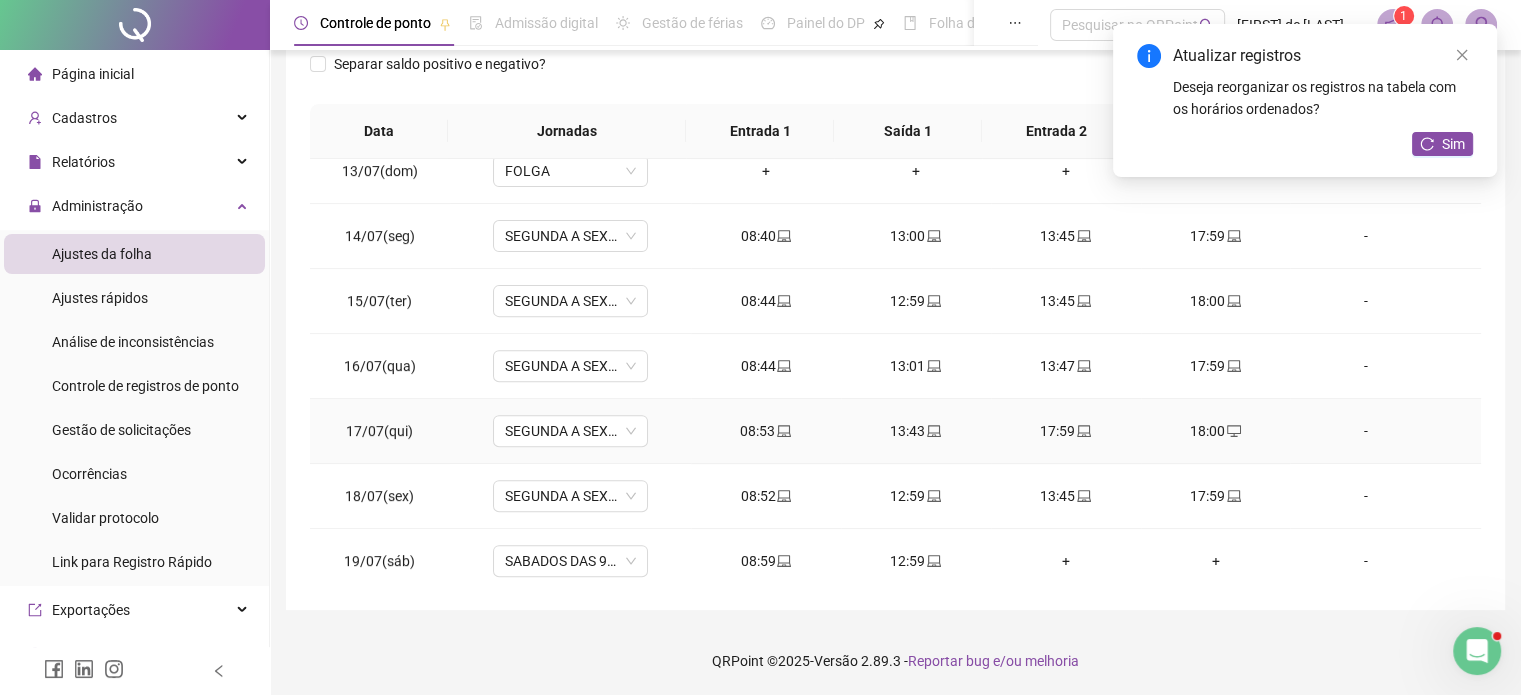 click on "17:59" at bounding box center [1066, 431] 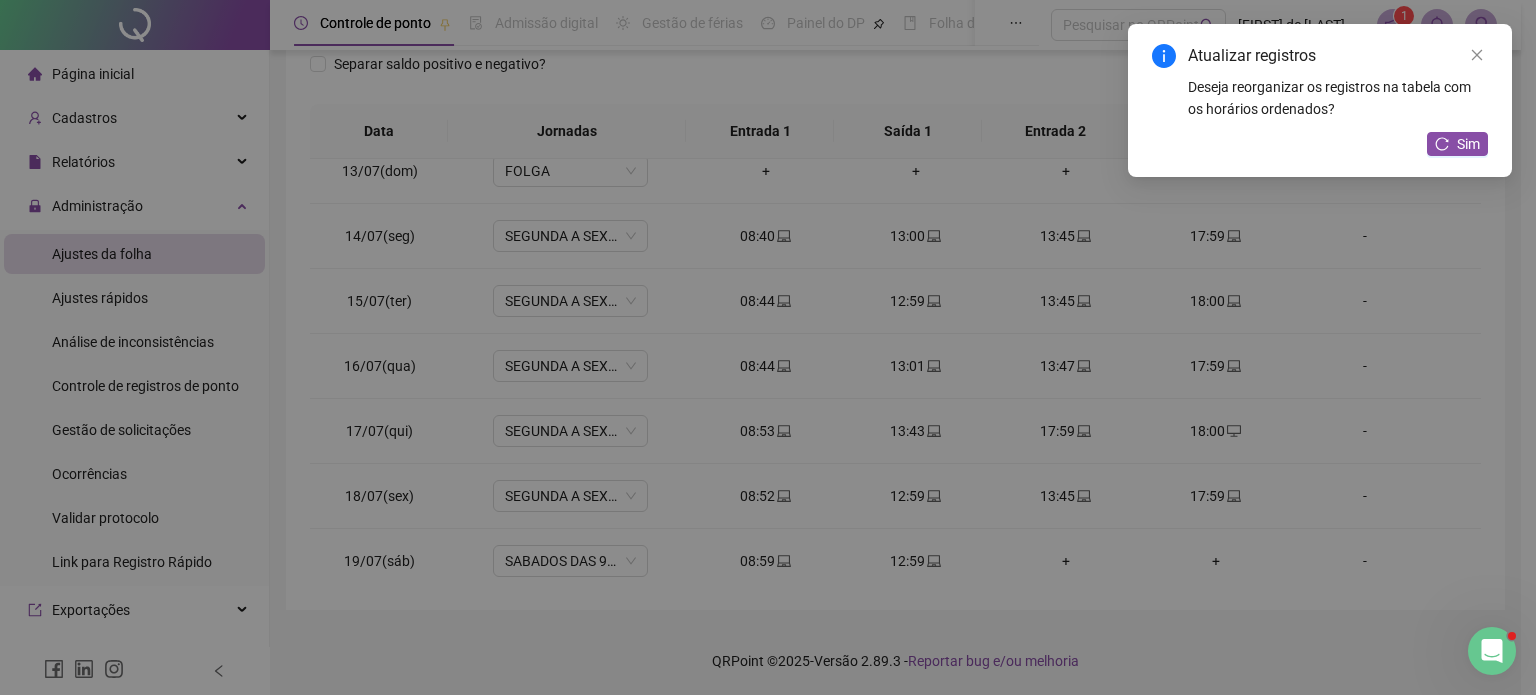 type on "**********" 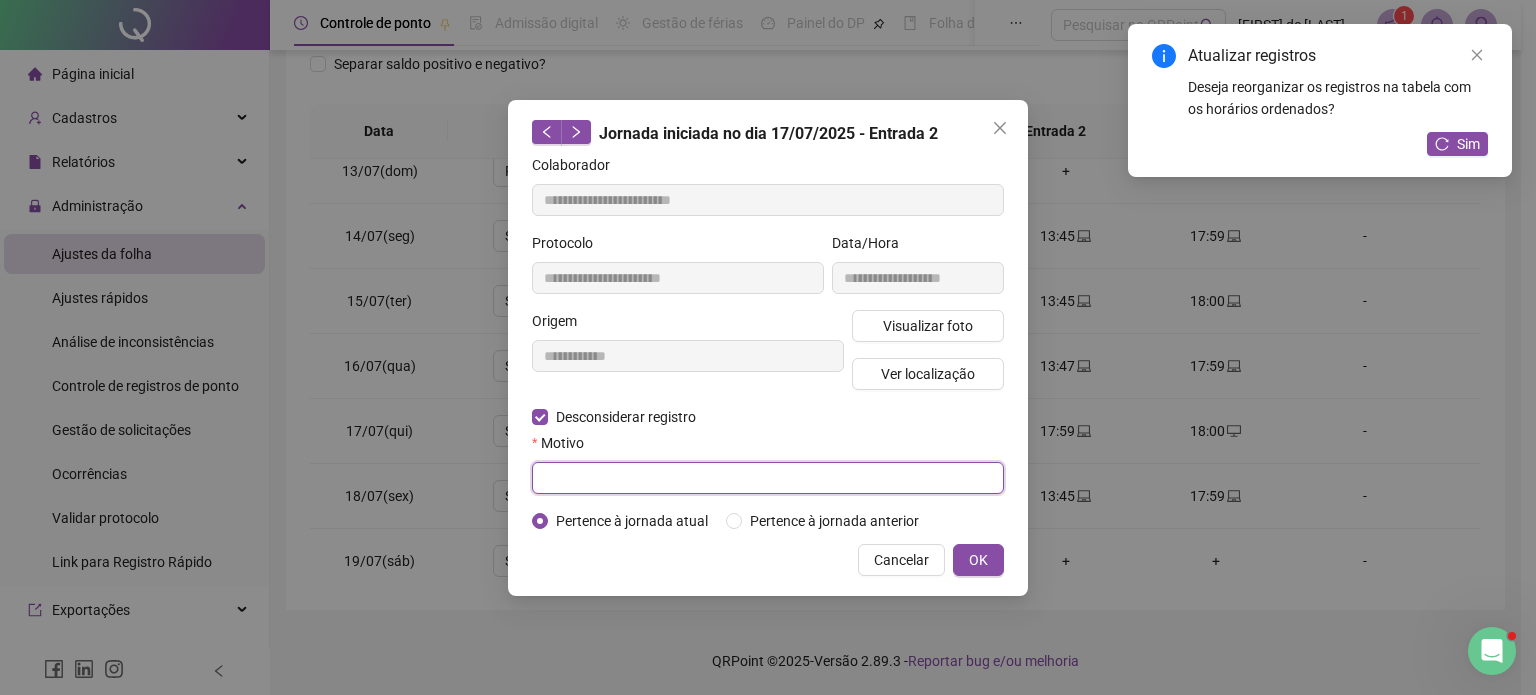click at bounding box center [768, 478] 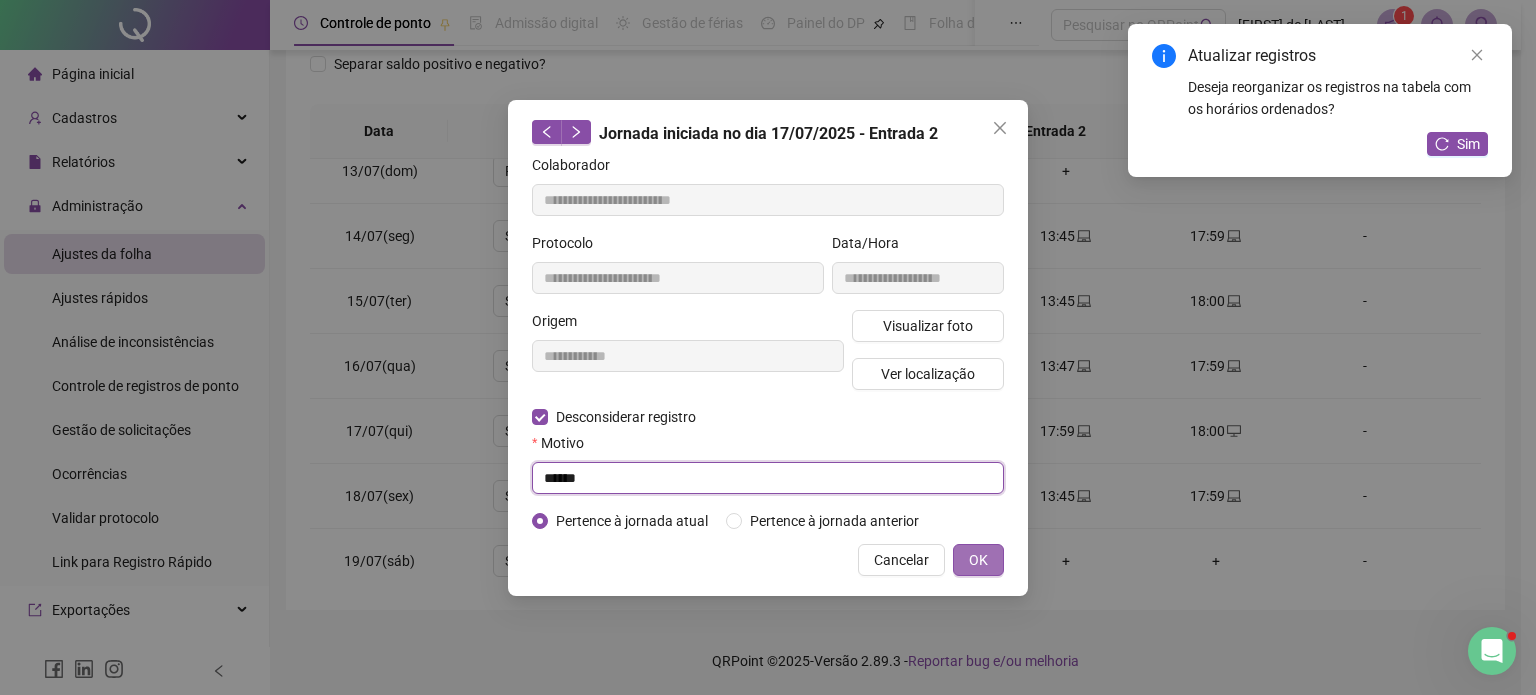 type on "******" 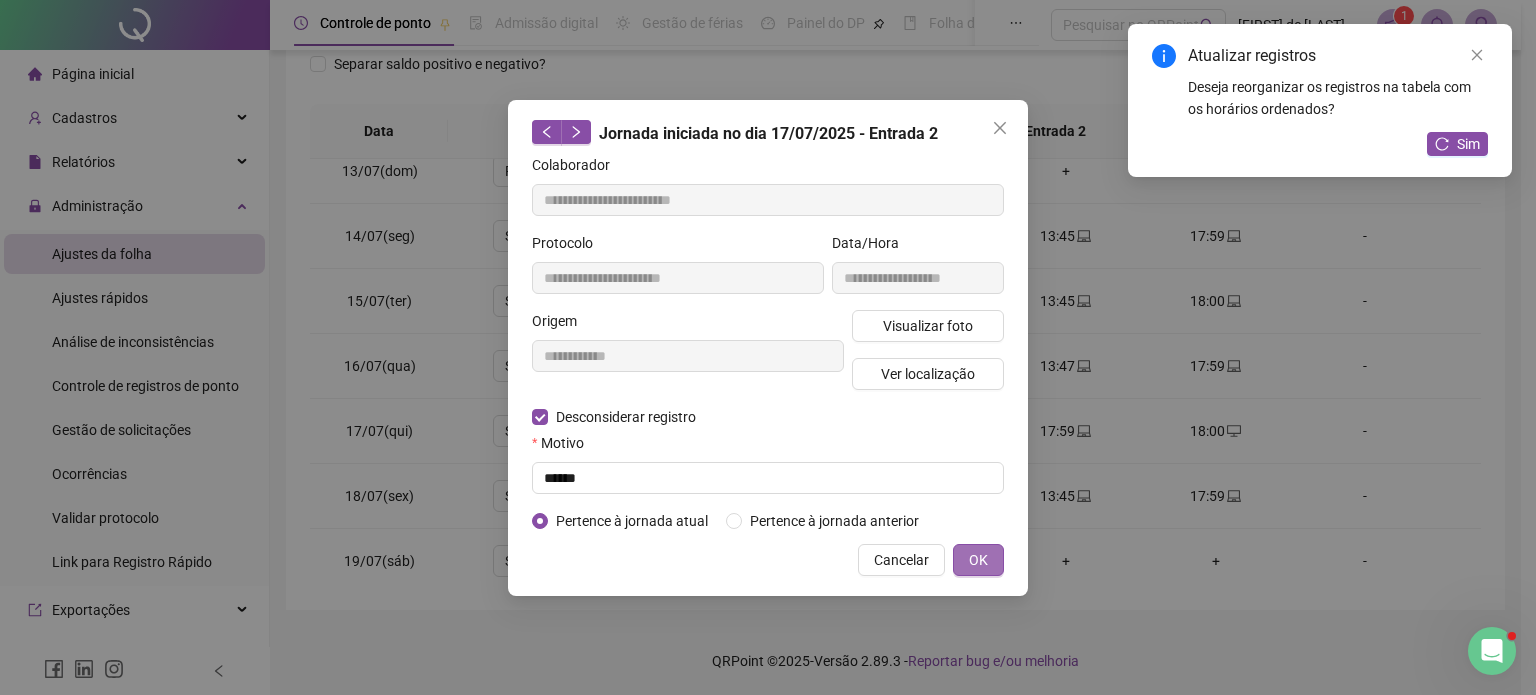 click on "OK" at bounding box center [978, 560] 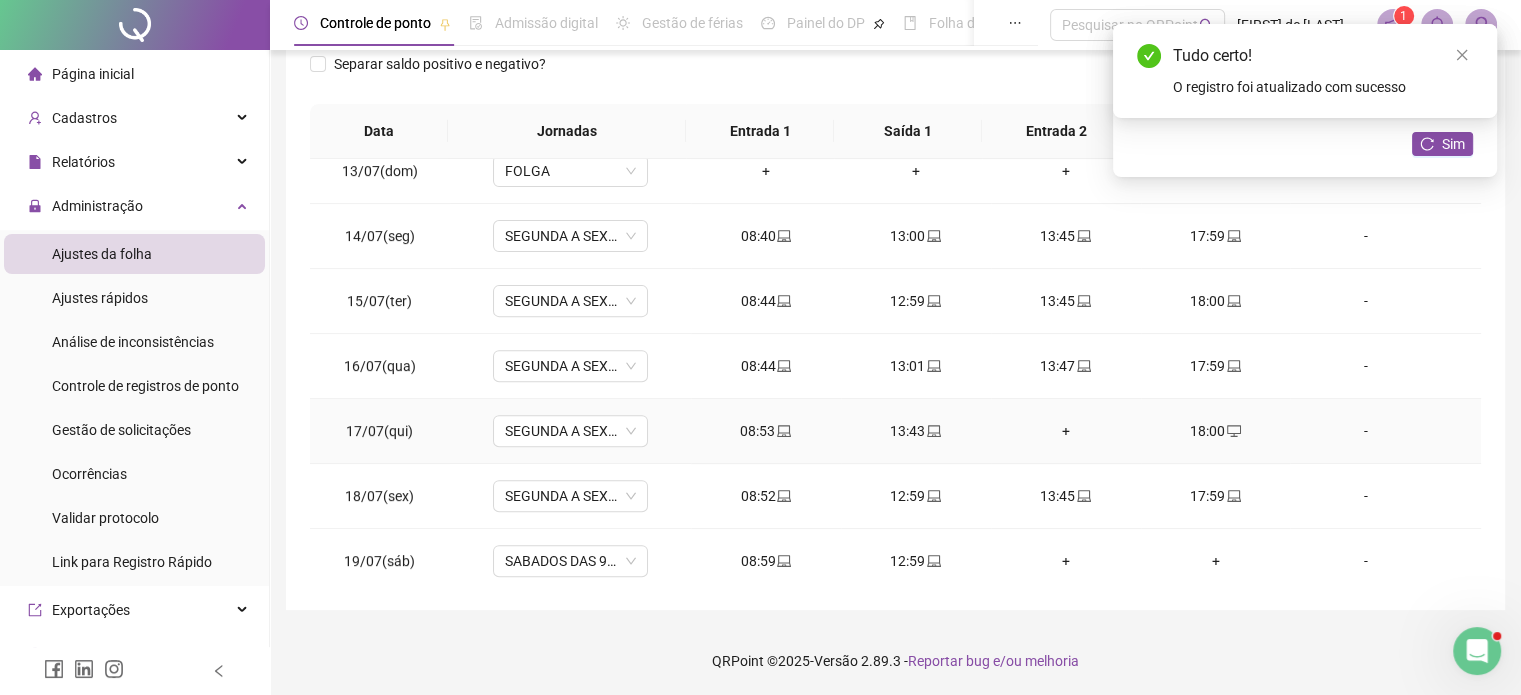 click on "+" at bounding box center (1066, 431) 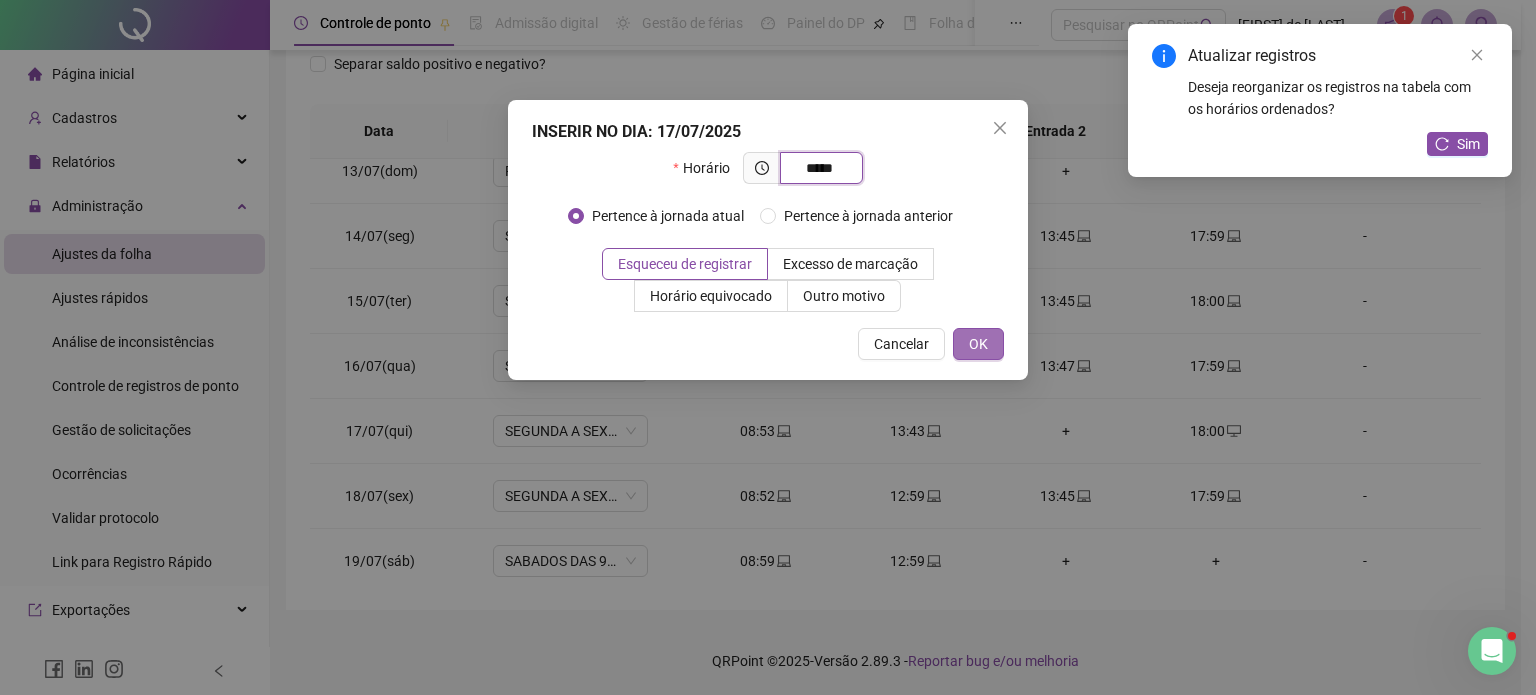 type on "*****" 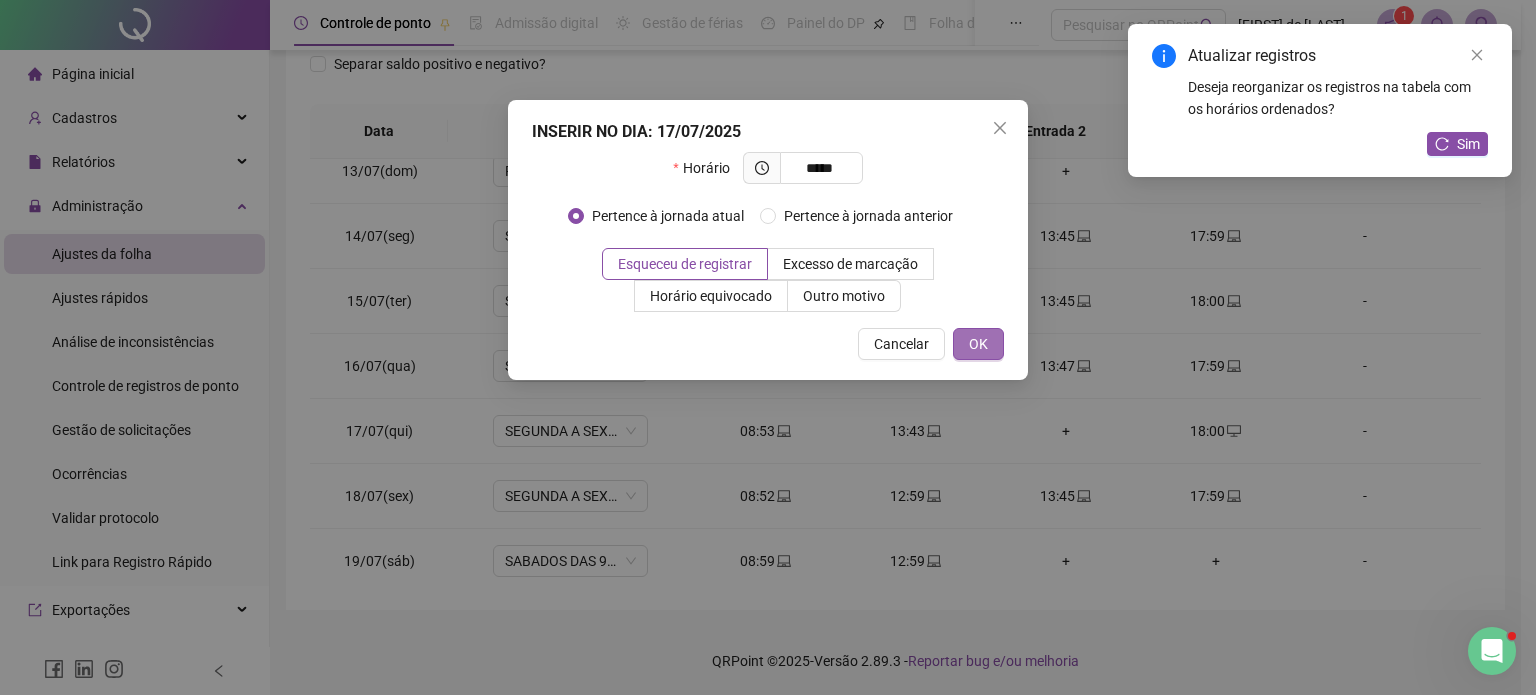 click on "OK" at bounding box center (978, 344) 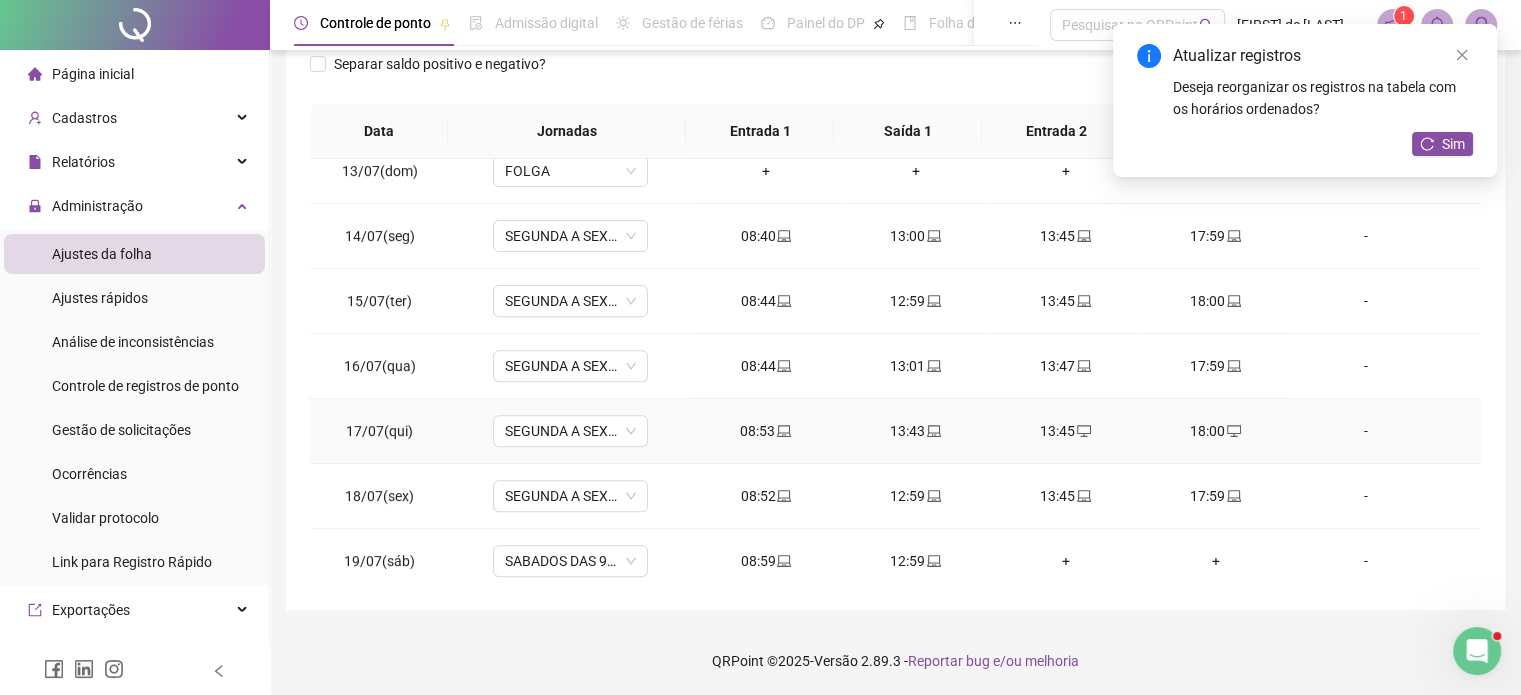 click on "13:43" at bounding box center [916, 431] 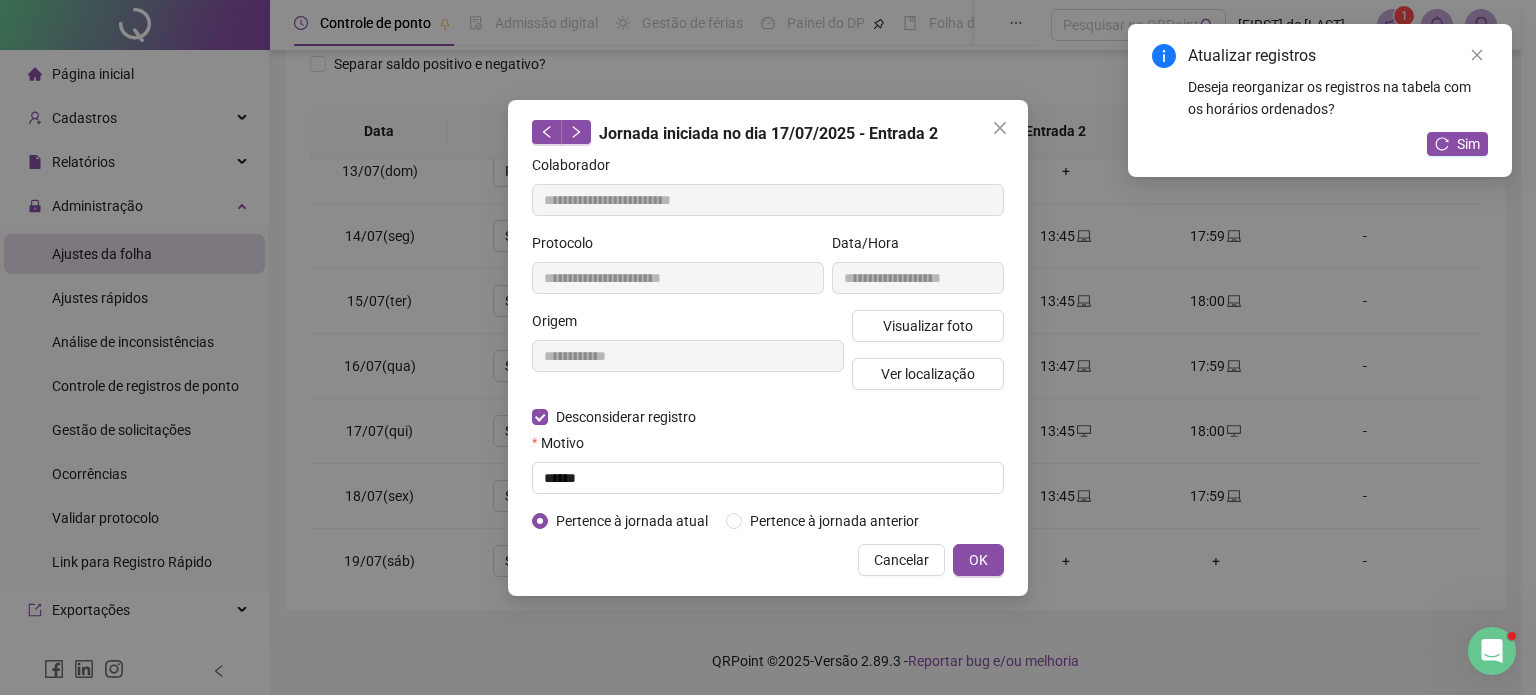 type on "**********" 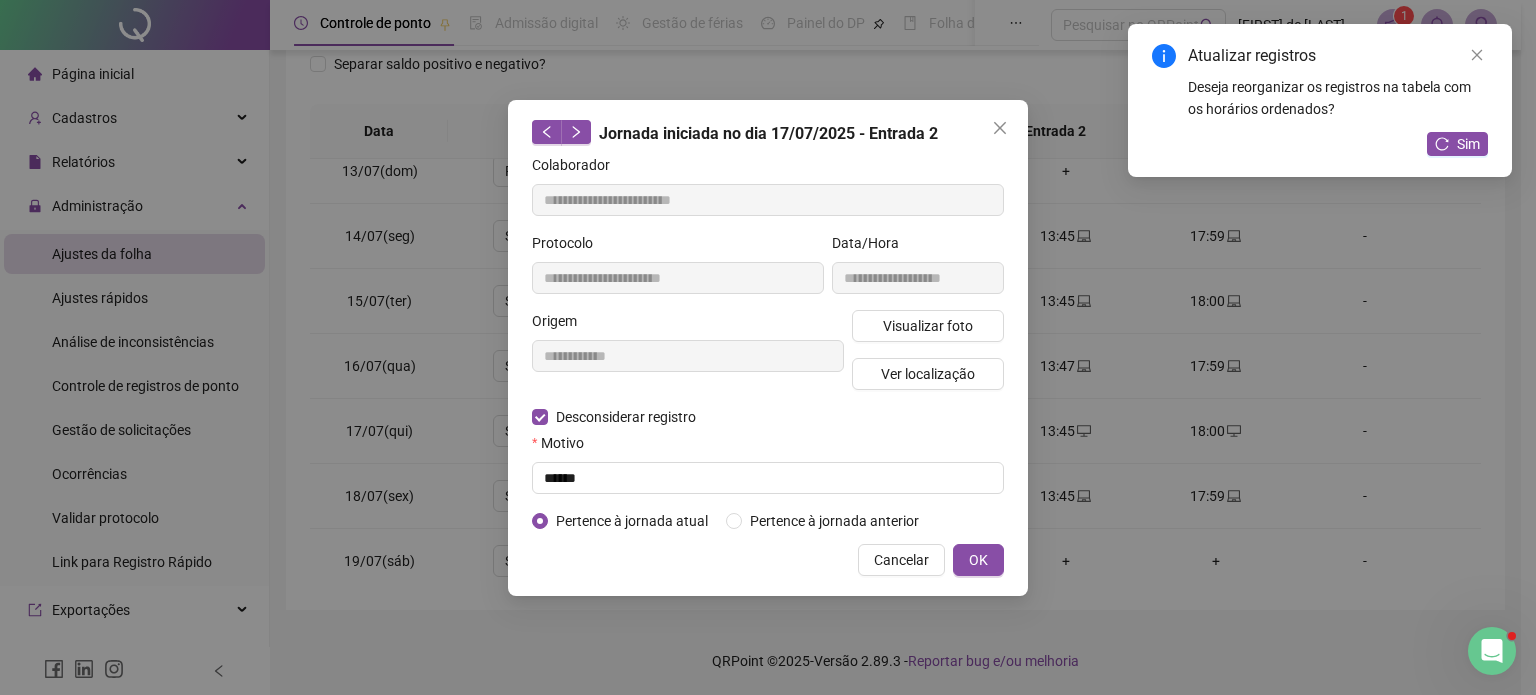 type on "**********" 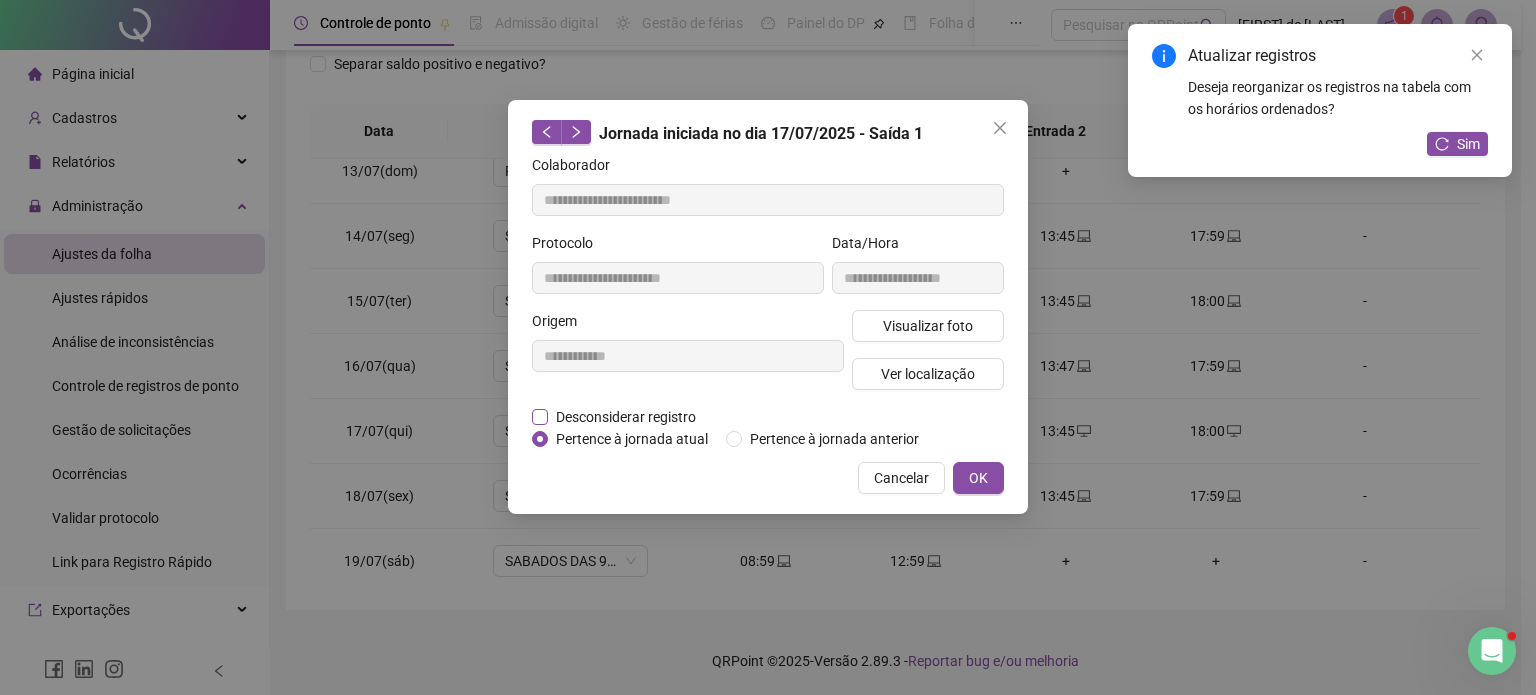 click on "Desconsiderar registro" at bounding box center [626, 417] 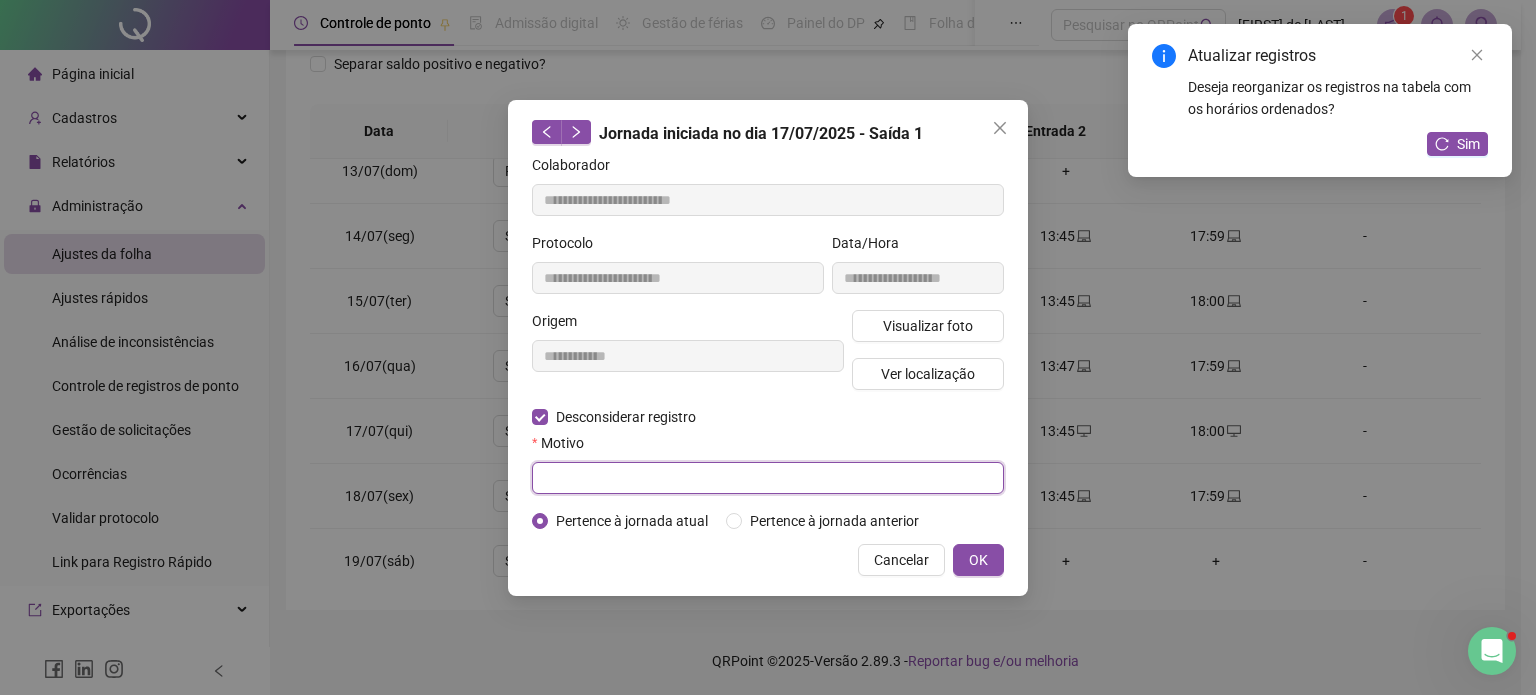click at bounding box center [768, 478] 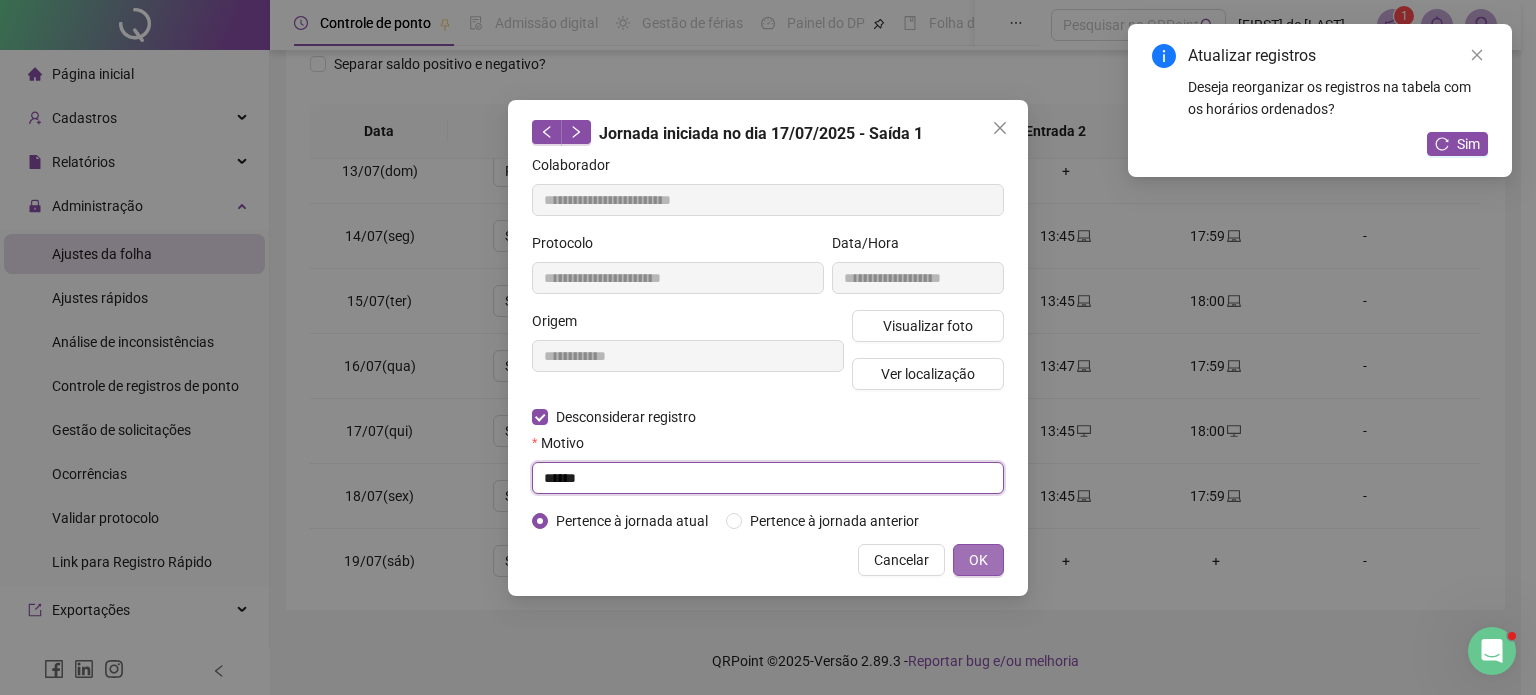 type on "******" 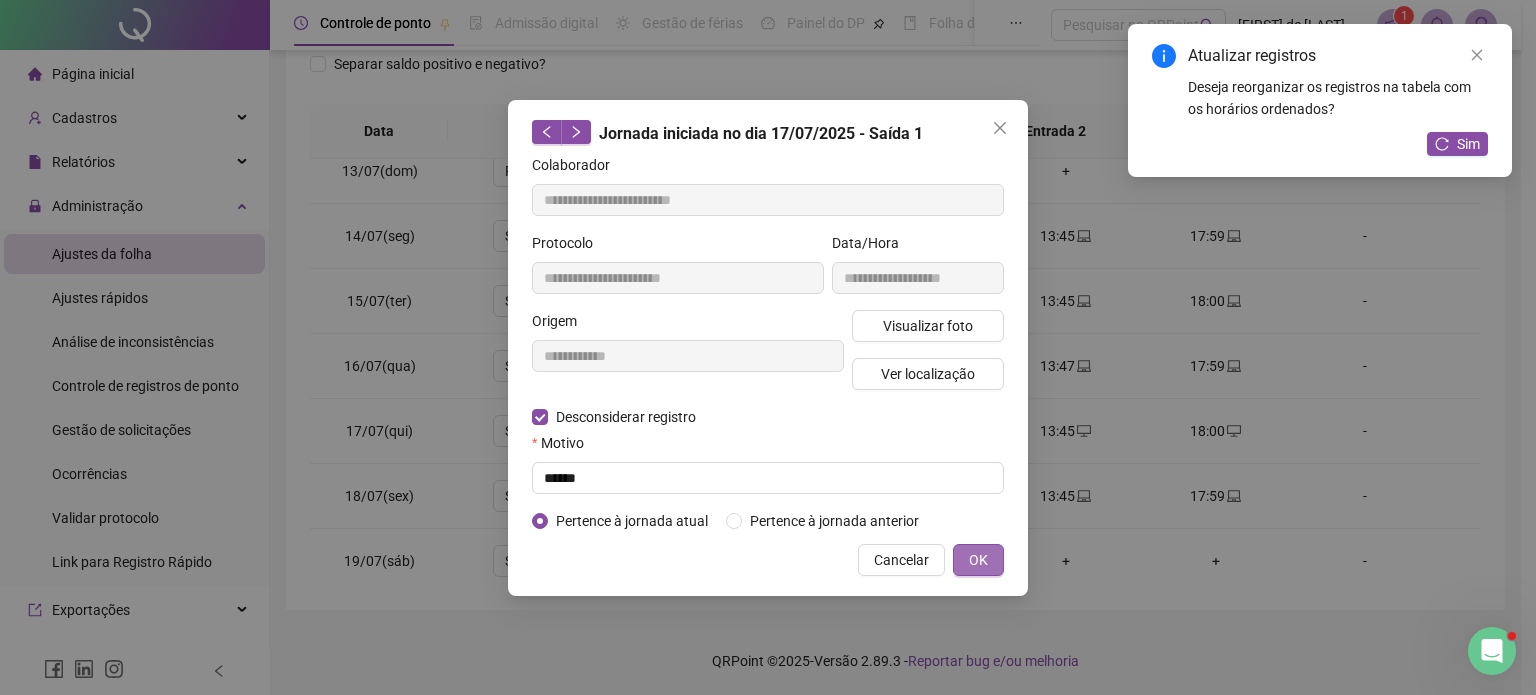 click on "OK" at bounding box center (978, 560) 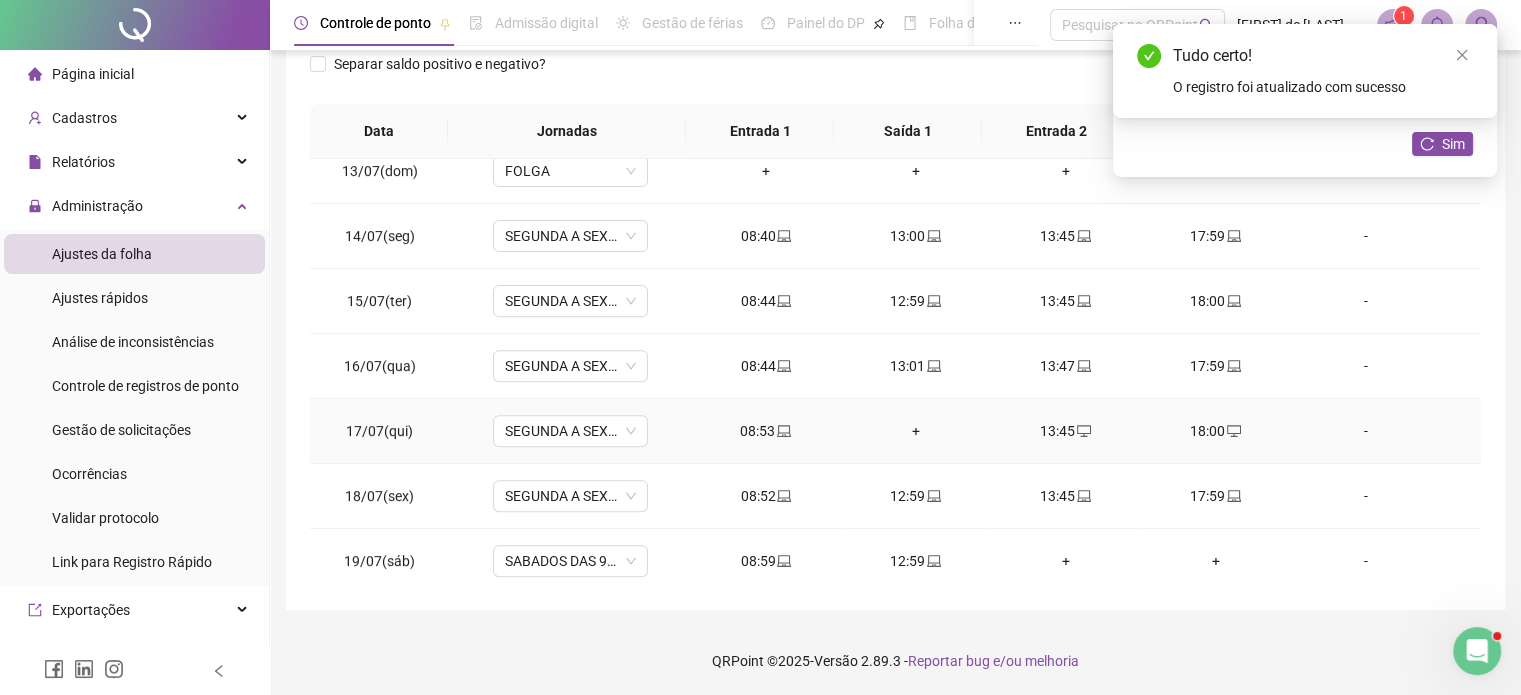 click on "+" at bounding box center (916, 431) 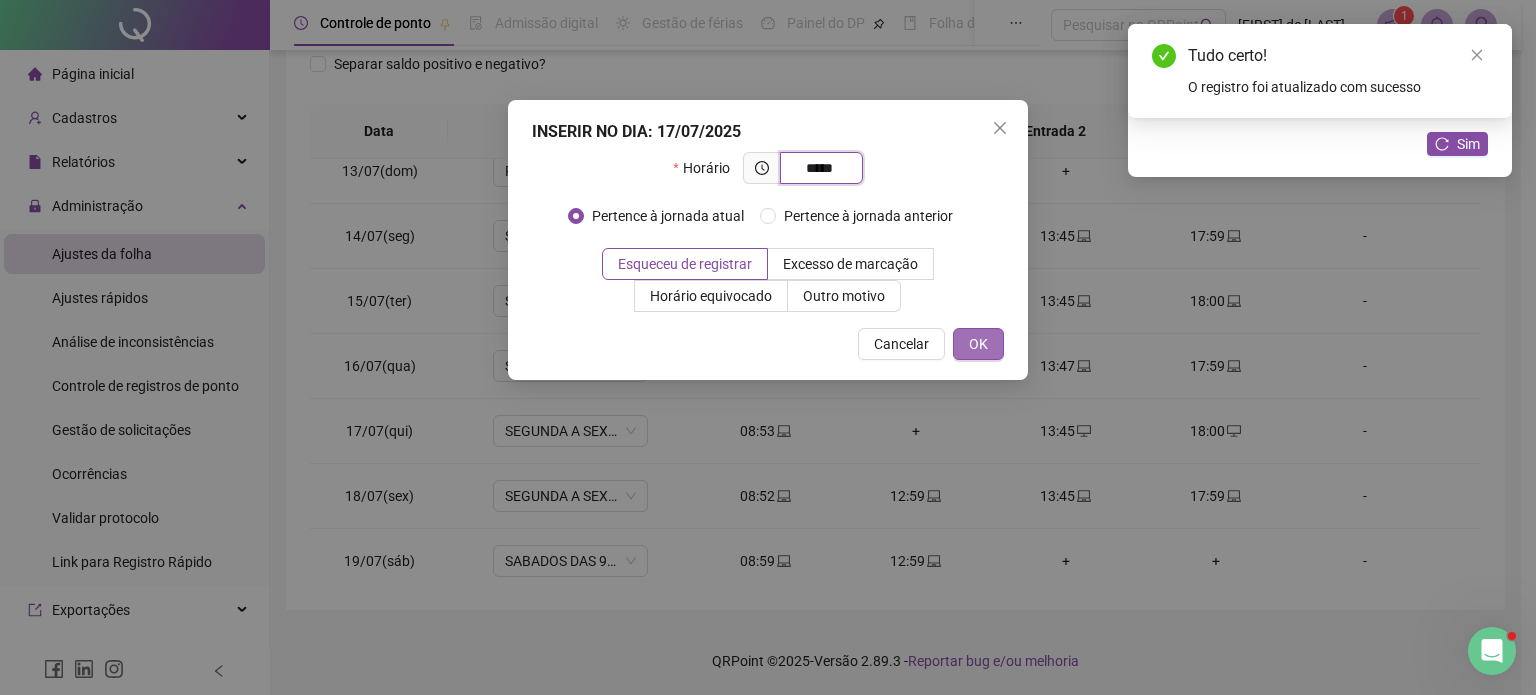 type on "*****" 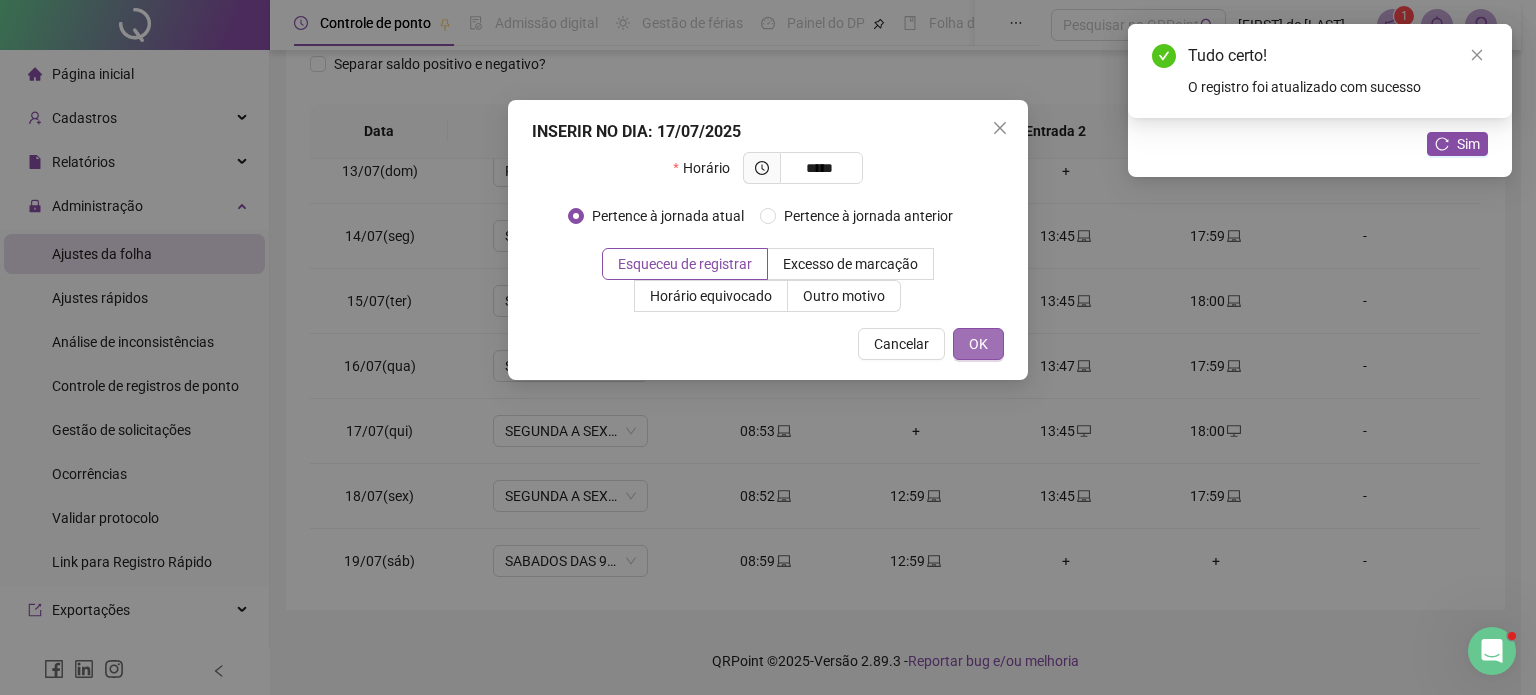click on "OK" at bounding box center [978, 344] 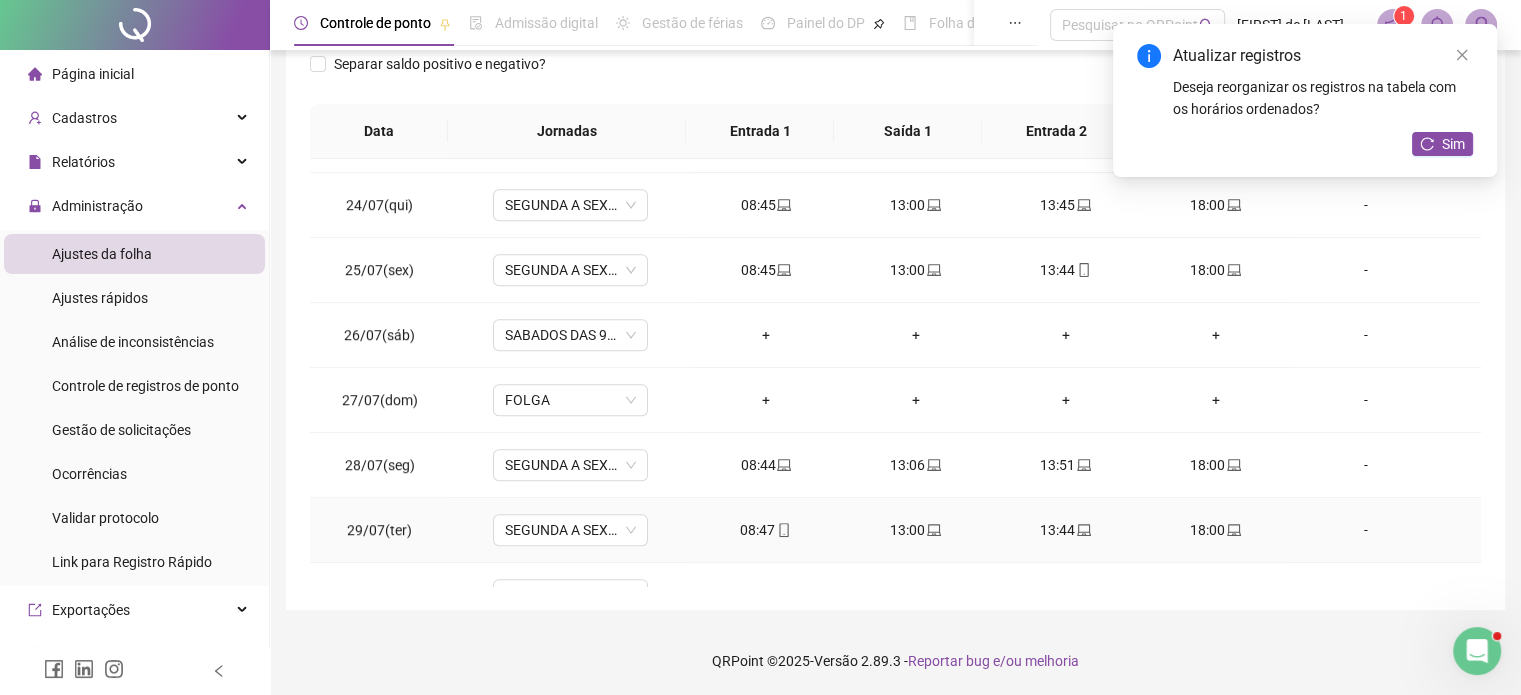 scroll, scrollTop: 1581, scrollLeft: 0, axis: vertical 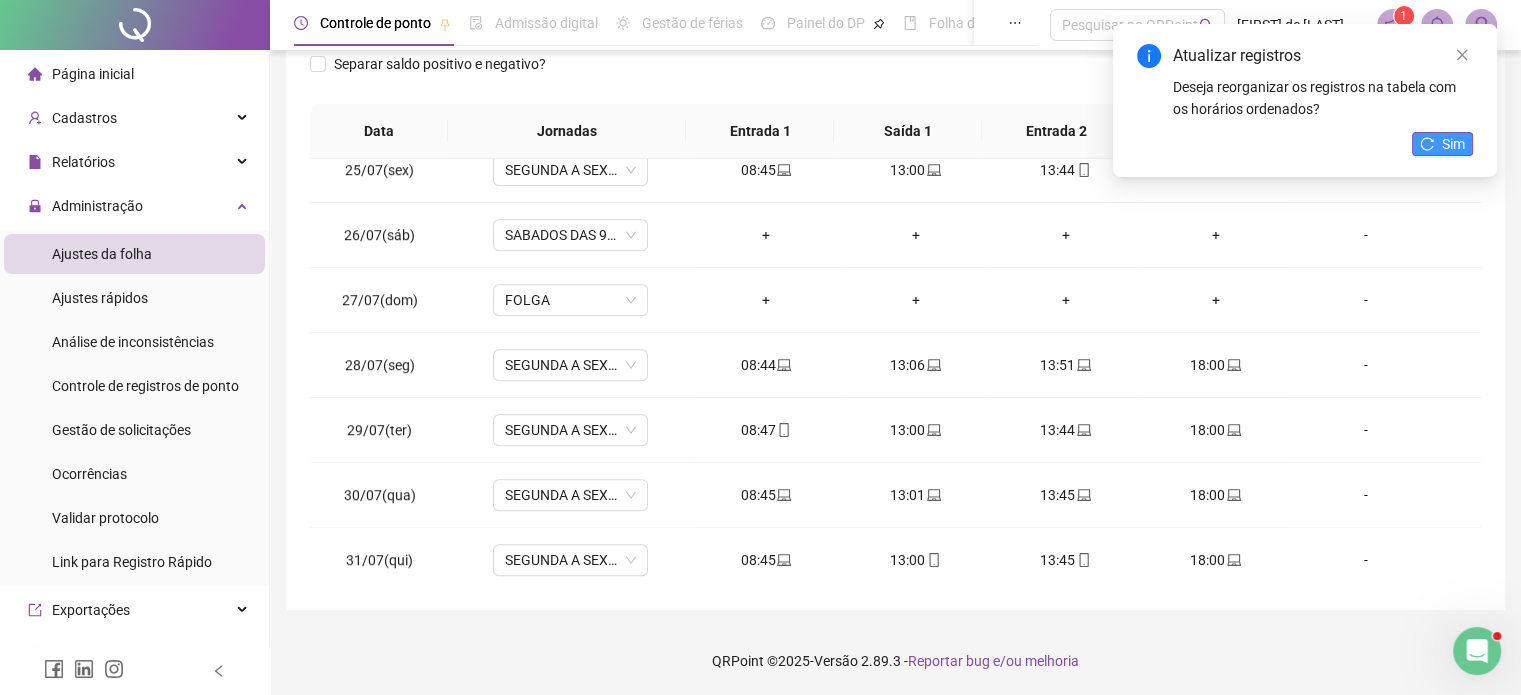 click on "Sim" at bounding box center [1453, 144] 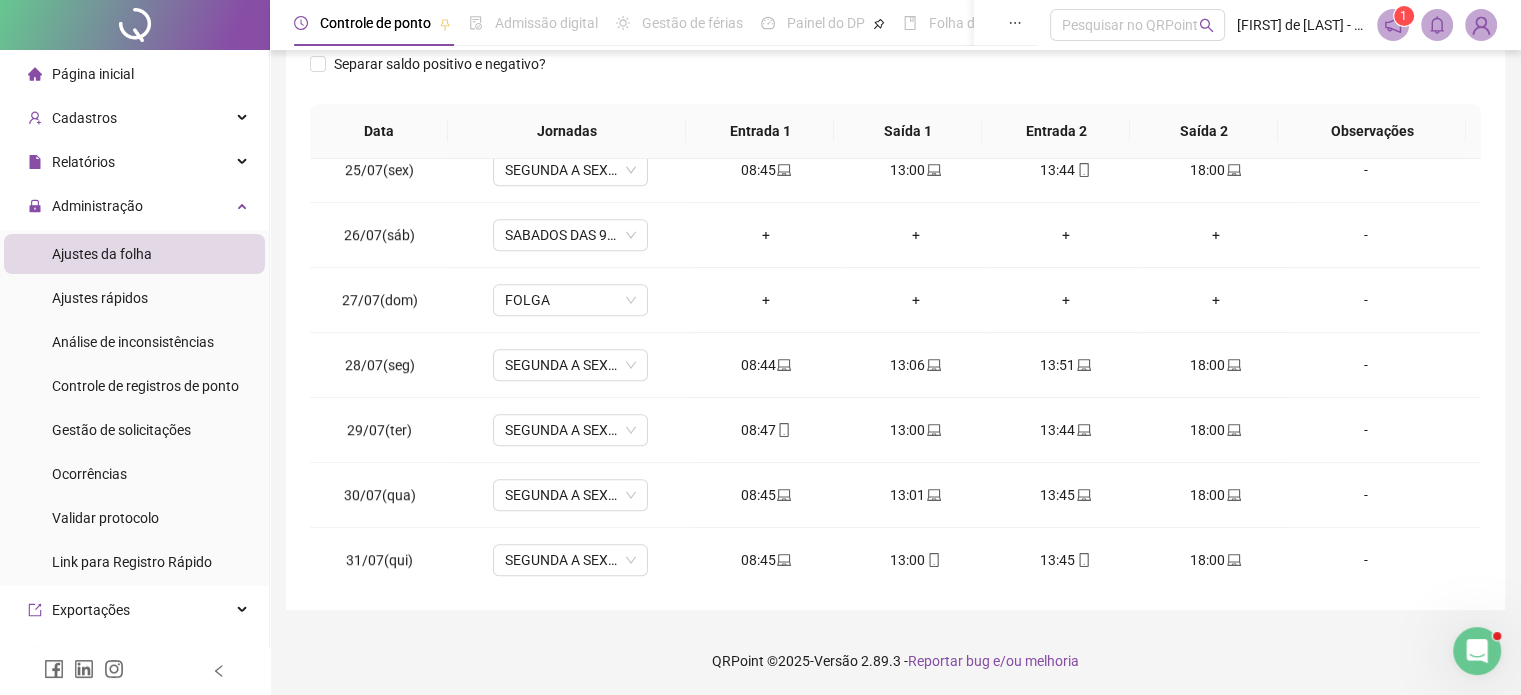 scroll, scrollTop: 26, scrollLeft: 0, axis: vertical 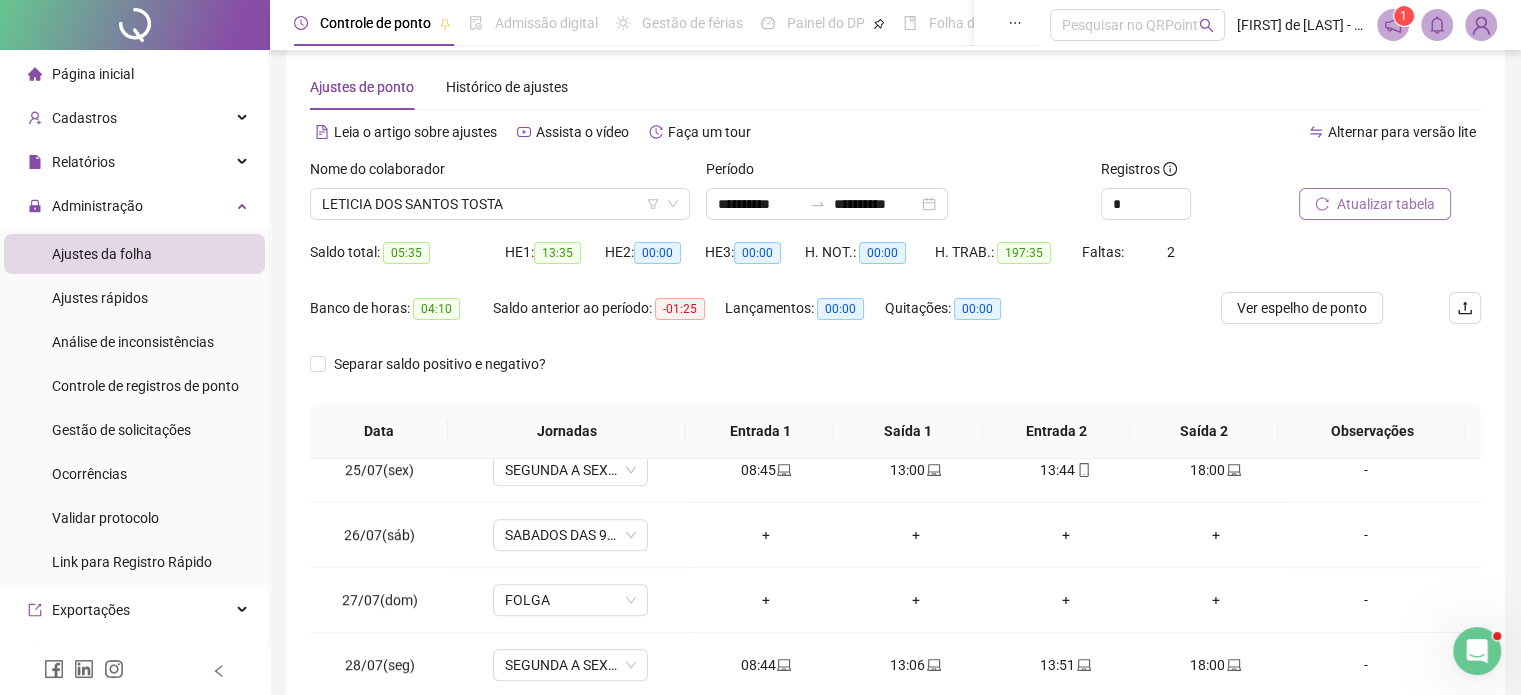 click on "Atualizar tabela" at bounding box center (1386, 204) 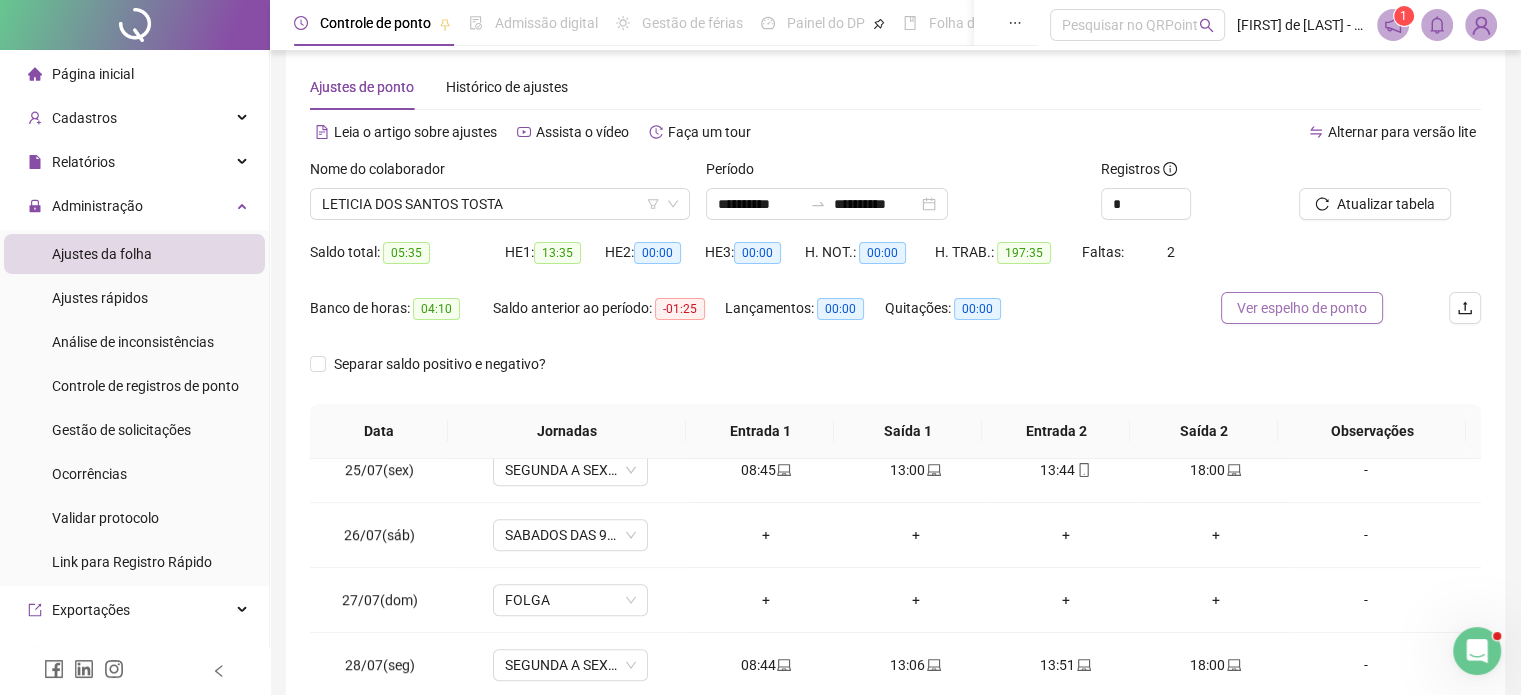 click on "Ver espelho de ponto" at bounding box center [1302, 308] 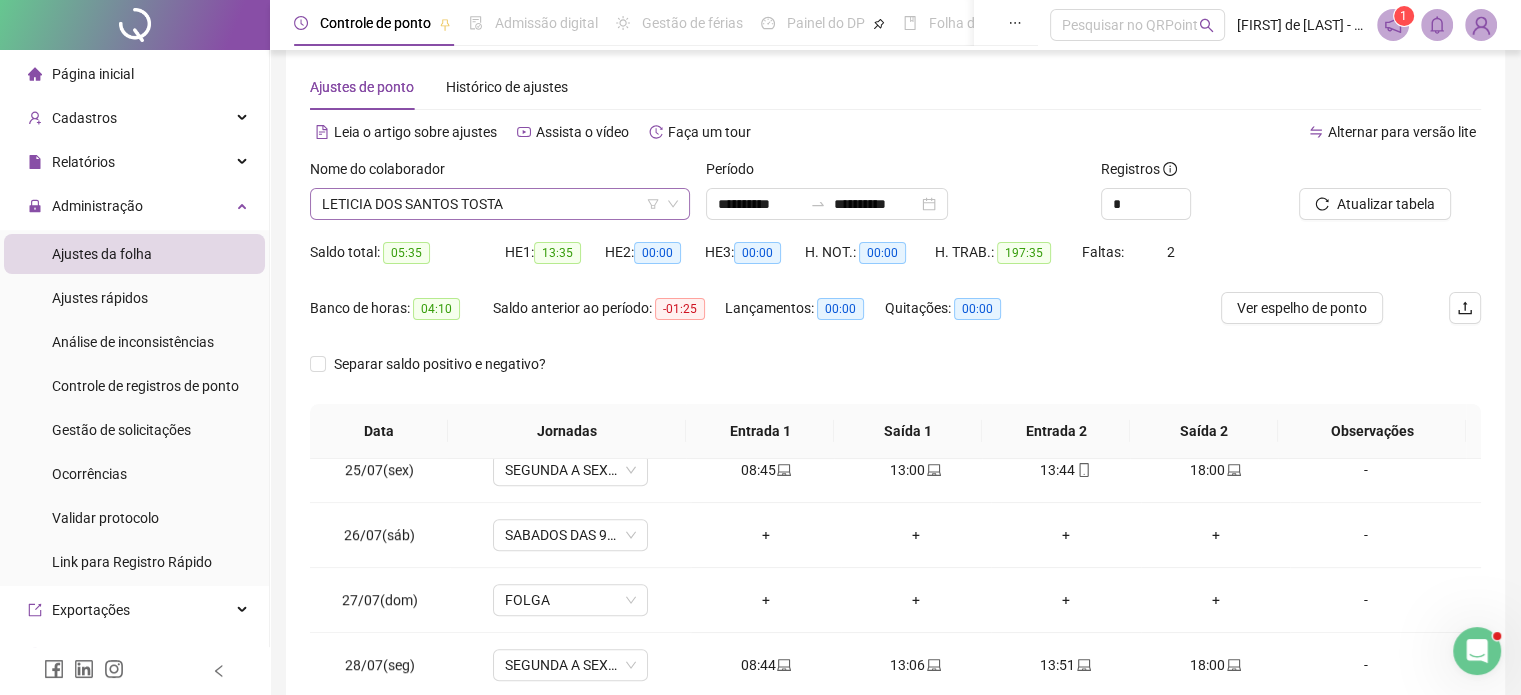 click on "LETICIA DOS SANTOS TOSTA" at bounding box center (500, 204) 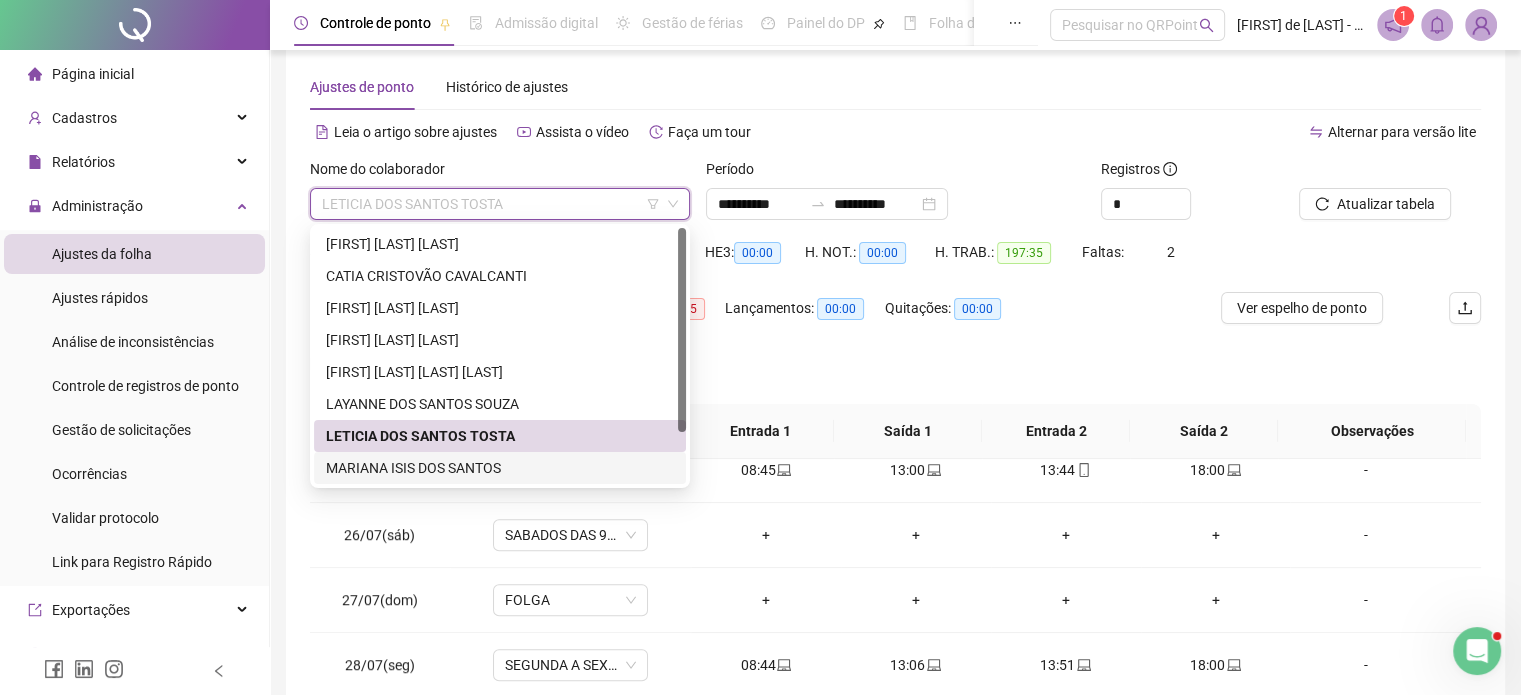 click on "MARIANA ISIS DOS SANTOS" at bounding box center [500, 468] 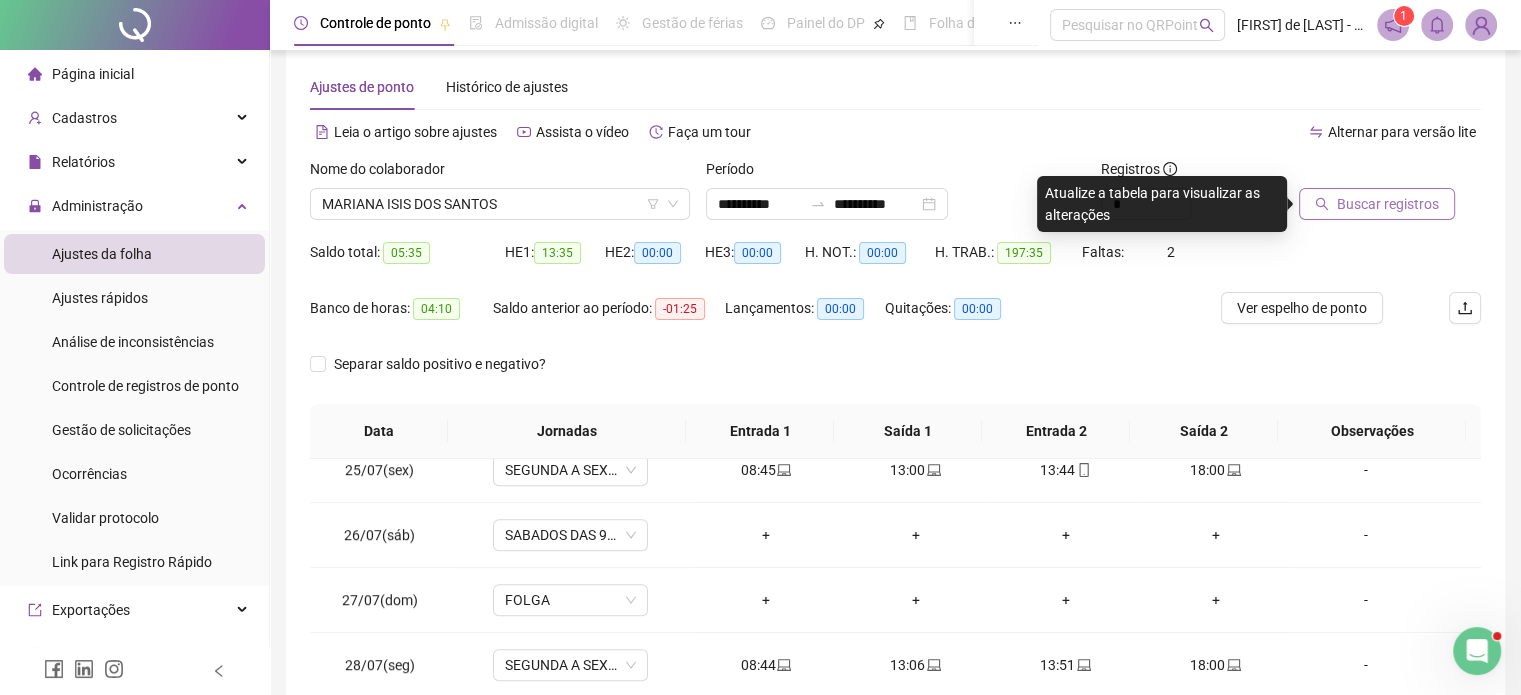 click on "Buscar registros" at bounding box center (1388, 204) 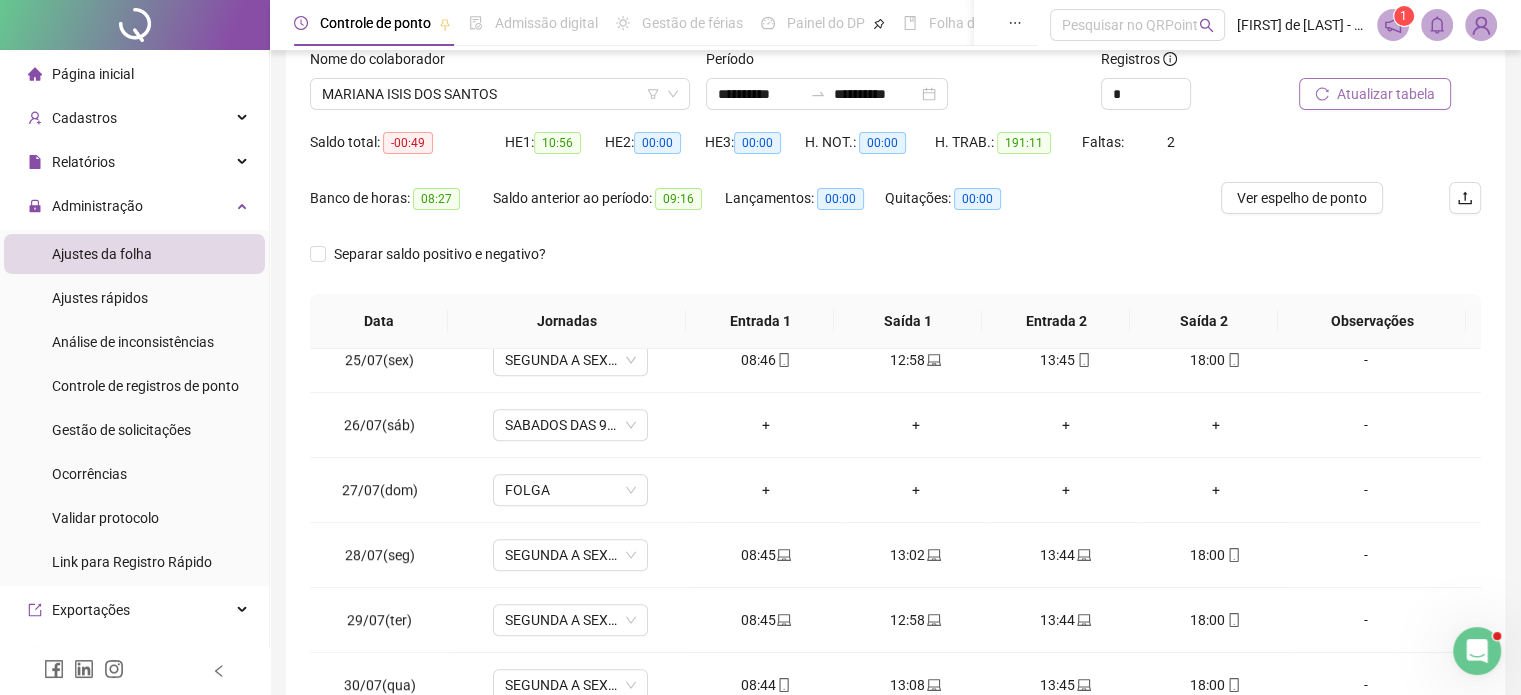 scroll, scrollTop: 326, scrollLeft: 0, axis: vertical 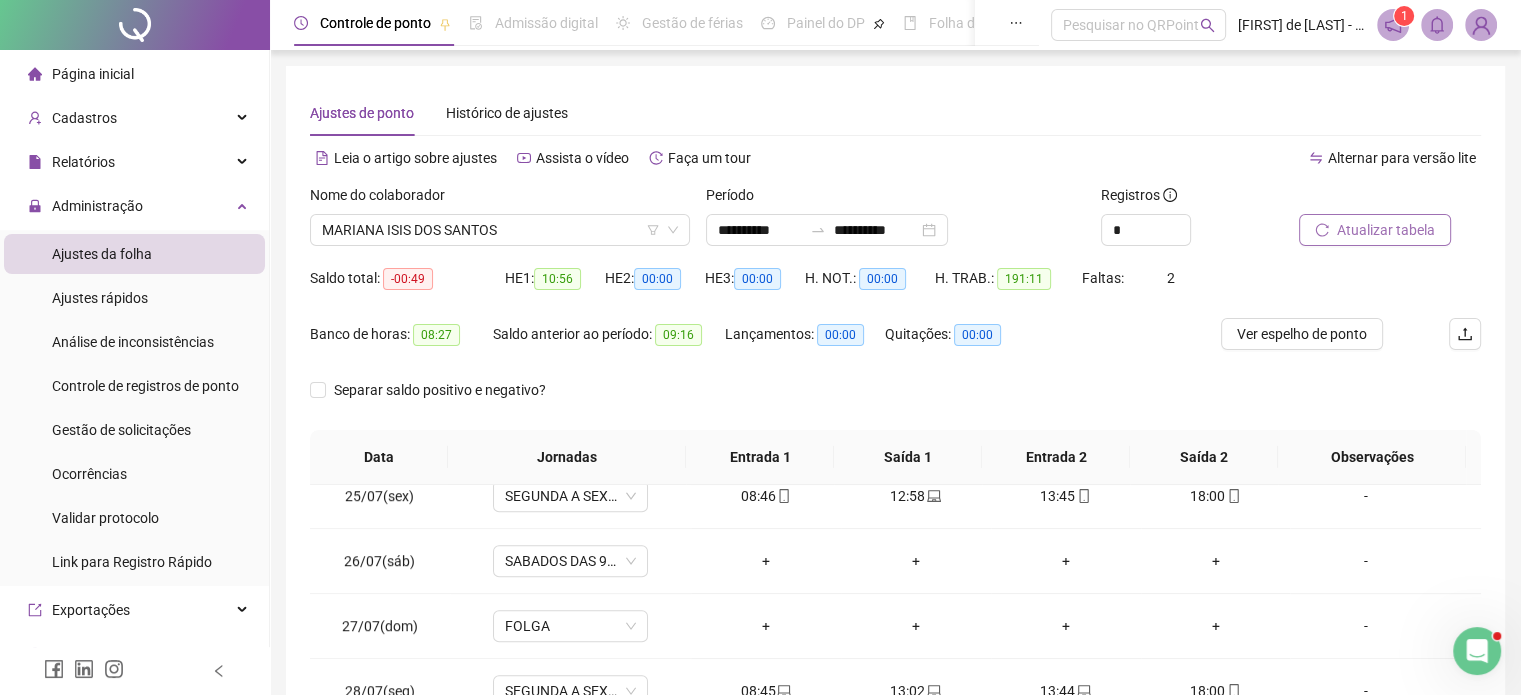 click on "Atualizar tabela" at bounding box center (1386, 230) 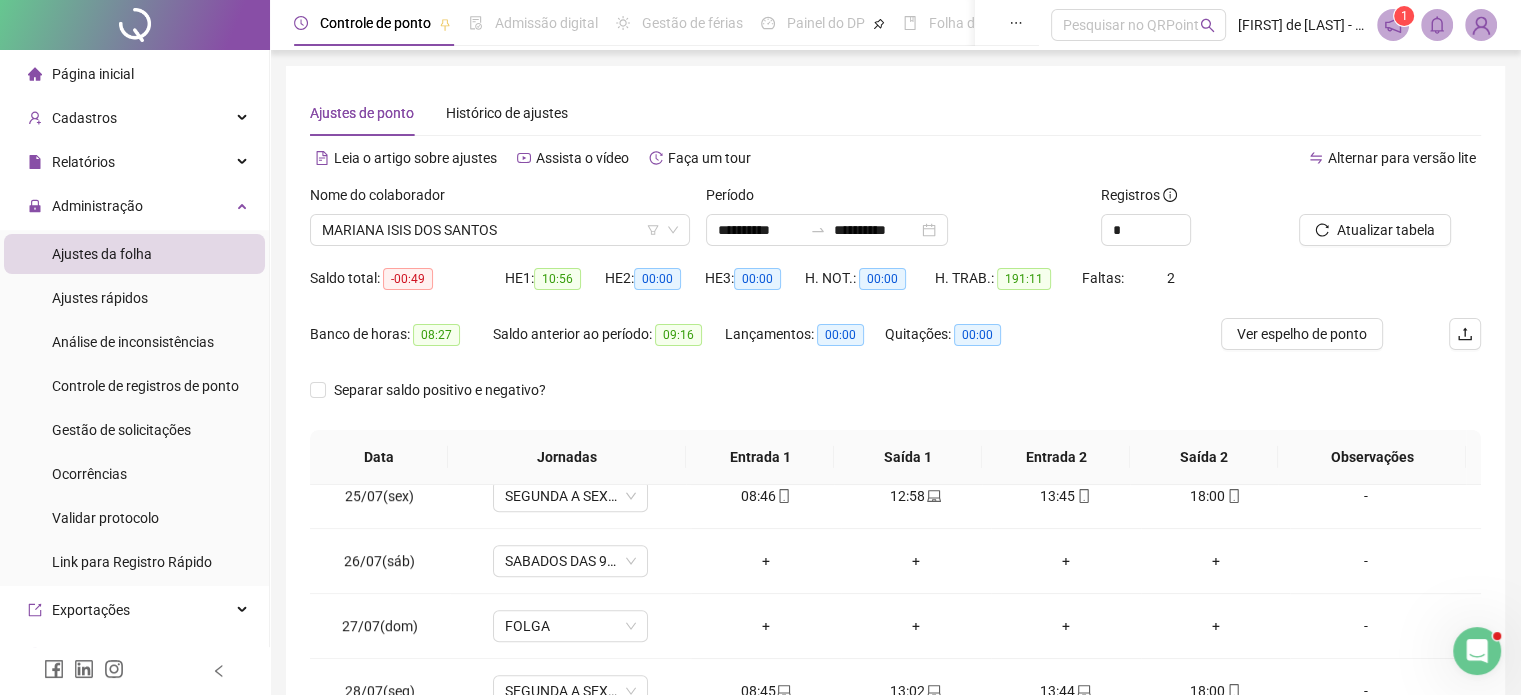click on "Ver espelho de ponto" at bounding box center [1302, 334] 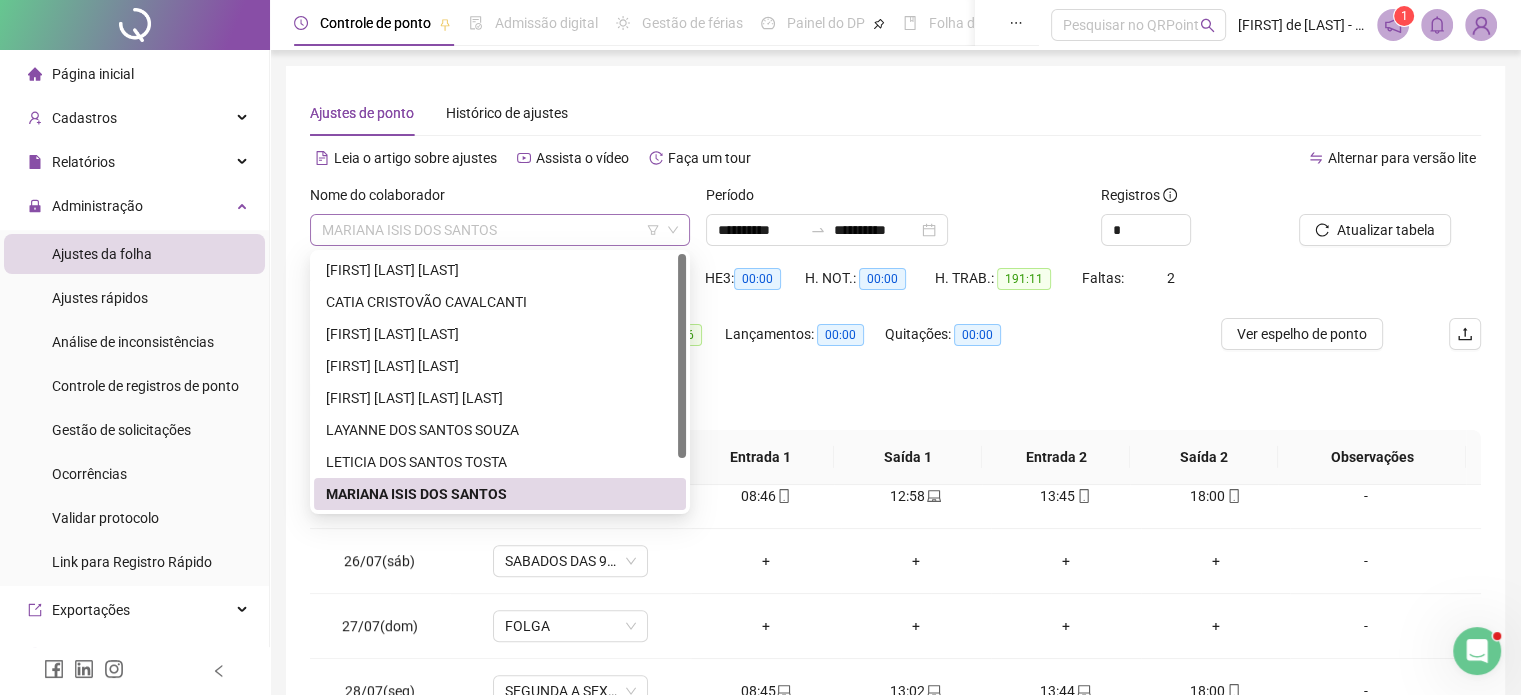 click on "MARIANA ISIS DOS SANTOS" at bounding box center (500, 230) 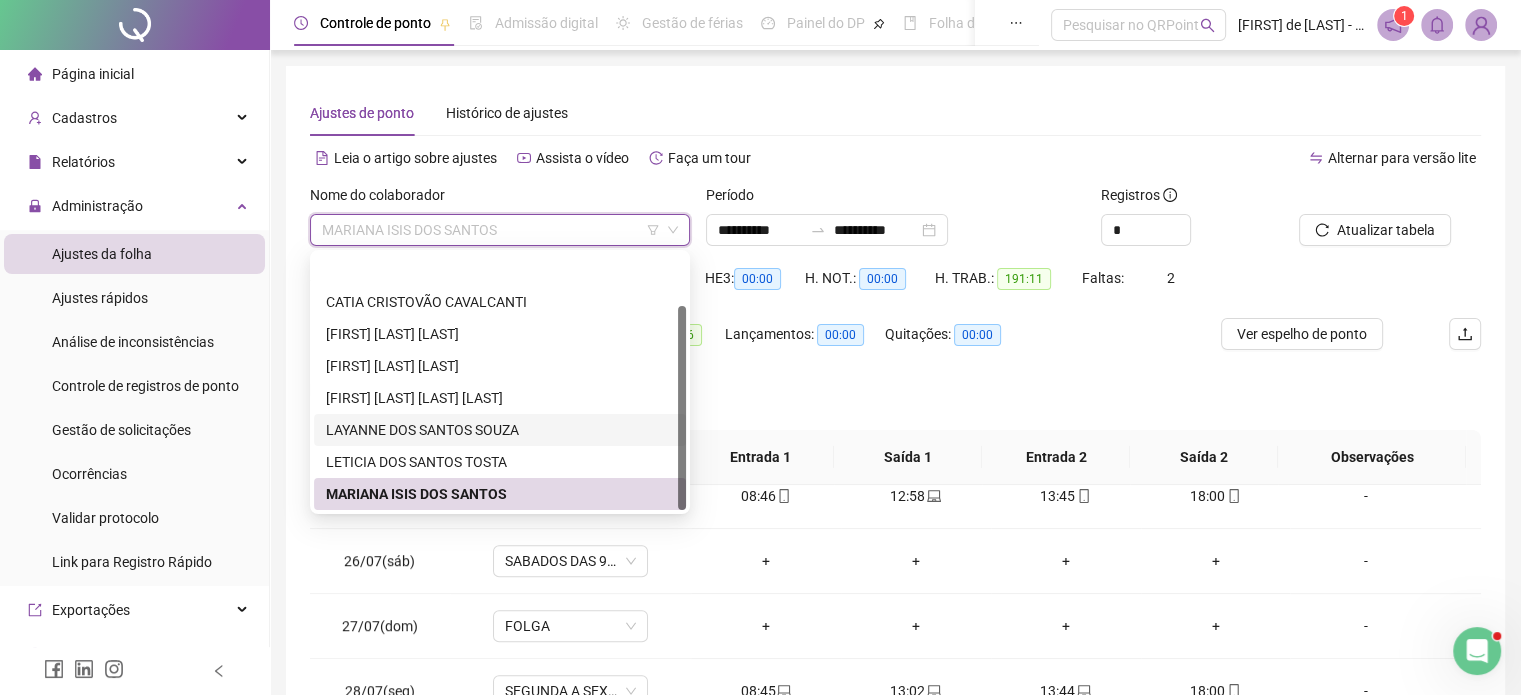 scroll, scrollTop: 64, scrollLeft: 0, axis: vertical 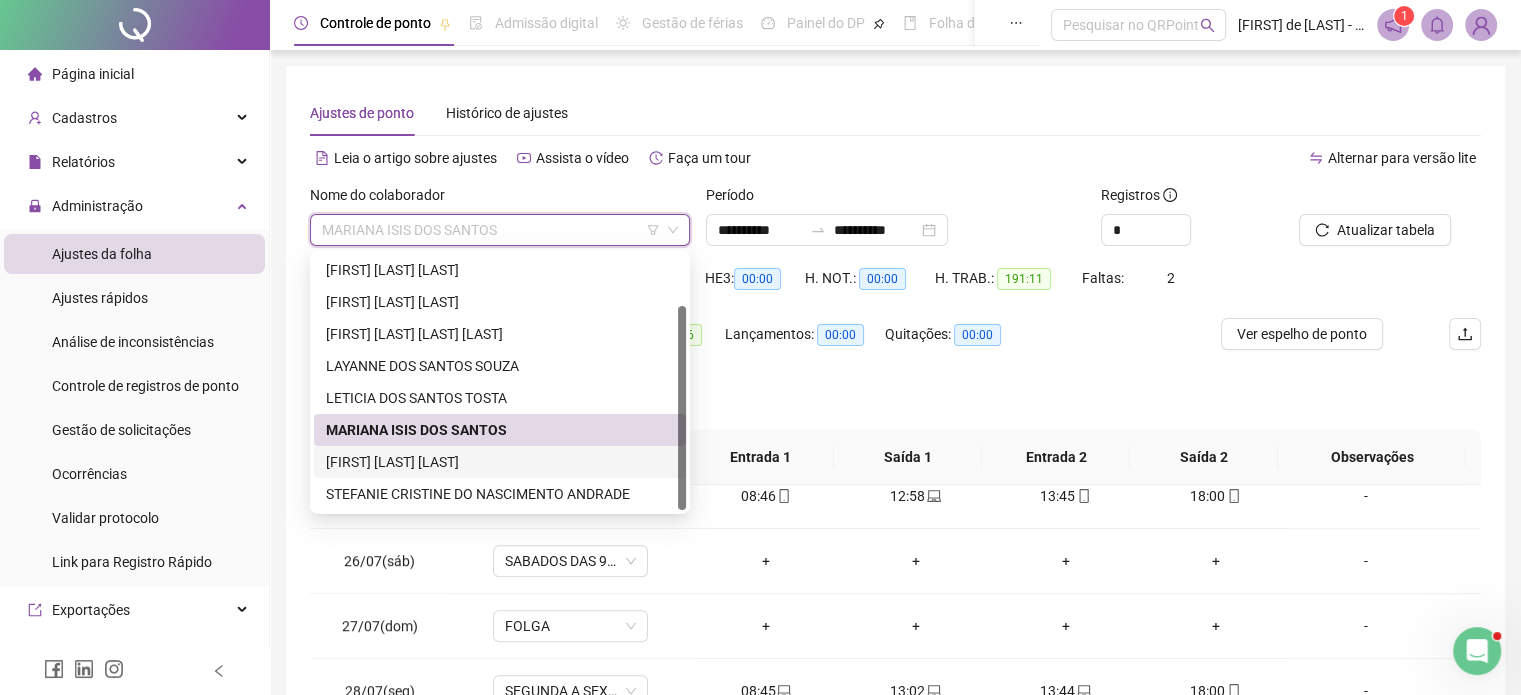 click on "[FIRST] [LAST] [LAST]" at bounding box center (500, 462) 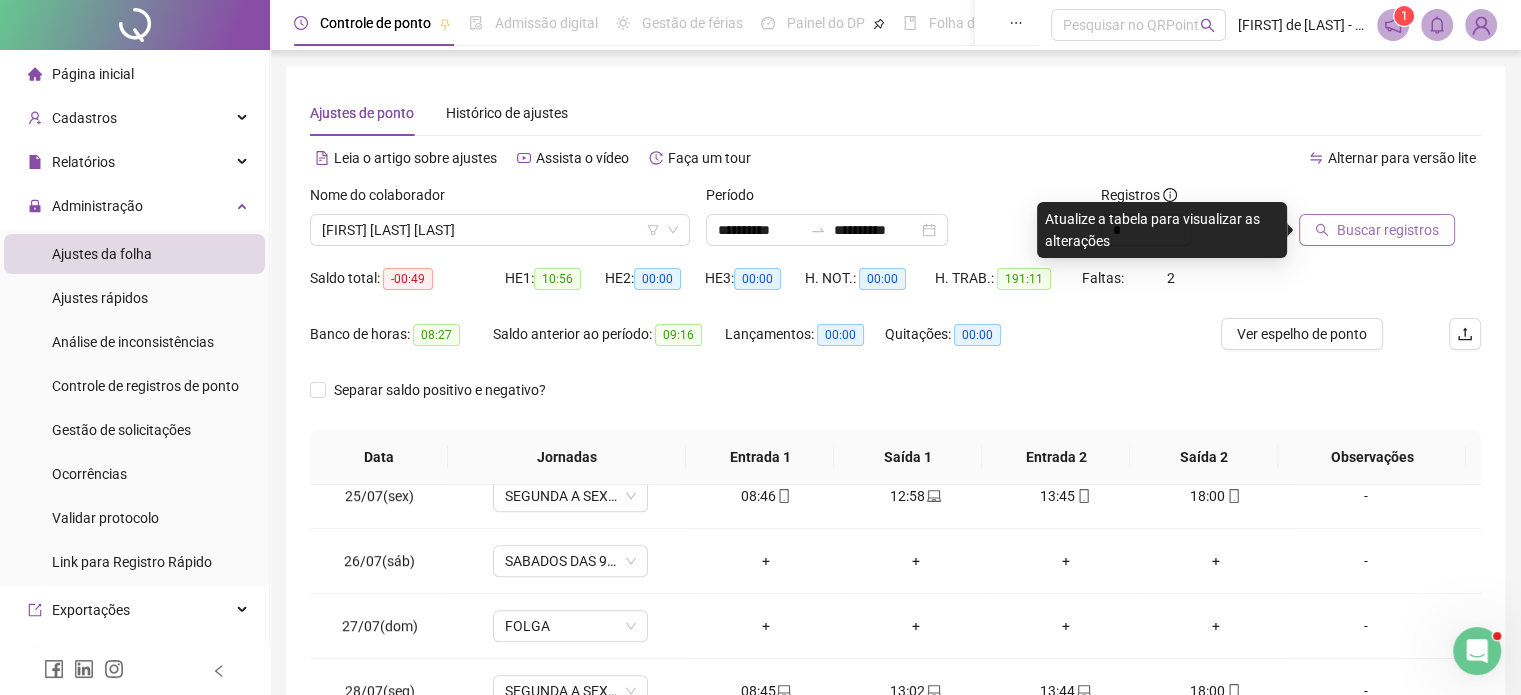 click on "Buscar registros" at bounding box center [1388, 230] 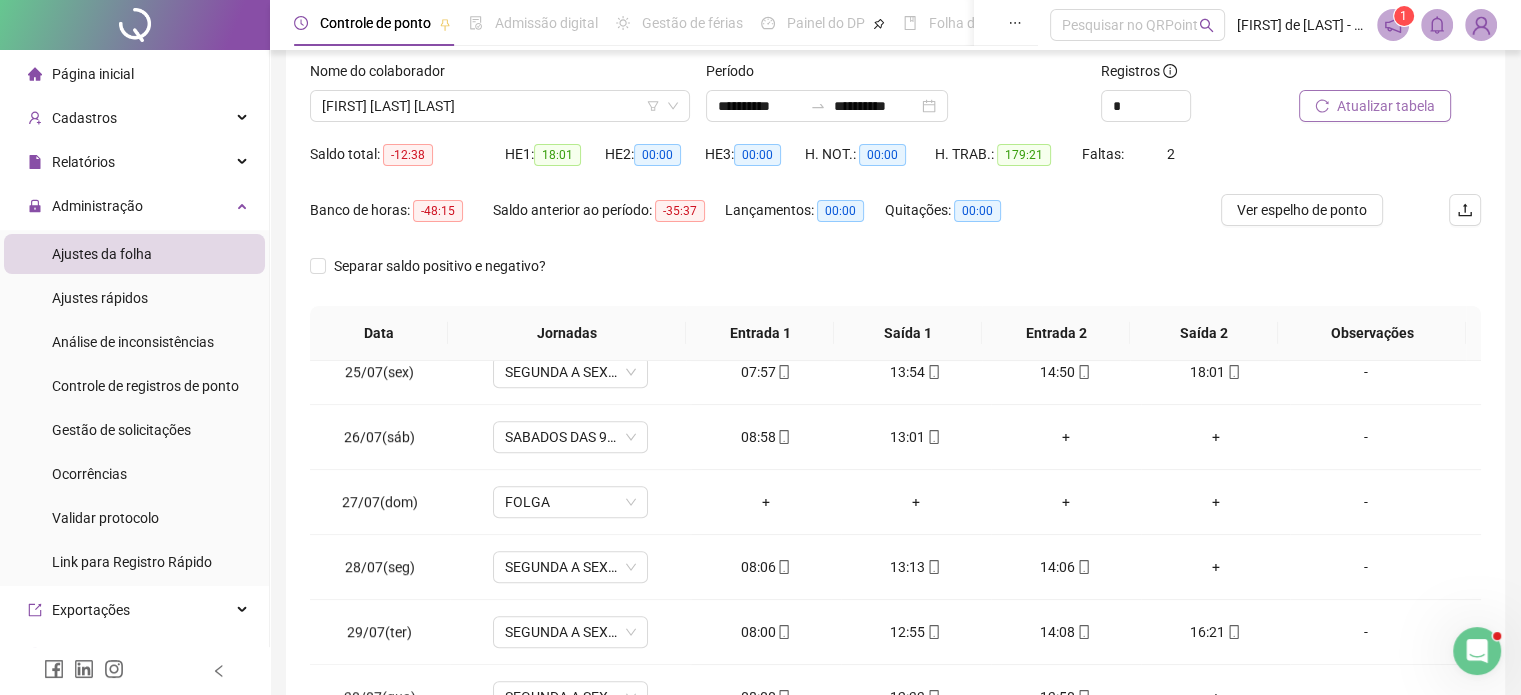 scroll, scrollTop: 326, scrollLeft: 0, axis: vertical 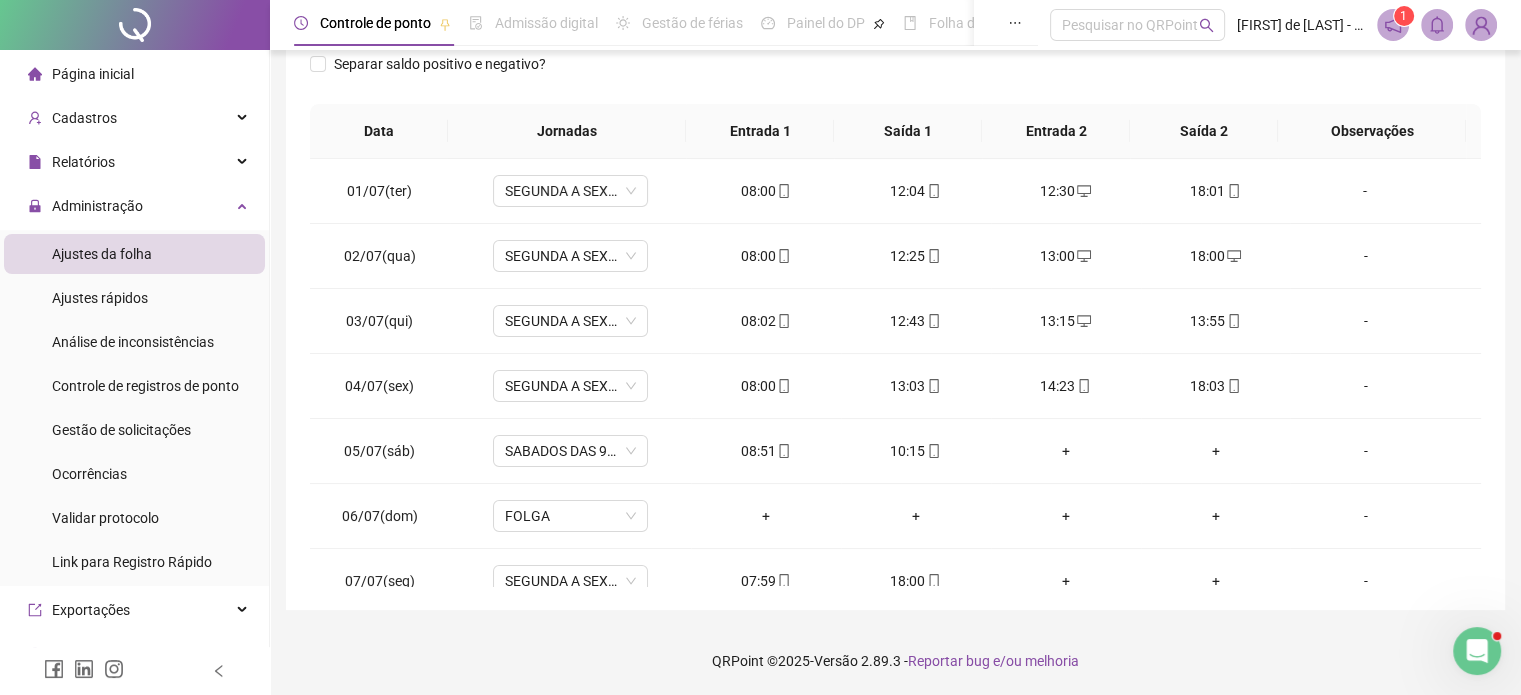drag, startPoint x: 1532, startPoint y: 327, endPoint x: 28, endPoint y: 13, distance: 1536.4283 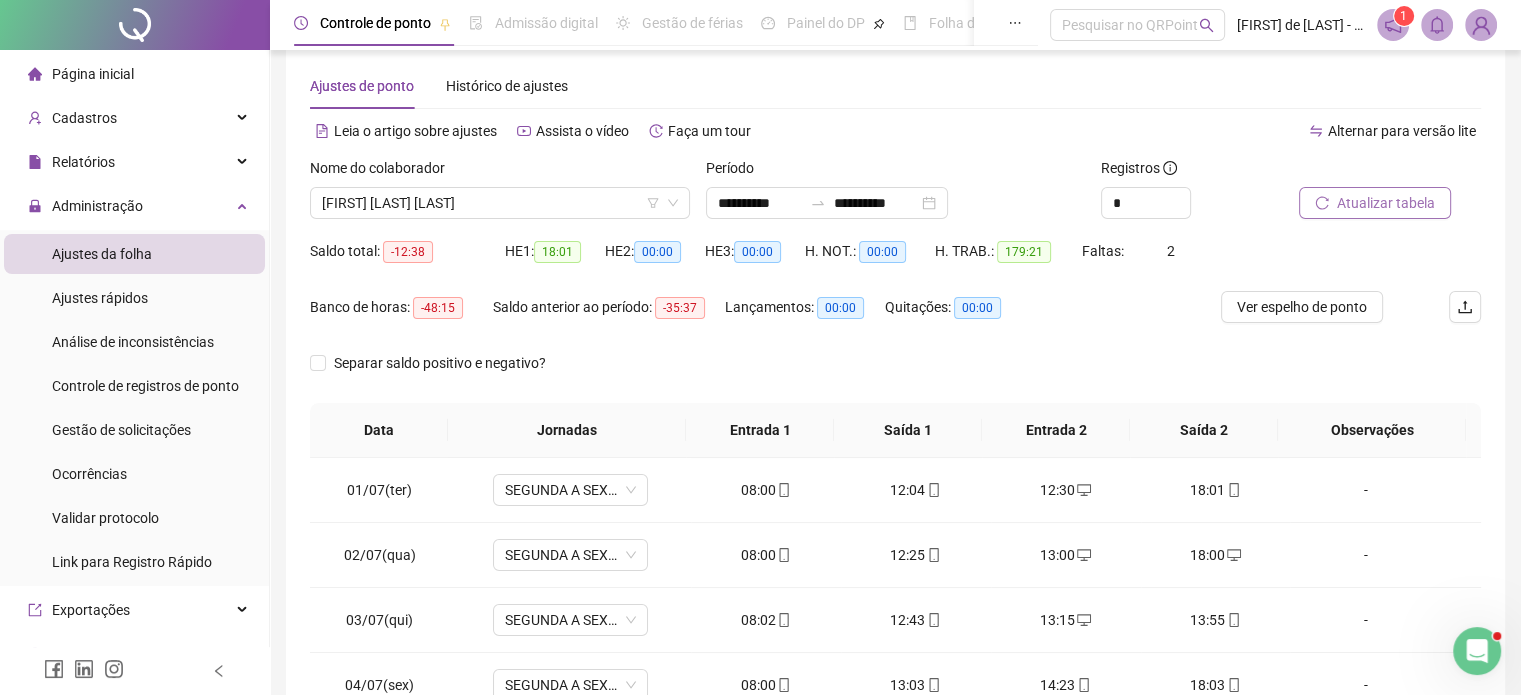 scroll, scrollTop: 26, scrollLeft: 0, axis: vertical 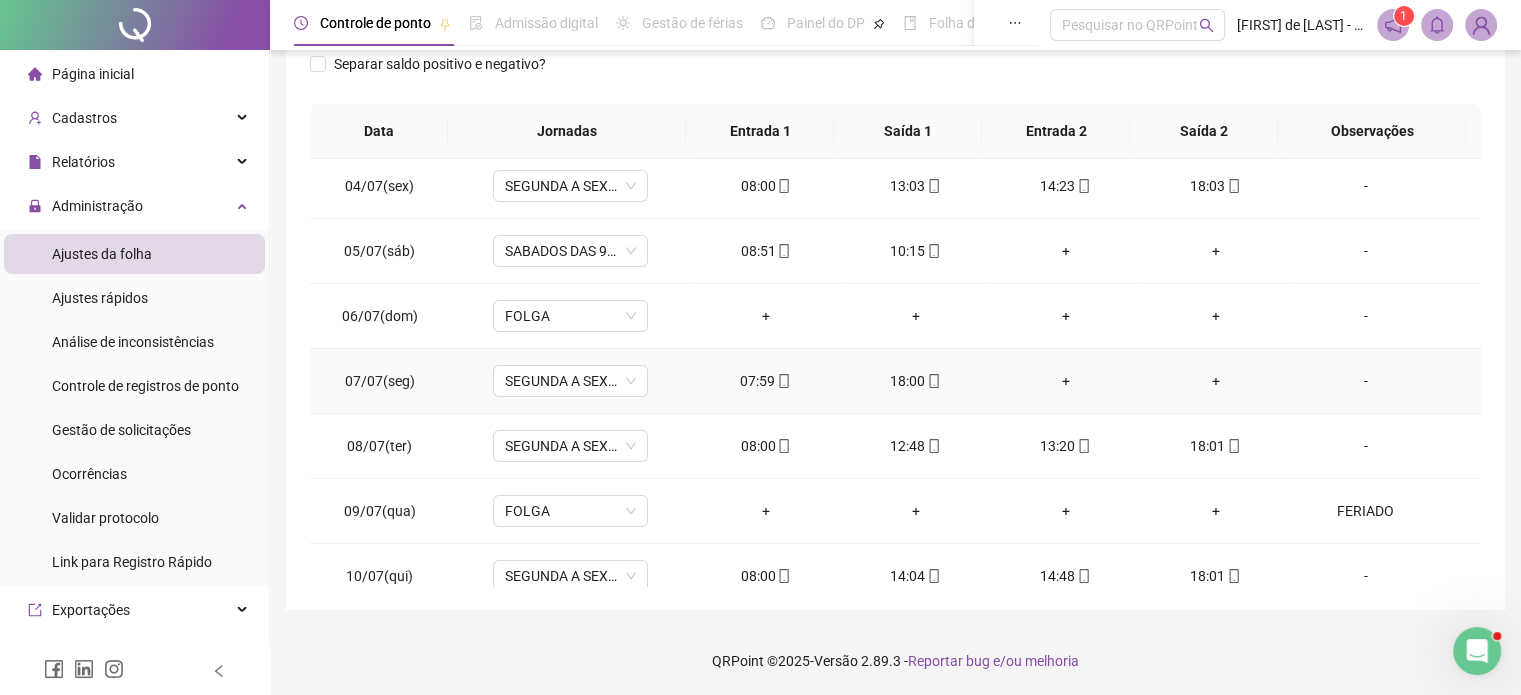 click on "+" at bounding box center (1216, 381) 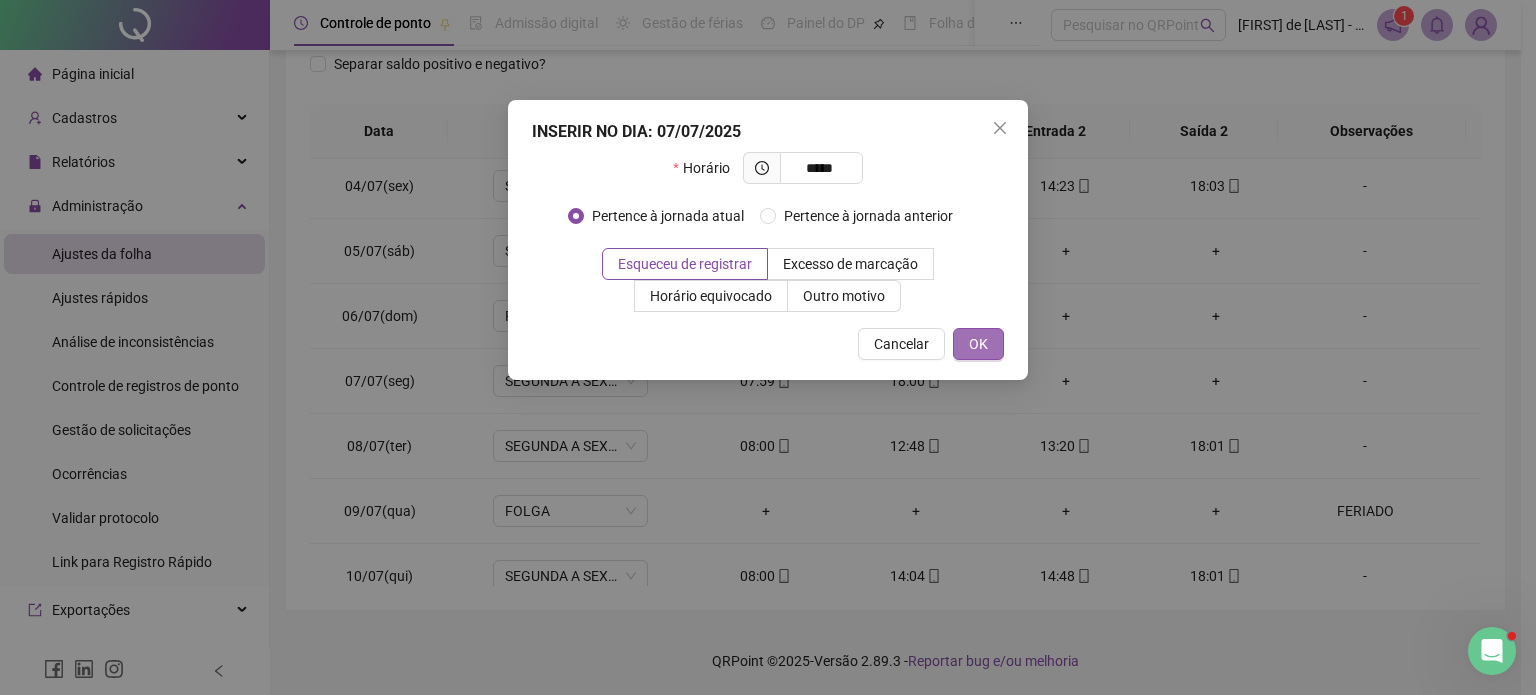 type on "*****" 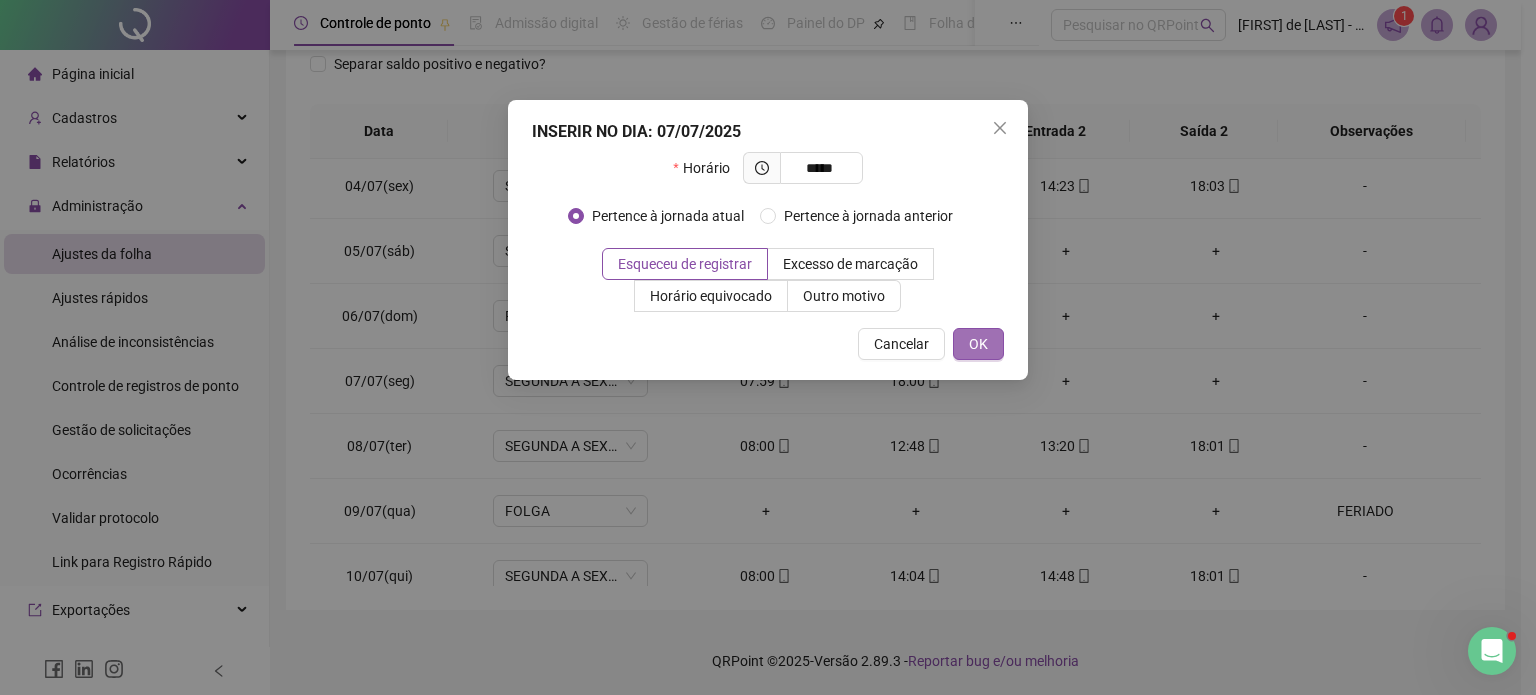 click on "OK" at bounding box center [978, 344] 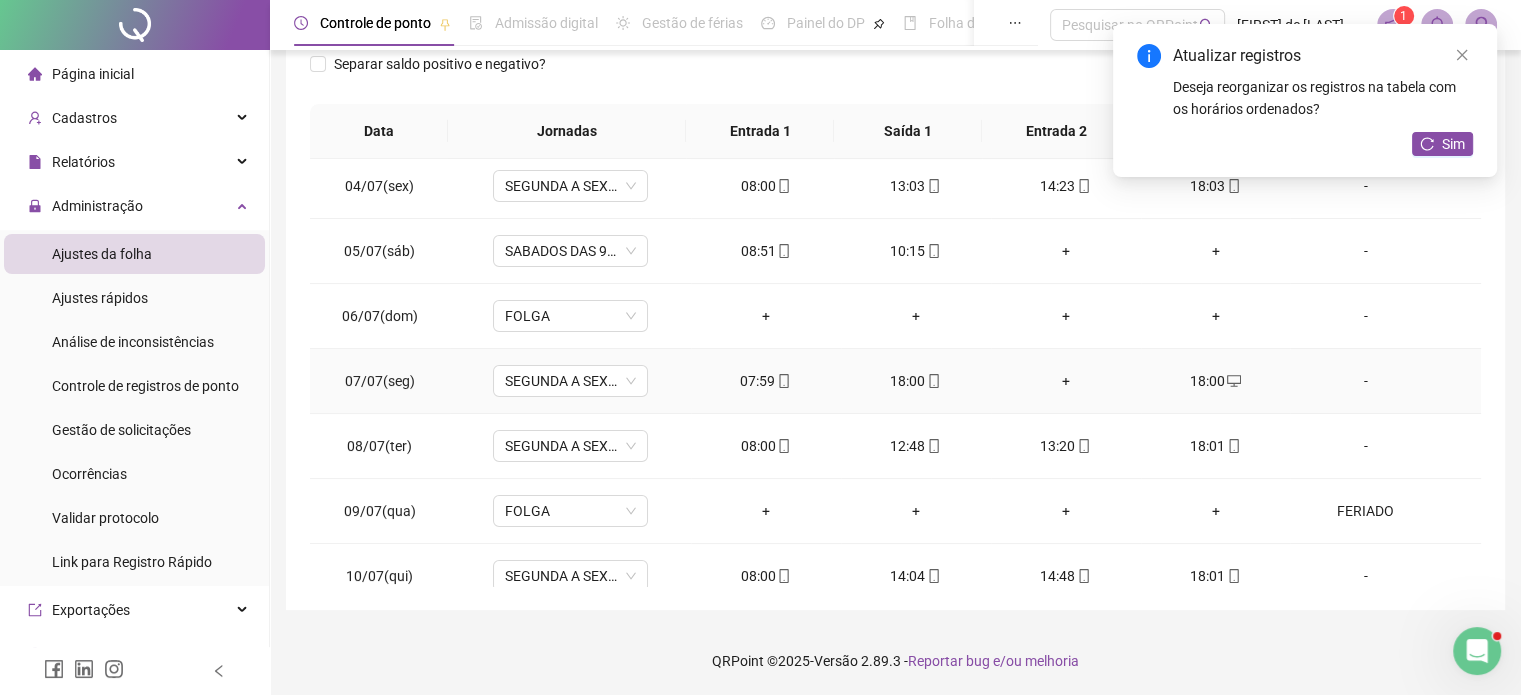 click on "18:00" at bounding box center [916, 381] 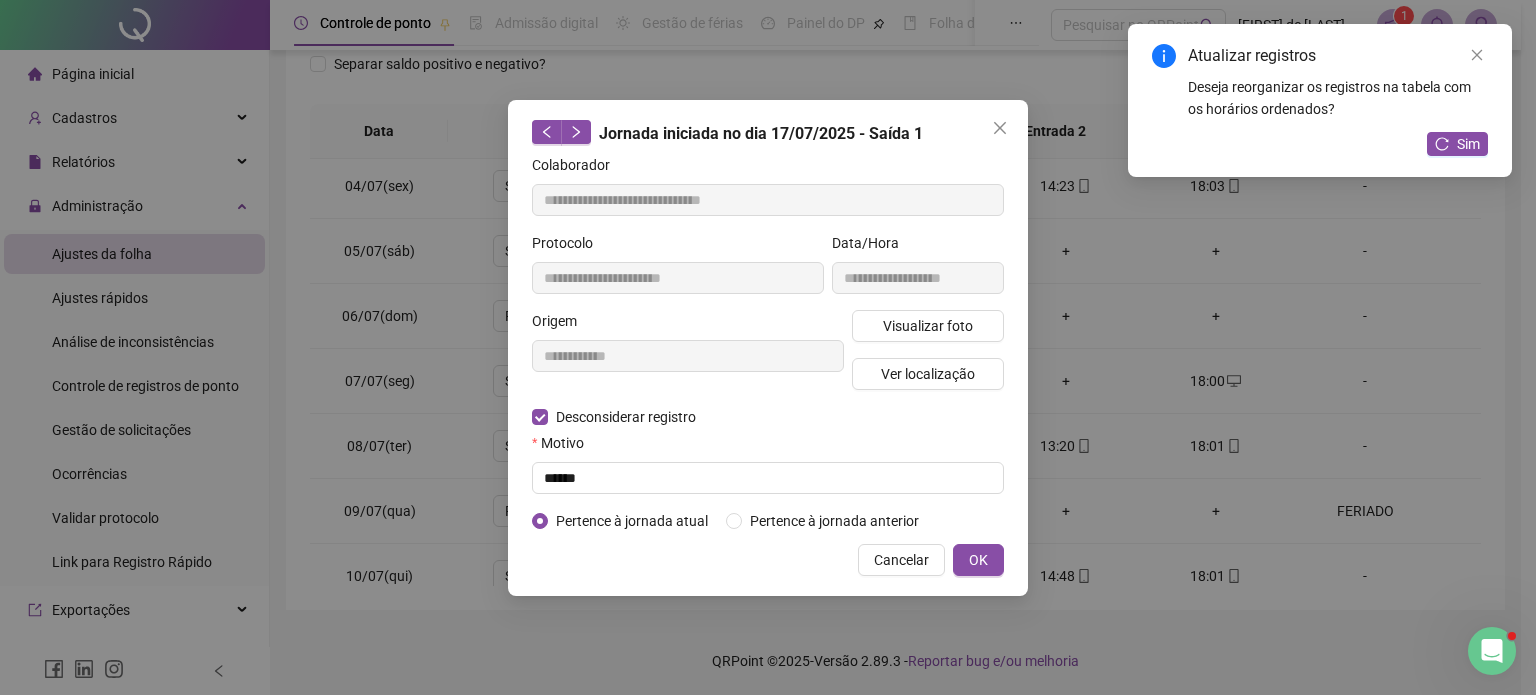 type on "**********" 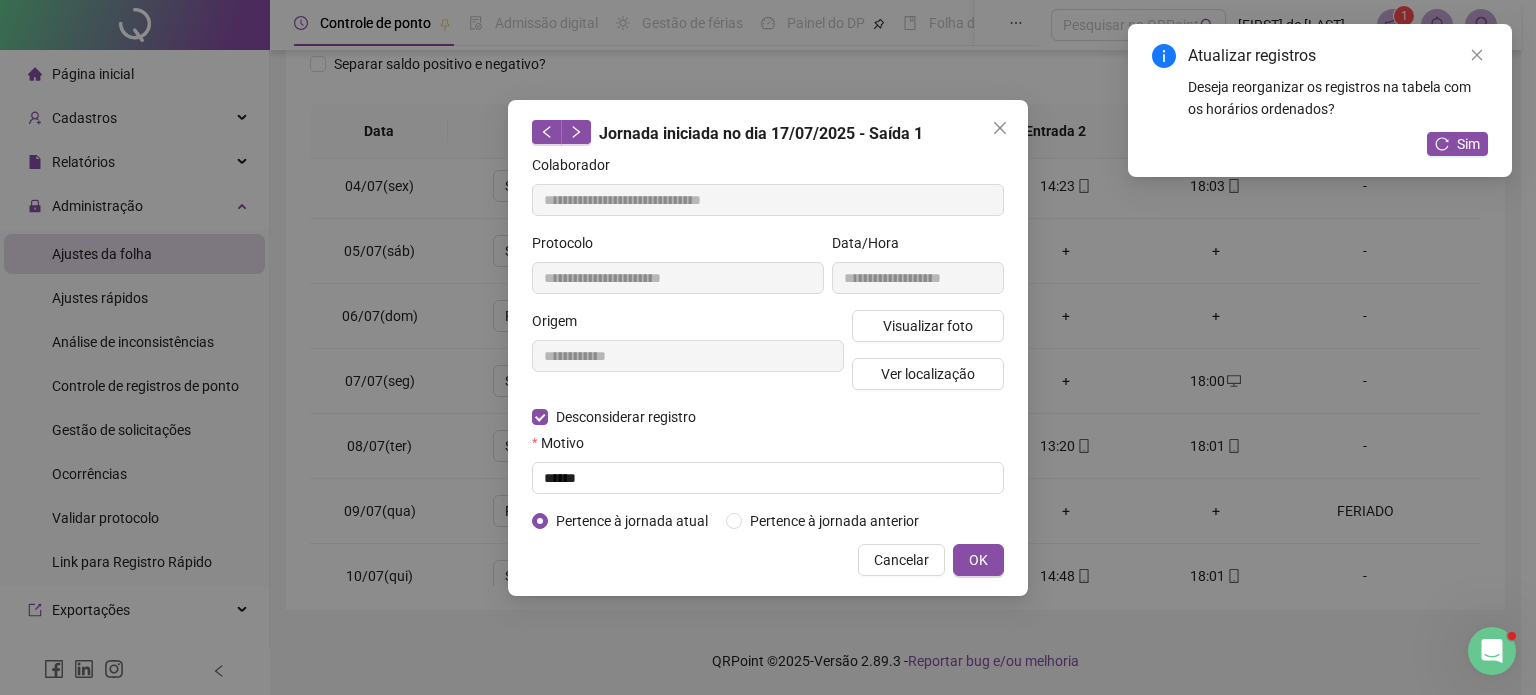 type on "**********" 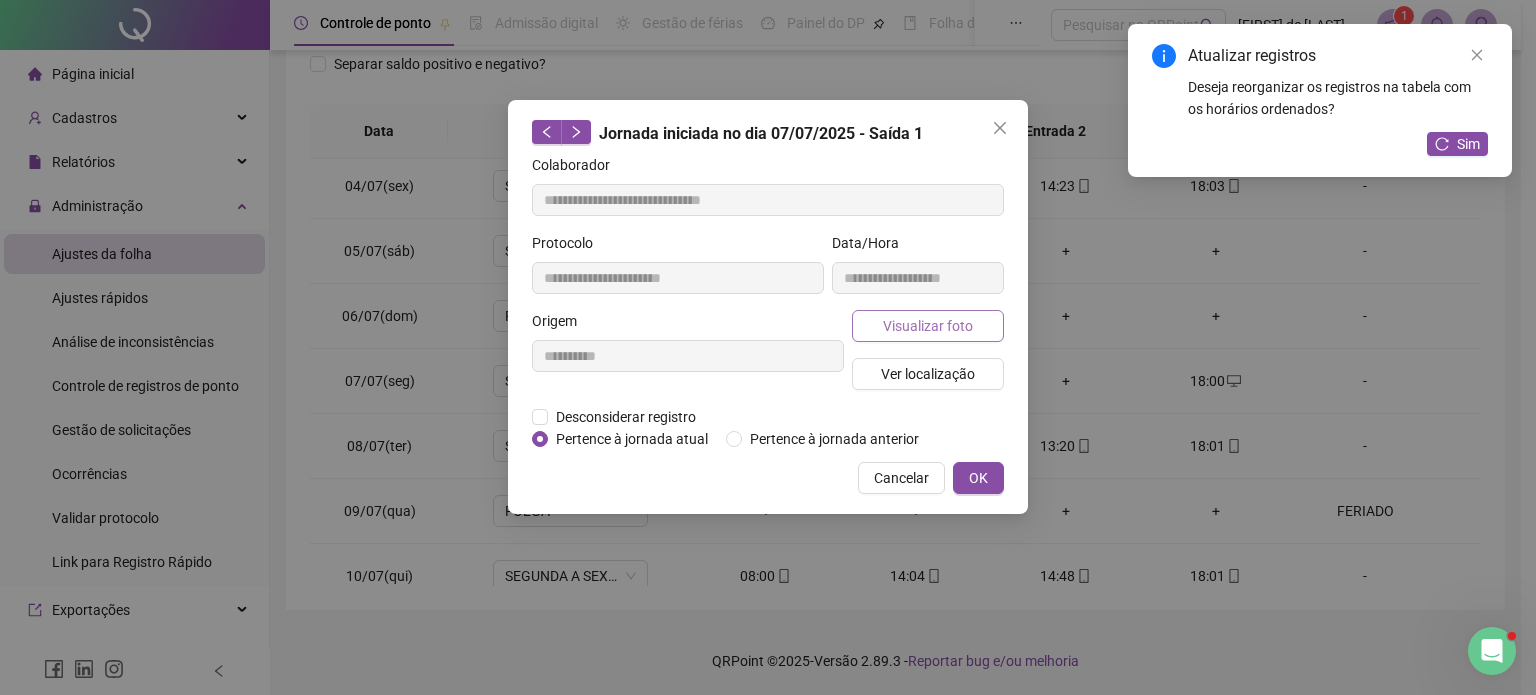 click on "Visualizar foto" at bounding box center (928, 326) 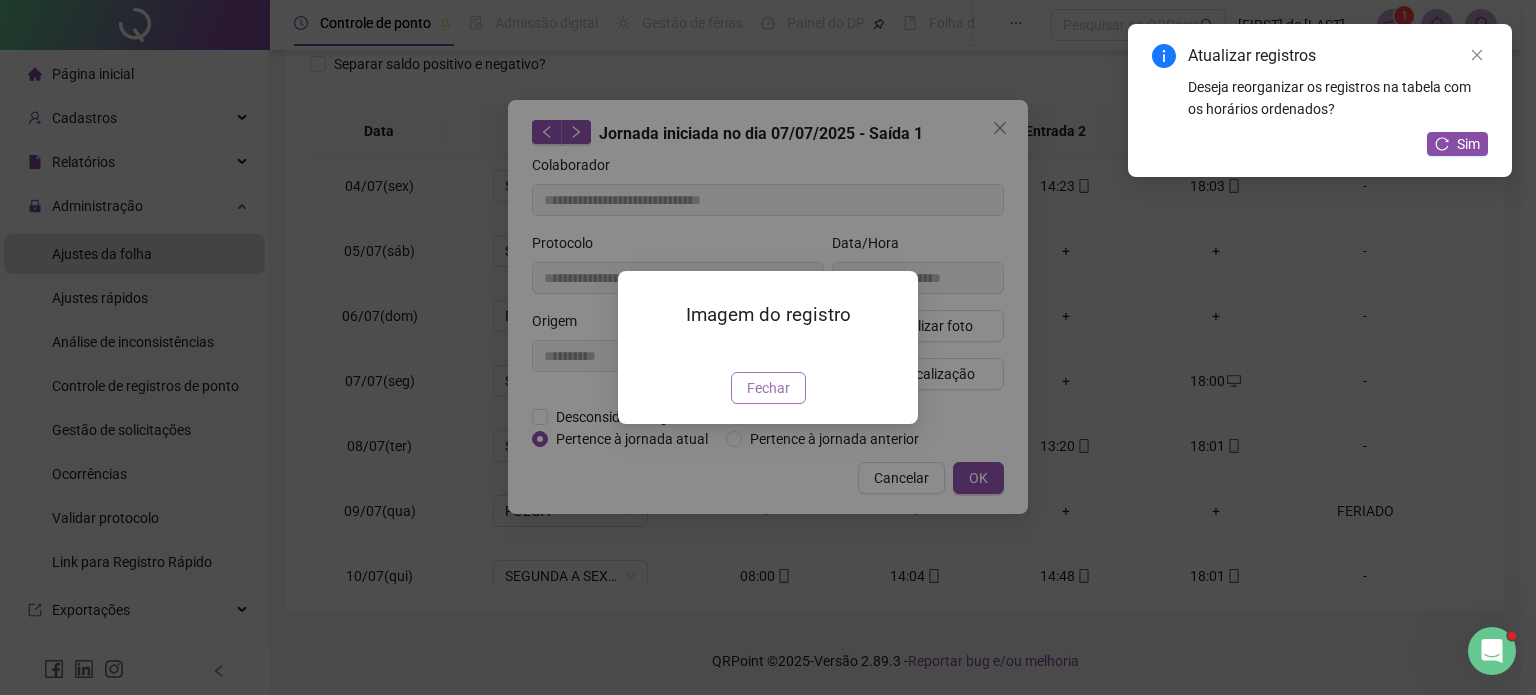 click on "Fechar" at bounding box center (768, 388) 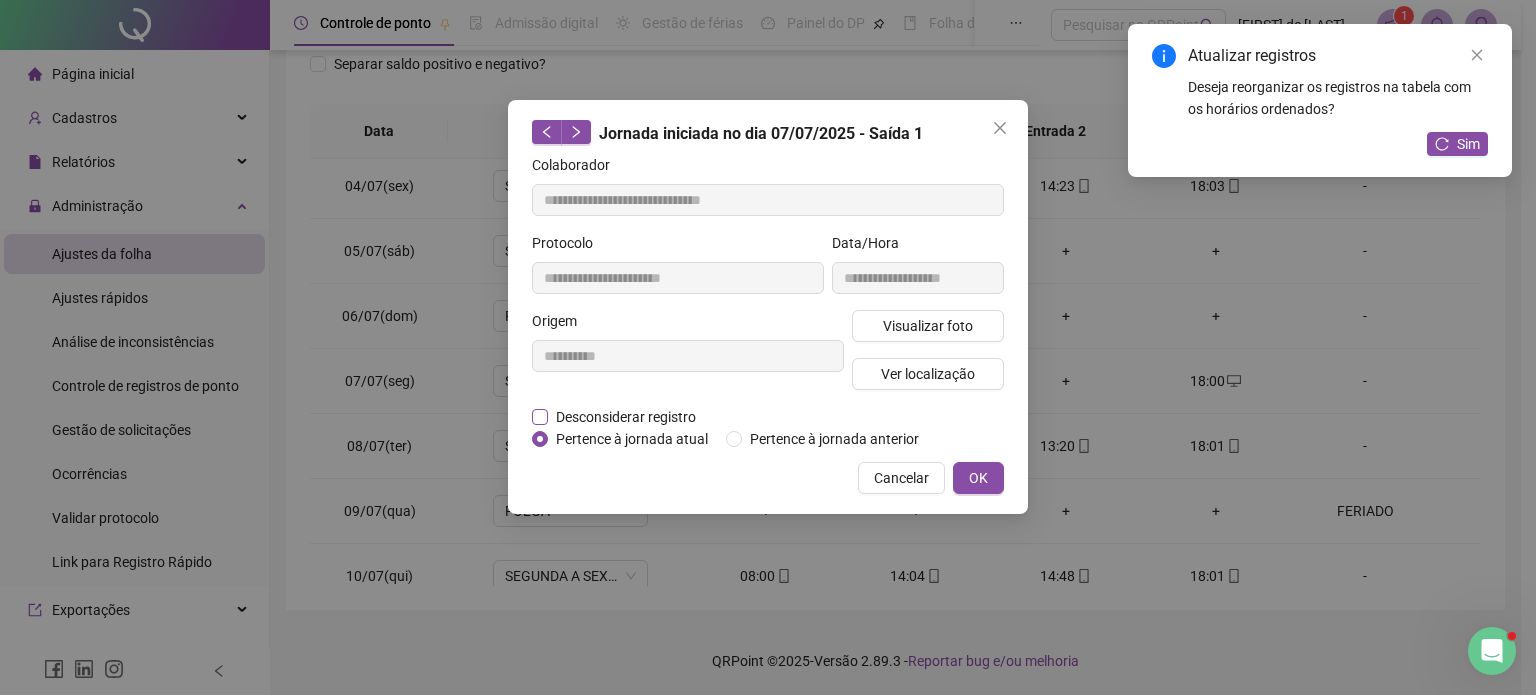 click on "Desconsiderar registro" at bounding box center (626, 417) 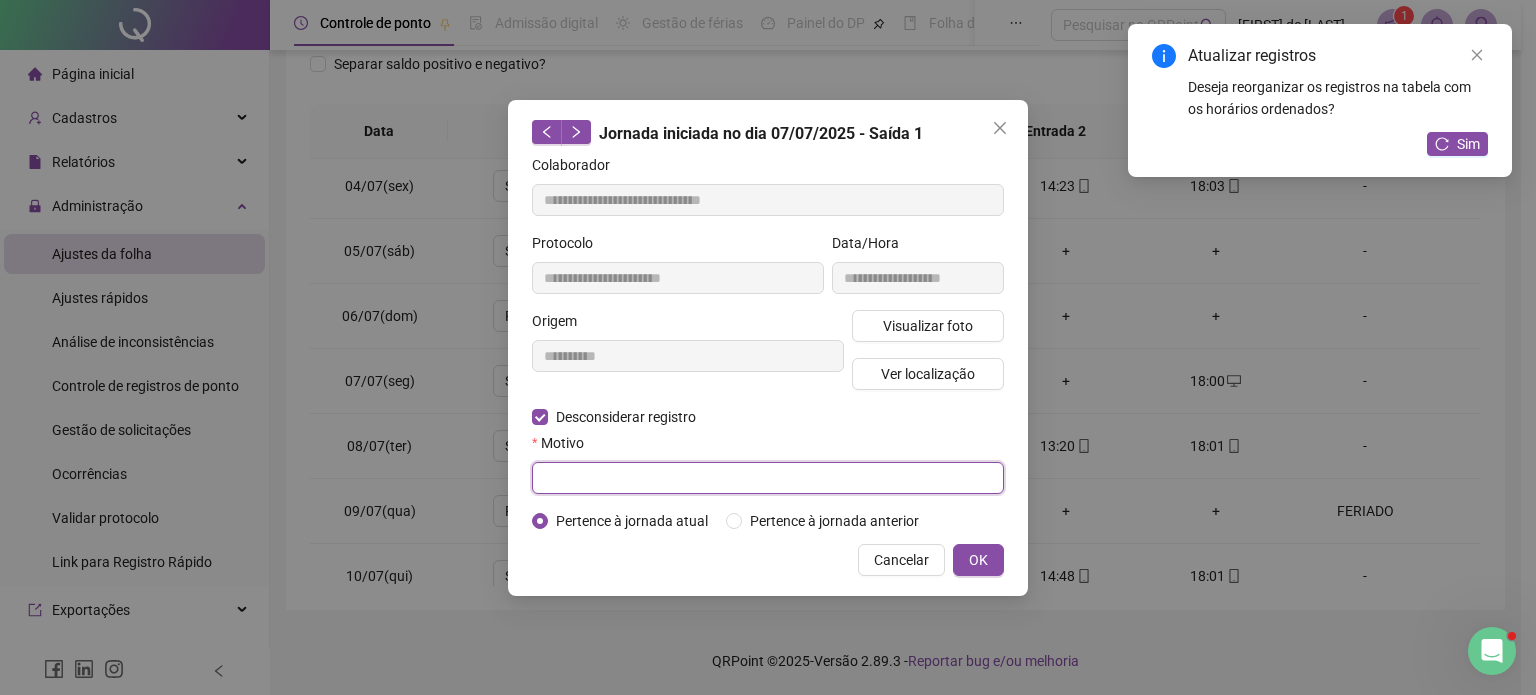 click at bounding box center (768, 478) 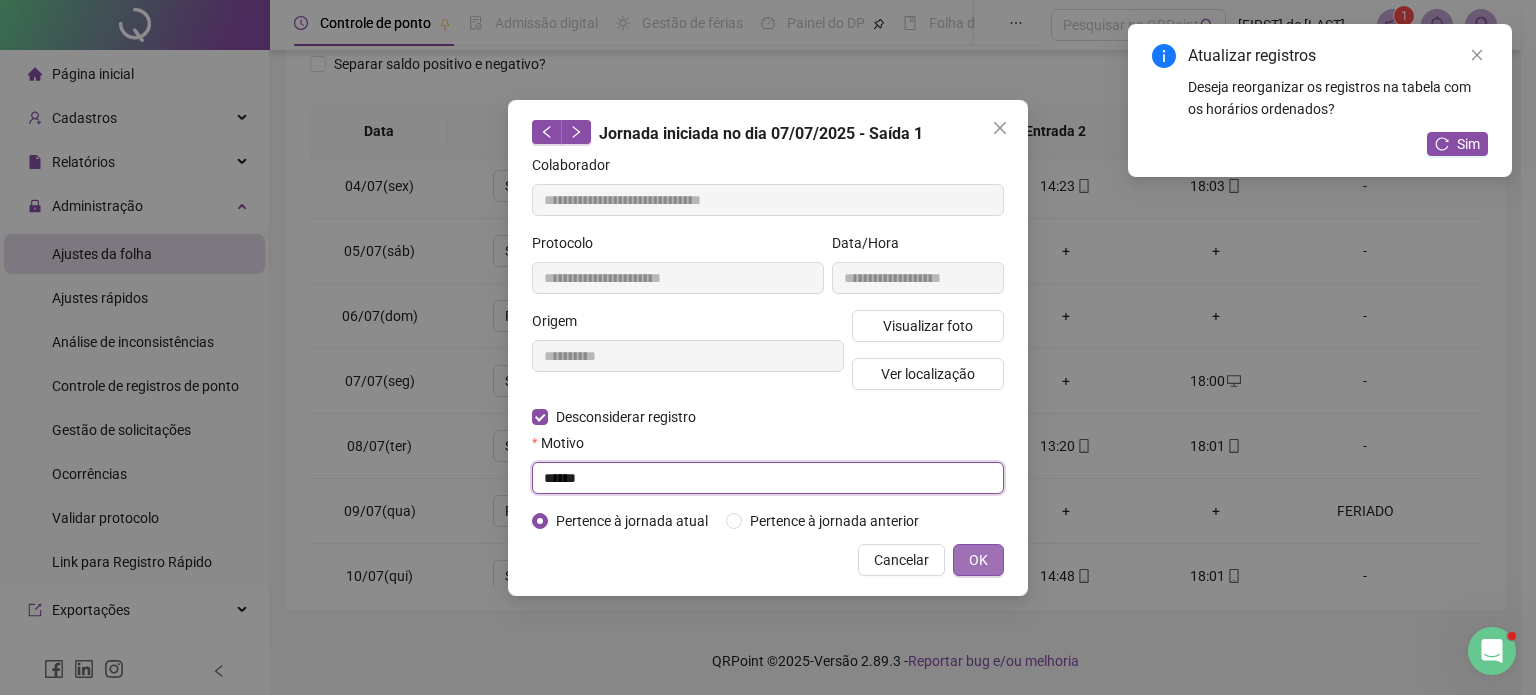 type on "******" 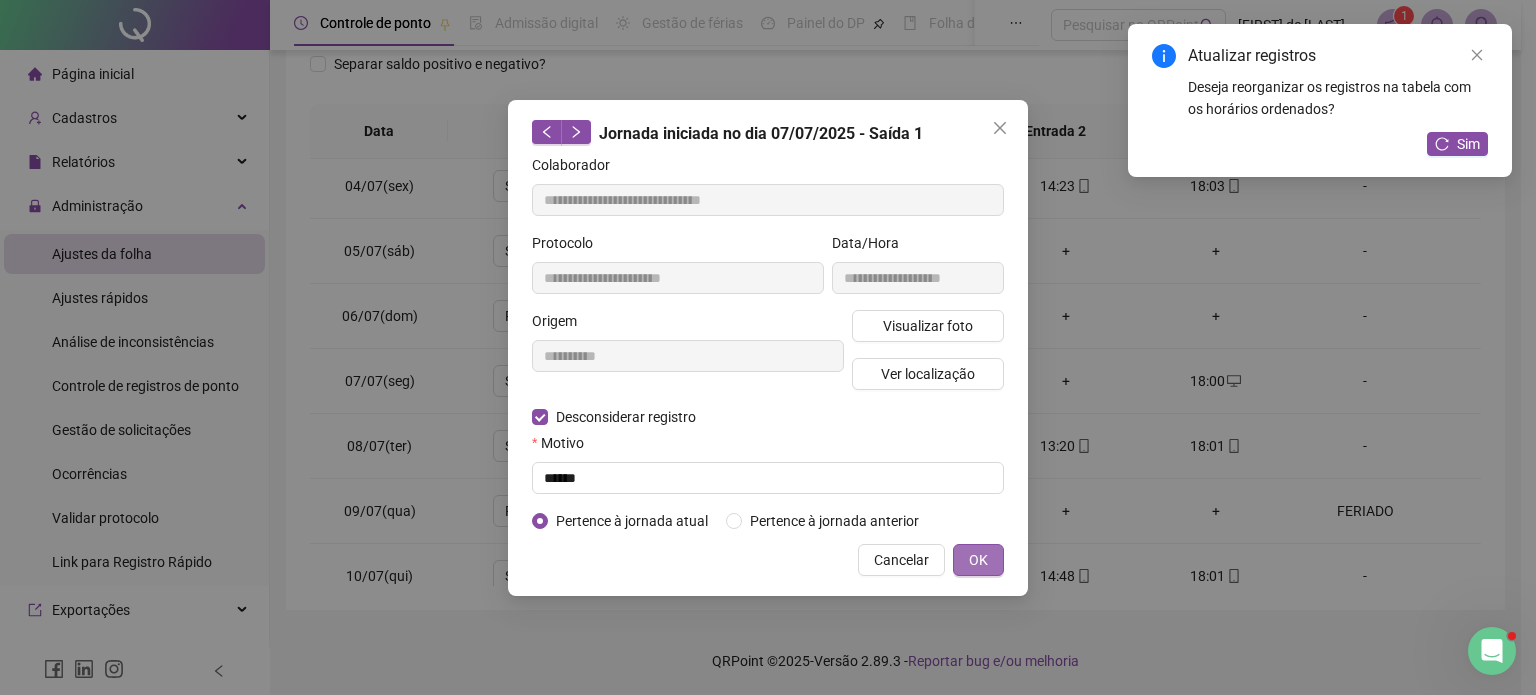 click on "OK" at bounding box center (978, 560) 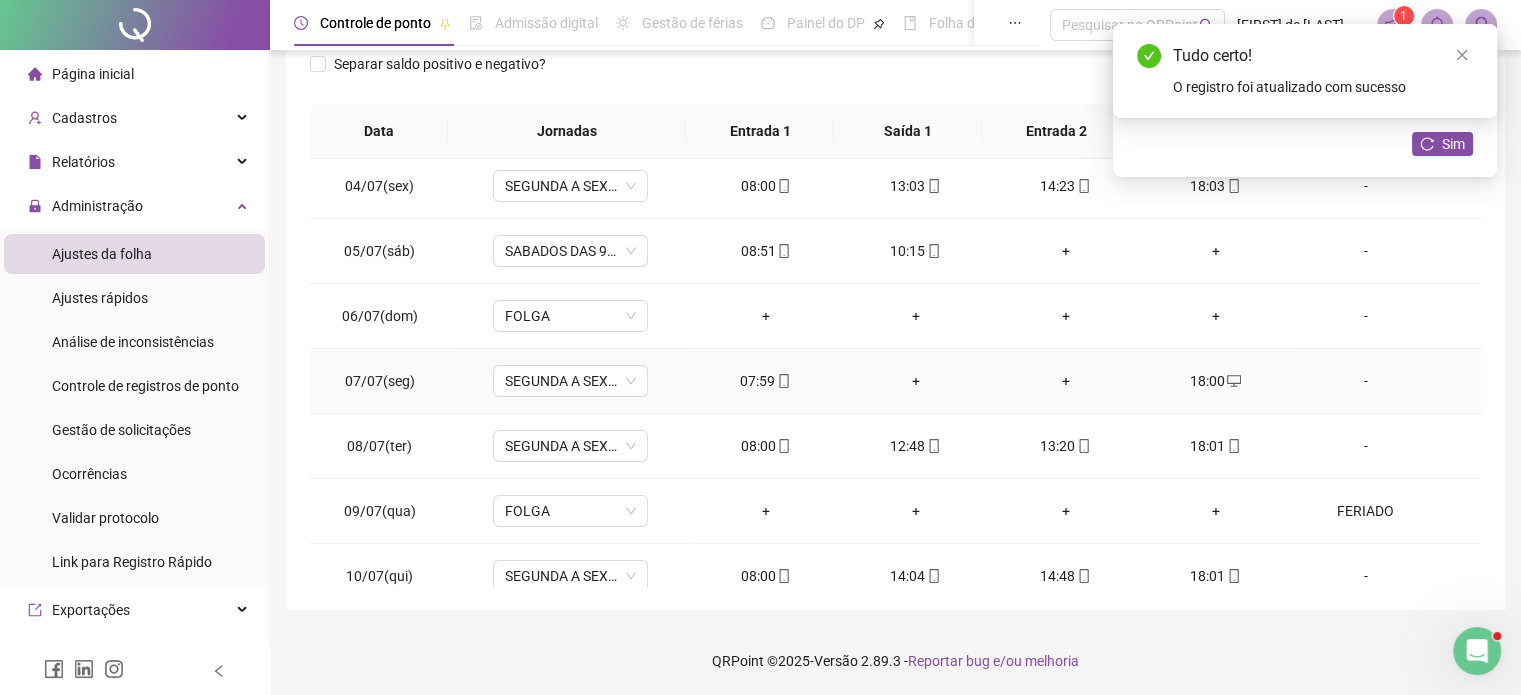 click on "+" at bounding box center [916, 381] 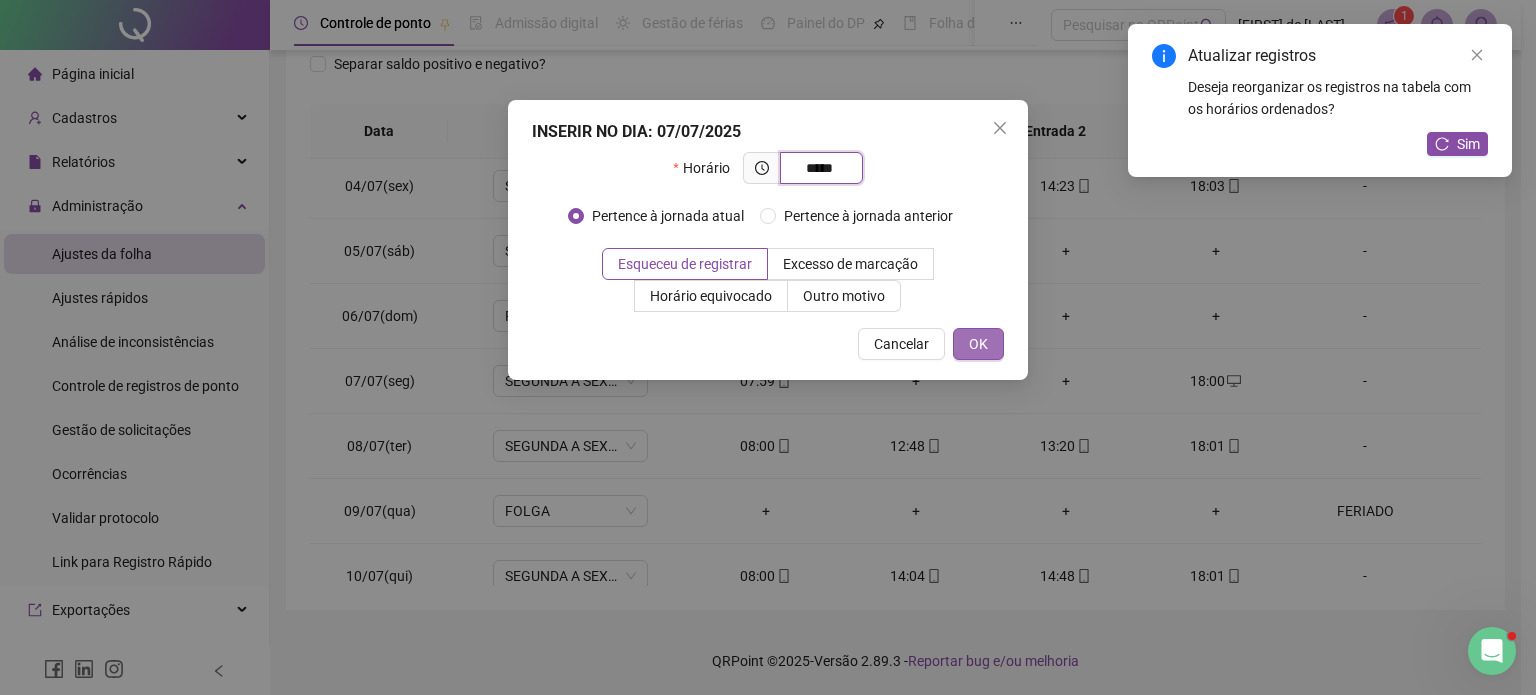 type on "*****" 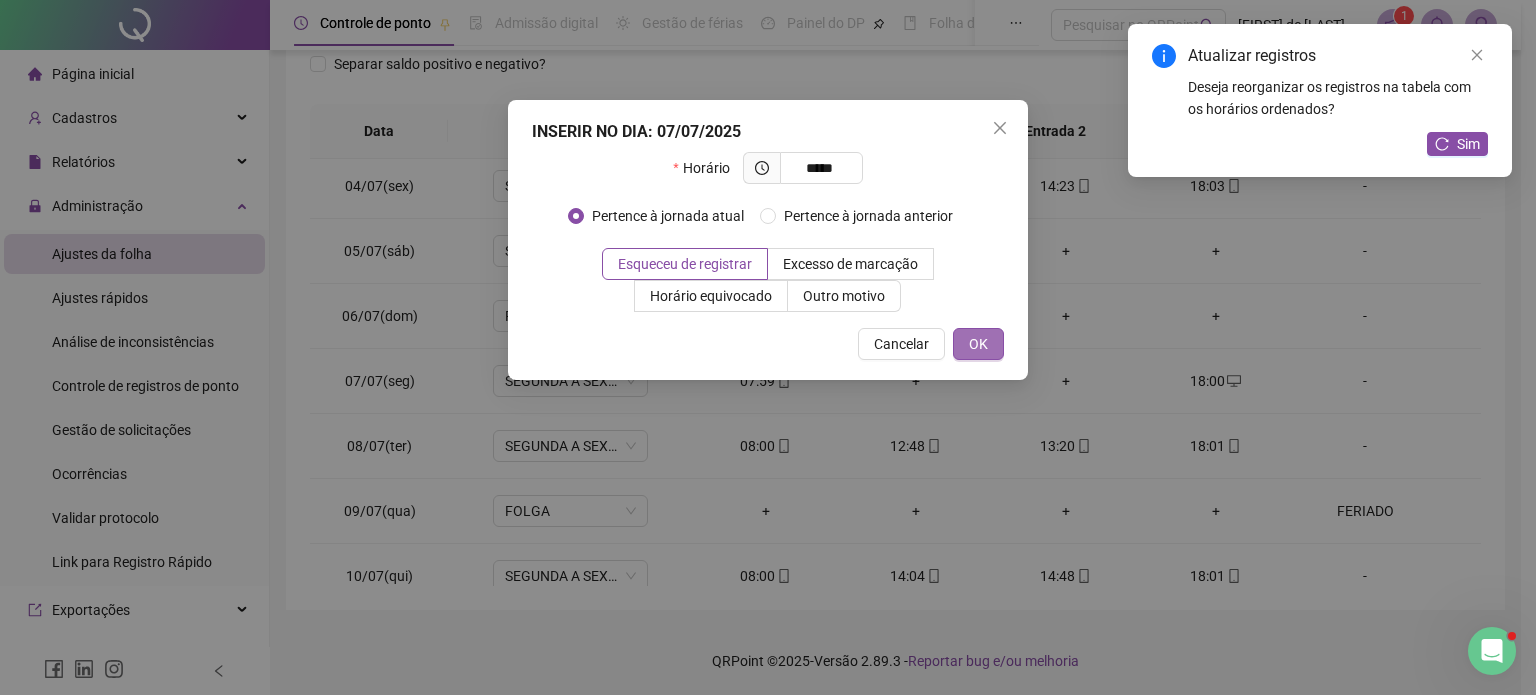 click on "OK" at bounding box center (978, 344) 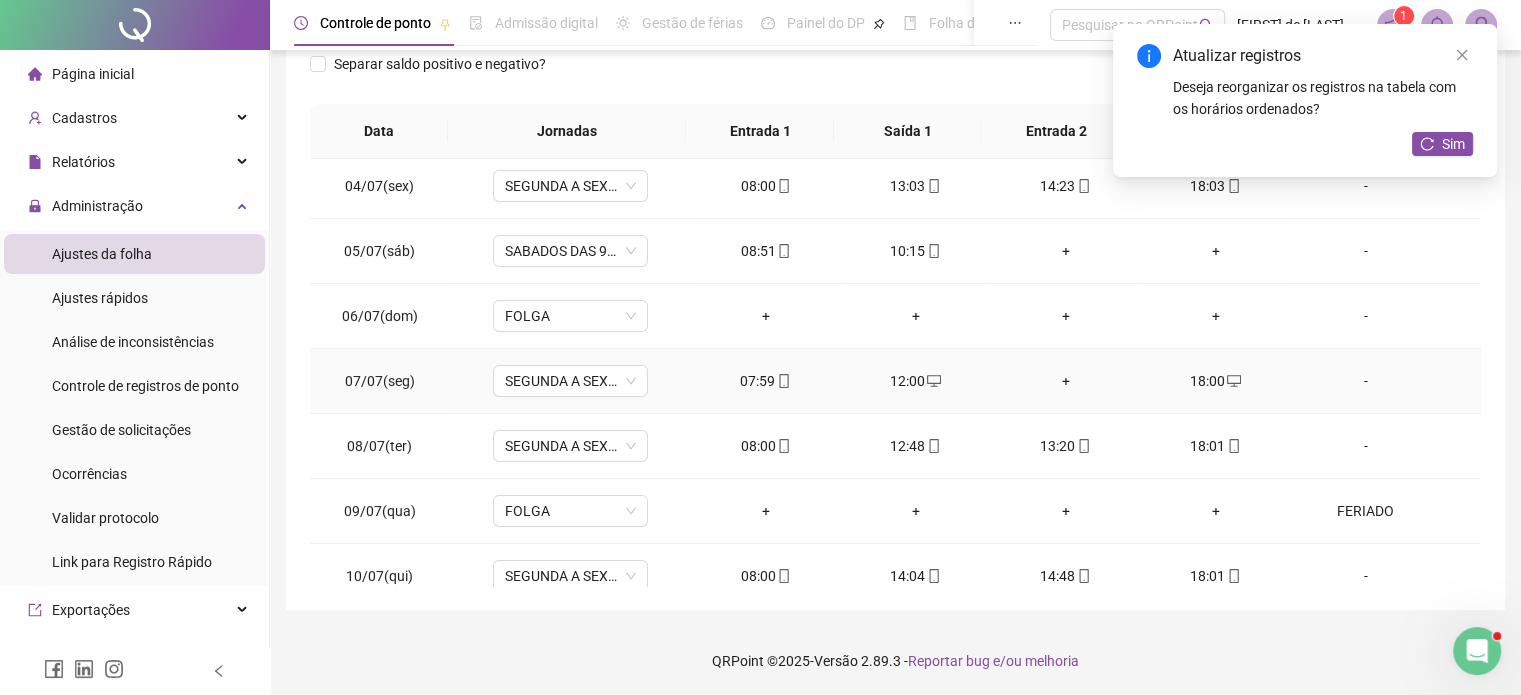 click on "+" at bounding box center (1066, 381) 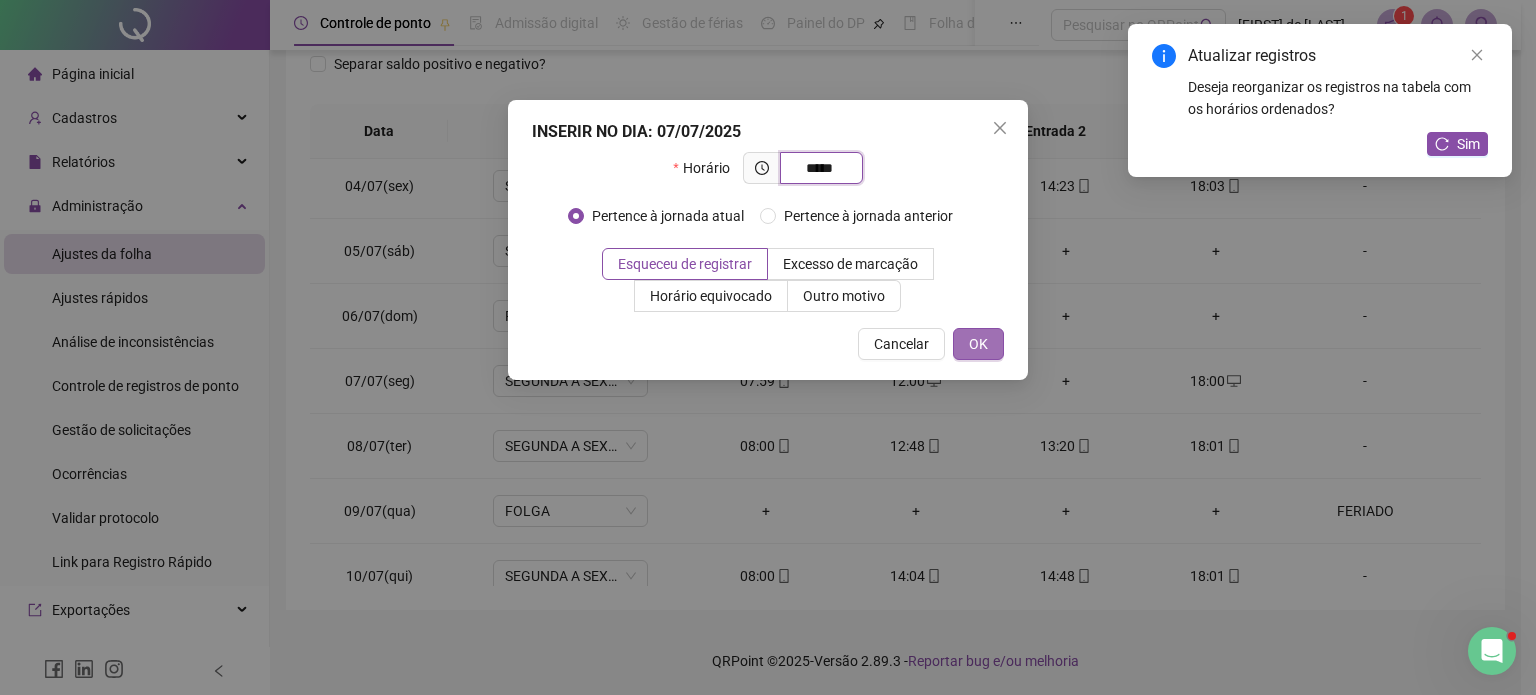 type on "*****" 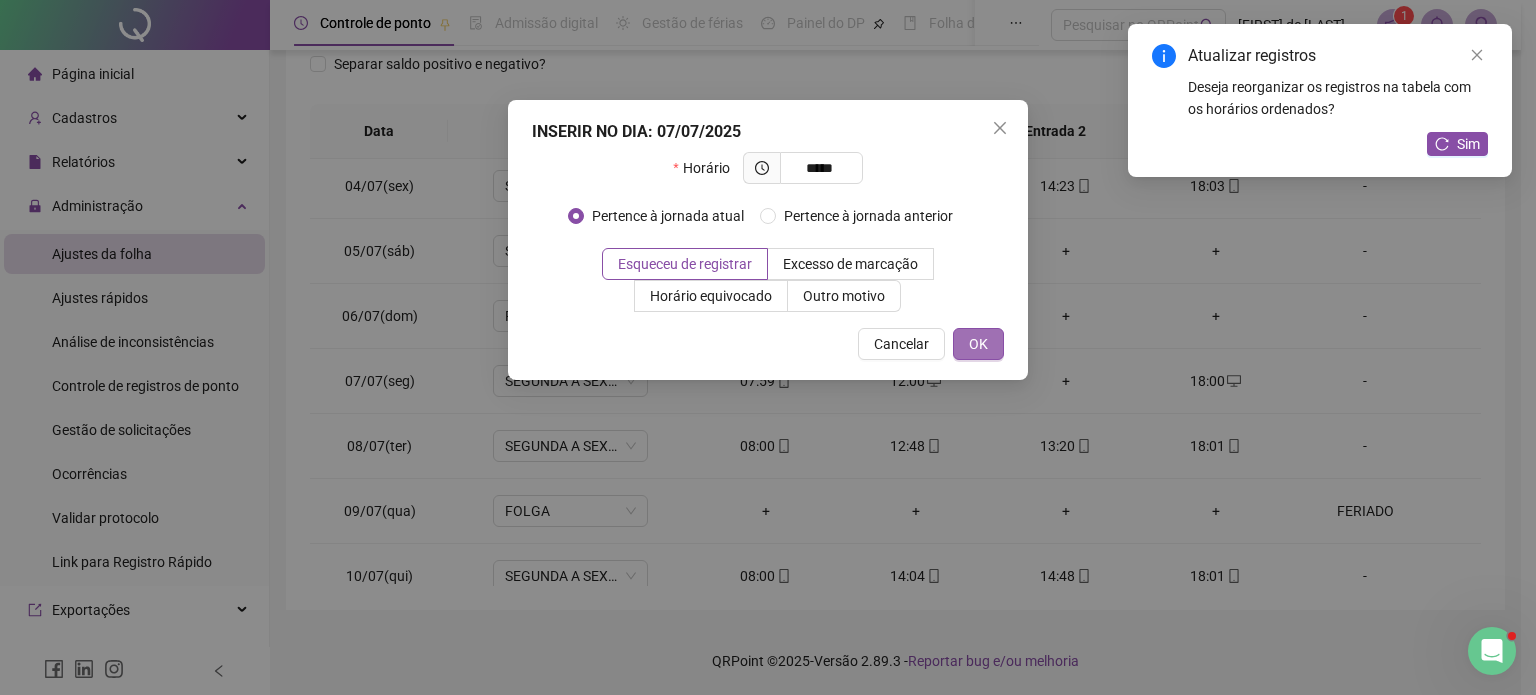 click on "OK" at bounding box center [978, 344] 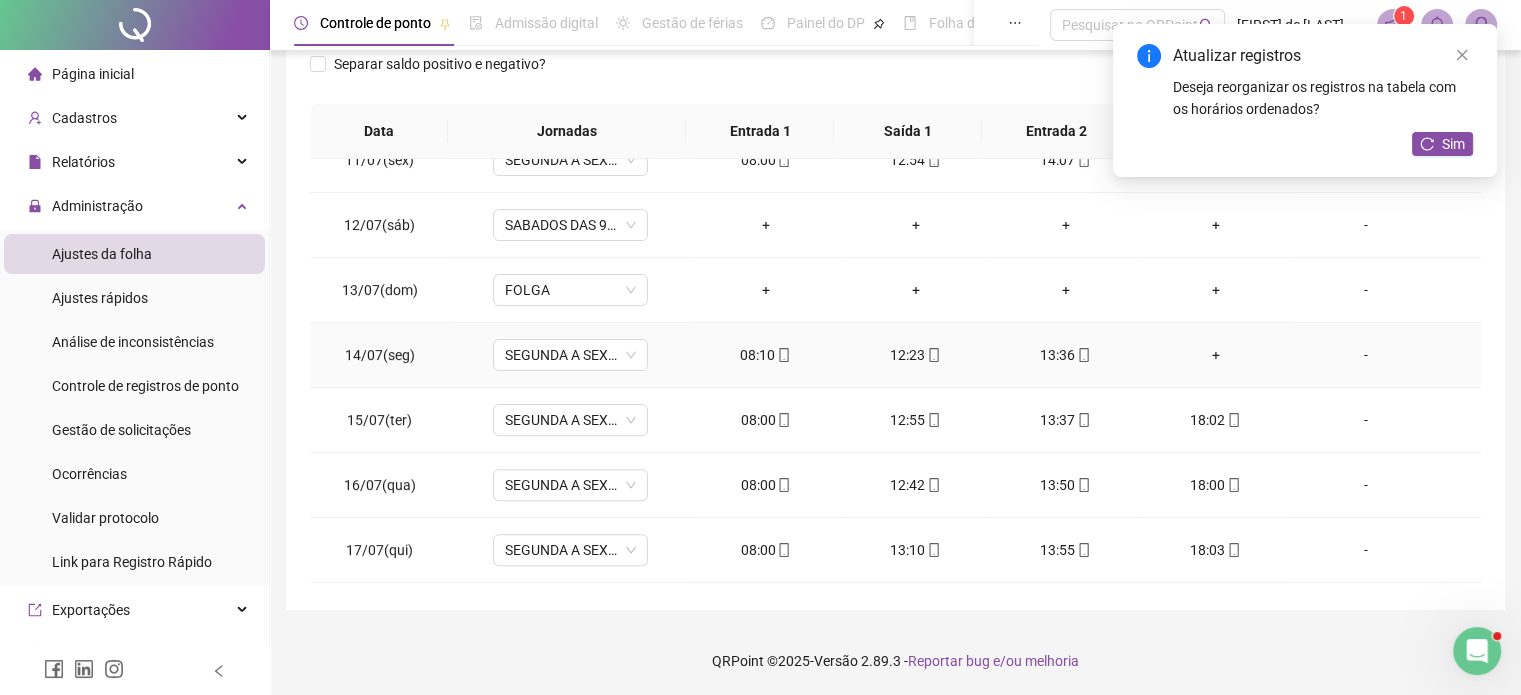 scroll, scrollTop: 700, scrollLeft: 0, axis: vertical 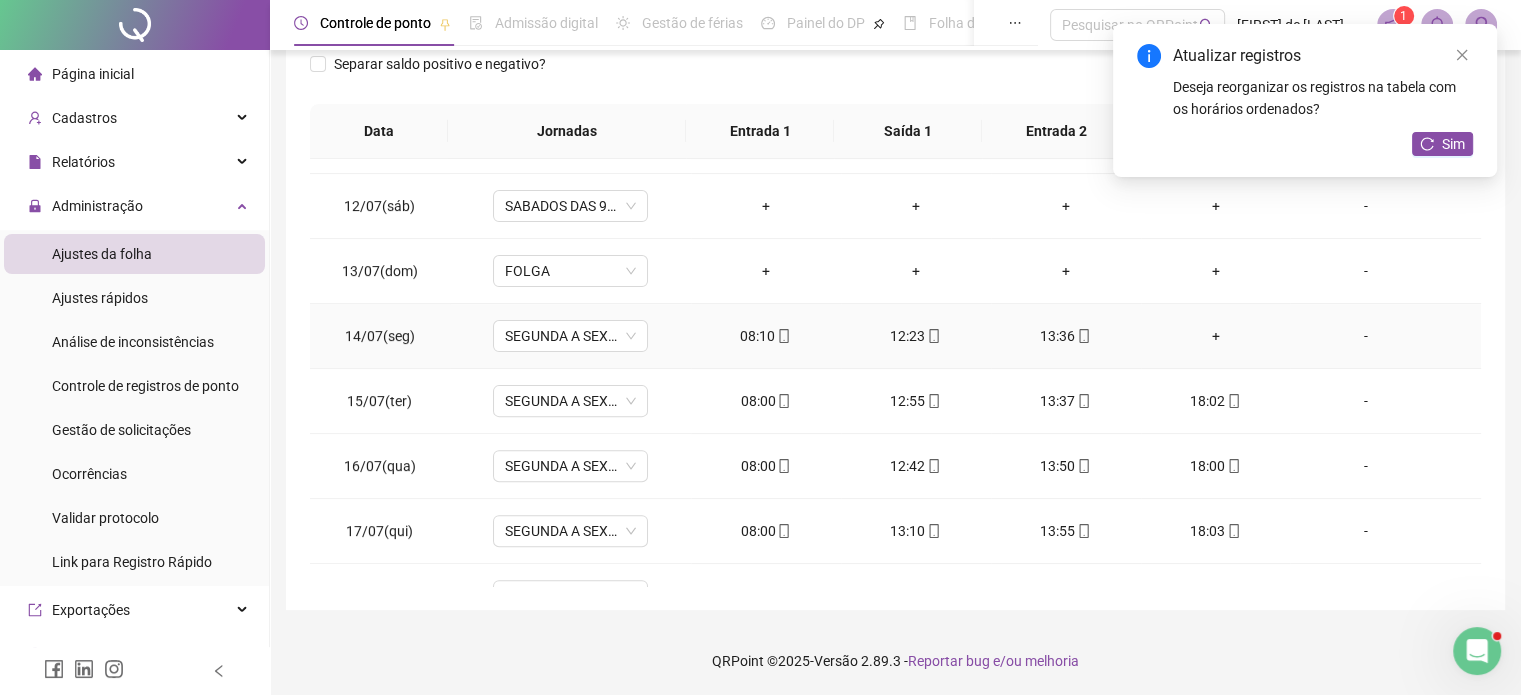 click on "+" at bounding box center (1216, 336) 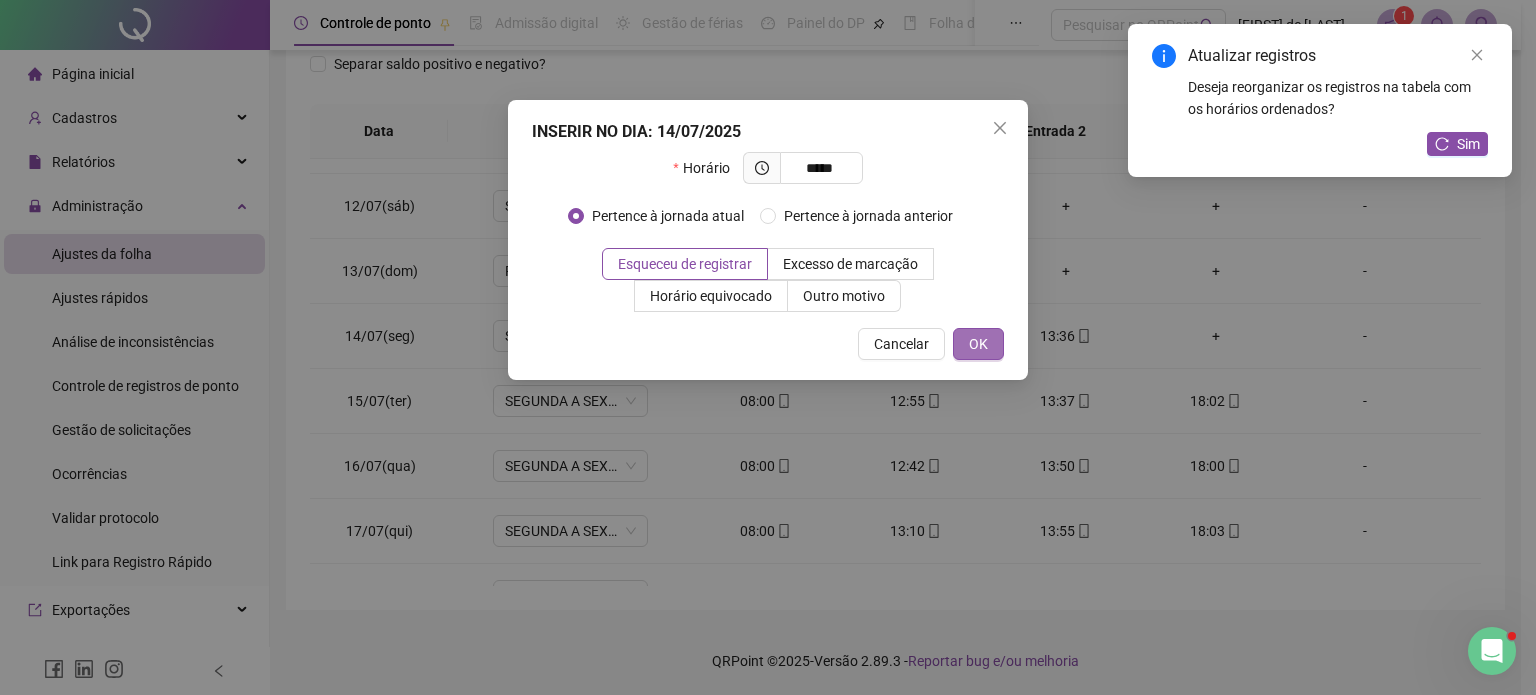 type on "*****" 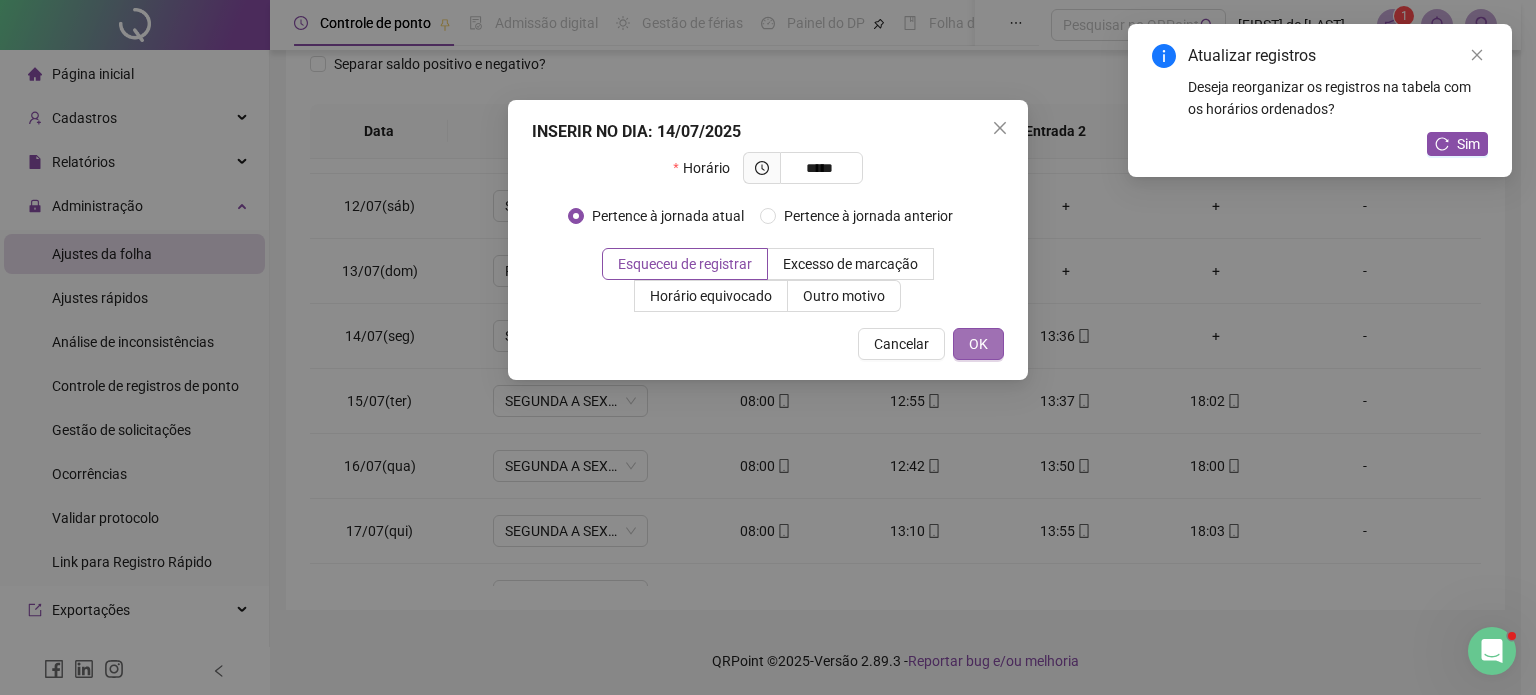 click on "OK" at bounding box center [978, 344] 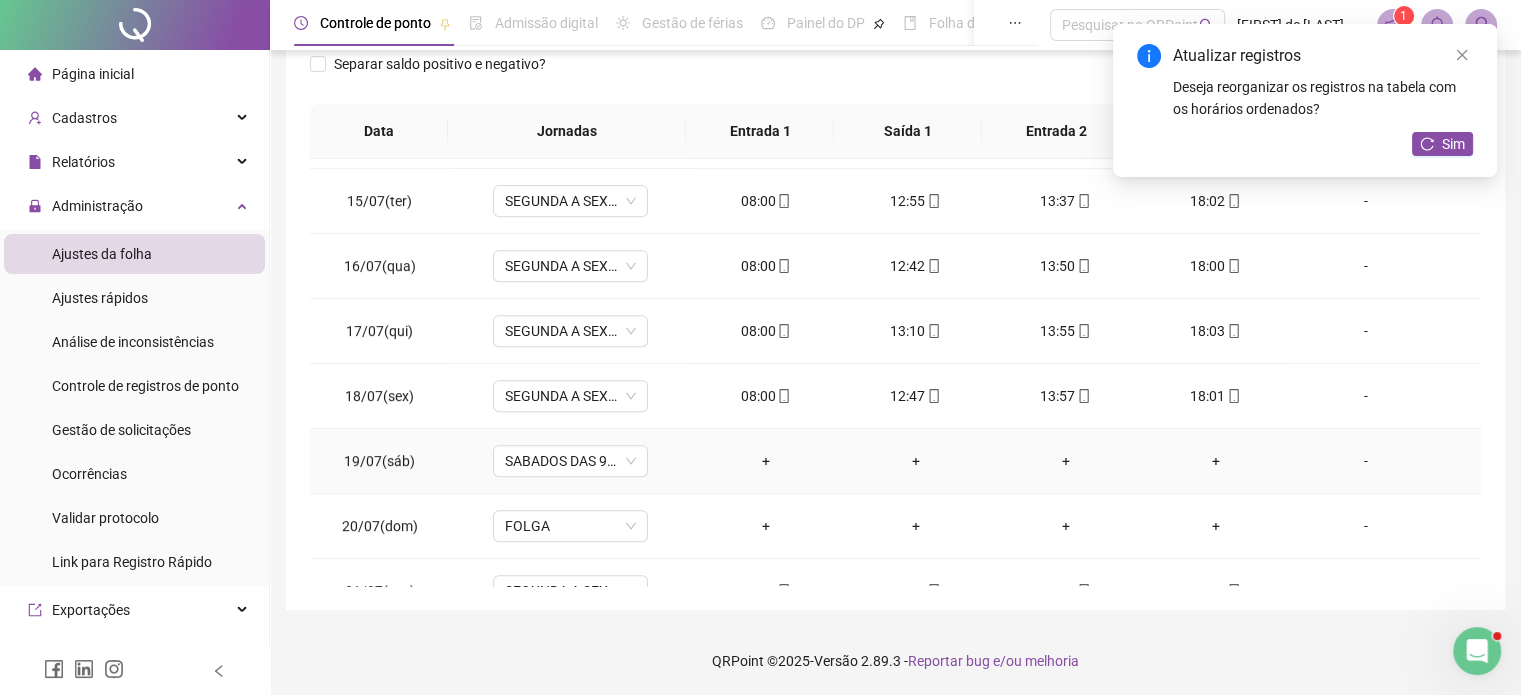 scroll, scrollTop: 1200, scrollLeft: 0, axis: vertical 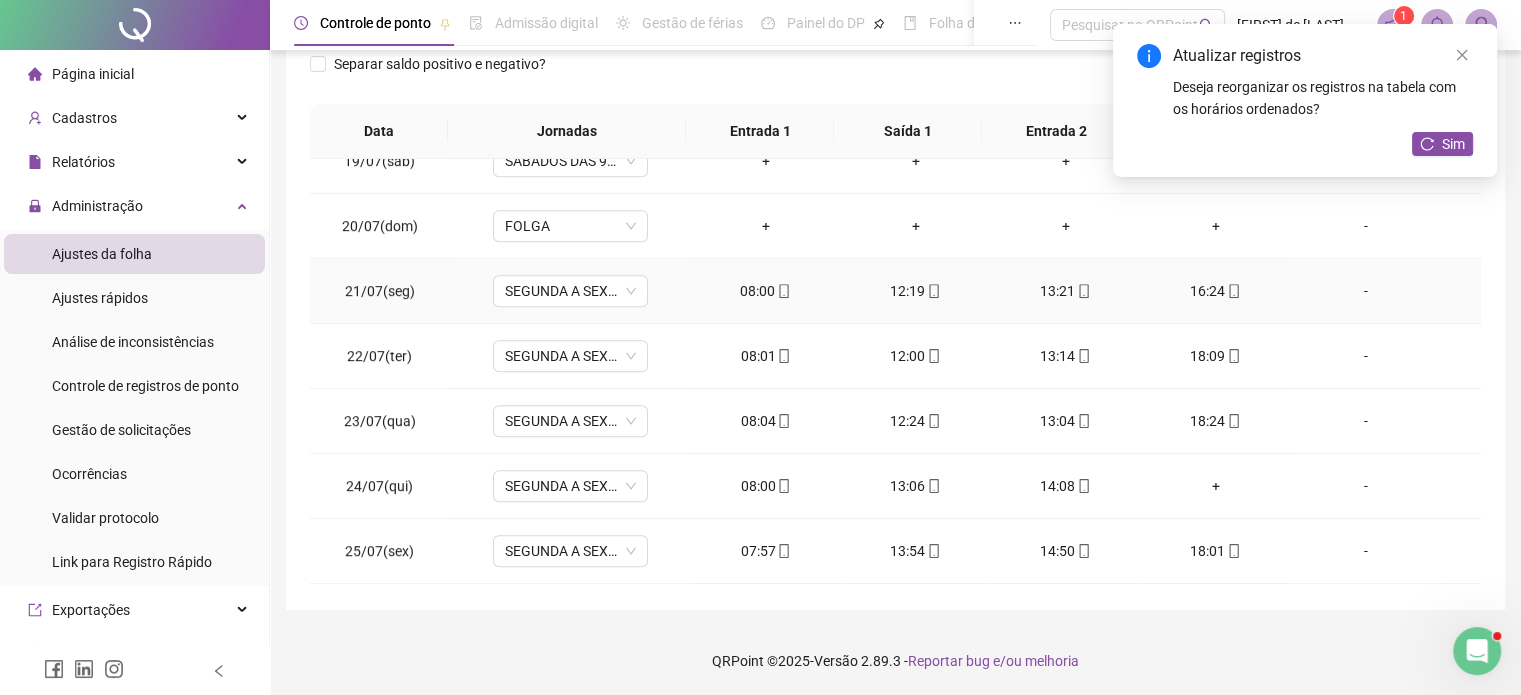 click on "16:24" at bounding box center [1216, 291] 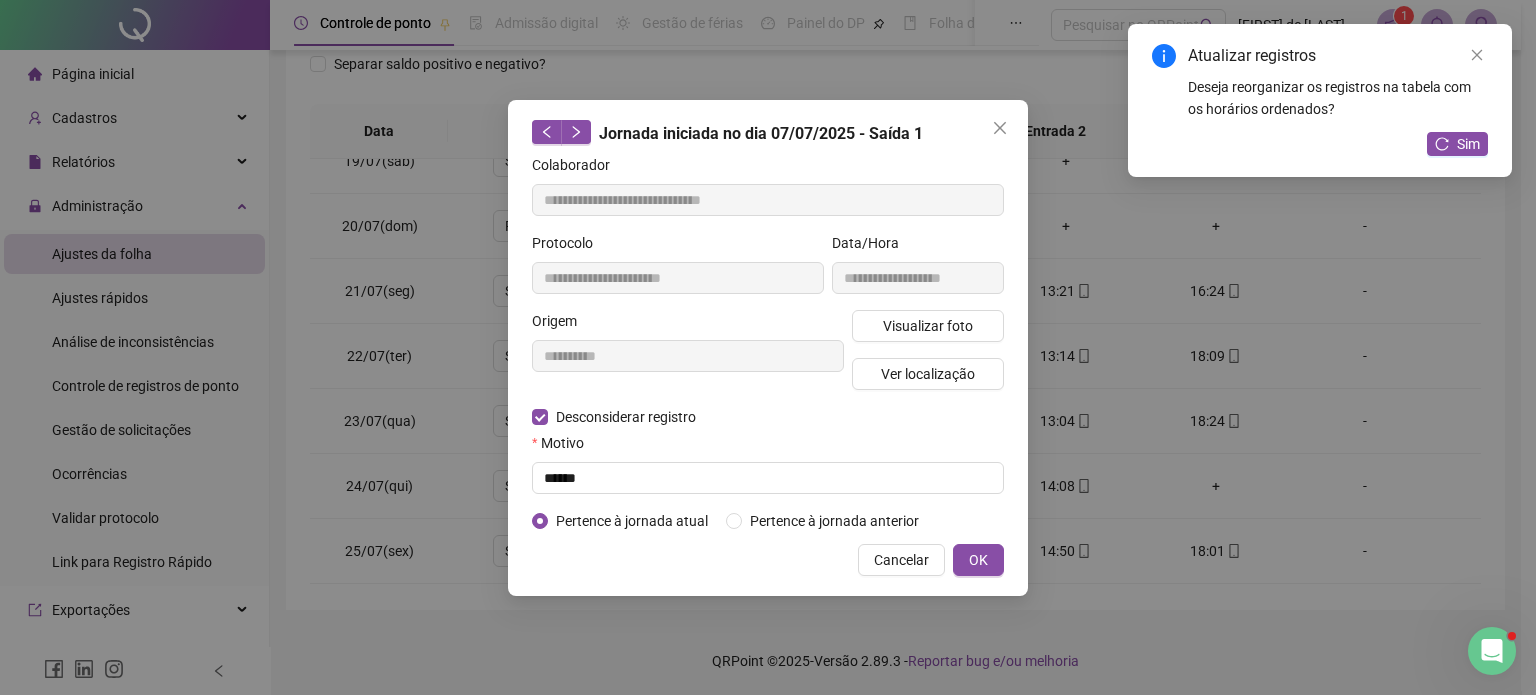 type on "**********" 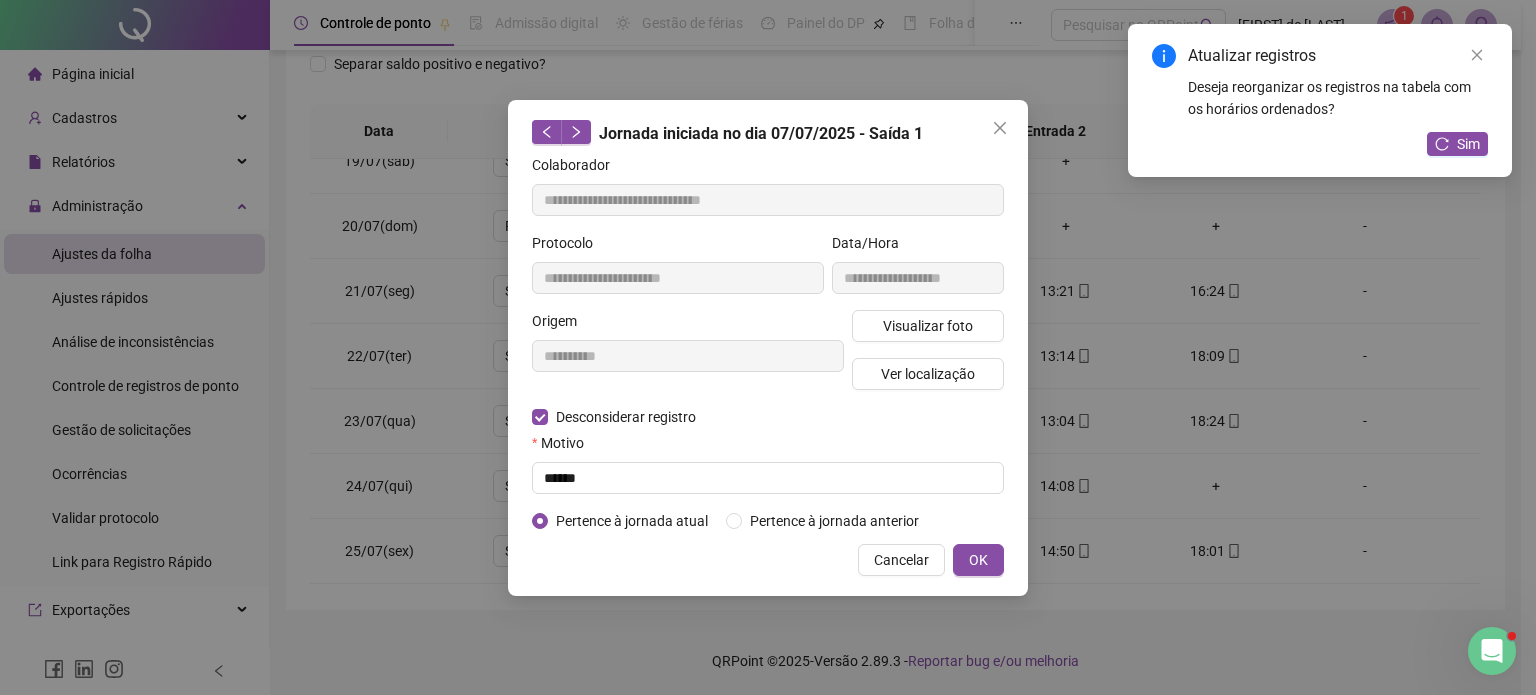 type on "**********" 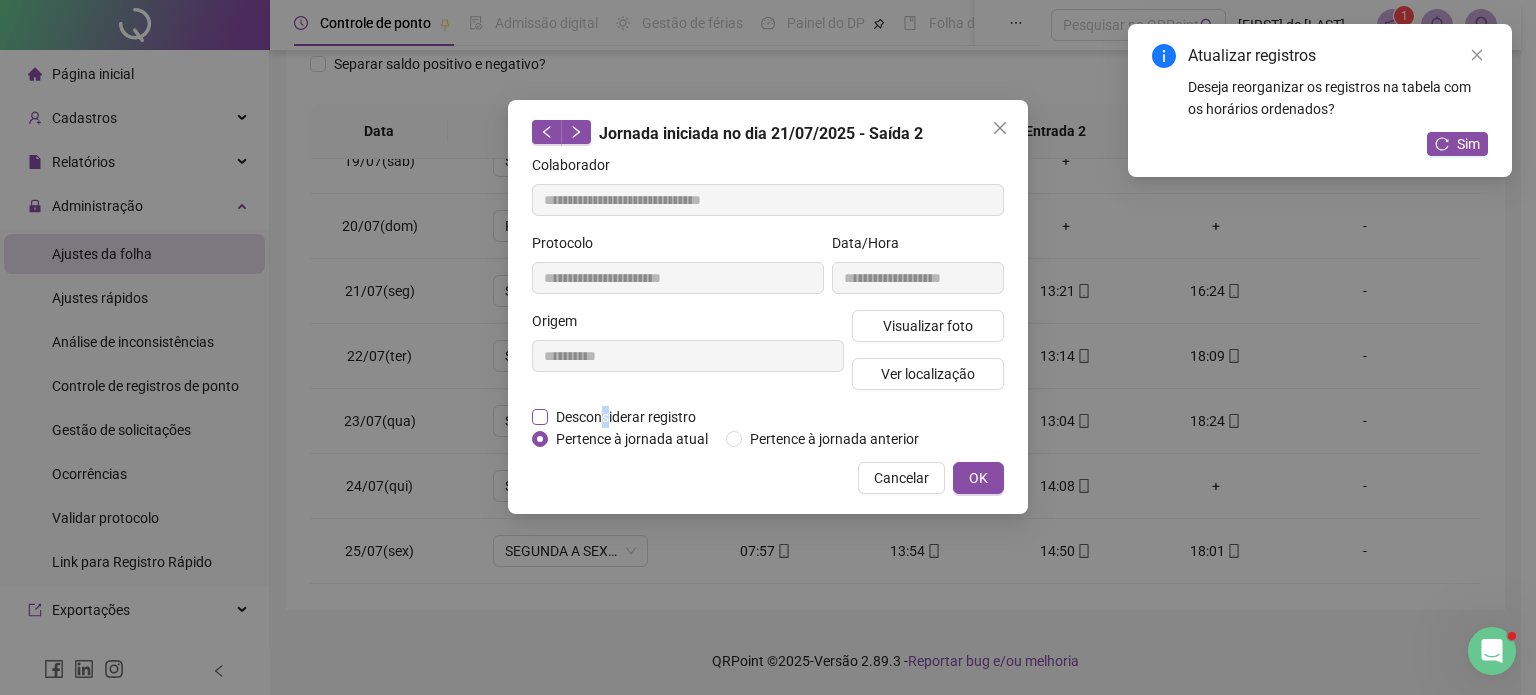 click on "Desconsiderar registro" at bounding box center [626, 417] 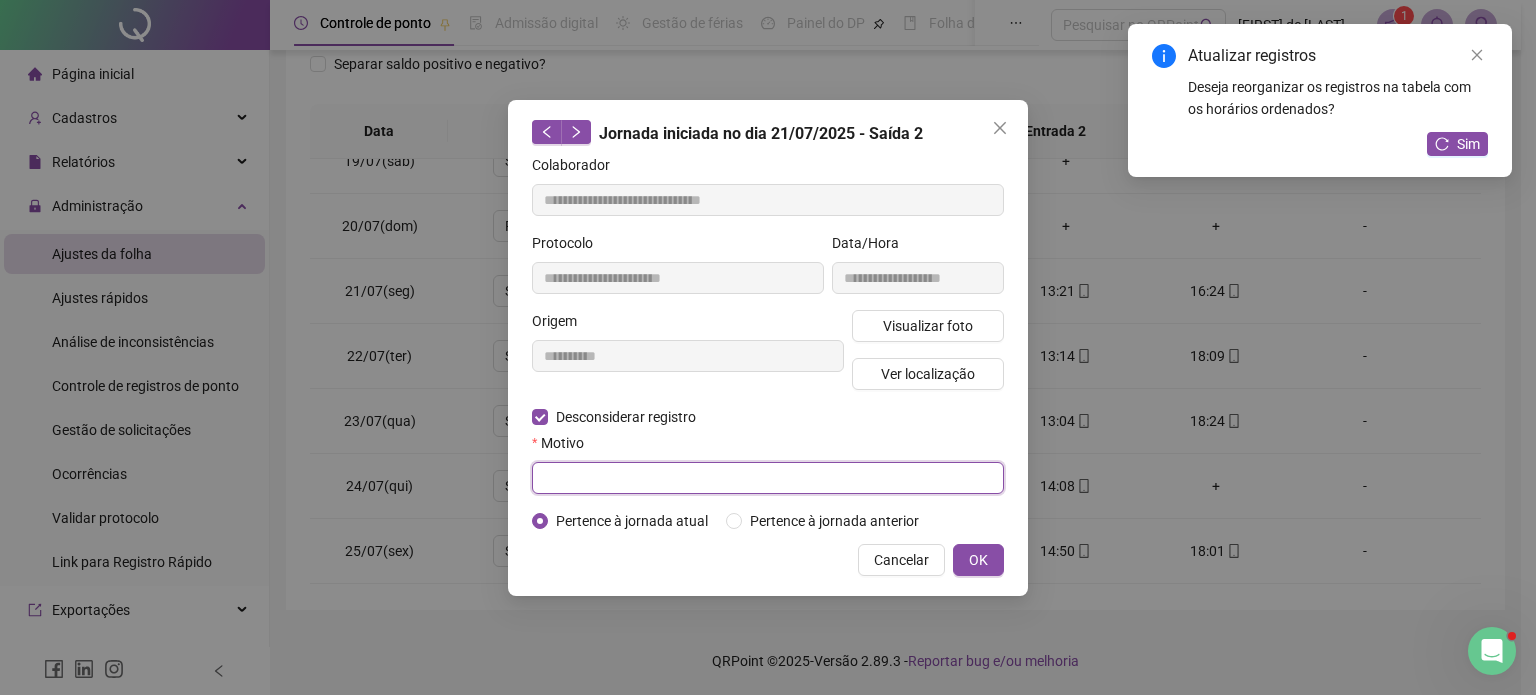 click at bounding box center (768, 478) 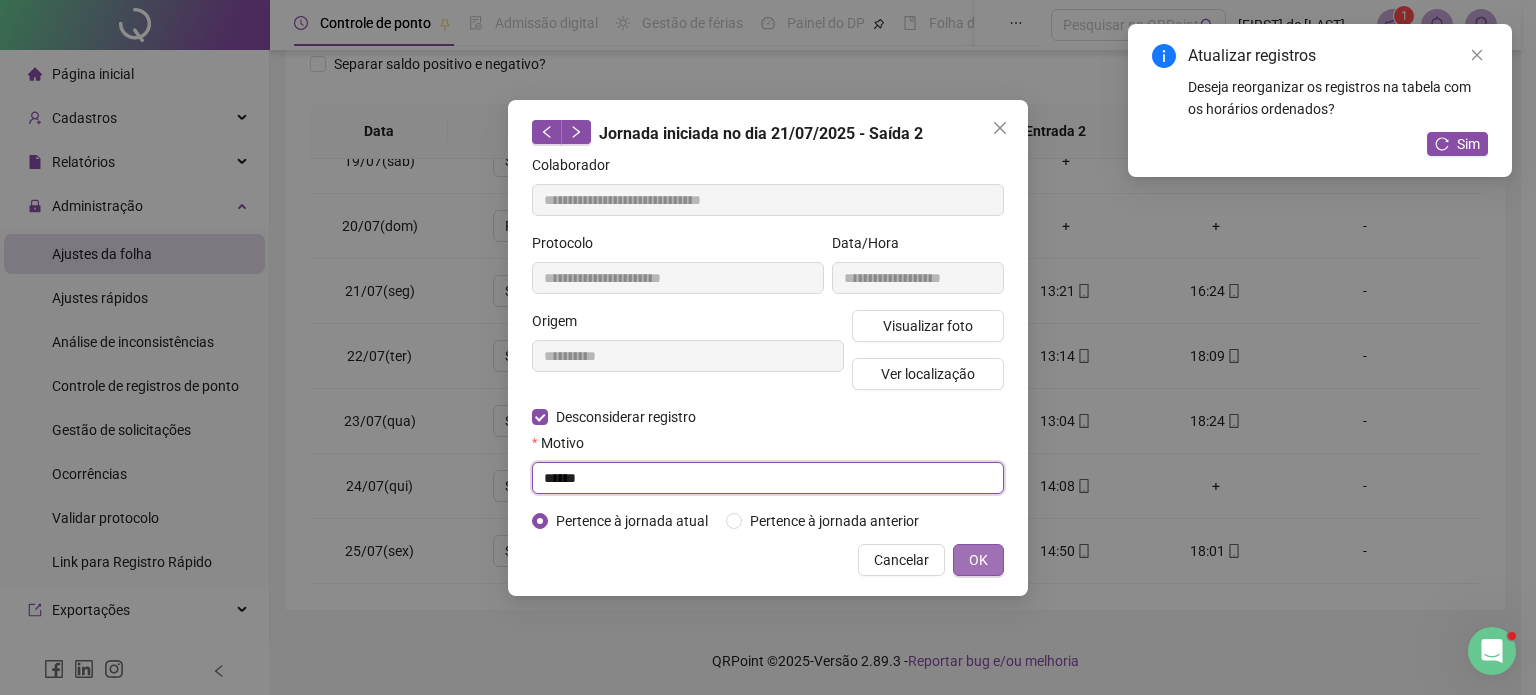 type on "******" 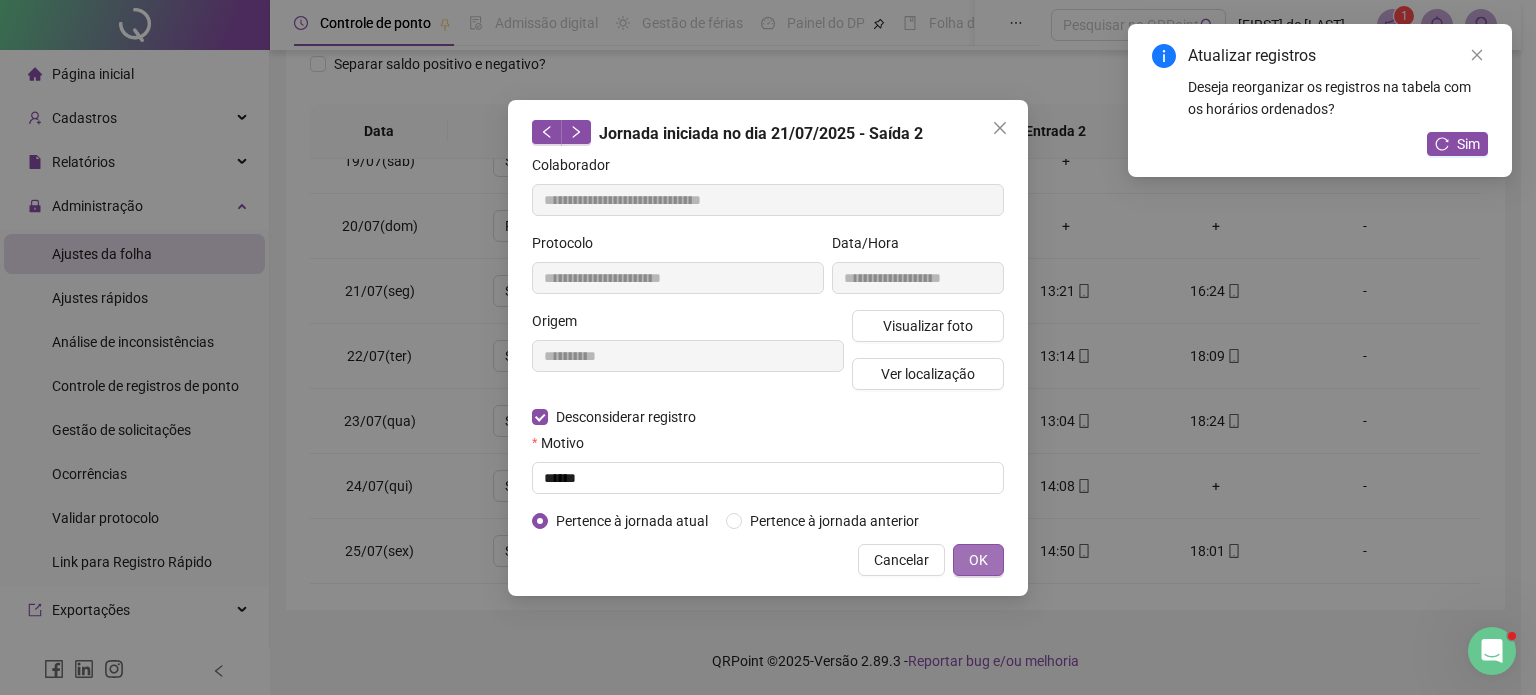 click on "OK" at bounding box center [978, 560] 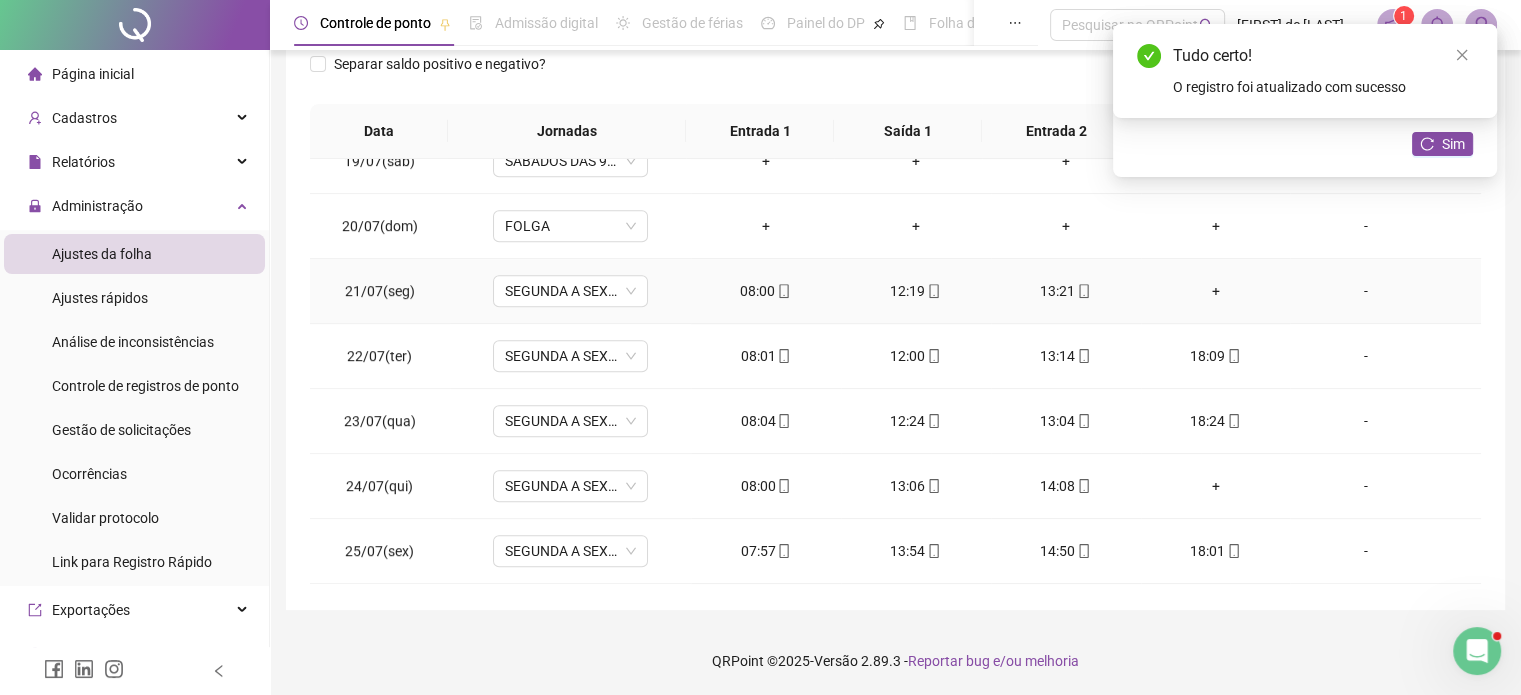 click on "+" at bounding box center (1216, 291) 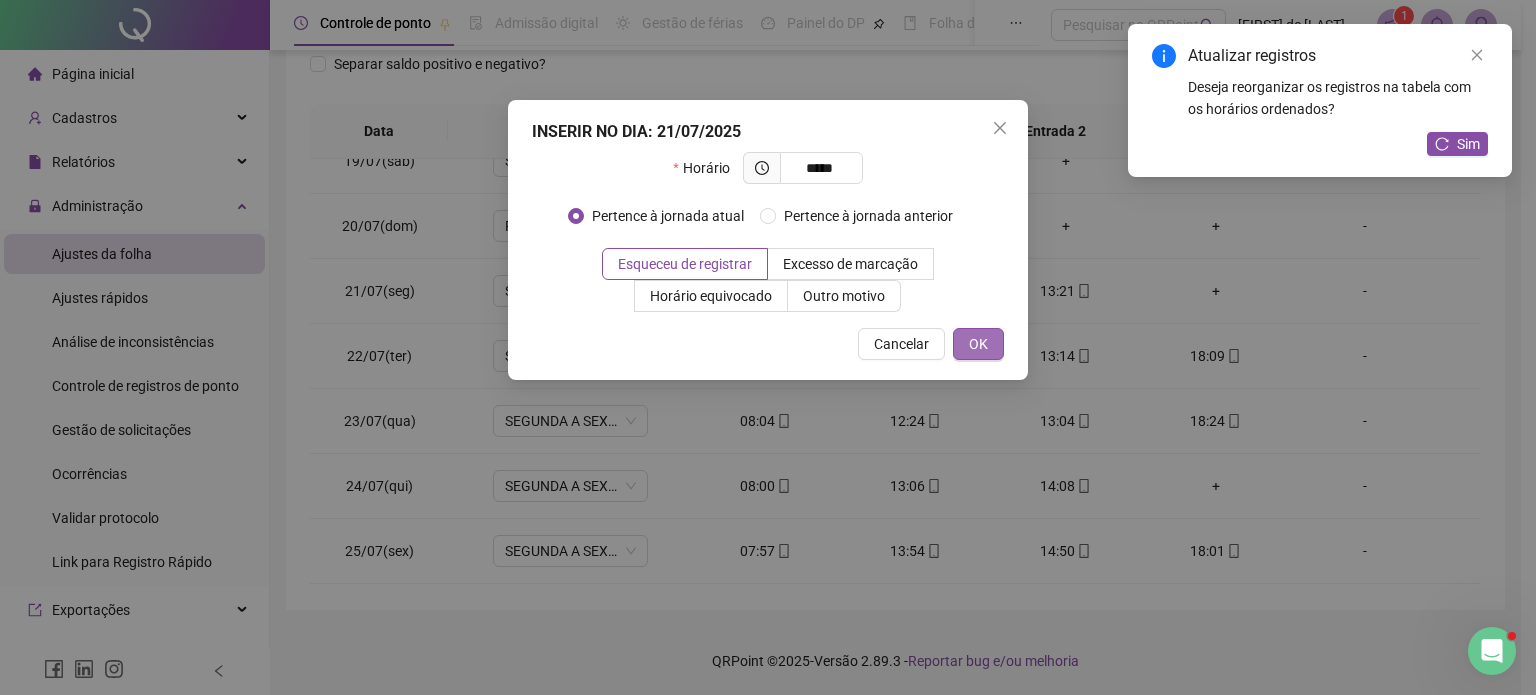 type on "*****" 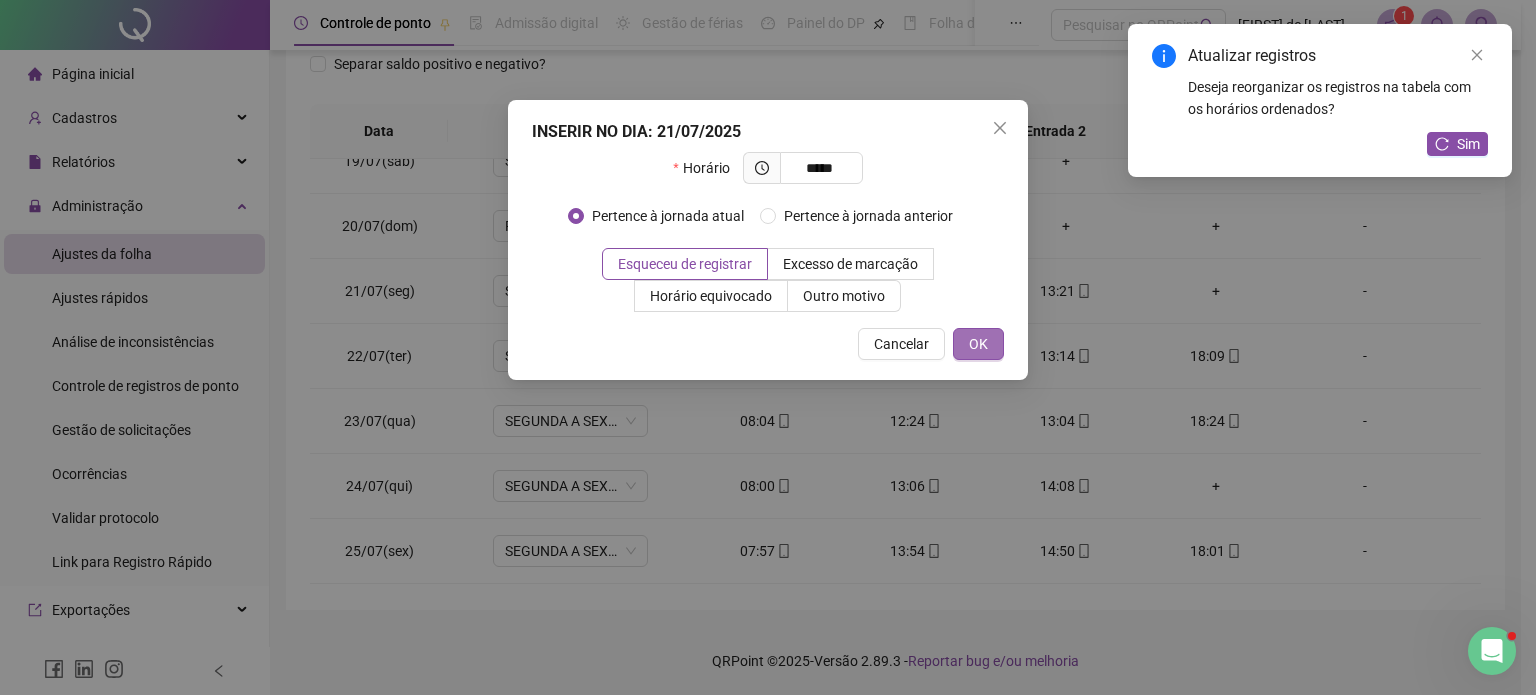 click on "OK" at bounding box center (978, 344) 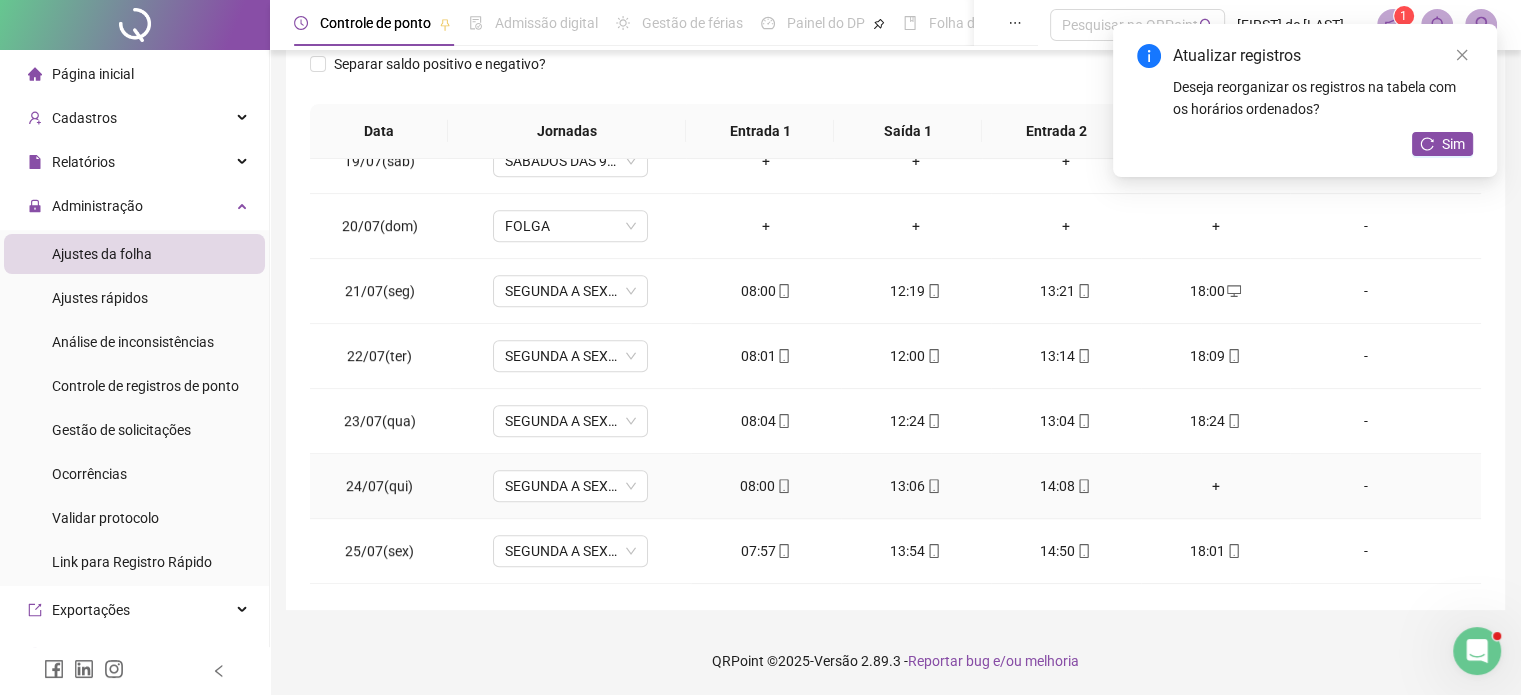 click on "+" at bounding box center (1216, 486) 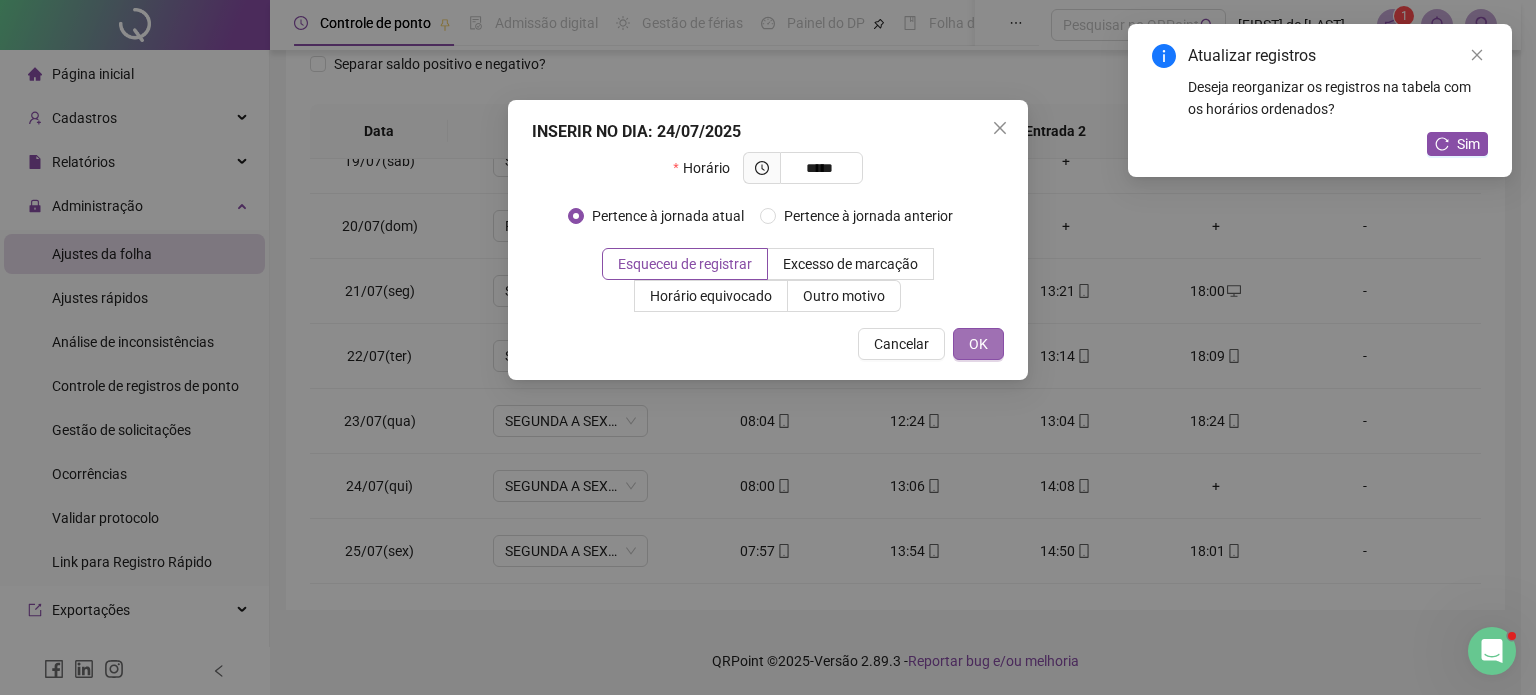 type on "*****" 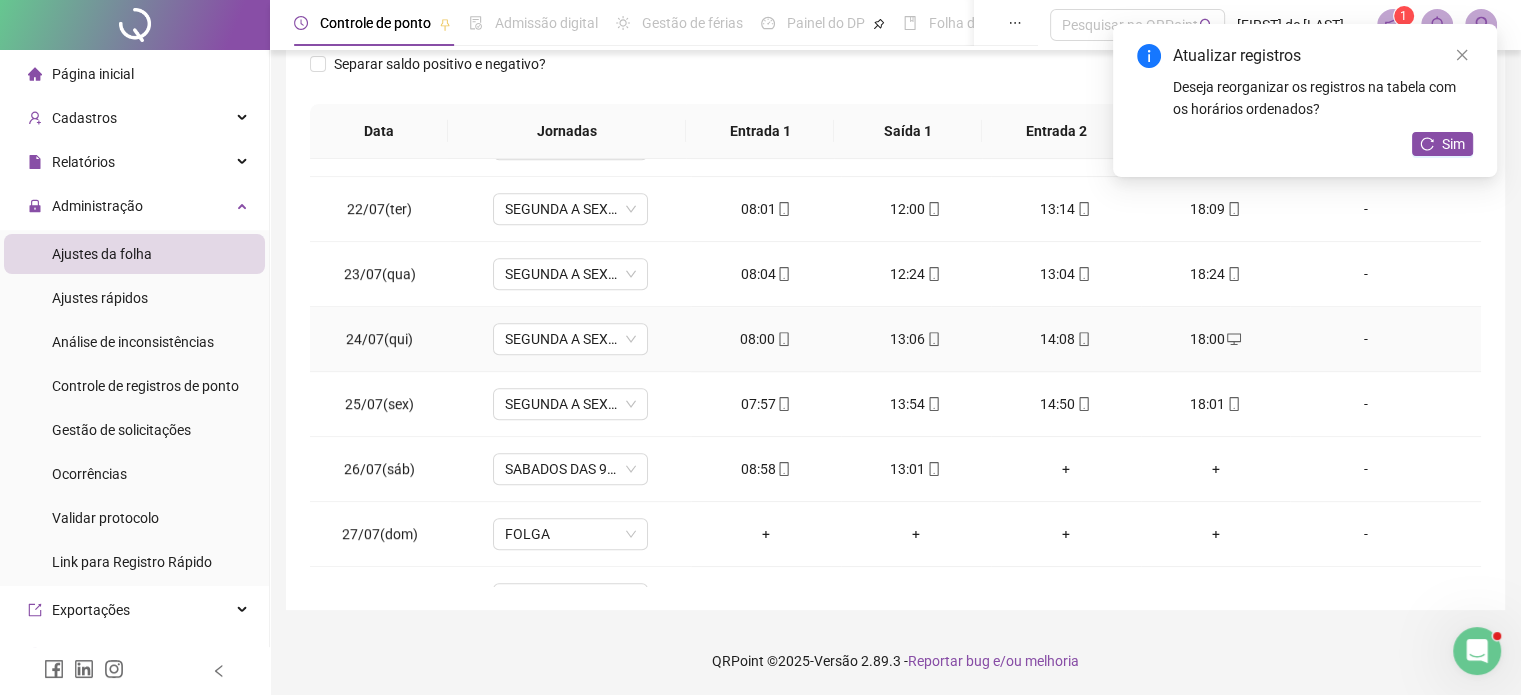 scroll, scrollTop: 1500, scrollLeft: 0, axis: vertical 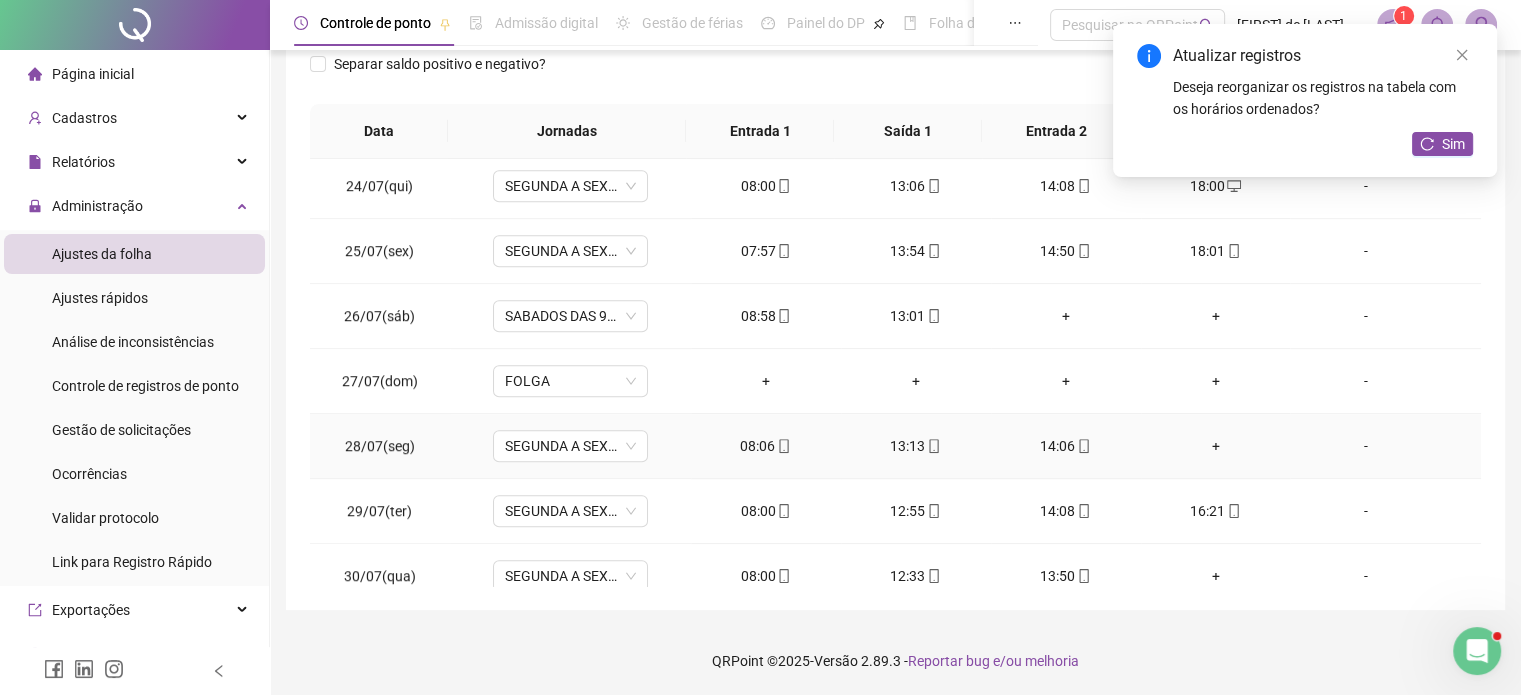 click on "+" at bounding box center (1216, 446) 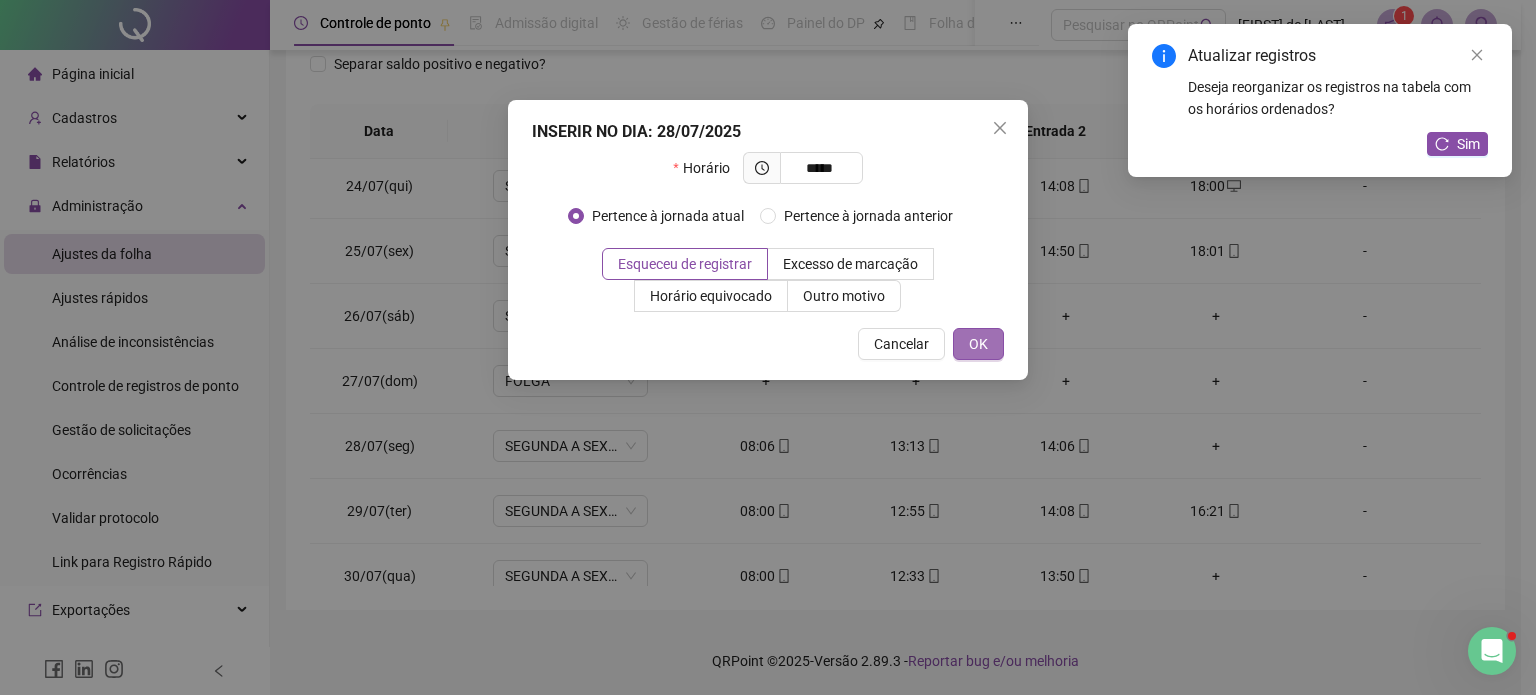 type on "*****" 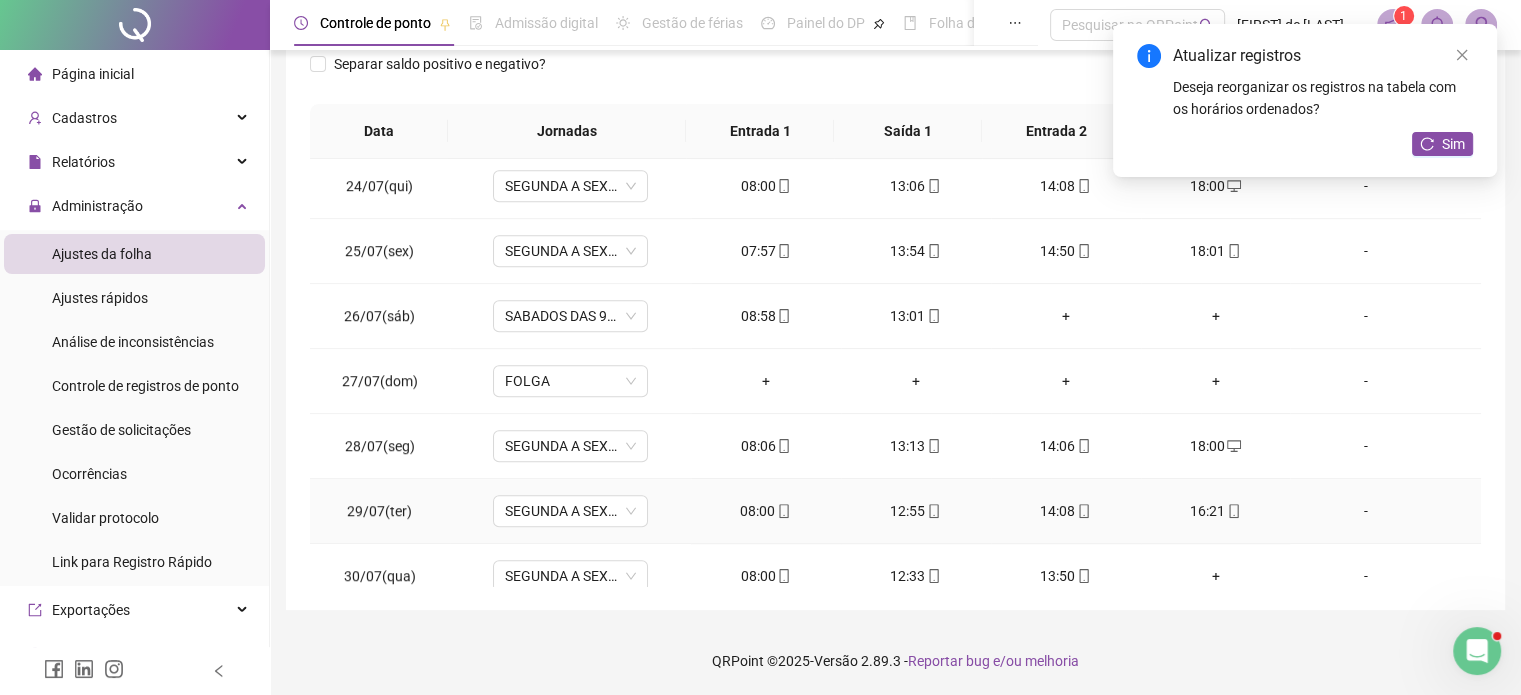 click on "16:21" at bounding box center [1216, 511] 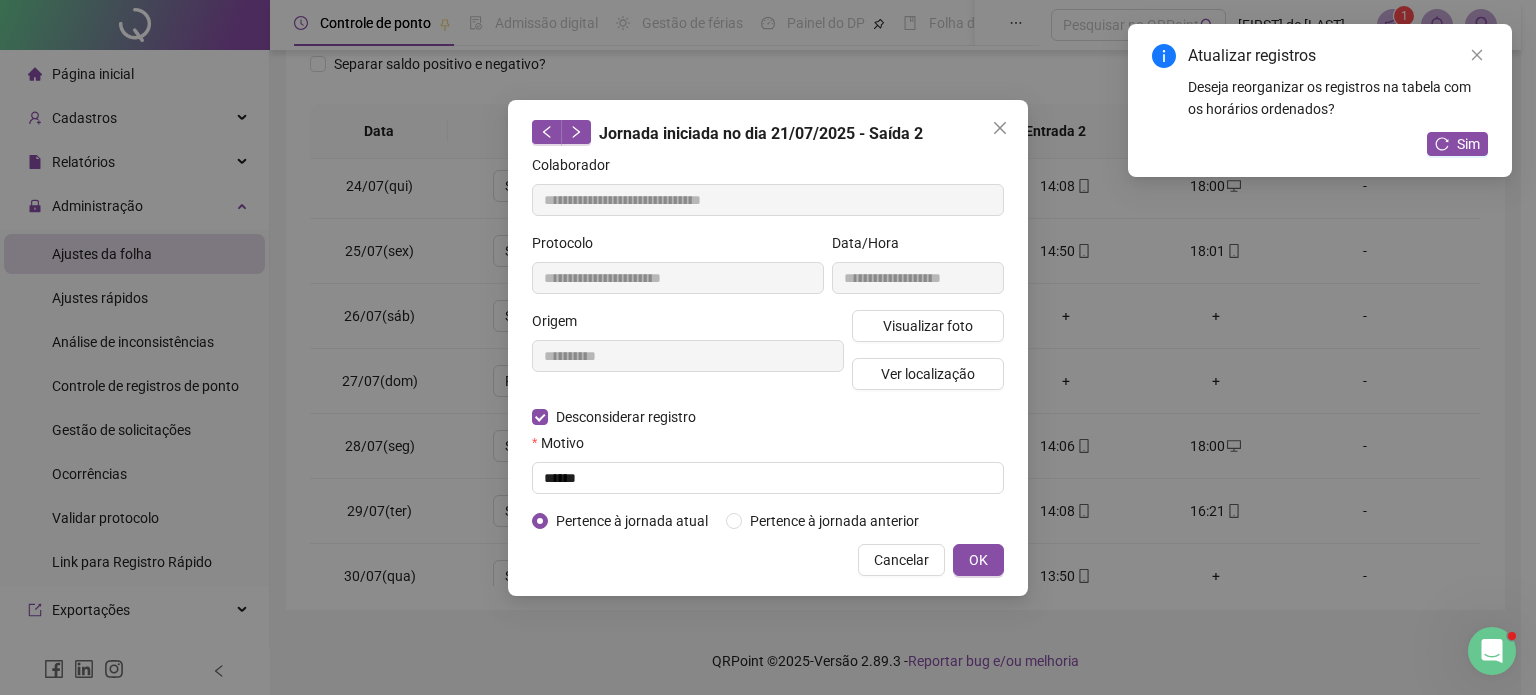 type on "**********" 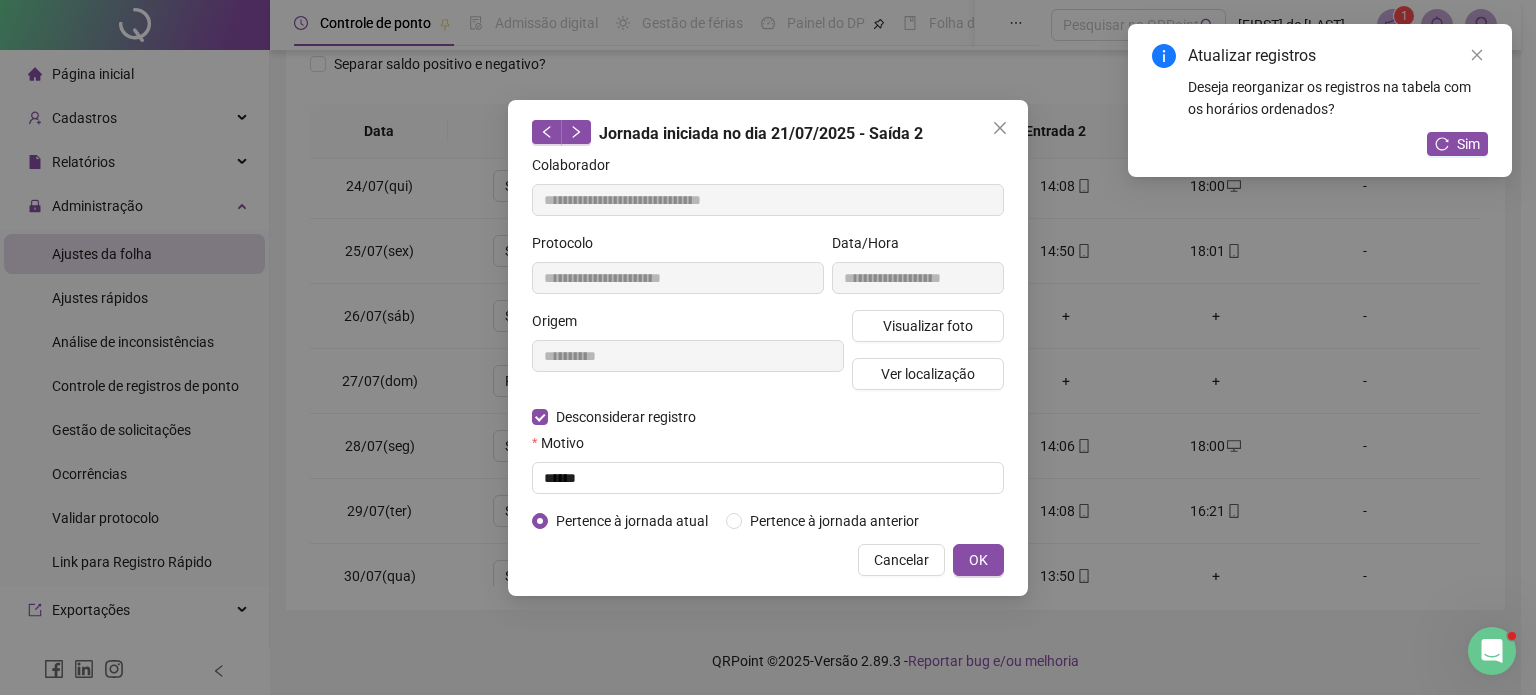type on "**********" 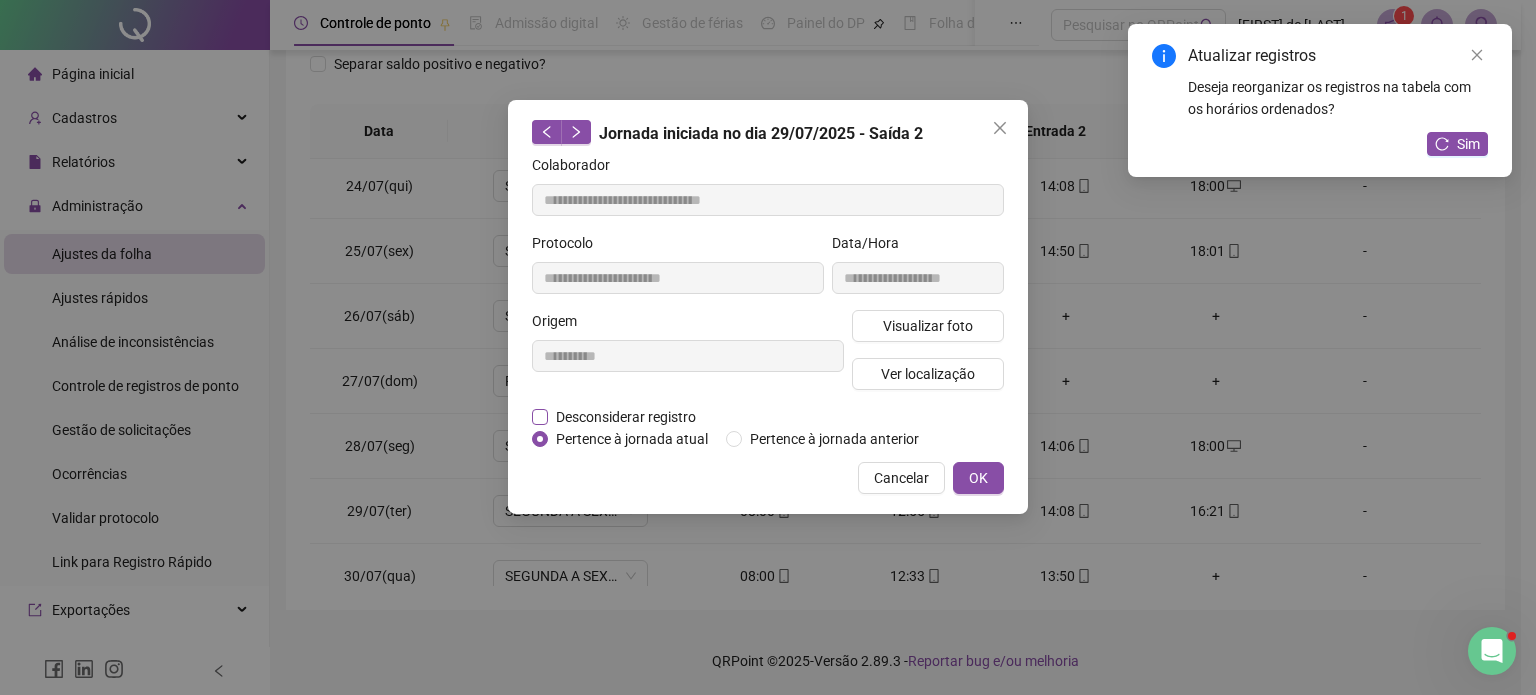 click on "Desconsiderar registro" at bounding box center (626, 417) 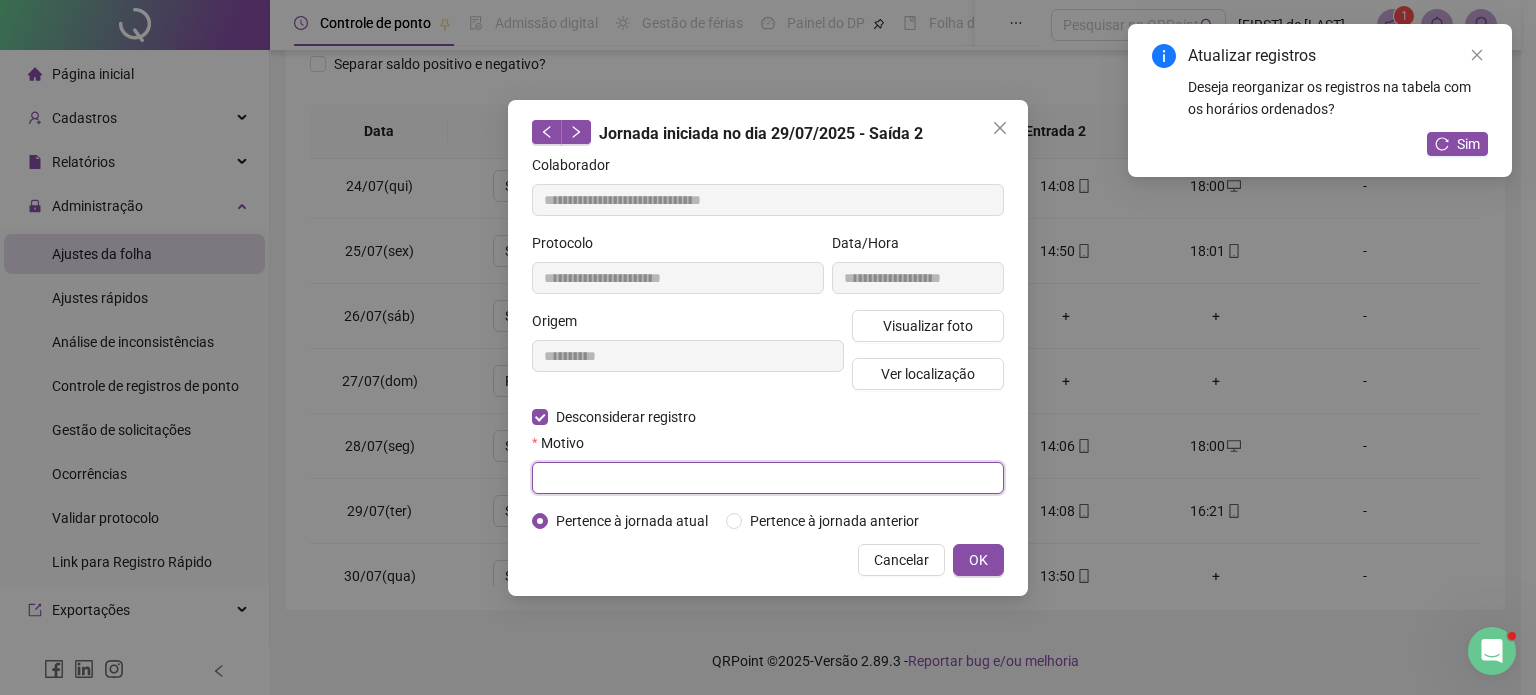 click at bounding box center [768, 478] 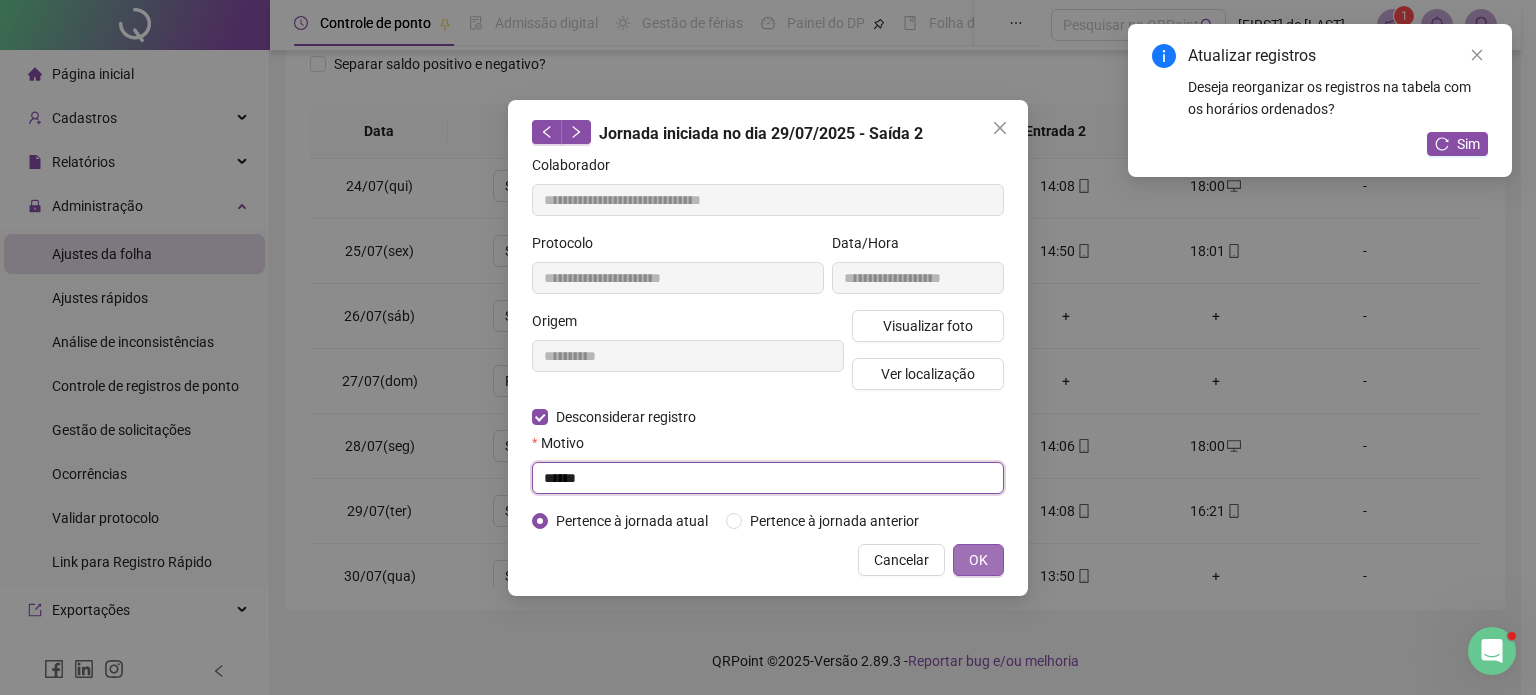 type on "******" 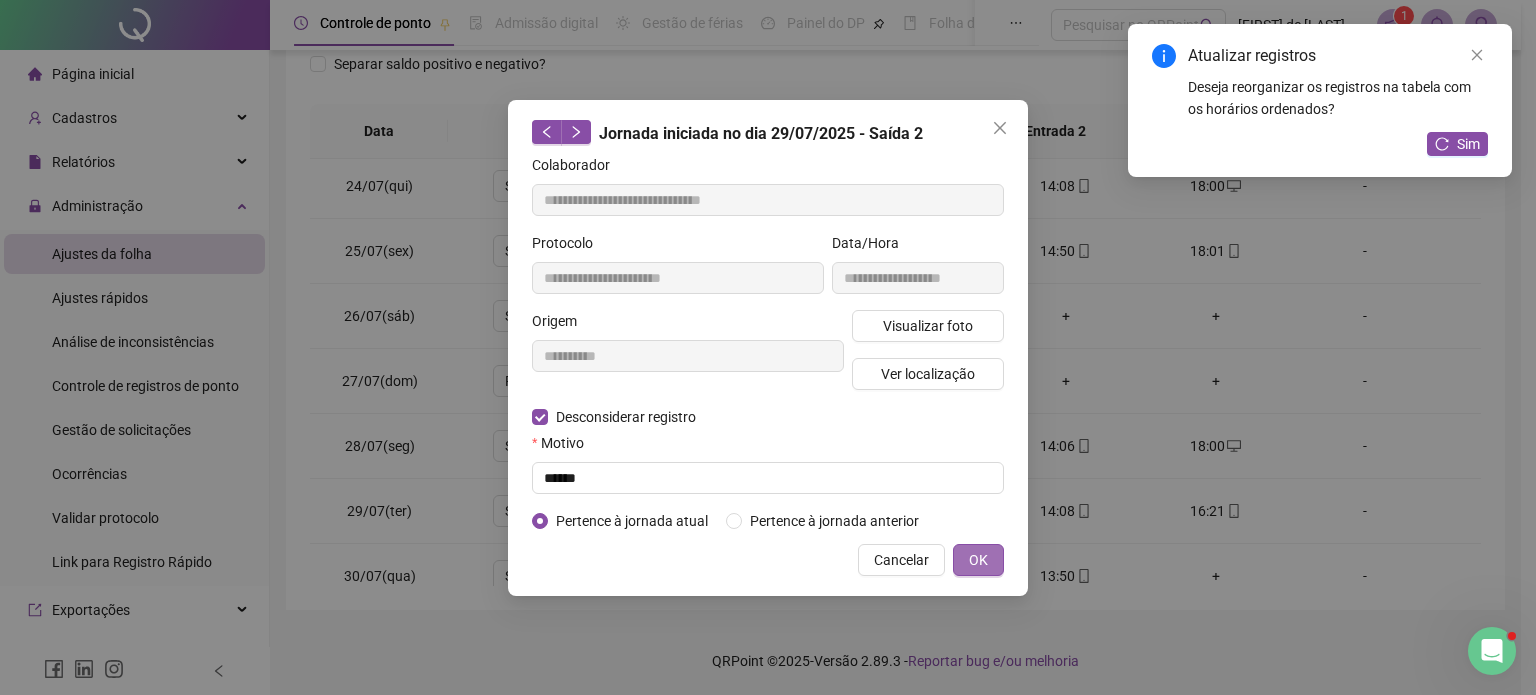 click on "OK" at bounding box center (978, 560) 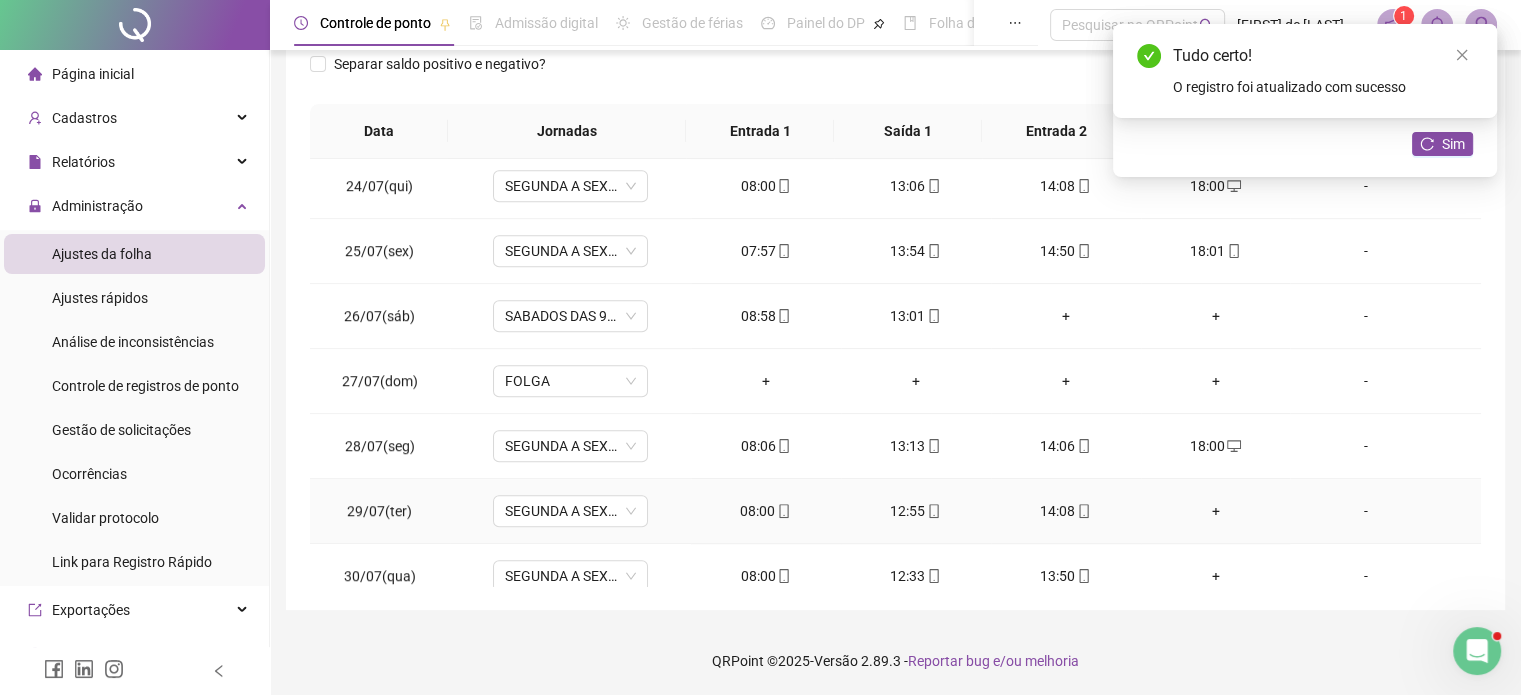 click on "+" at bounding box center (1216, 511) 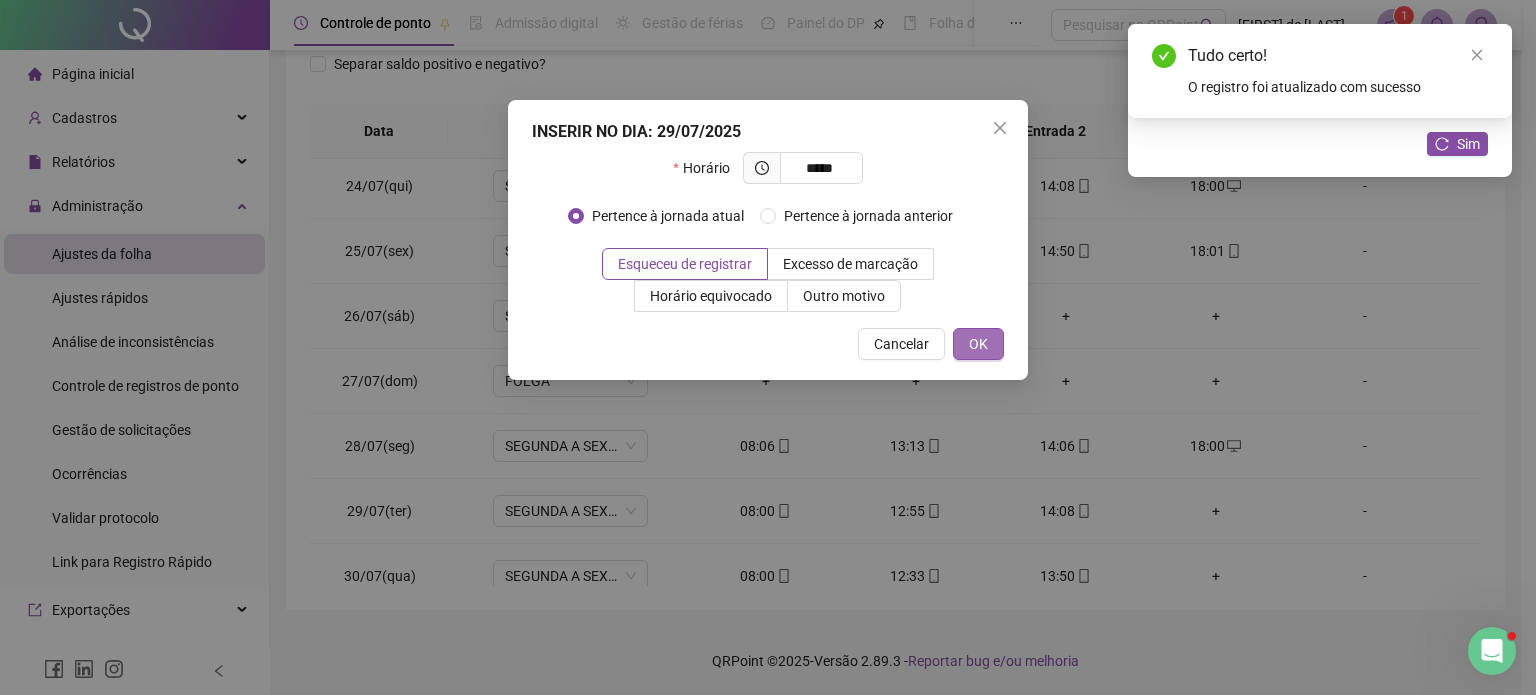 type on "*****" 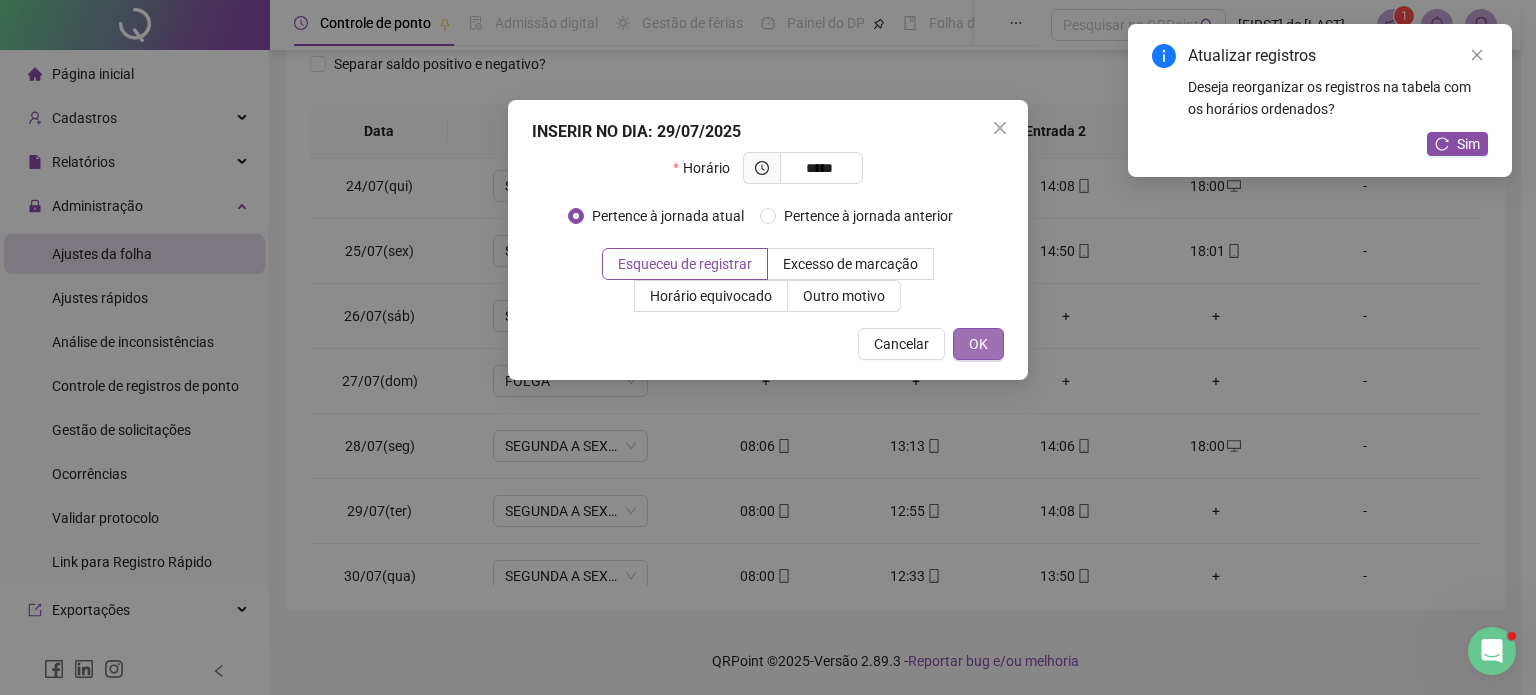 click on "OK" at bounding box center (978, 344) 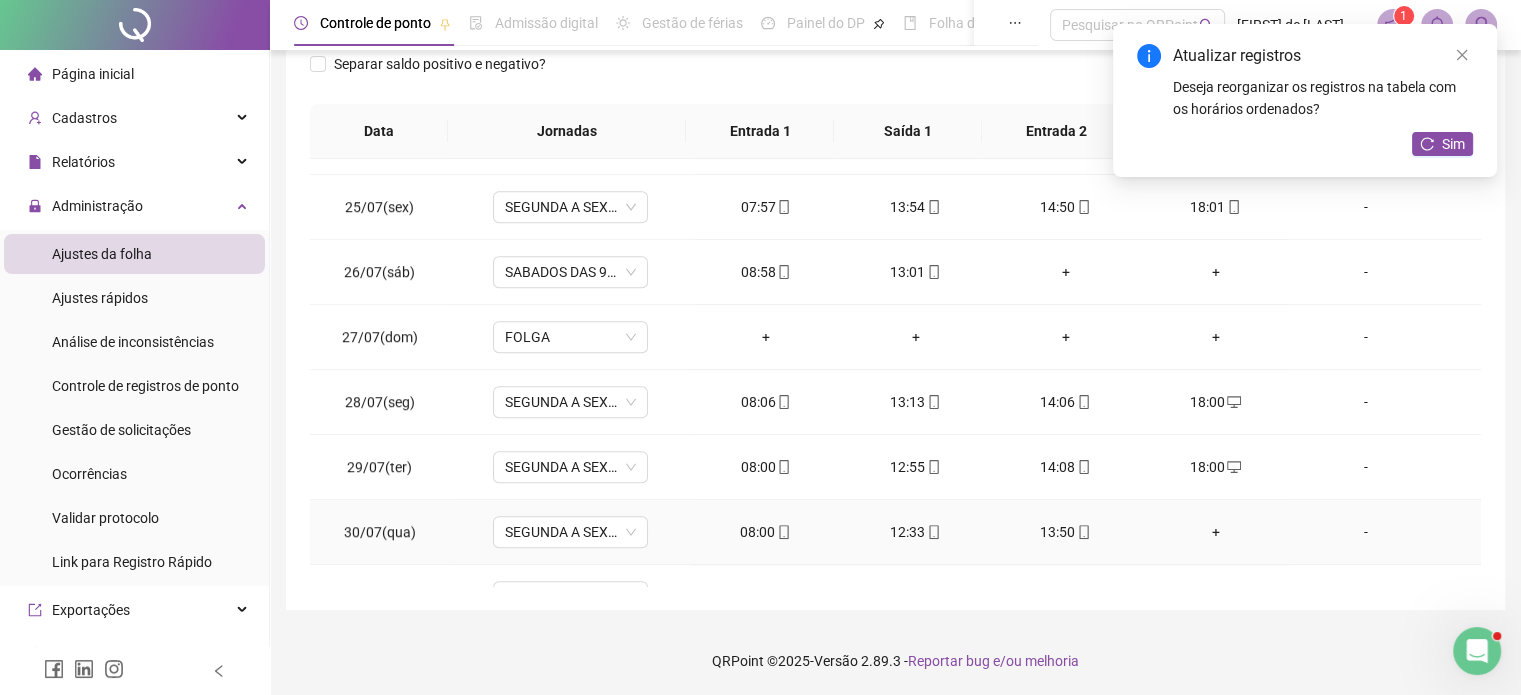 scroll, scrollTop: 1581, scrollLeft: 0, axis: vertical 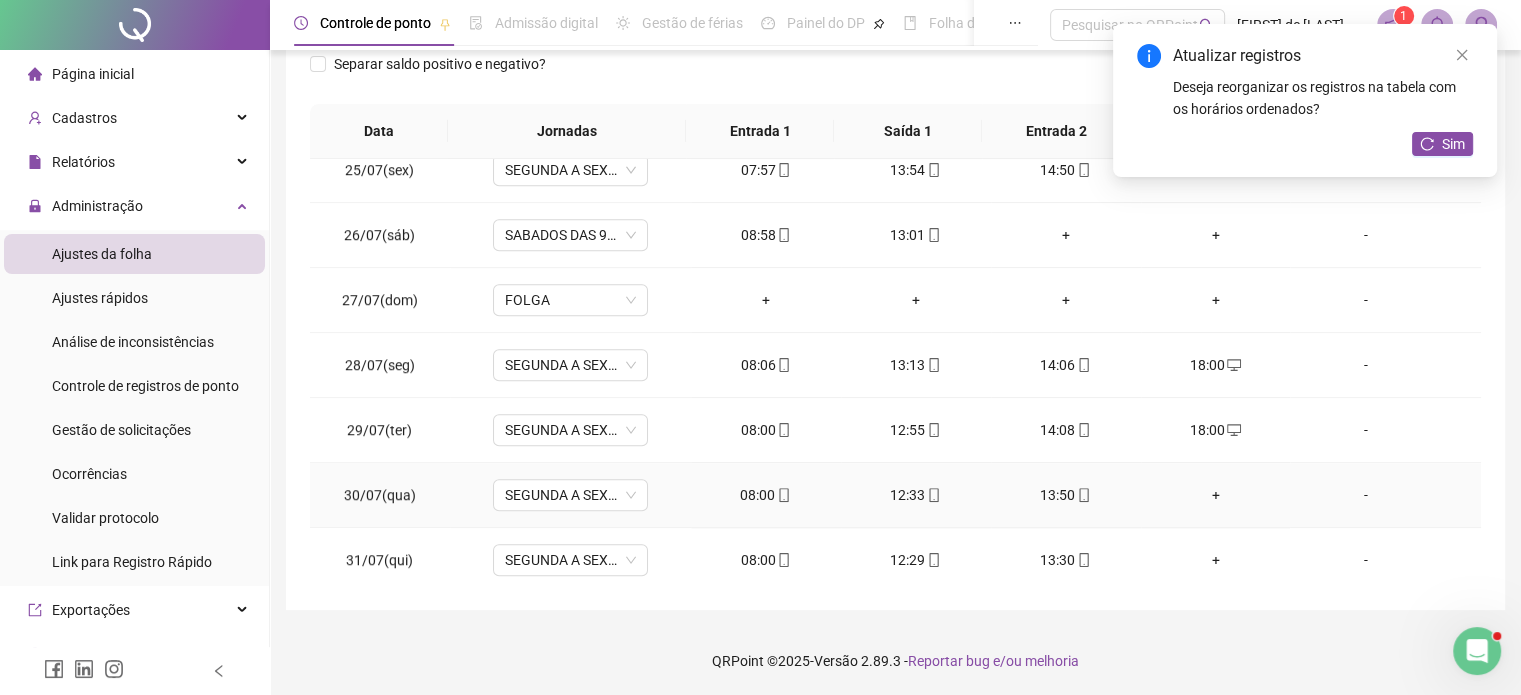 click on "+" at bounding box center (1216, 495) 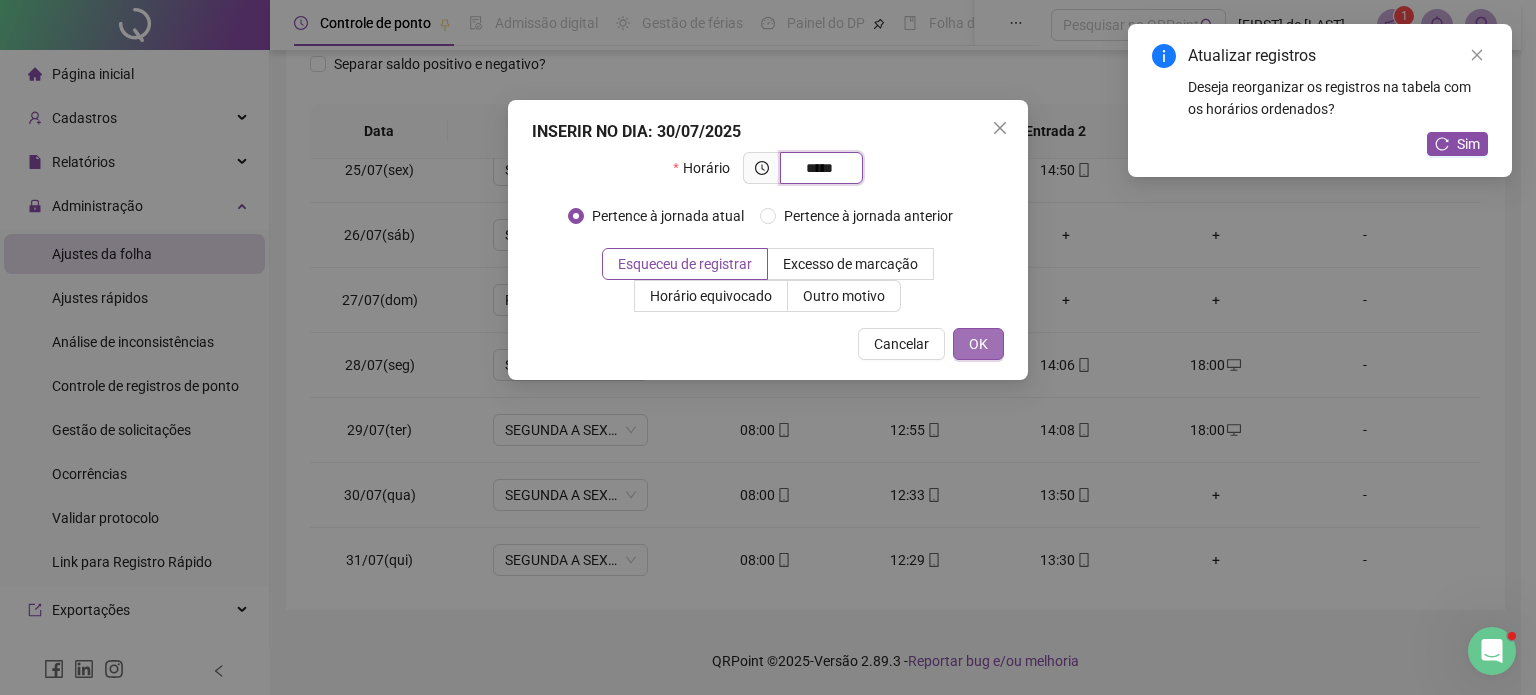 type on "*****" 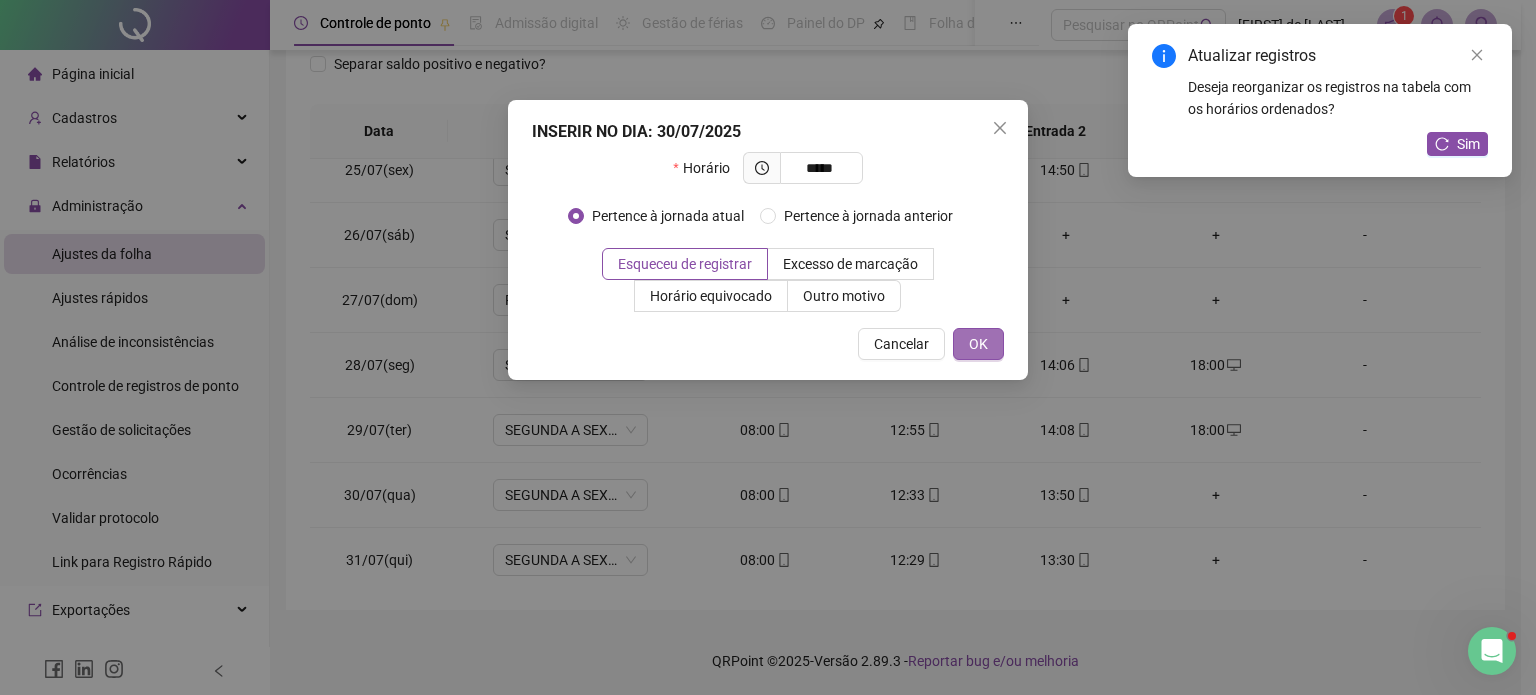 click on "OK" at bounding box center [978, 344] 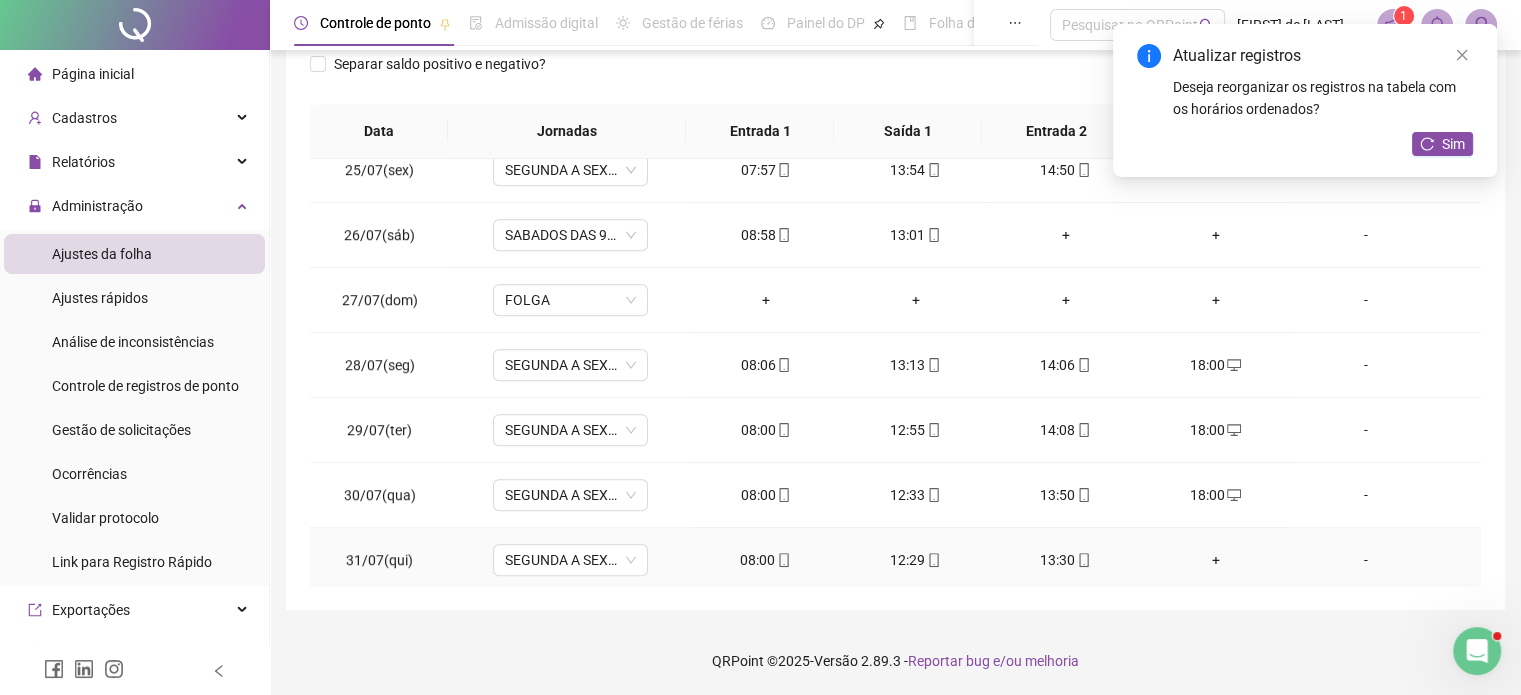 click on "+" at bounding box center (1216, 560) 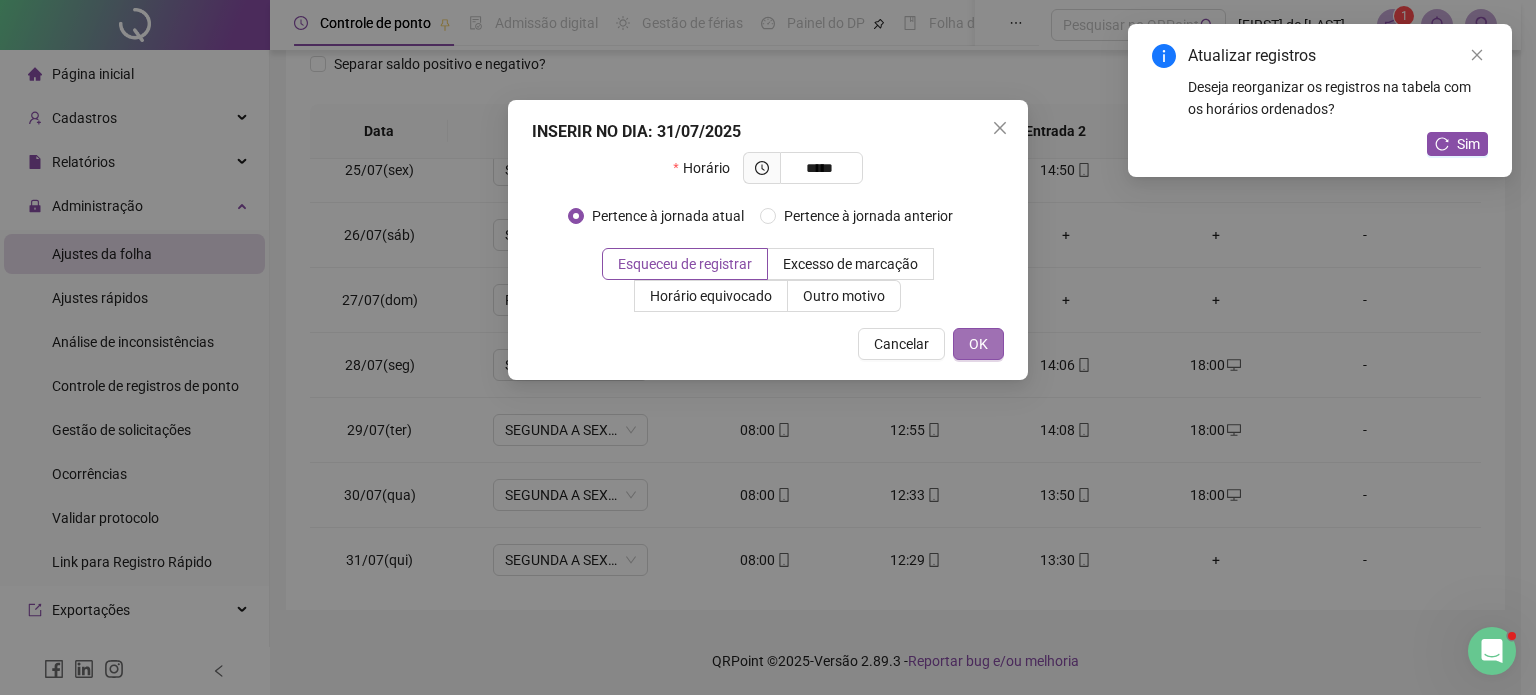 type on "*****" 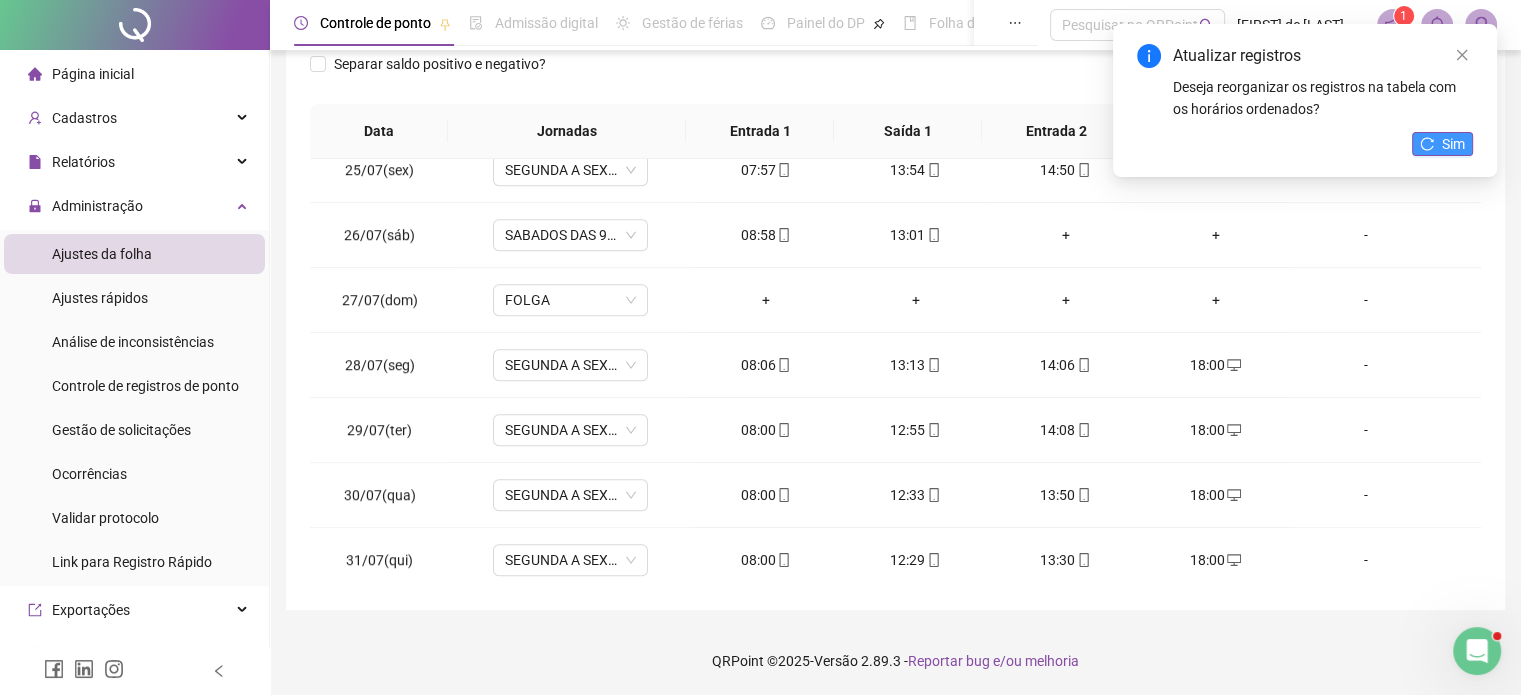 click on "Sim" at bounding box center (1453, 144) 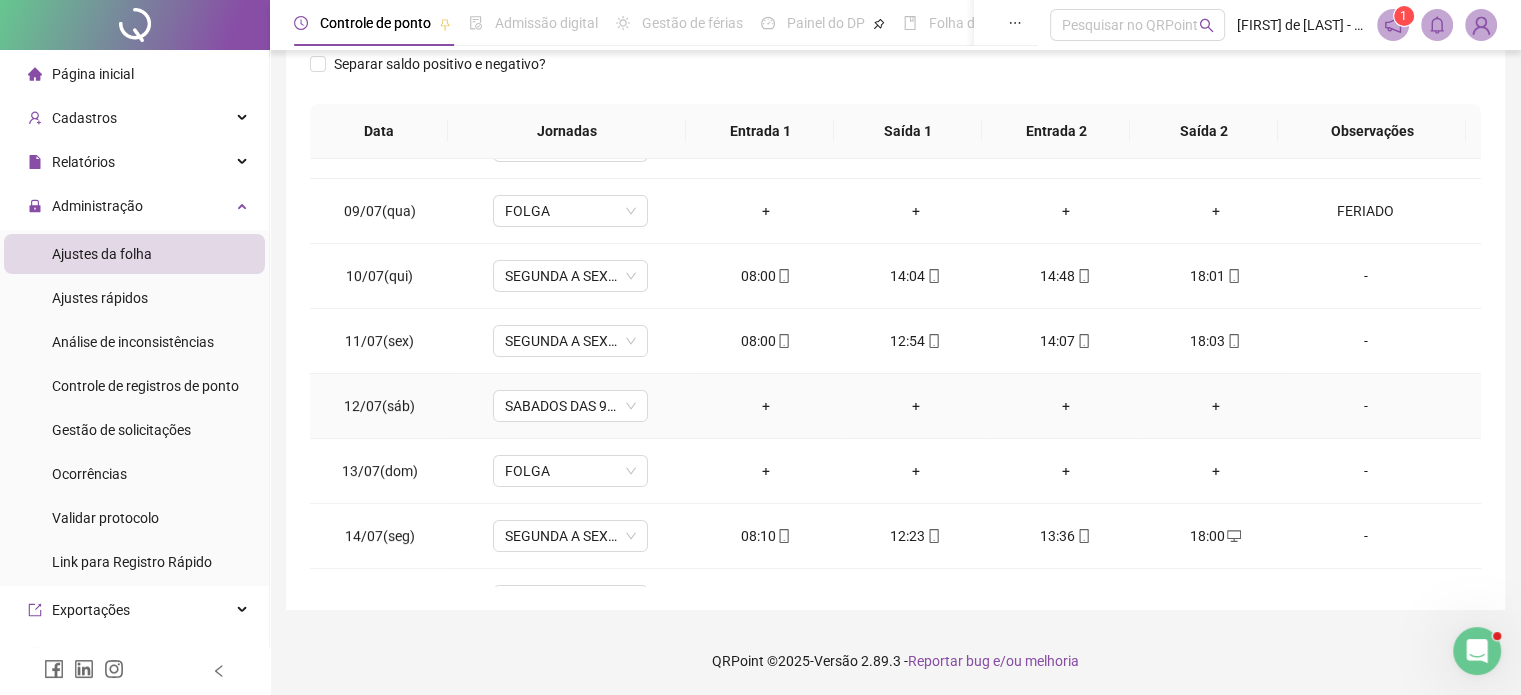 scroll, scrollTop: 0, scrollLeft: 0, axis: both 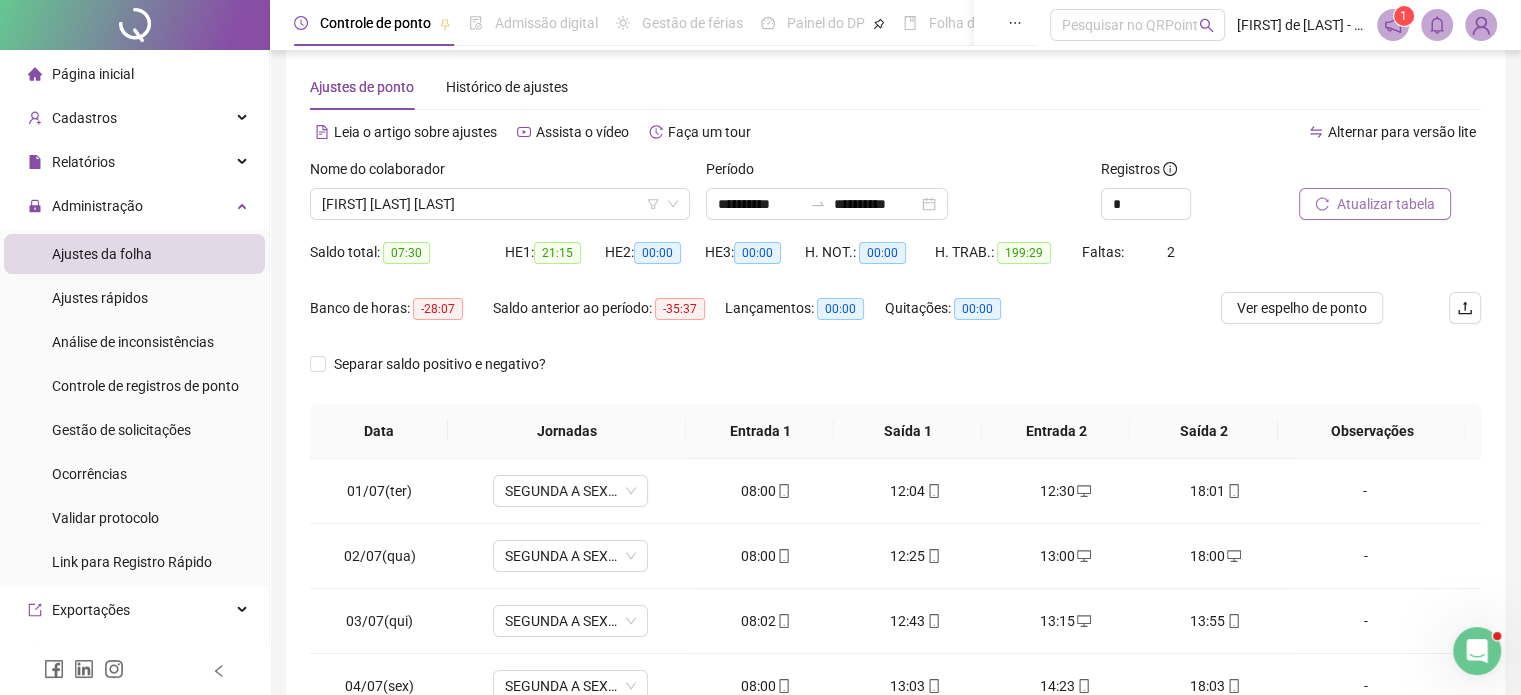 click on "Atualizar tabela" at bounding box center (1386, 204) 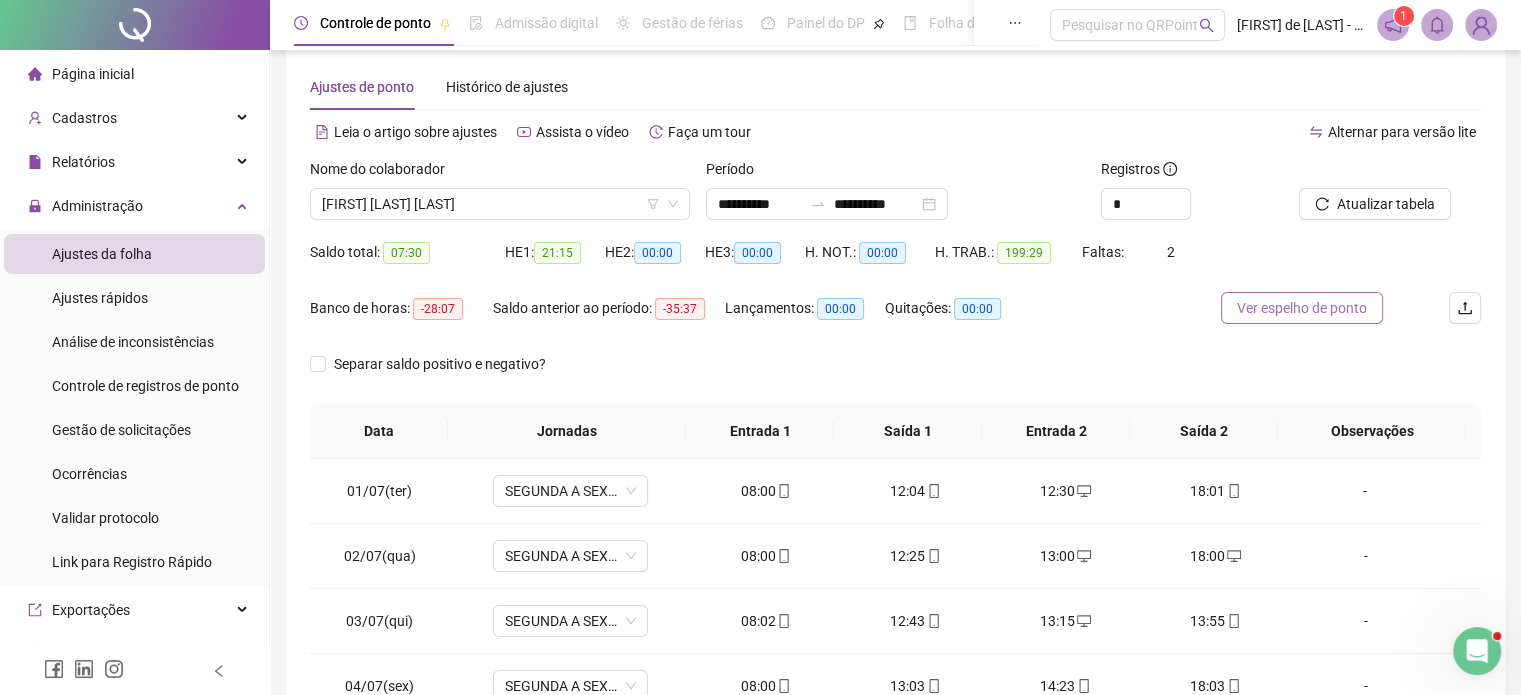click on "Ver espelho de ponto" at bounding box center [1302, 308] 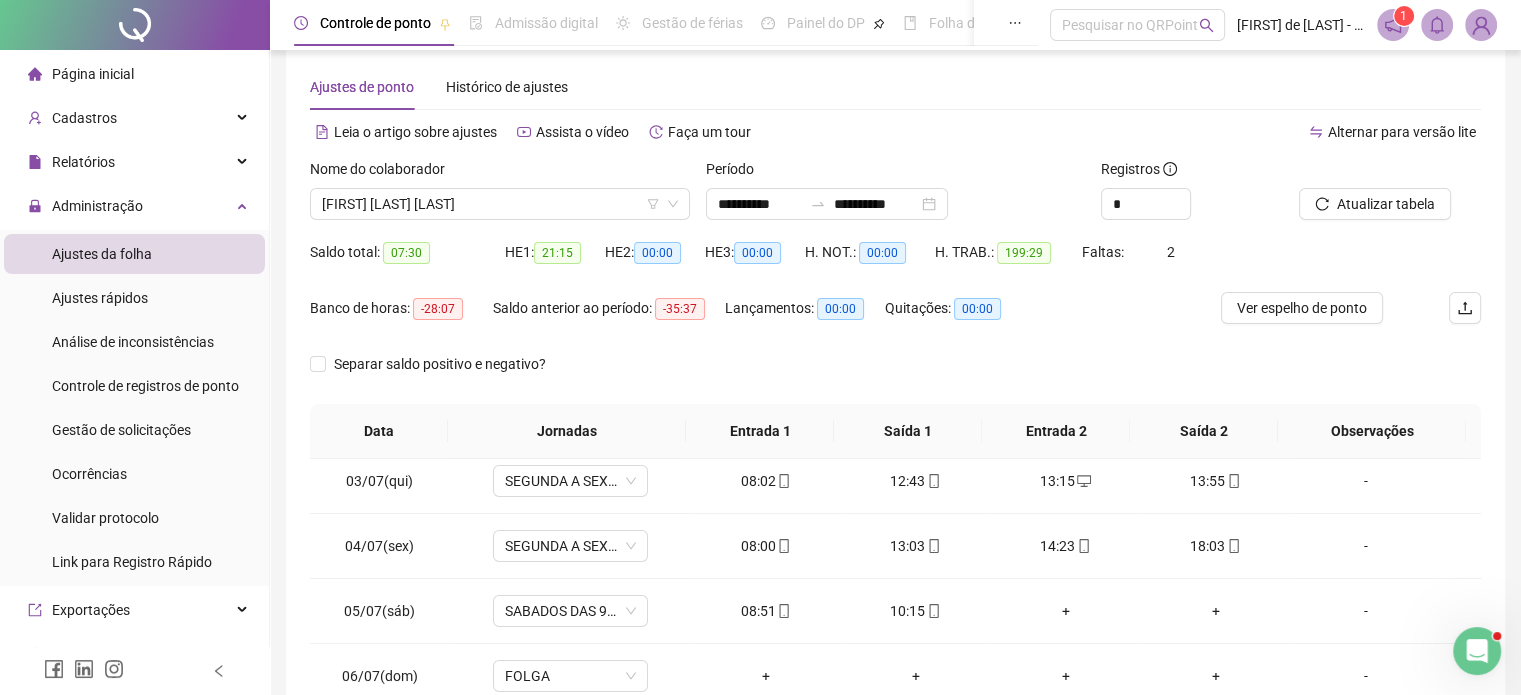 scroll, scrollTop: 300, scrollLeft: 0, axis: vertical 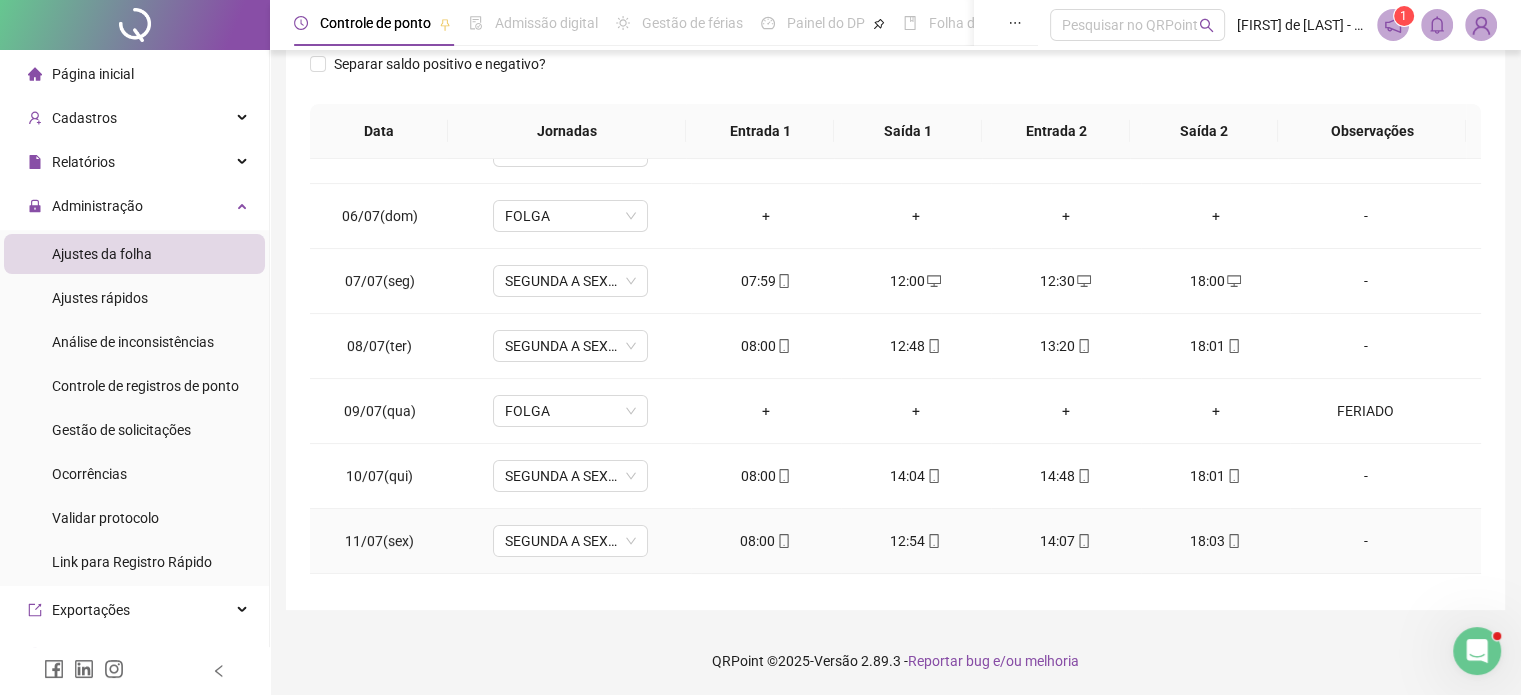 click on "14:07" at bounding box center [1066, 541] 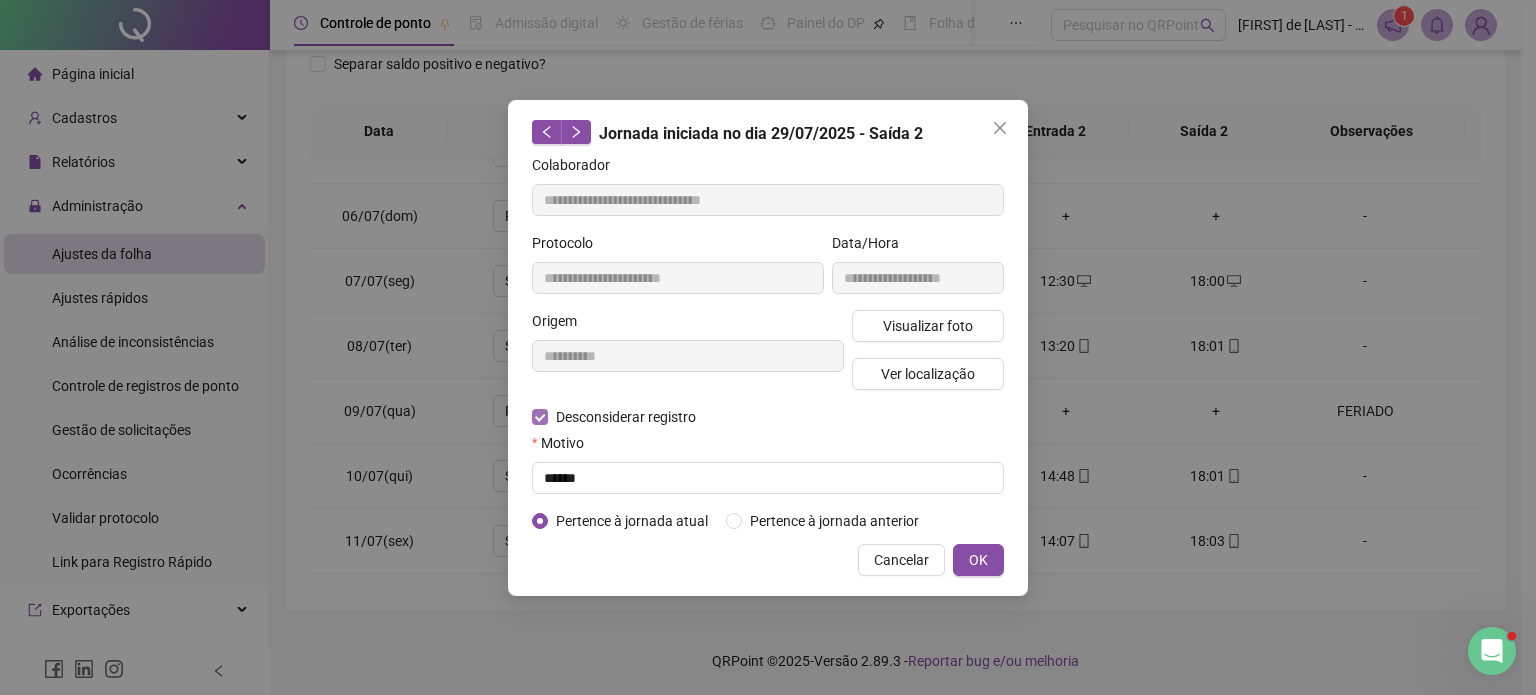 type on "**********" 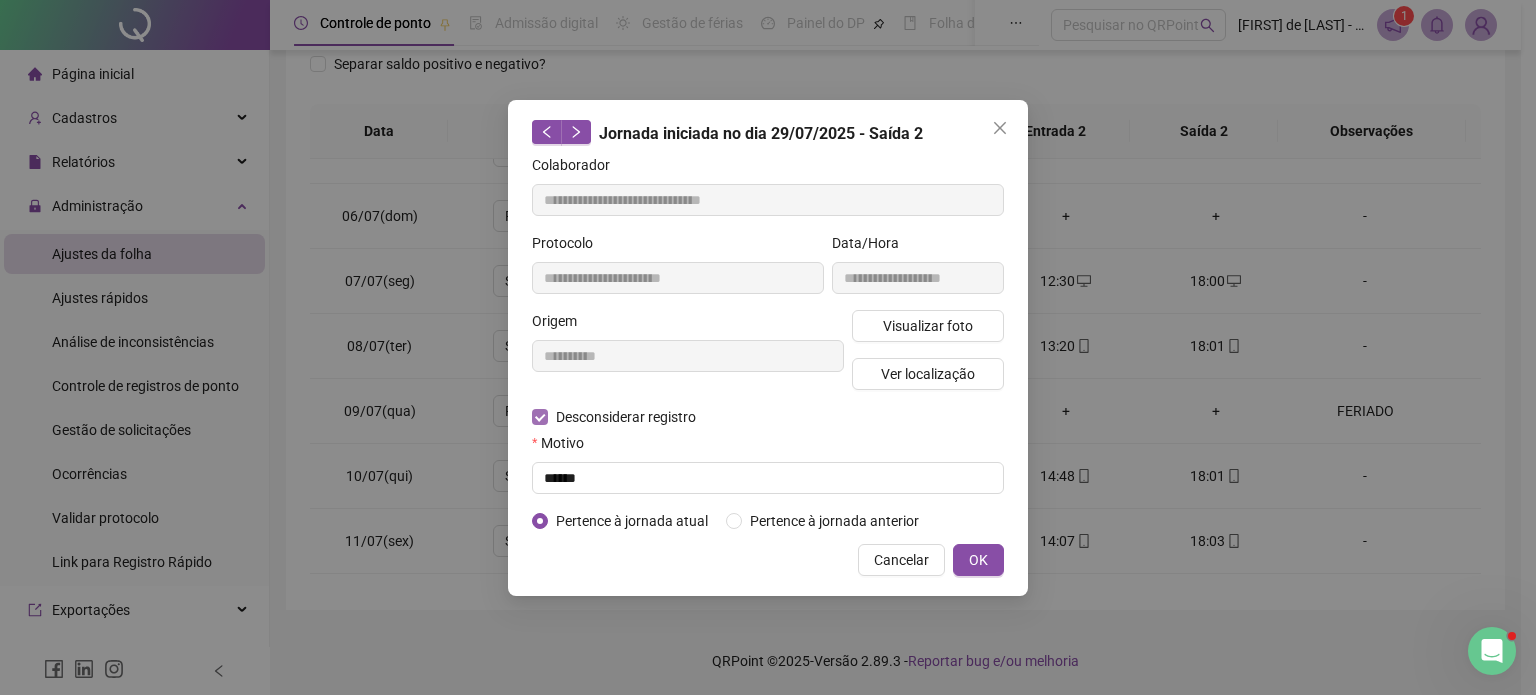 type on "**********" 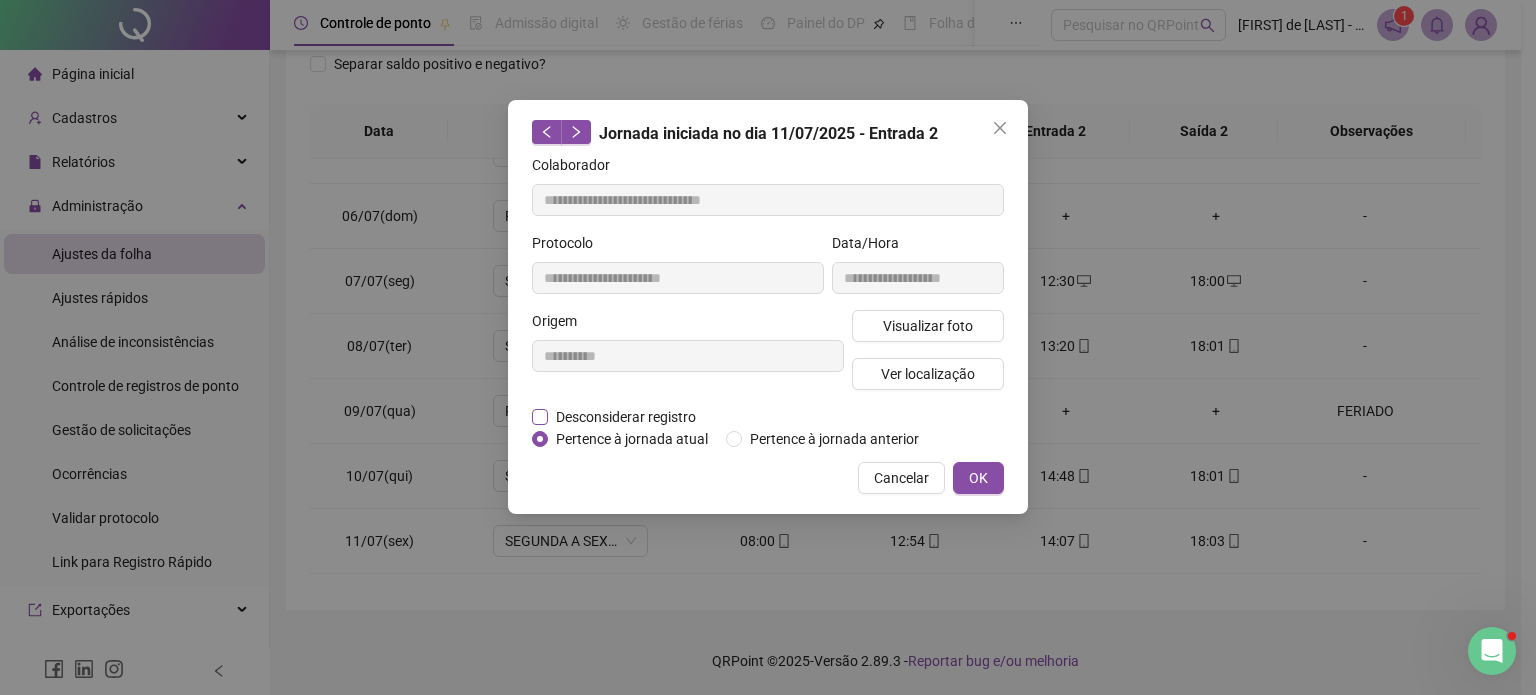 click on "Desconsiderar registro" at bounding box center [626, 417] 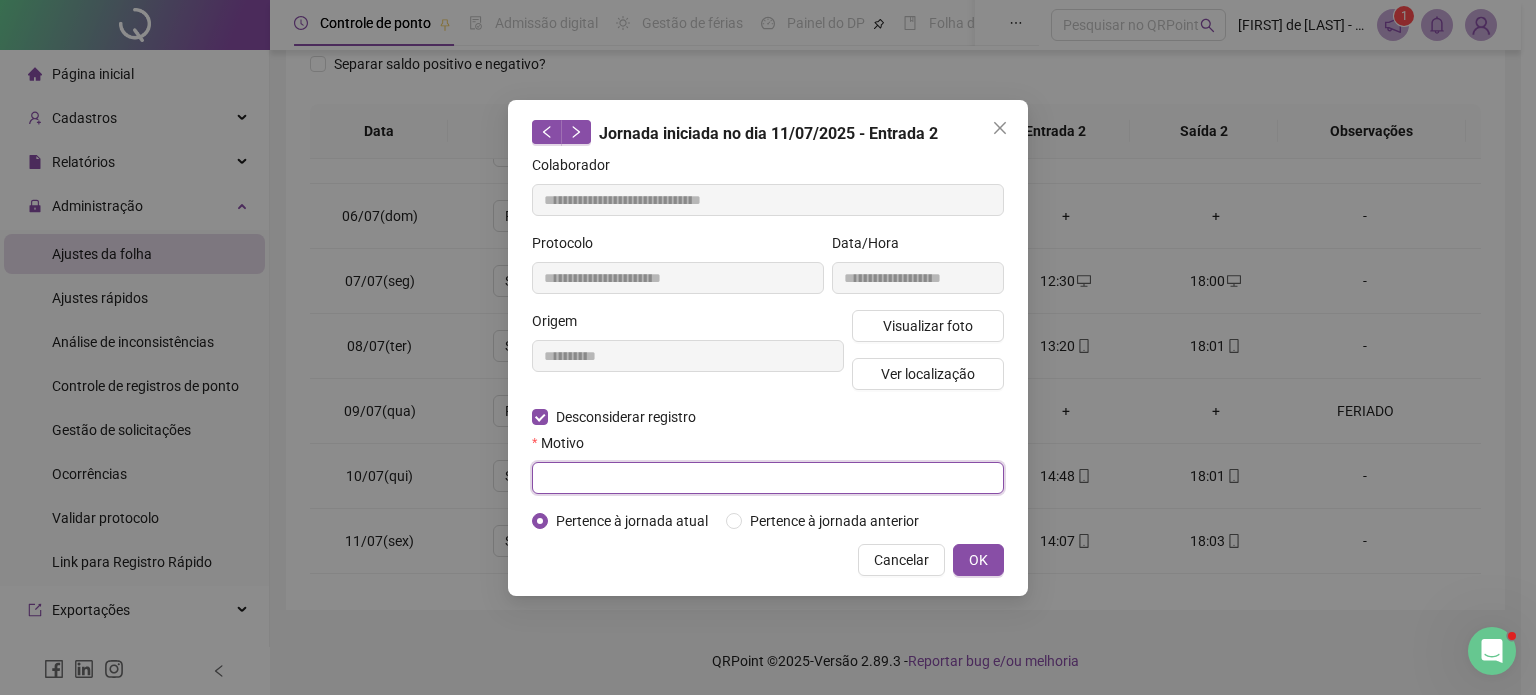 click at bounding box center (768, 478) 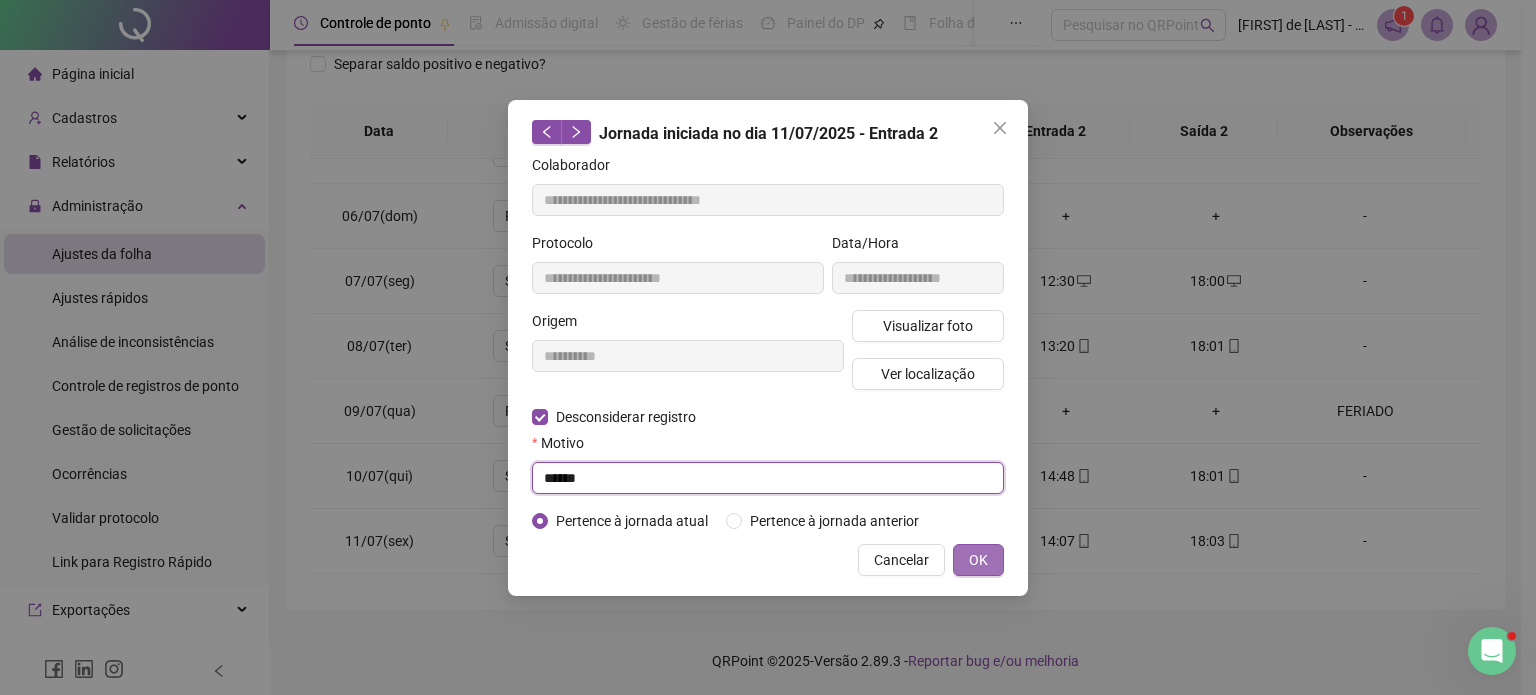 type on "******" 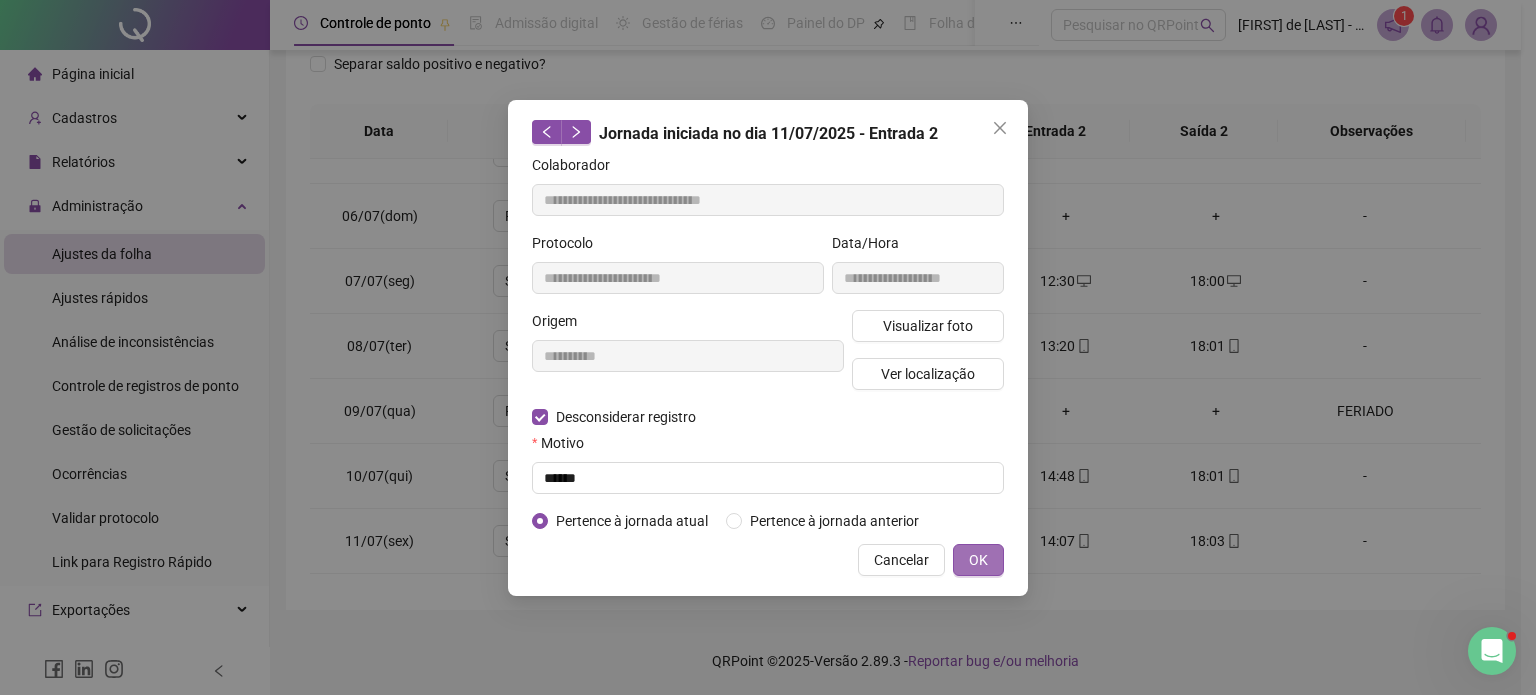 click on "OK" at bounding box center (978, 560) 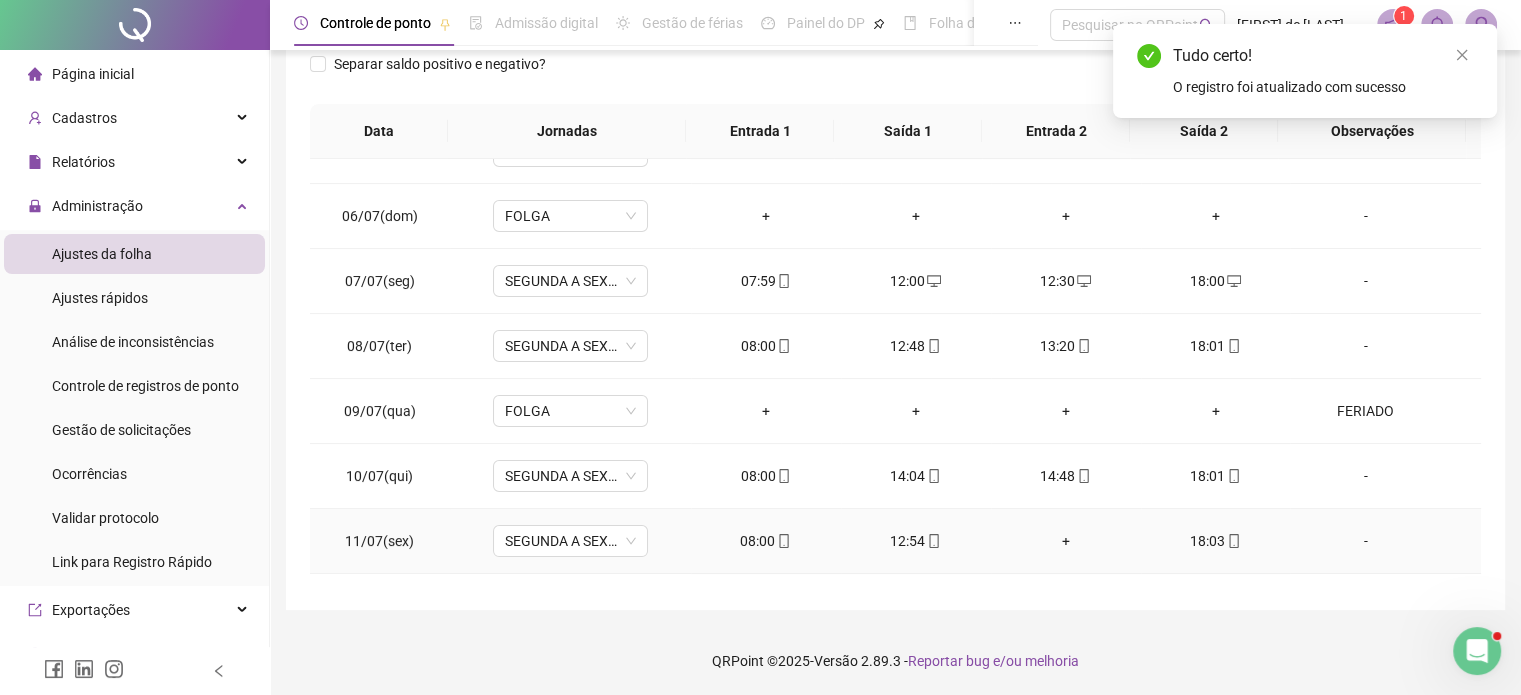 click on "+" at bounding box center [1066, 541] 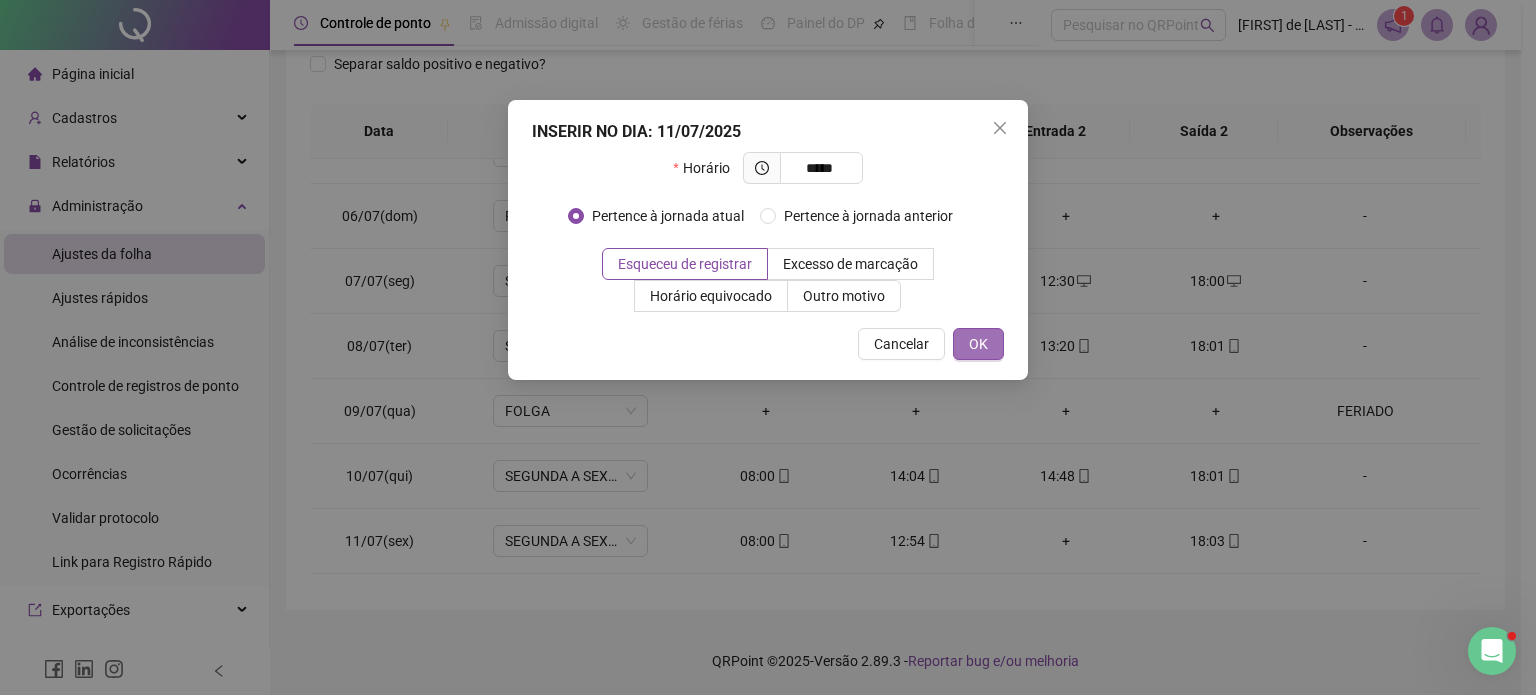 type on "*****" 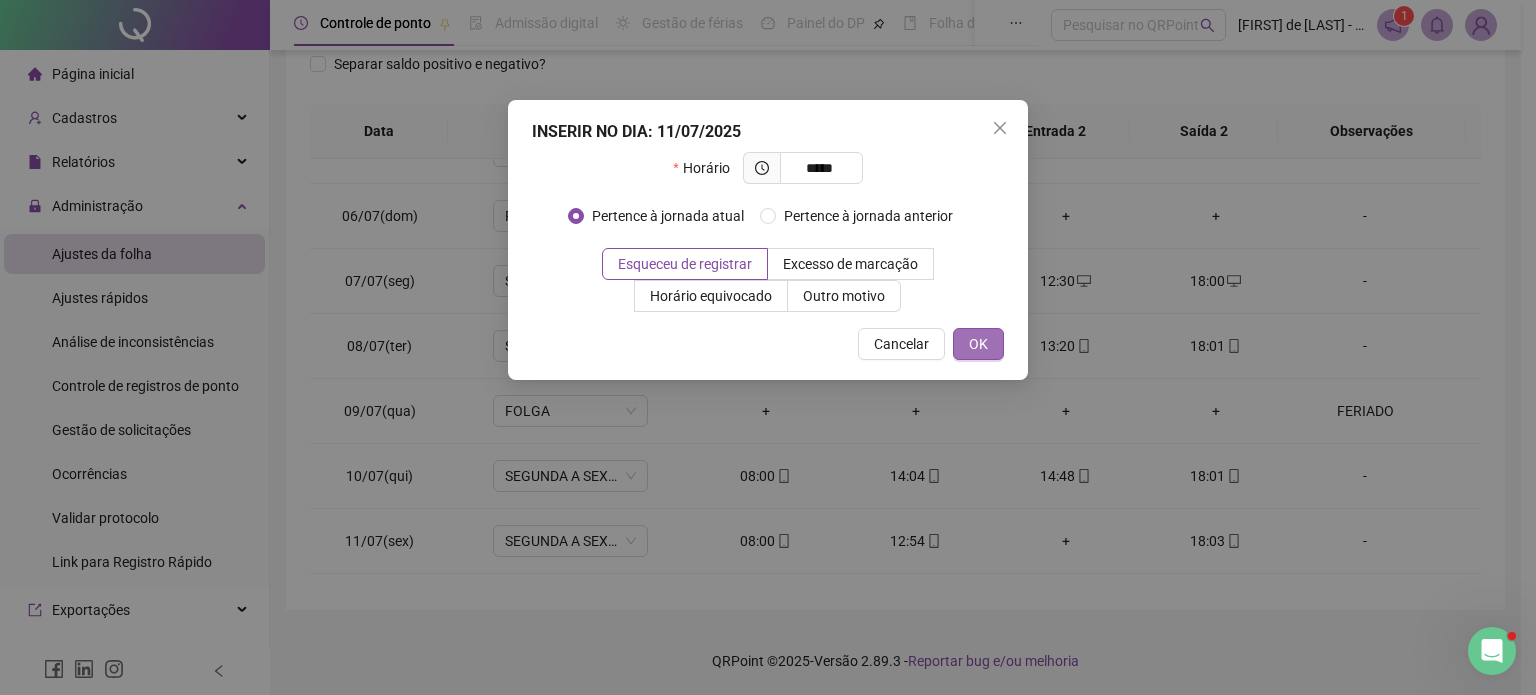 click on "OK" at bounding box center [978, 344] 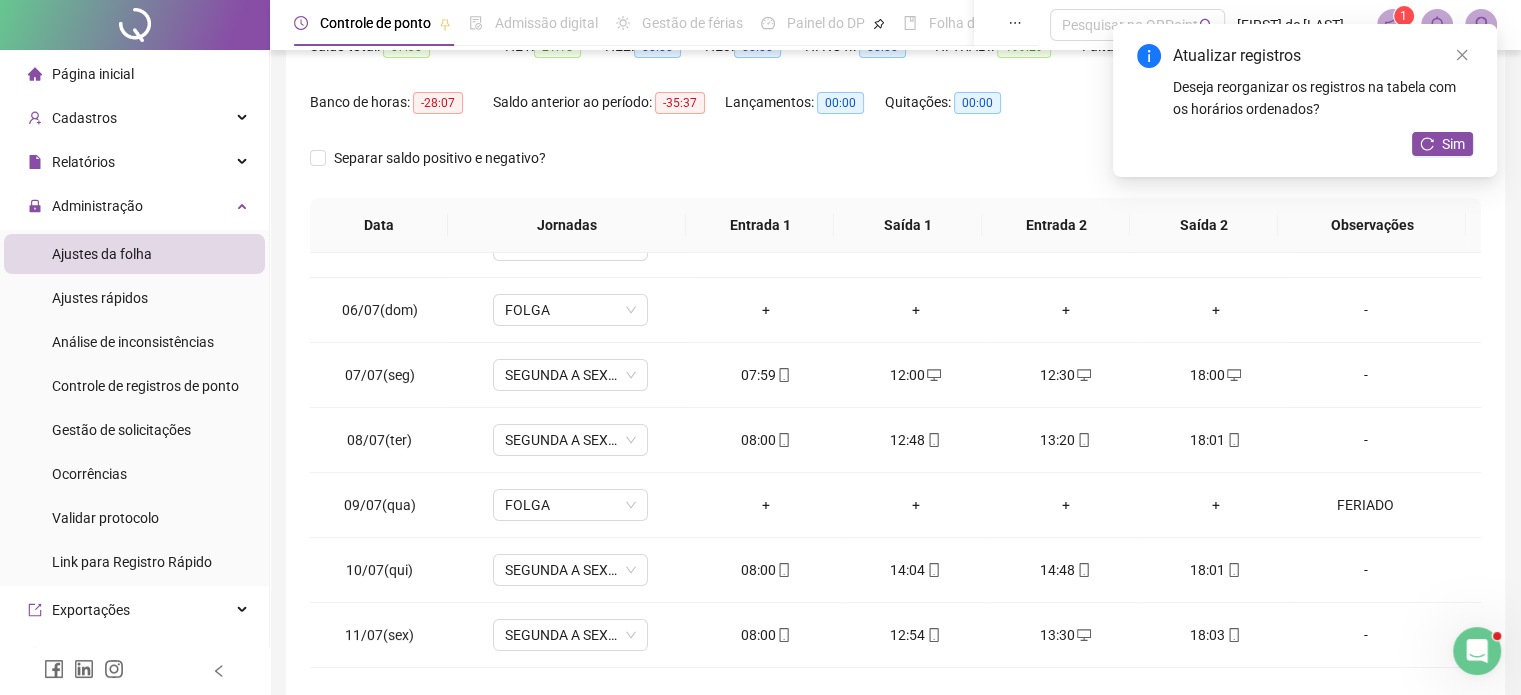 scroll, scrollTop: 126, scrollLeft: 0, axis: vertical 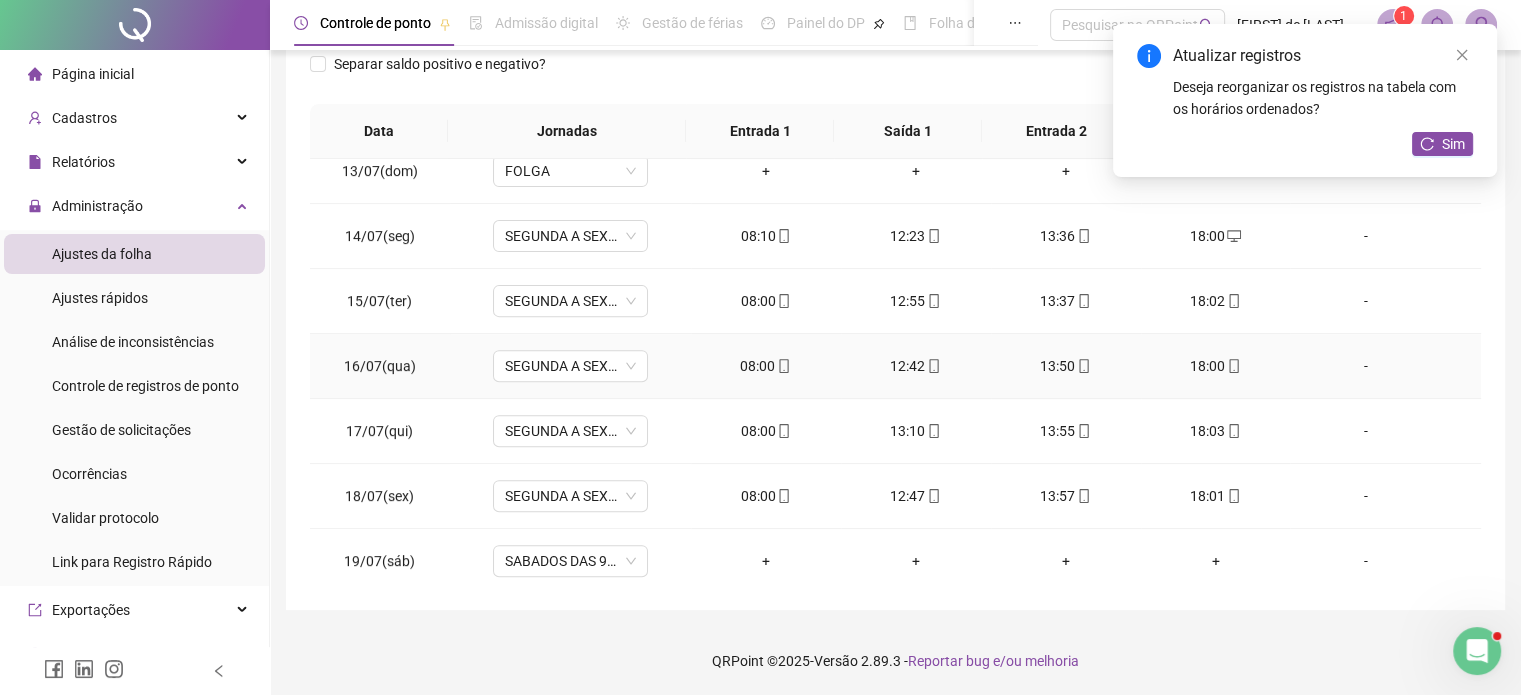 click on "13:50" at bounding box center [1066, 366] 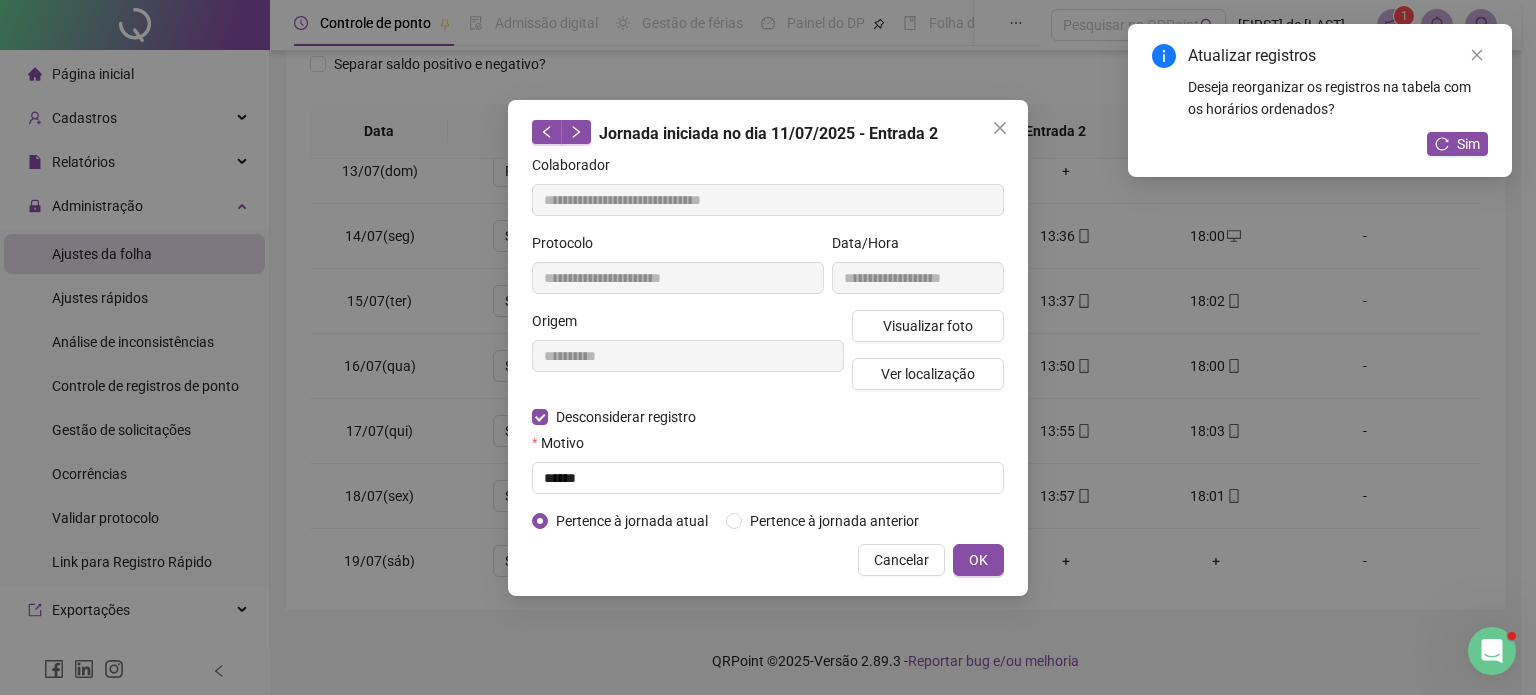 type on "**********" 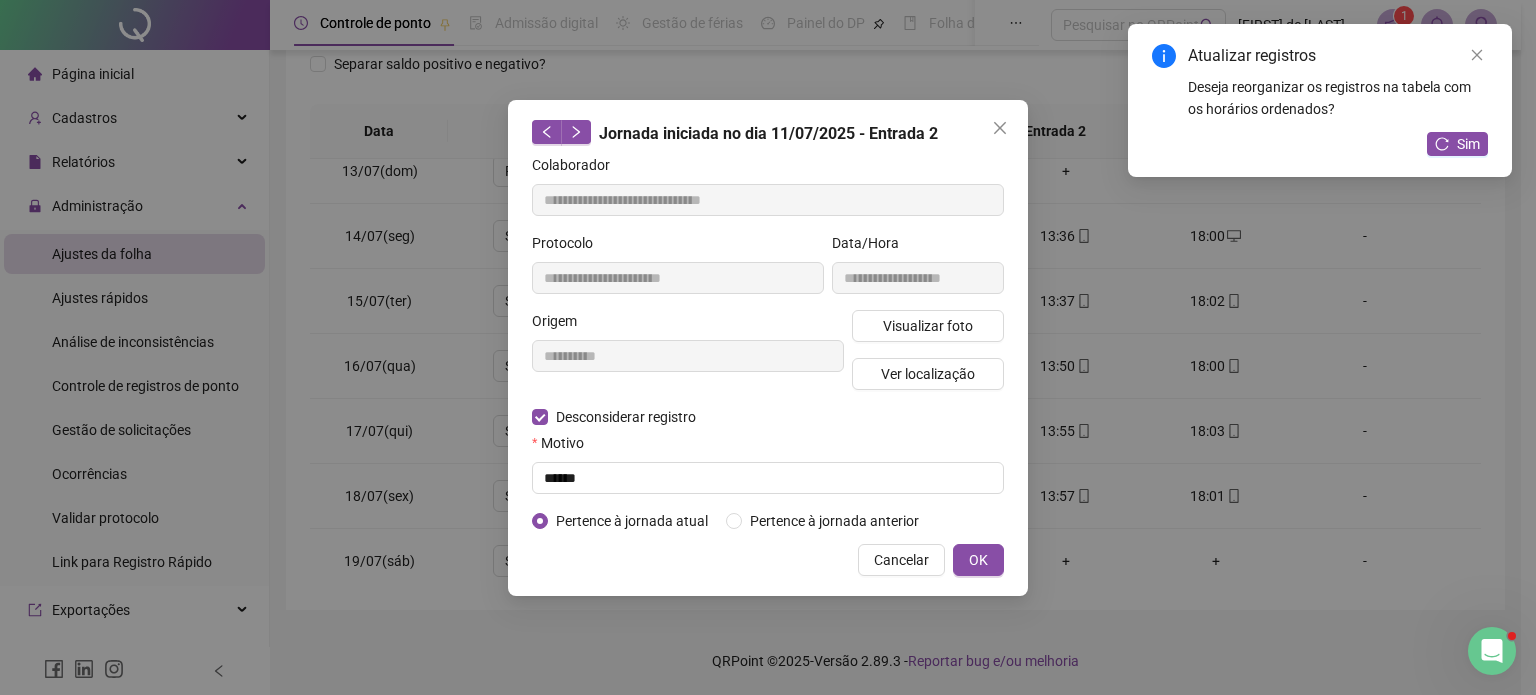 type on "**********" 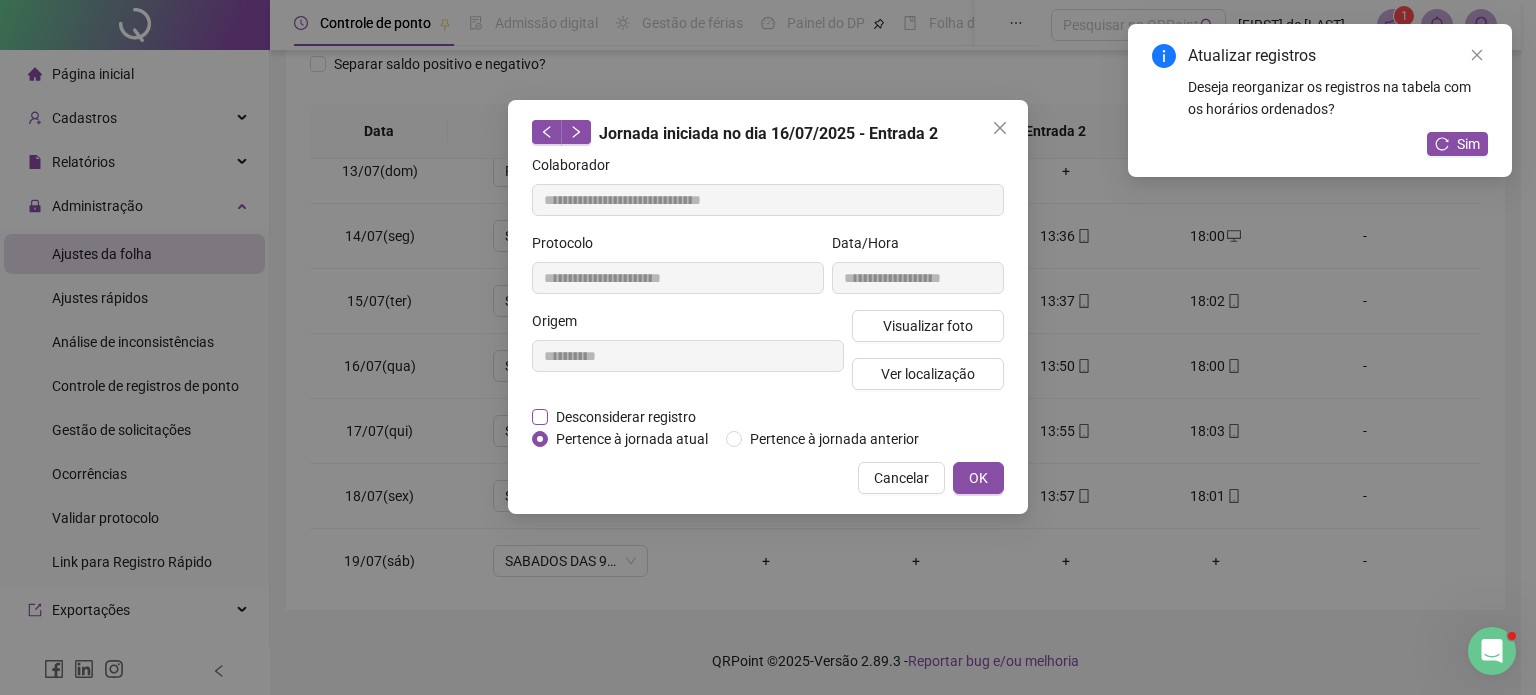 click on "Desconsiderar registro" at bounding box center (626, 417) 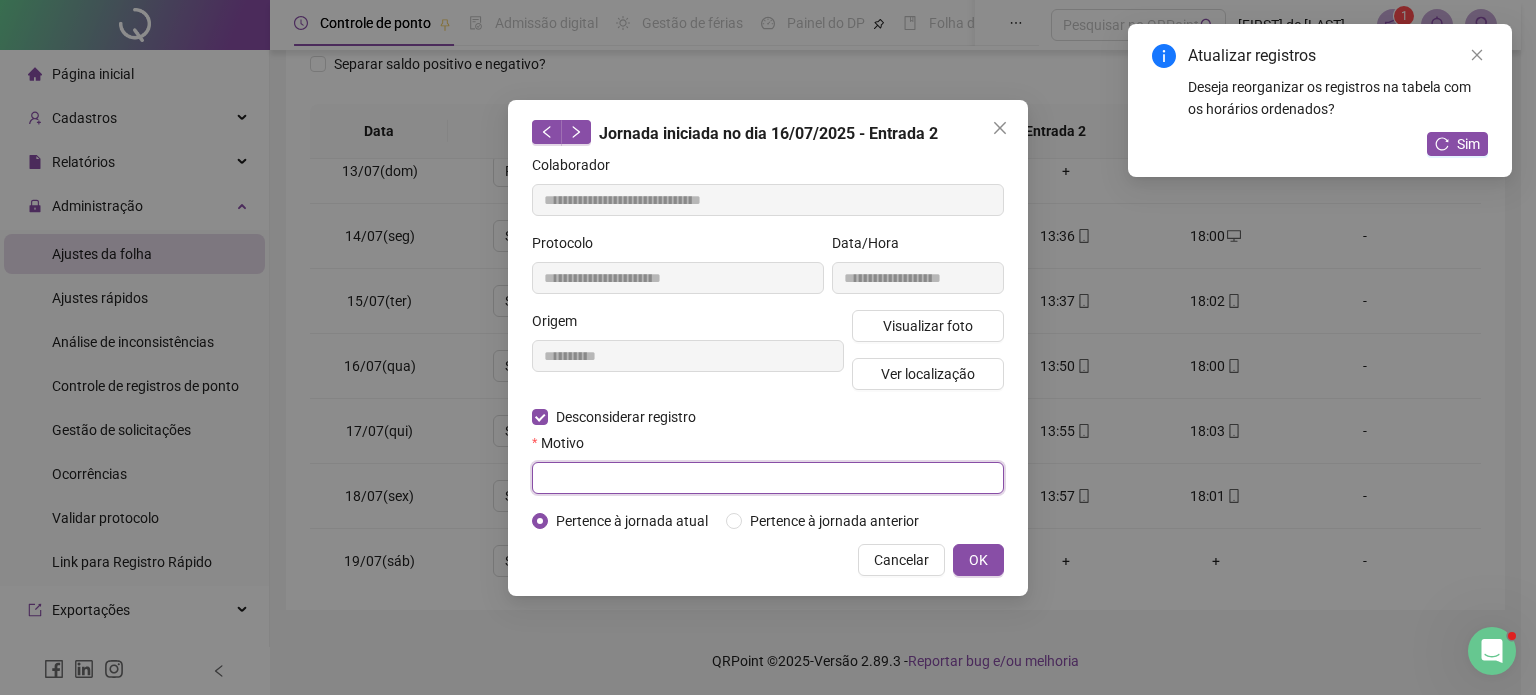 click at bounding box center (768, 478) 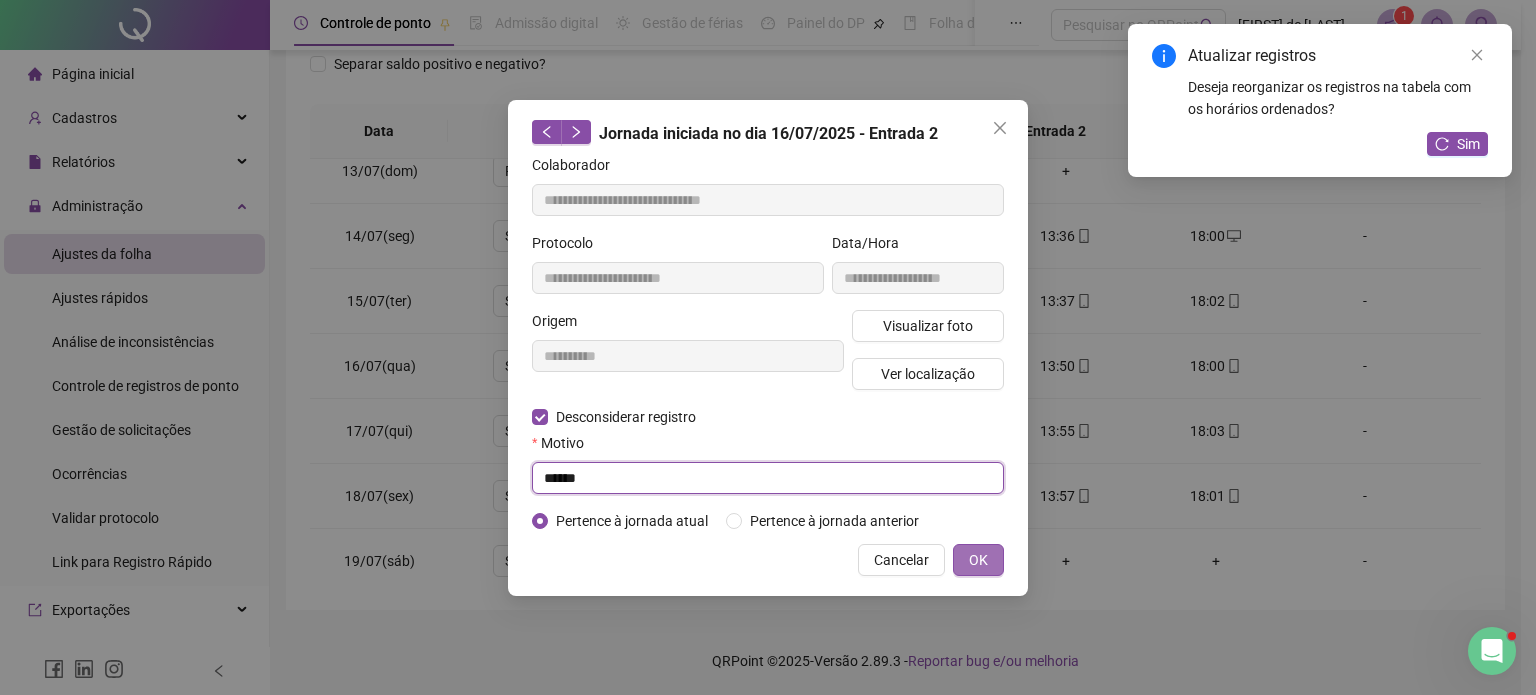 type on "******" 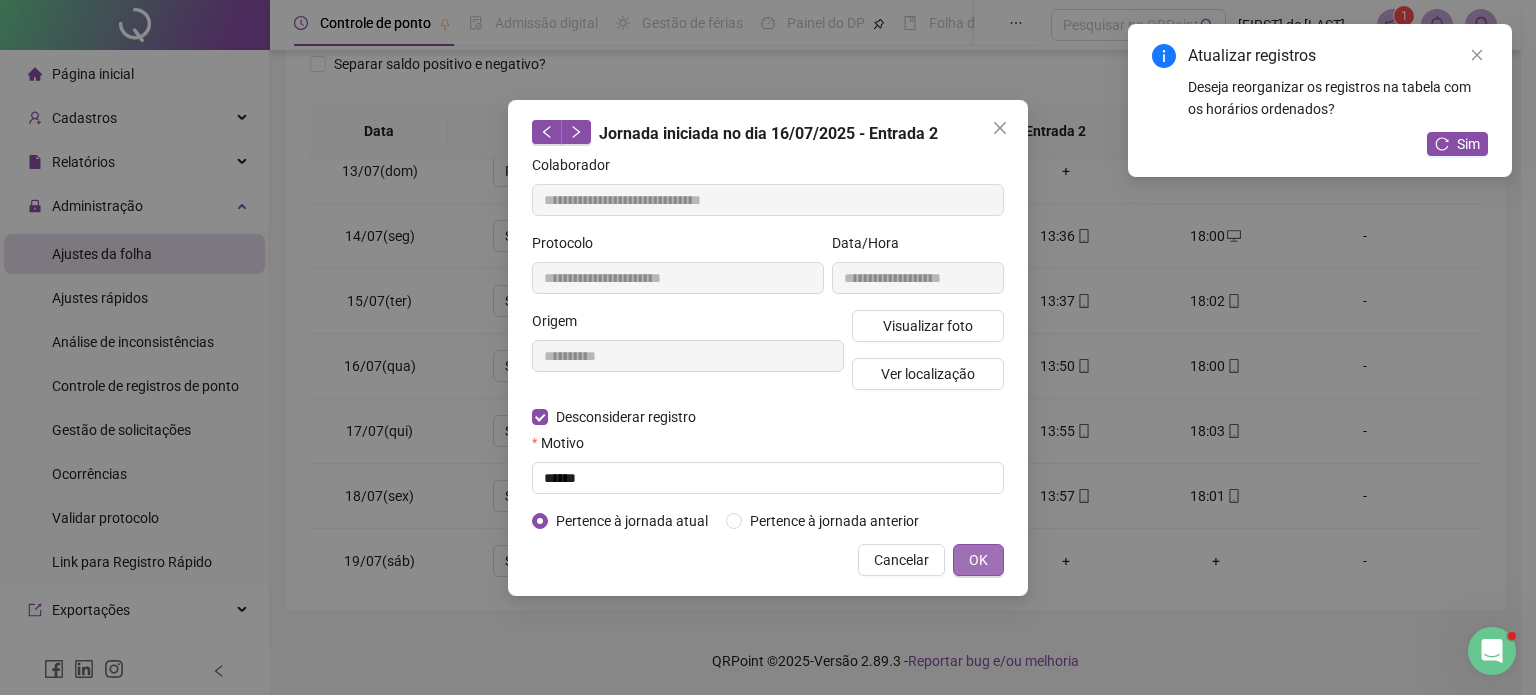 click on "OK" at bounding box center (978, 560) 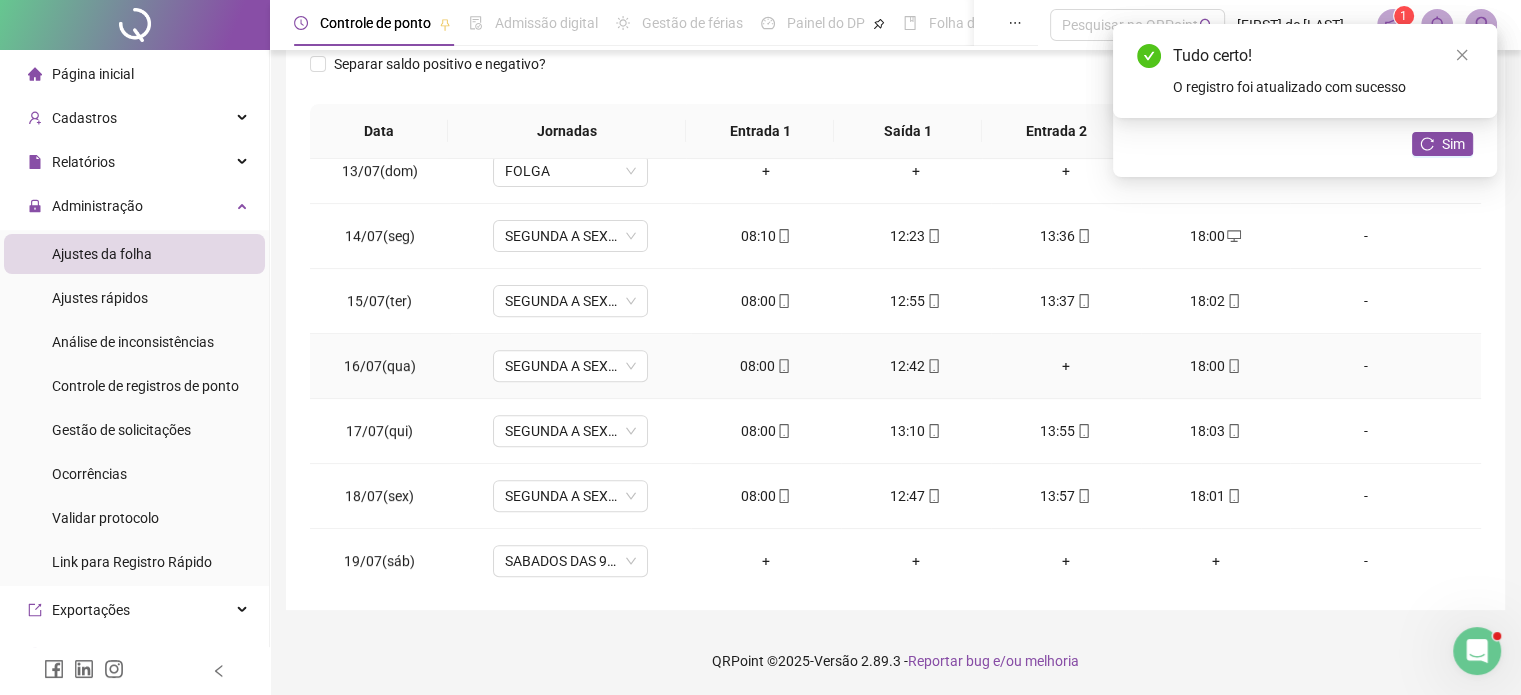 click on "+" at bounding box center [1066, 366] 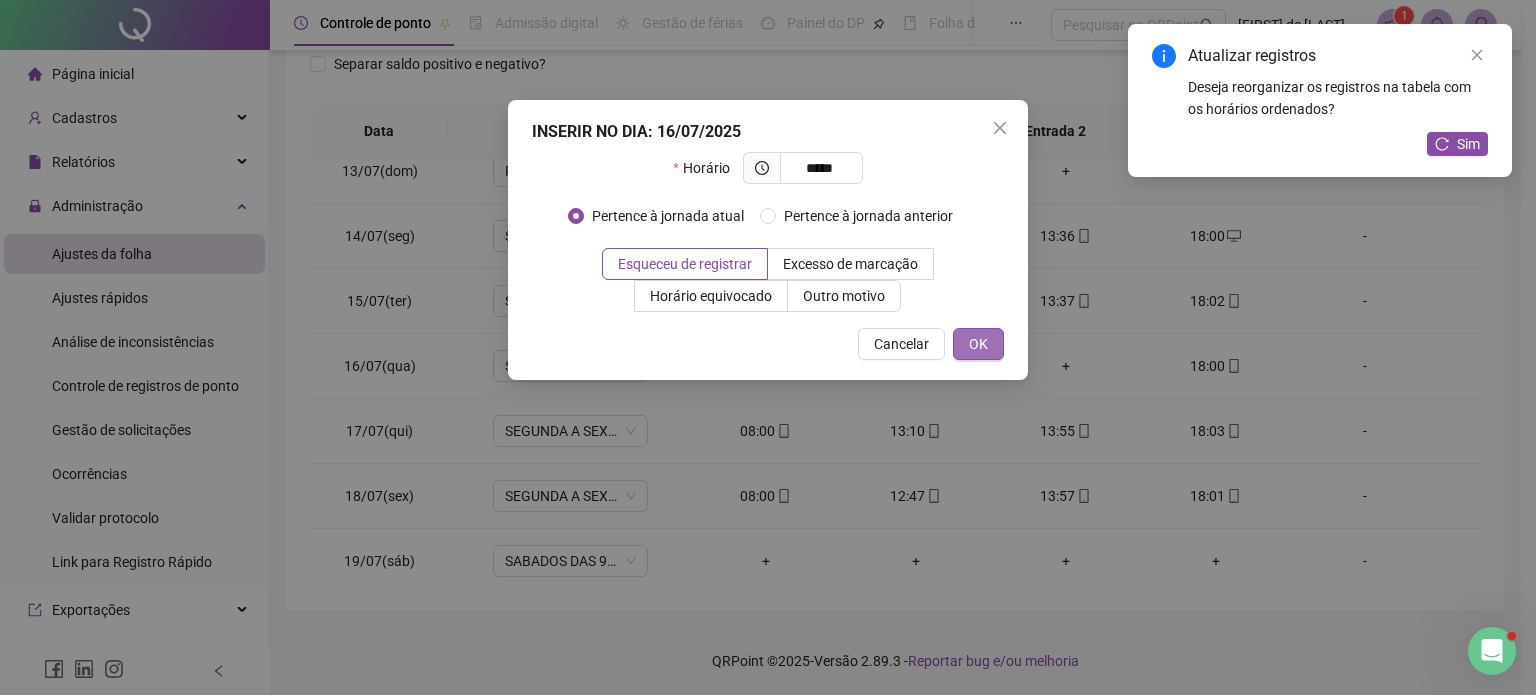type on "*****" 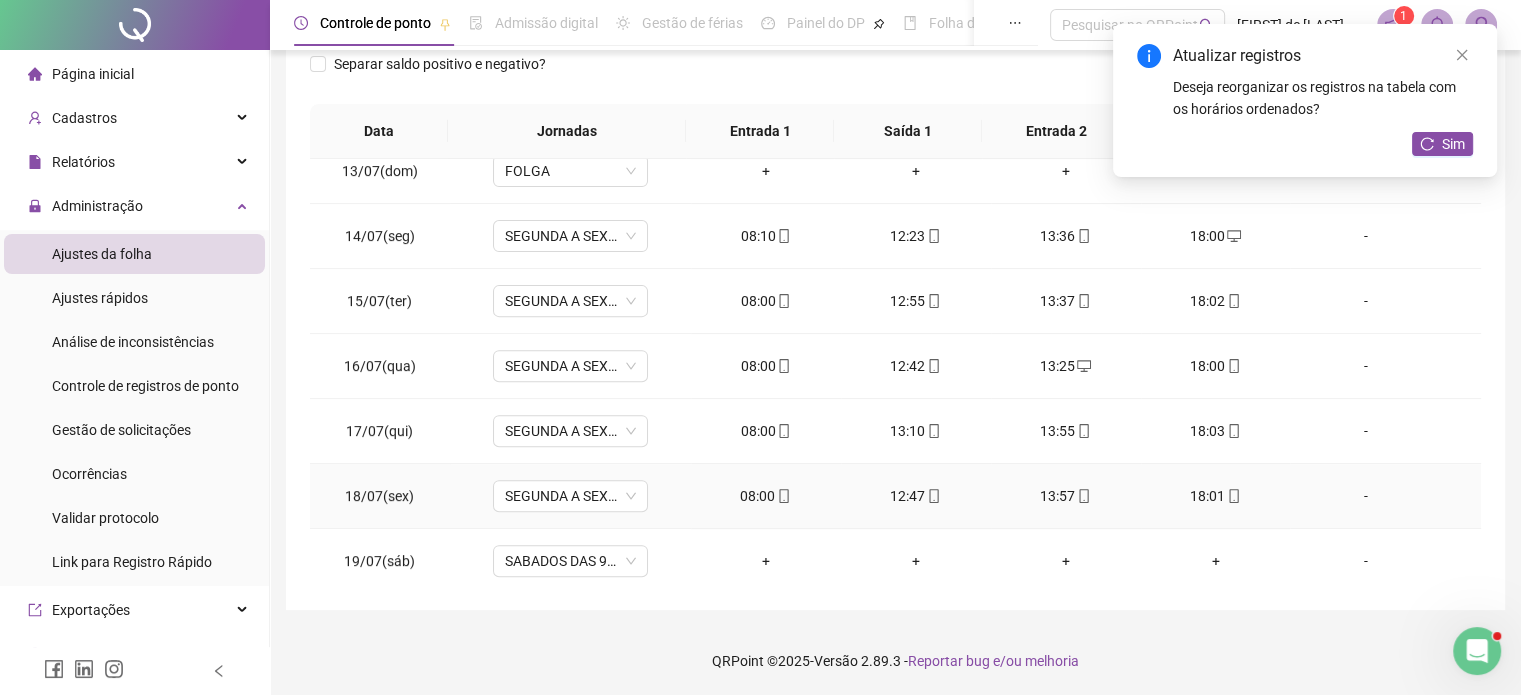 scroll, scrollTop: 1000, scrollLeft: 0, axis: vertical 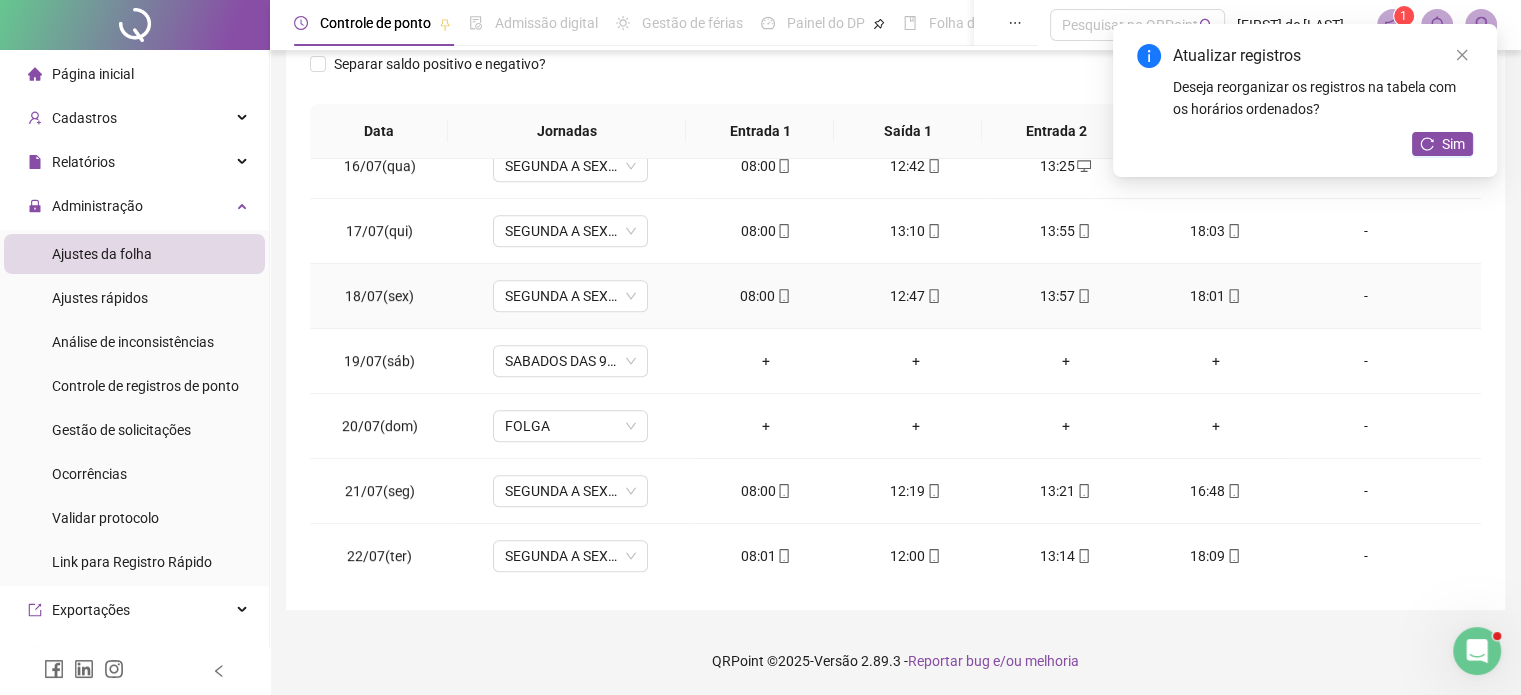 click on "13:57" at bounding box center [1066, 296] 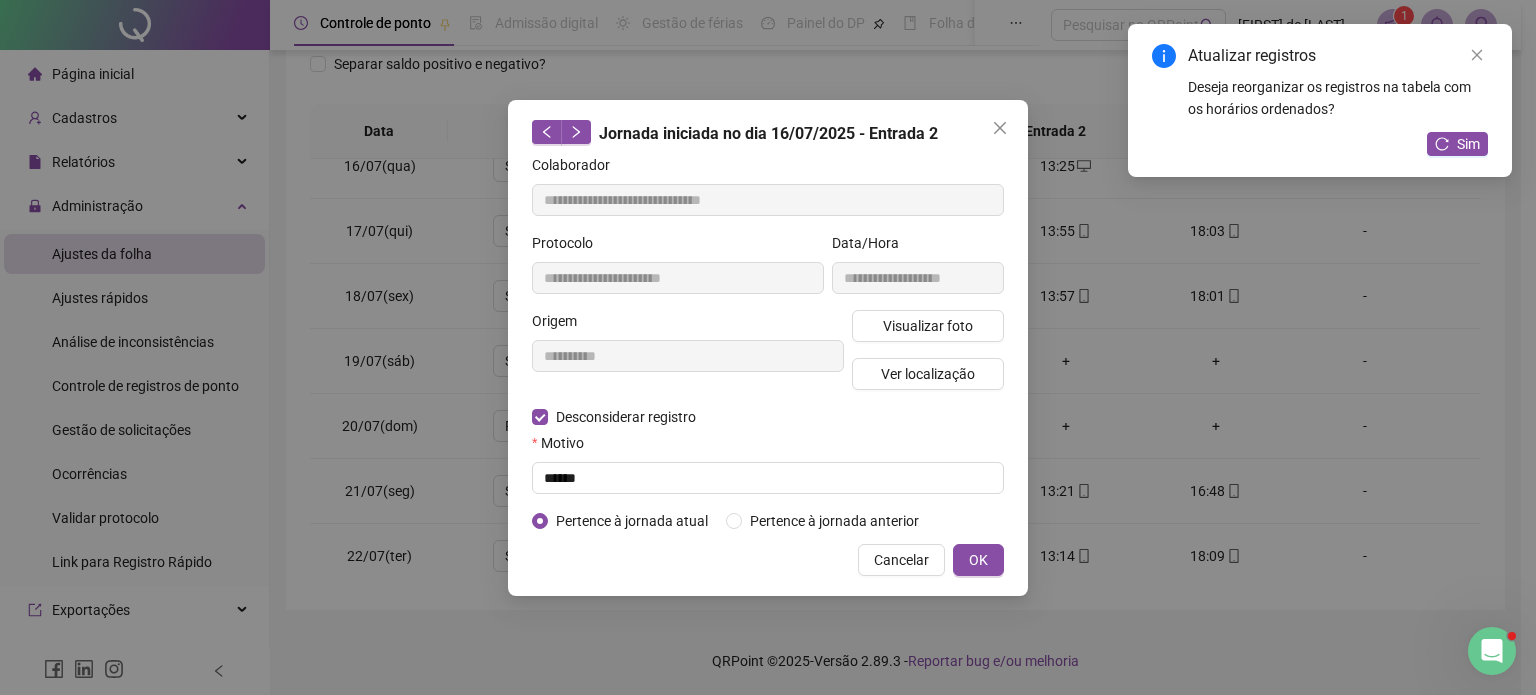 type on "**********" 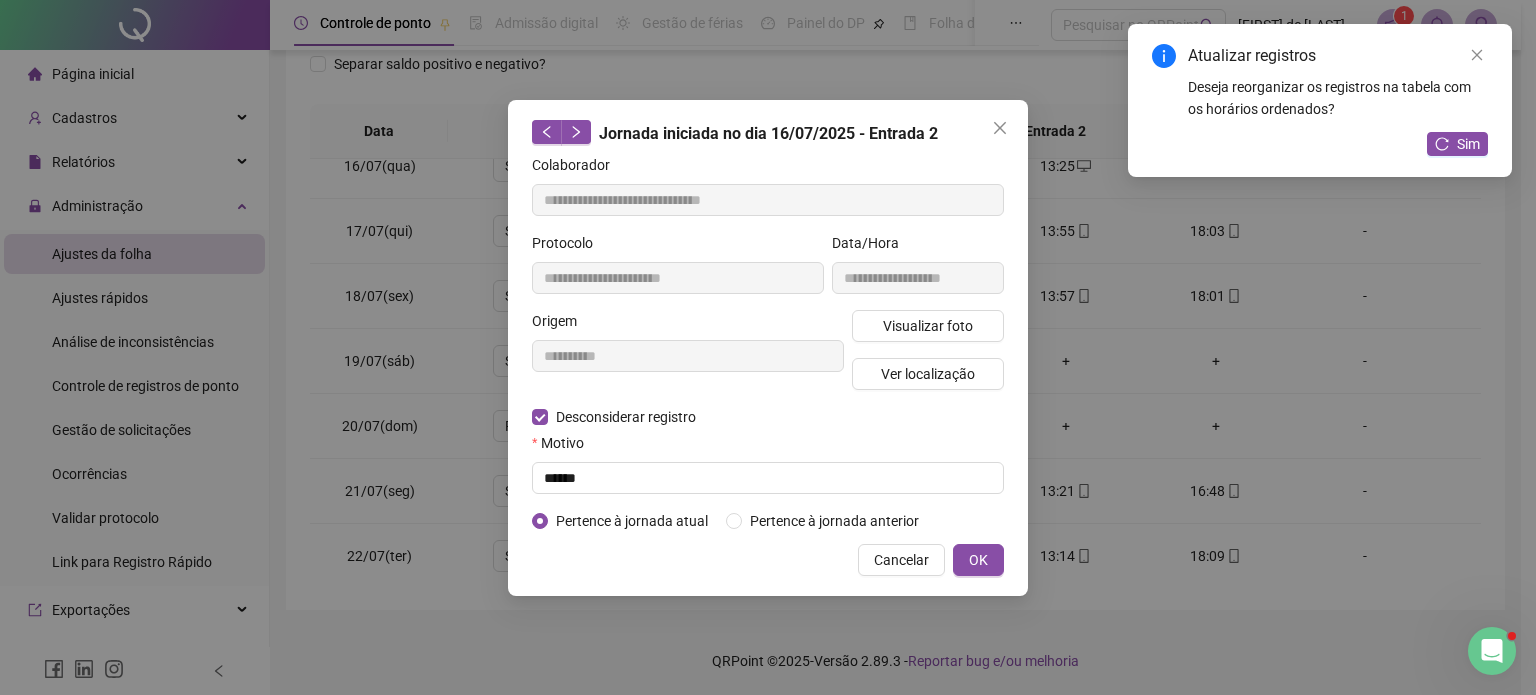 type on "**********" 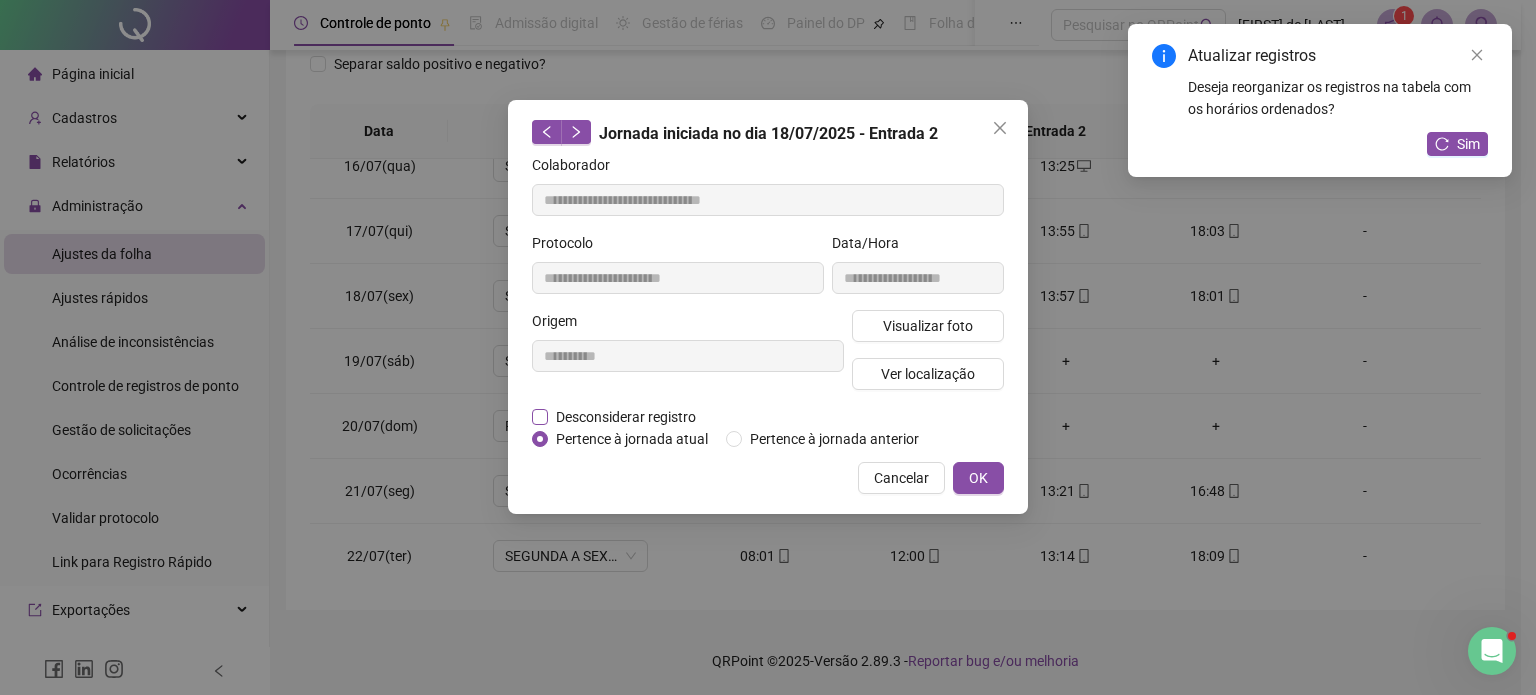 click on "Desconsiderar registro" at bounding box center [626, 417] 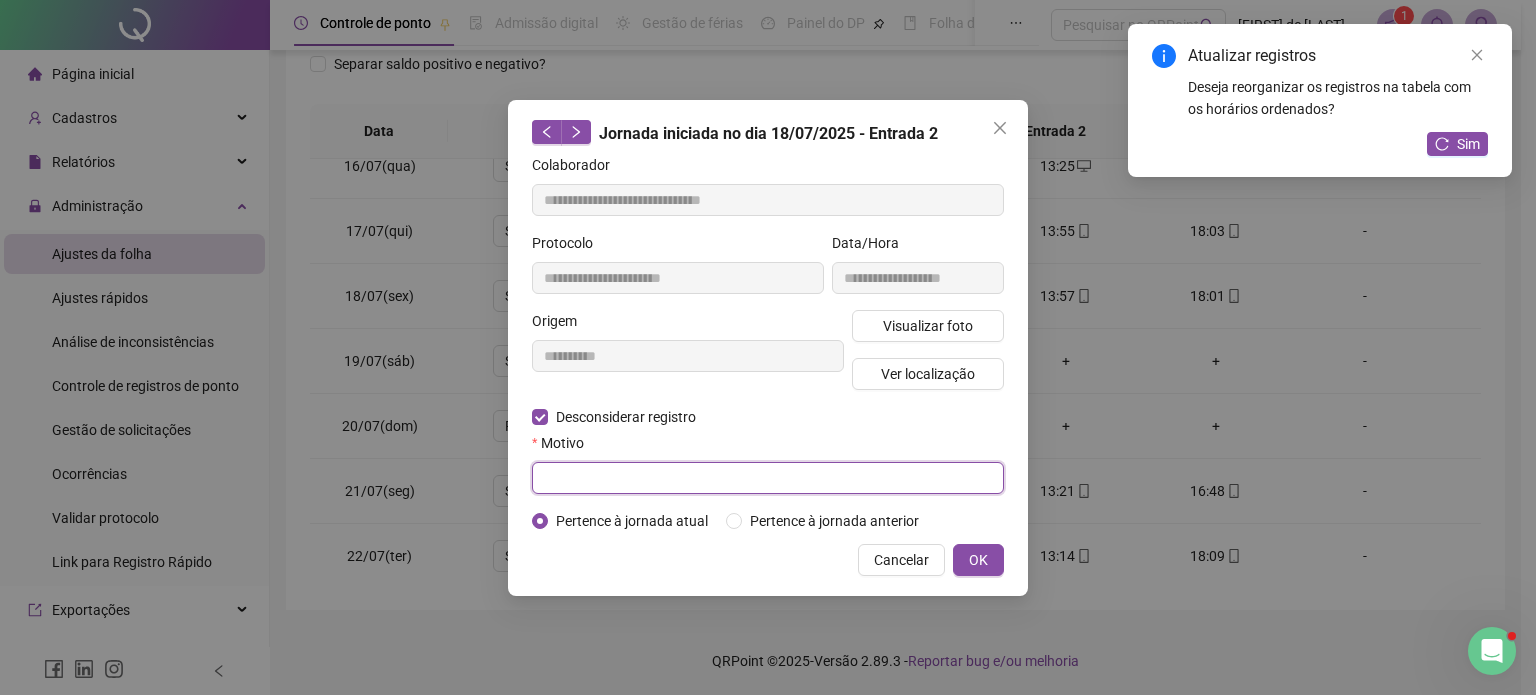 click at bounding box center (768, 478) 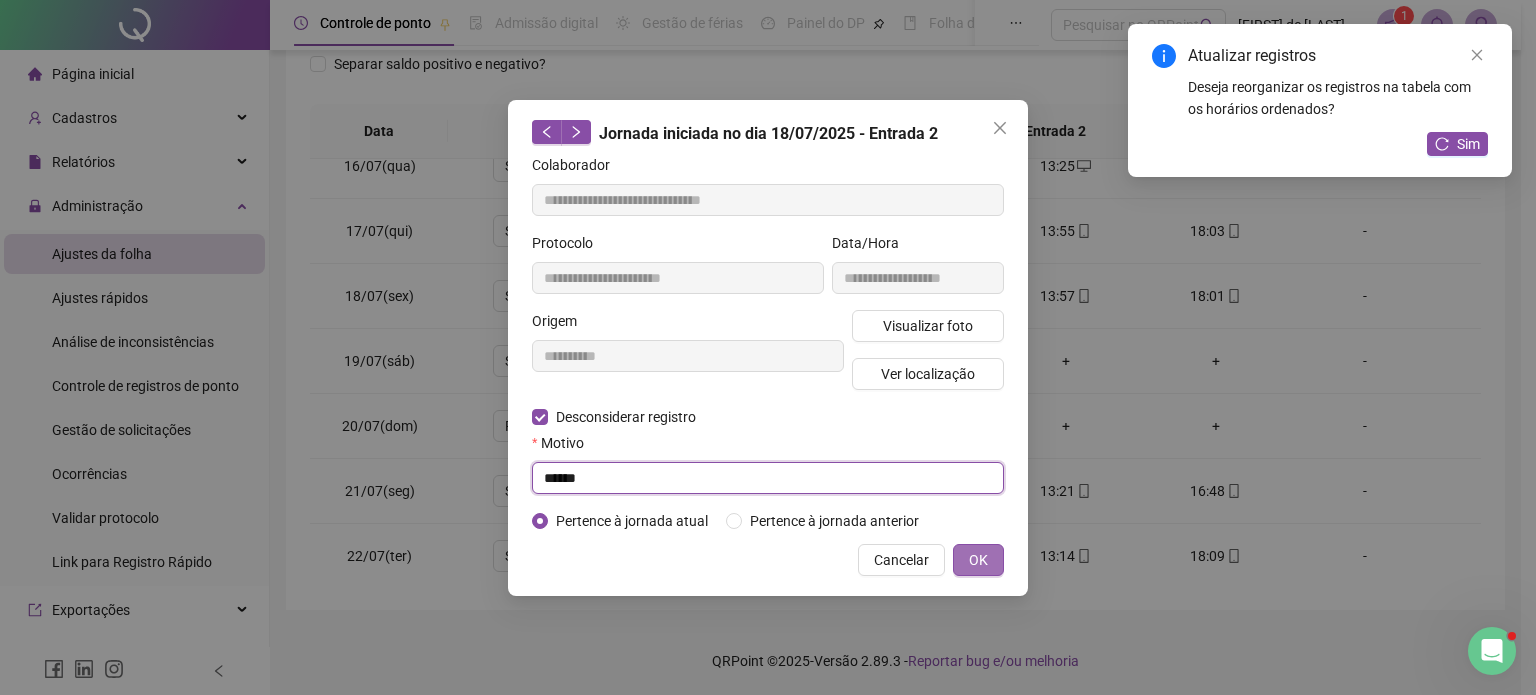 type on "******" 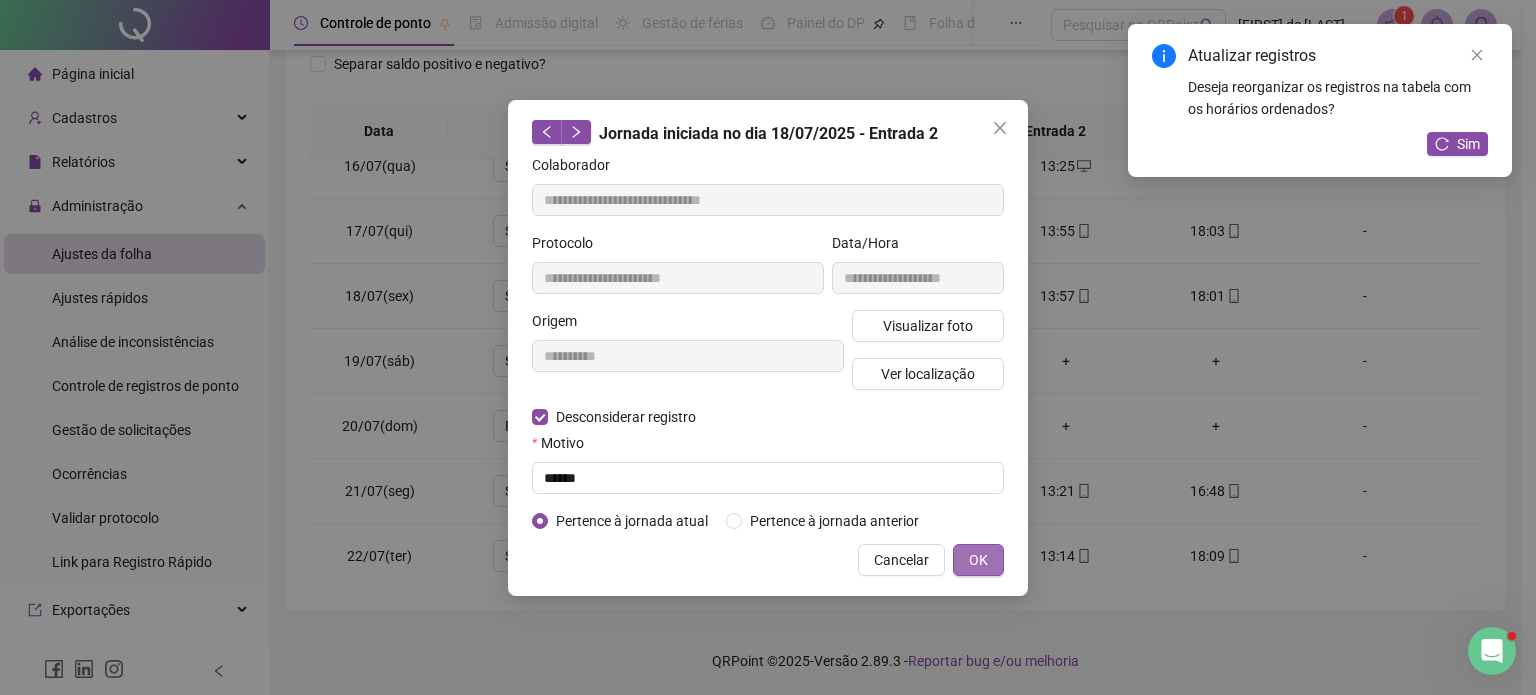 click on "OK" at bounding box center (978, 560) 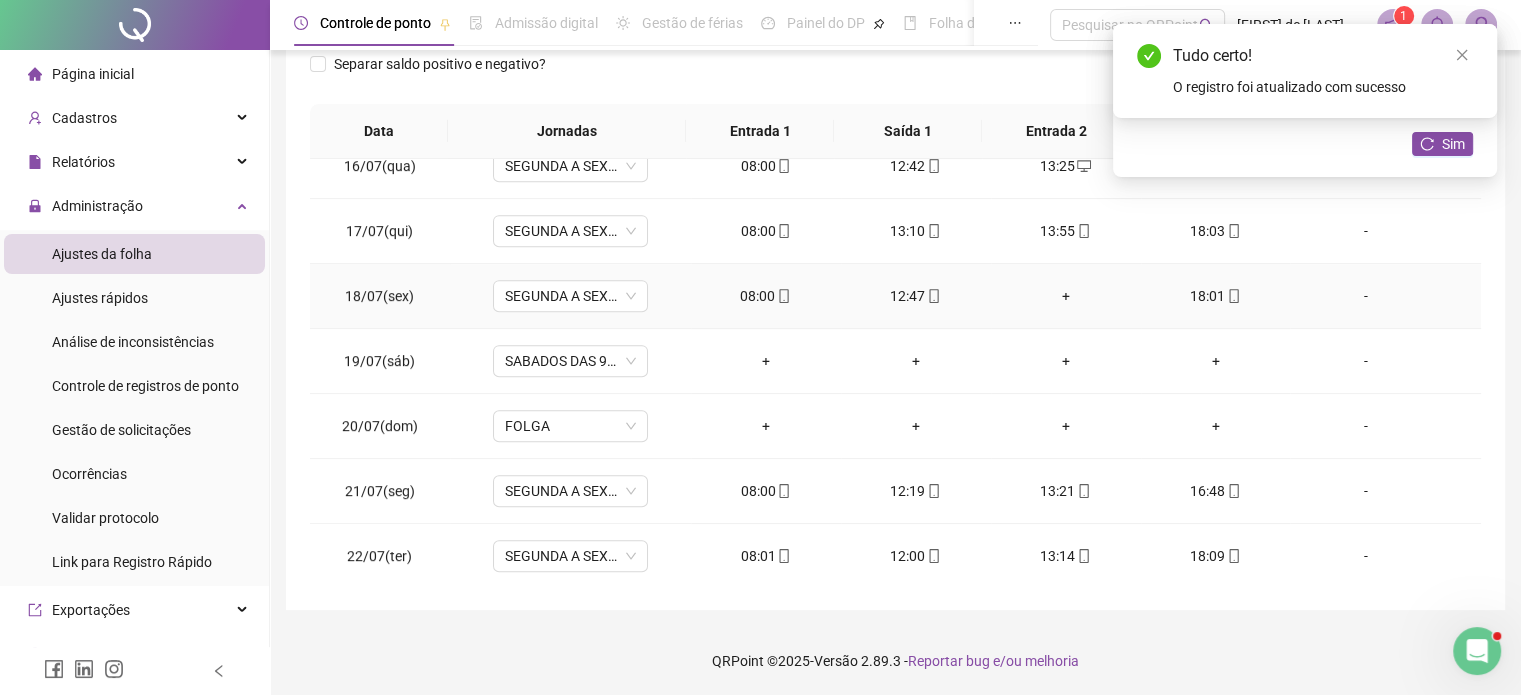 click on "+" at bounding box center (1066, 296) 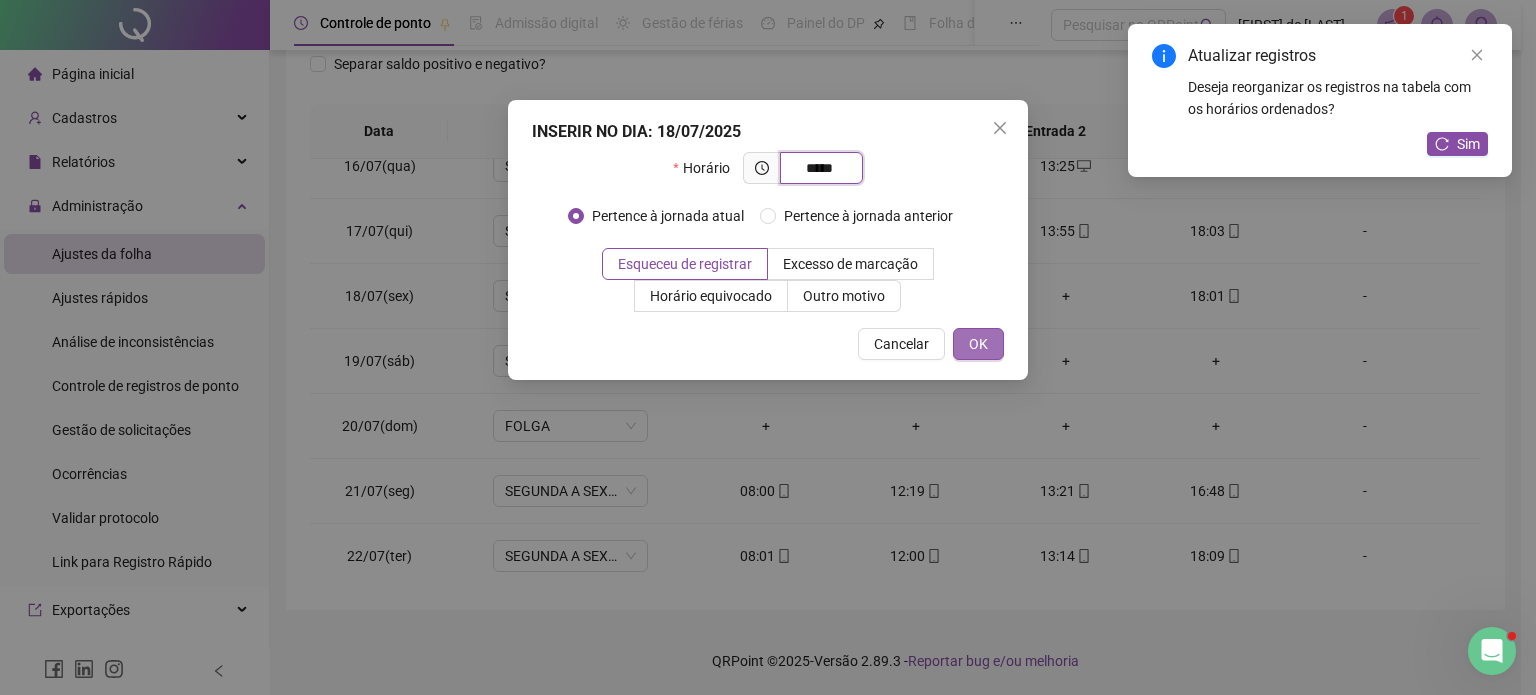 type on "*****" 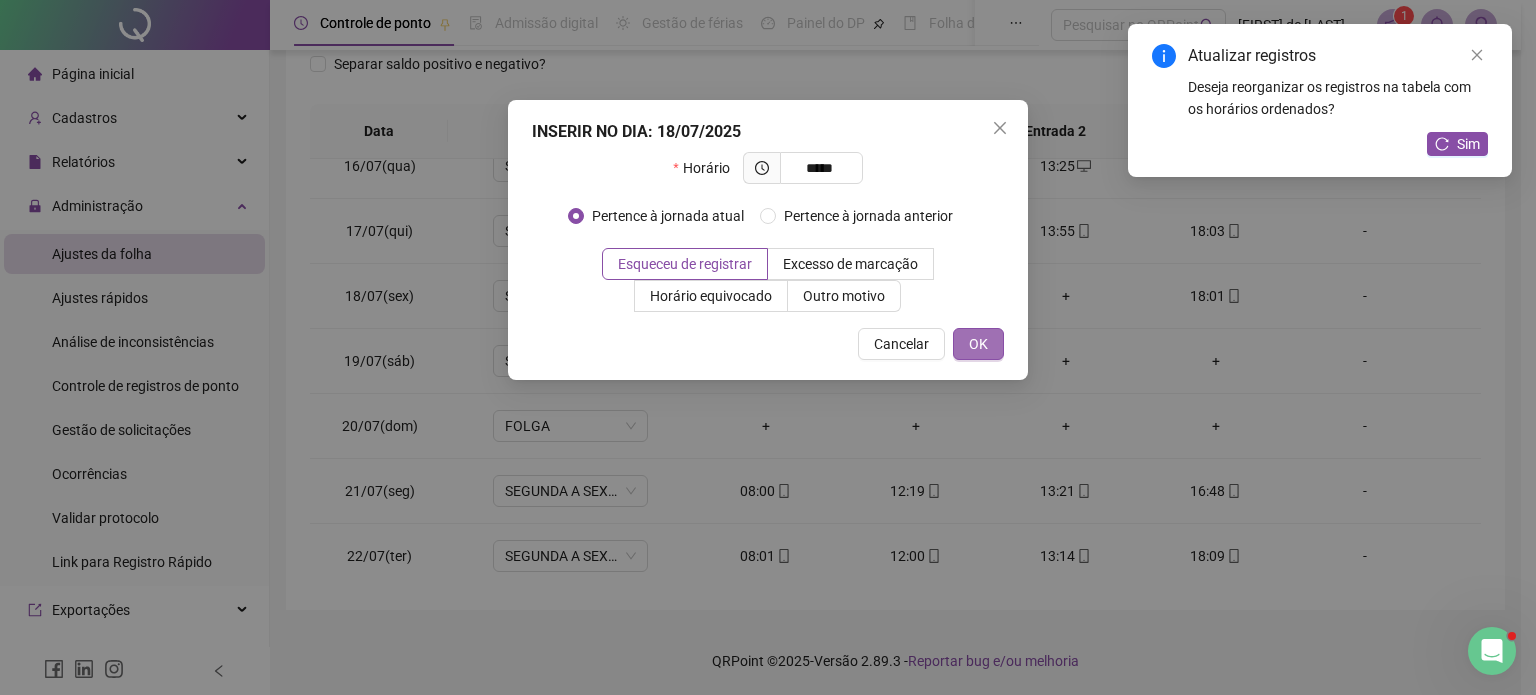click on "OK" at bounding box center [978, 344] 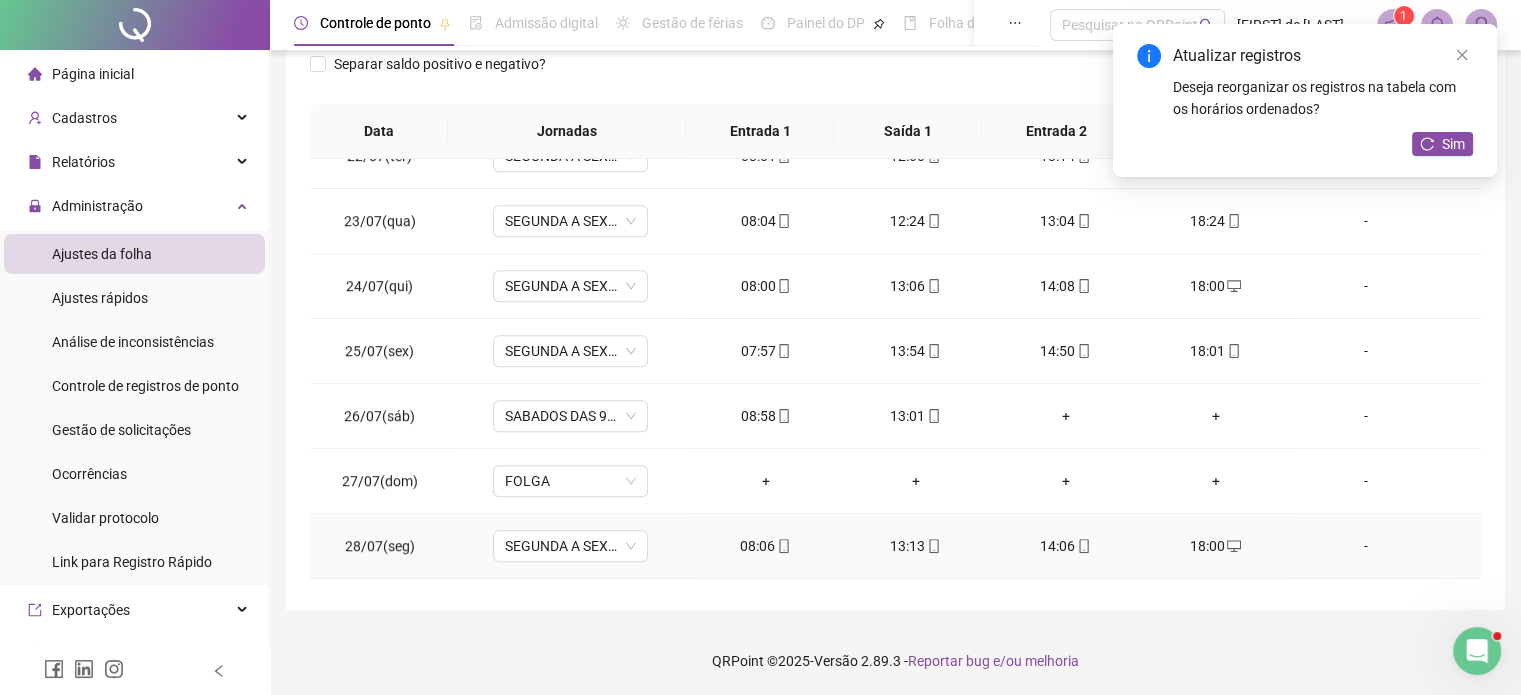 scroll, scrollTop: 1581, scrollLeft: 0, axis: vertical 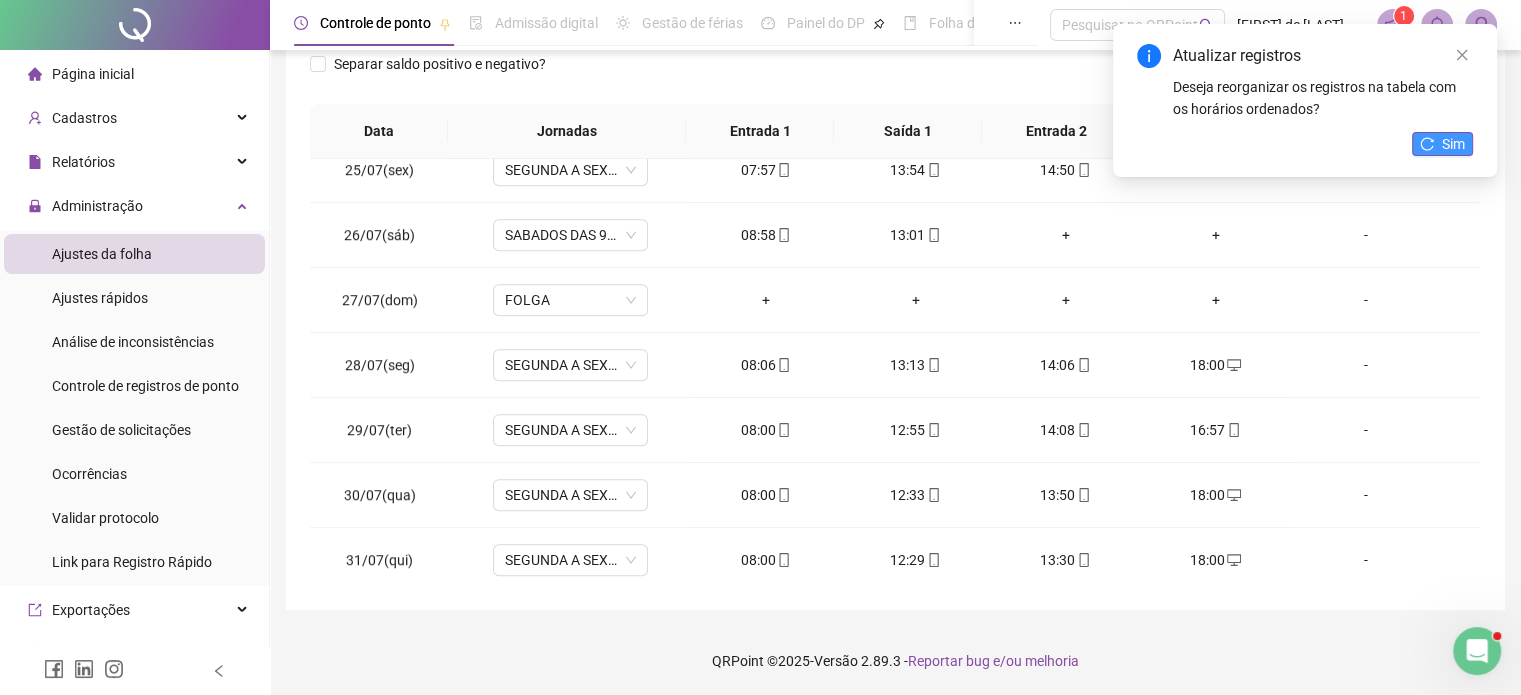 click on "Sim" at bounding box center [1453, 144] 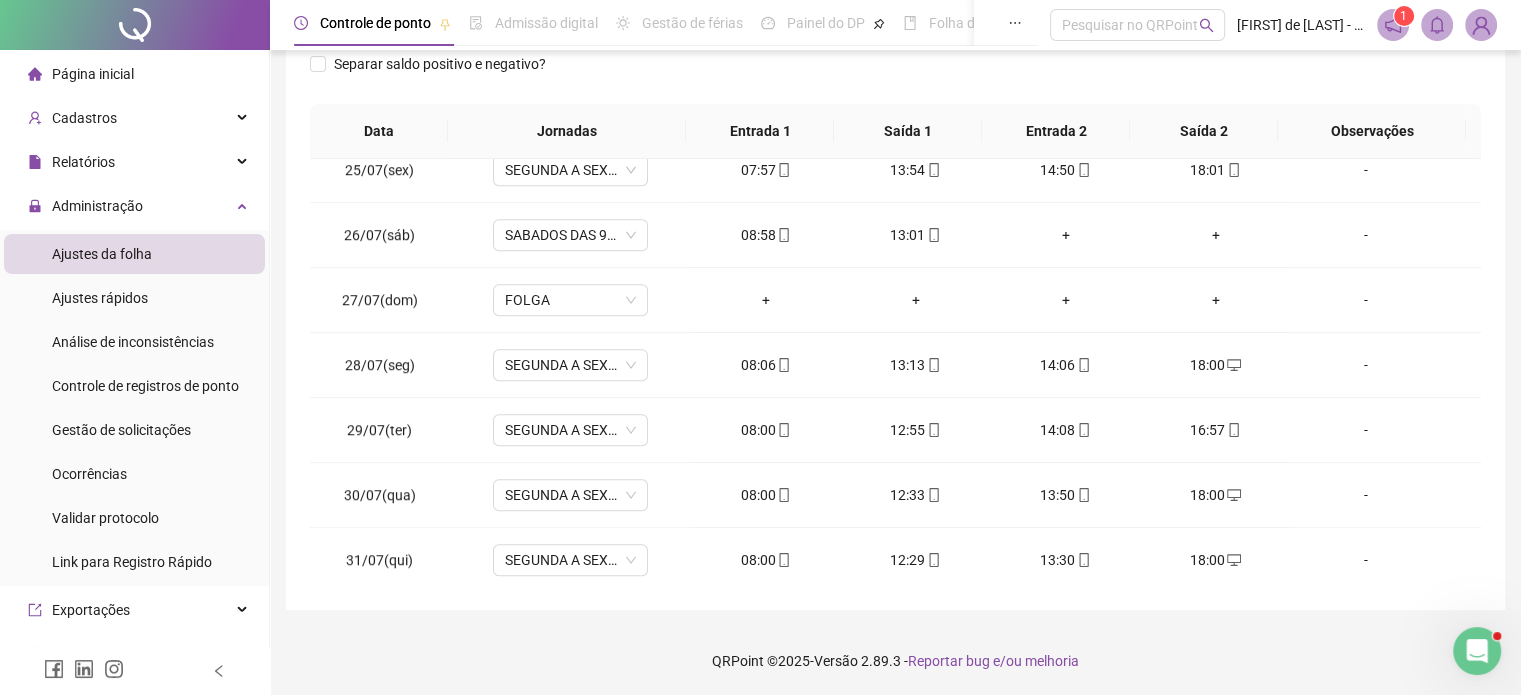 scroll, scrollTop: 0, scrollLeft: 0, axis: both 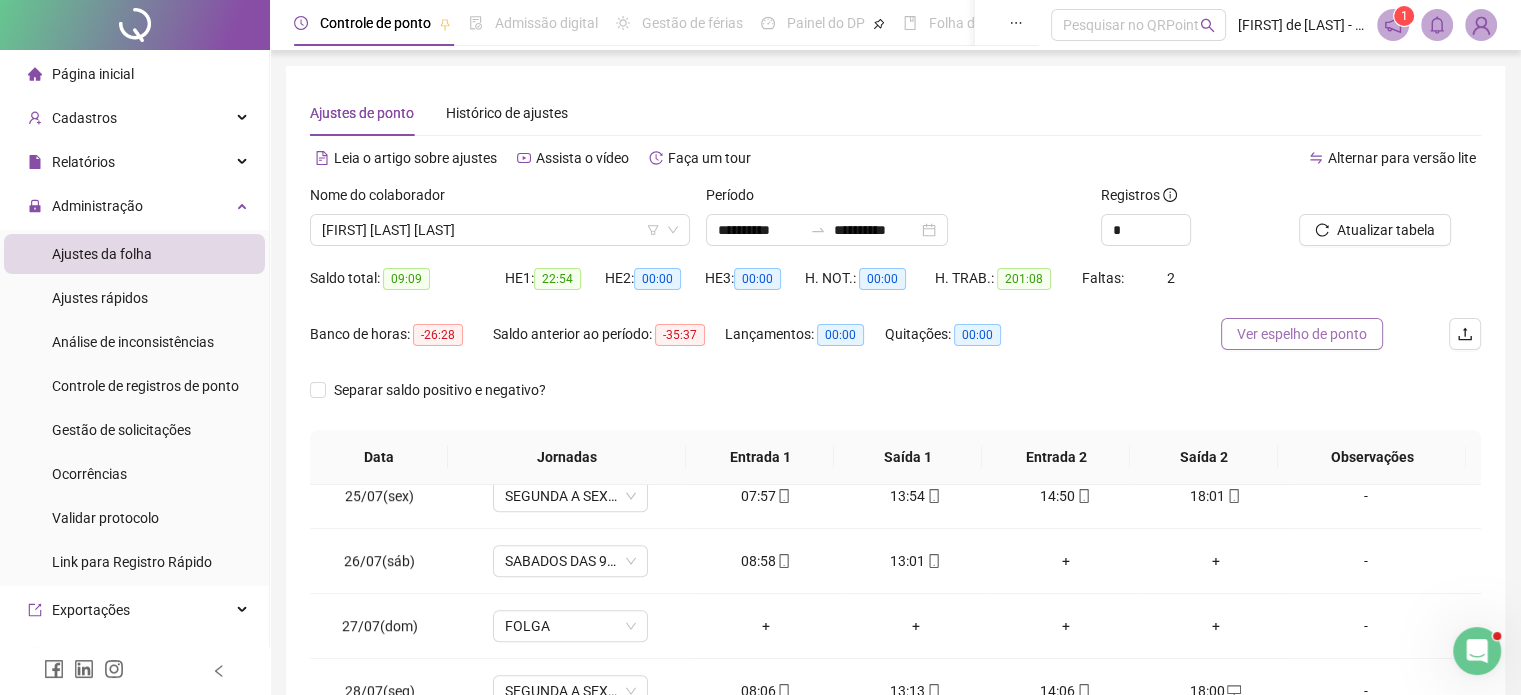 click on "Ver espelho de ponto" at bounding box center [1302, 334] 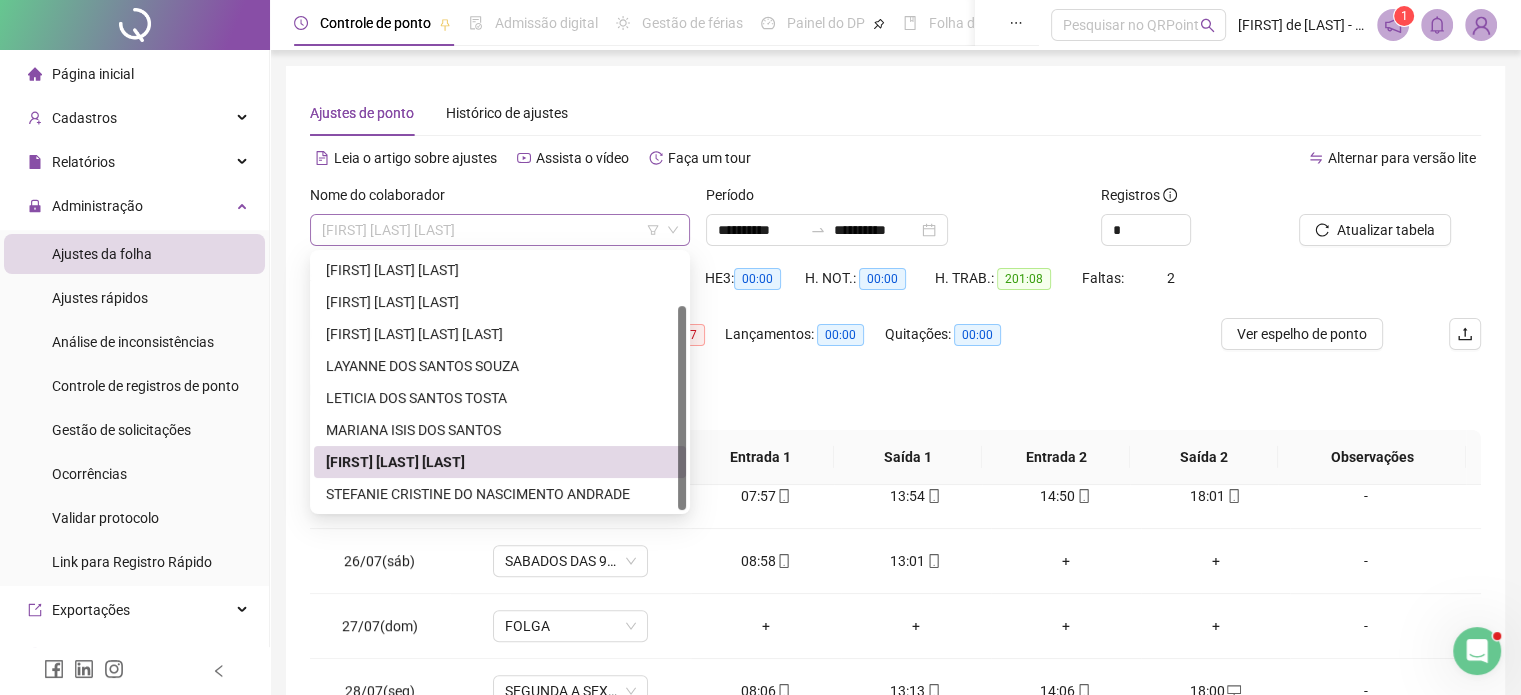 click on "[FIRST] [LAST] [LAST]" at bounding box center (500, 230) 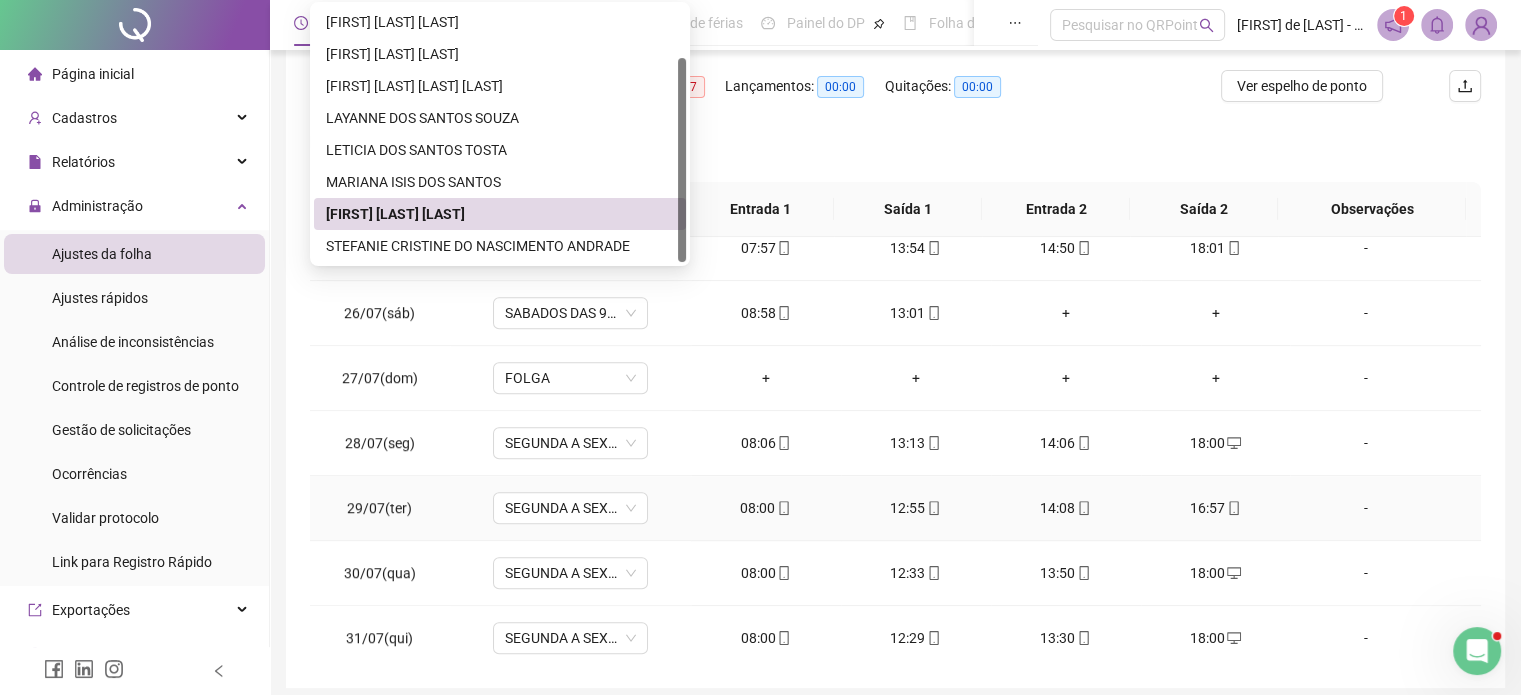 scroll, scrollTop: 300, scrollLeft: 0, axis: vertical 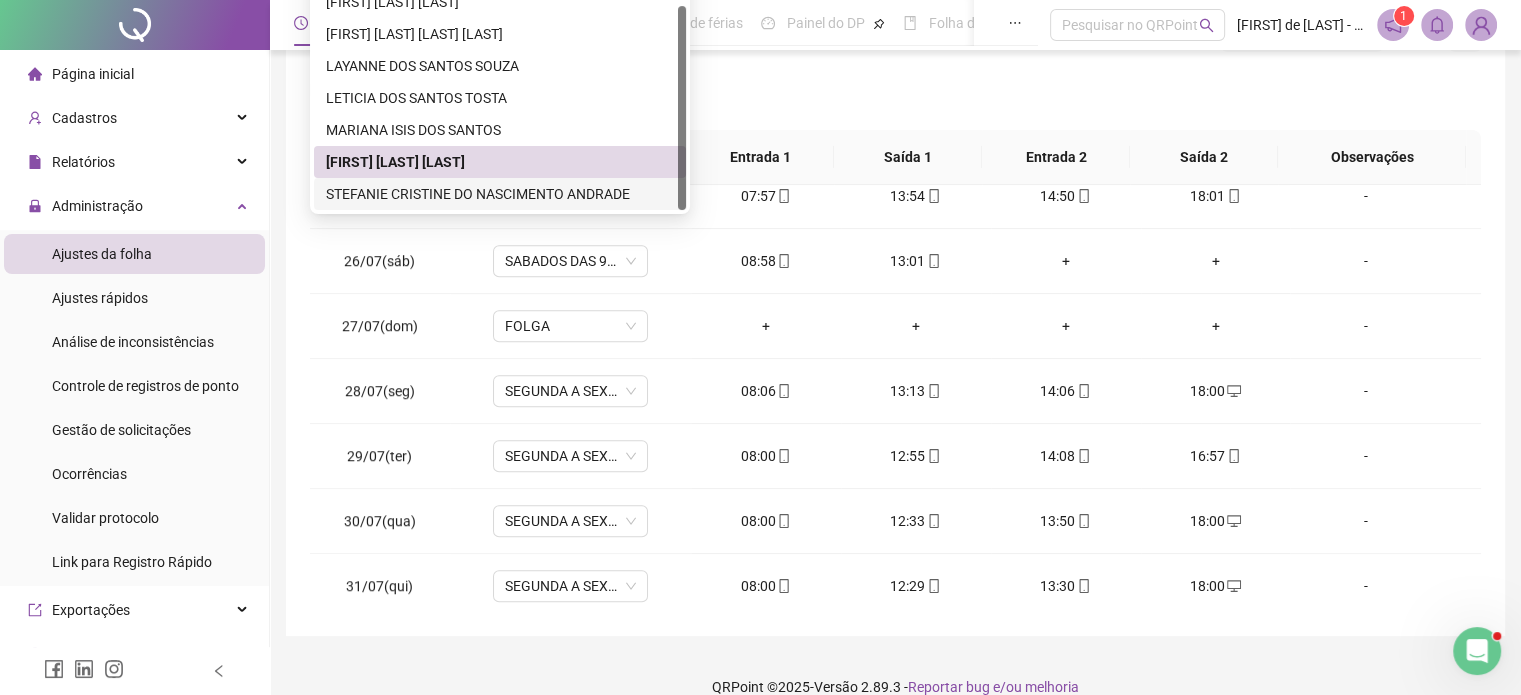 click on "STEFANIE CRISTINE DO NASCIMENTO ANDRADE" at bounding box center [500, 194] 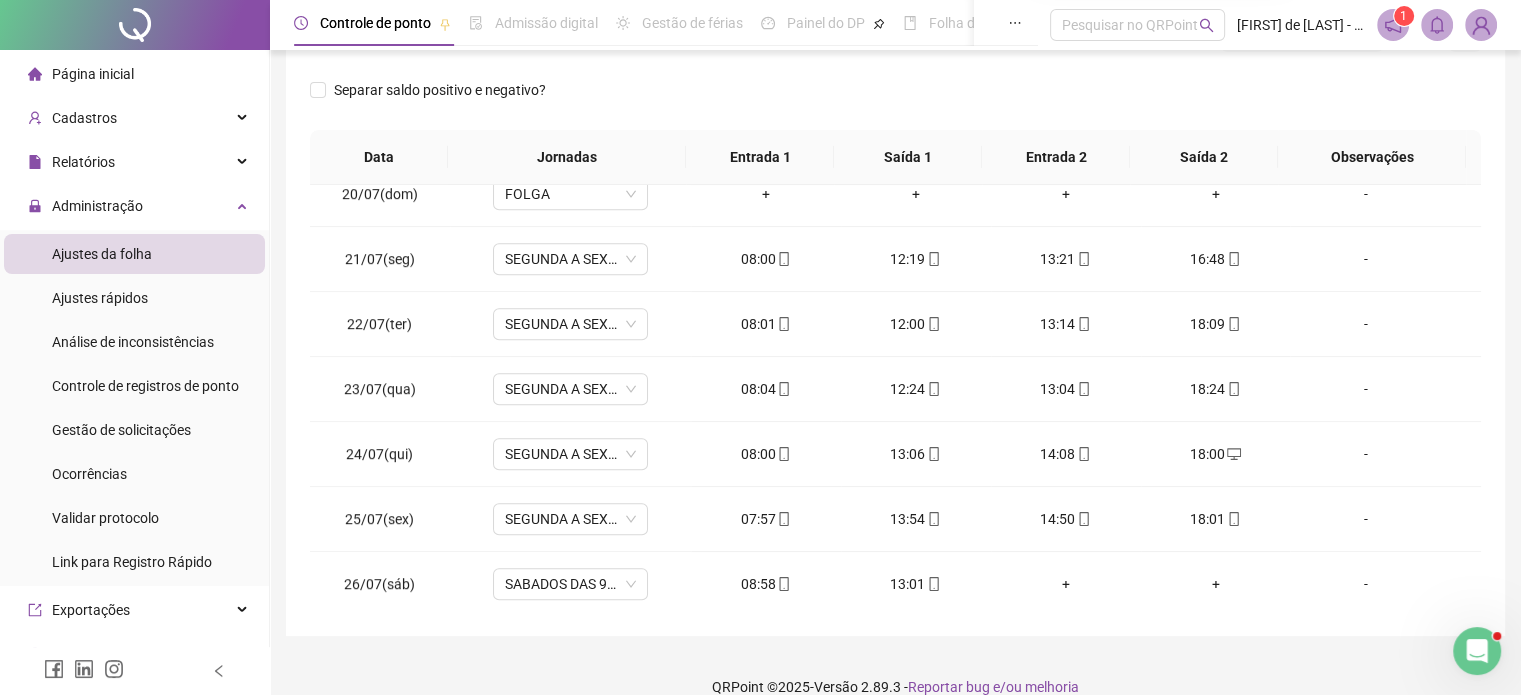 scroll, scrollTop: 1081, scrollLeft: 0, axis: vertical 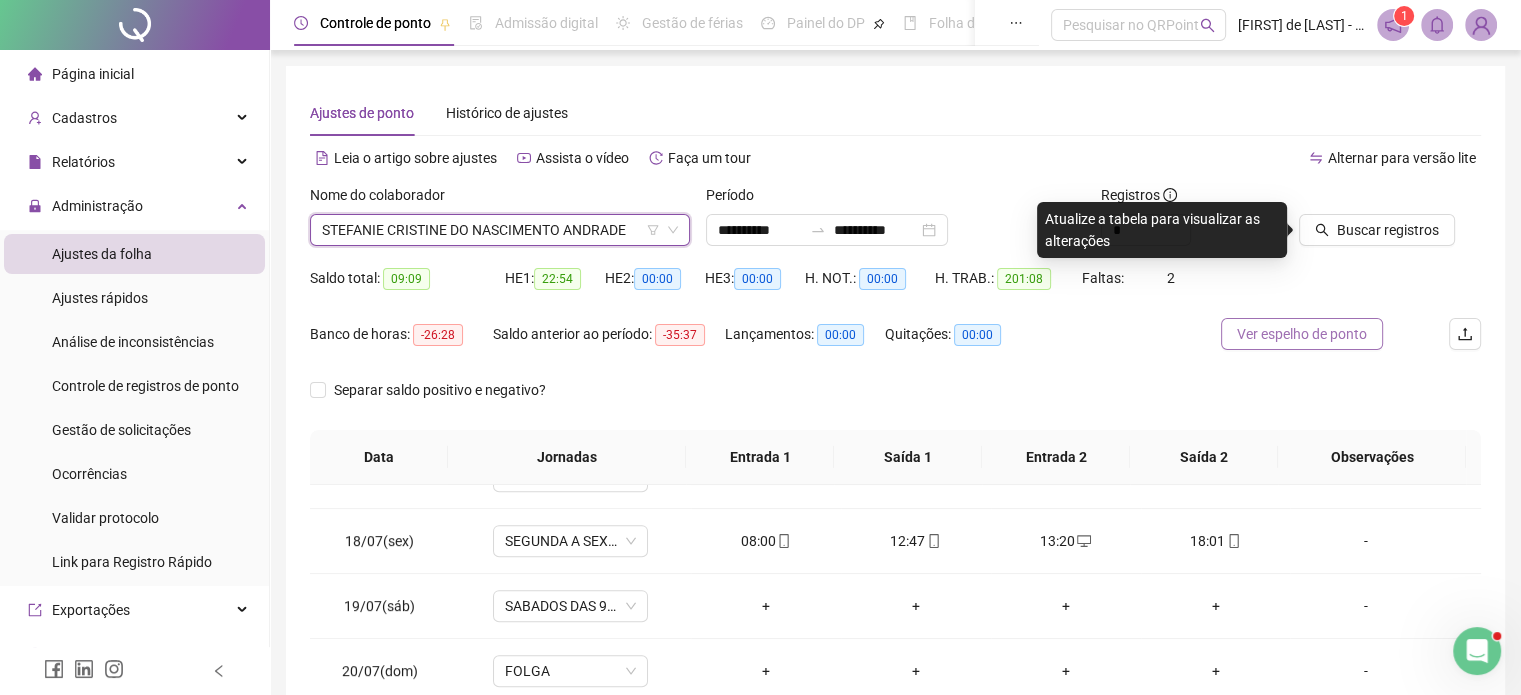click on "Ver espelho de ponto" at bounding box center [1302, 334] 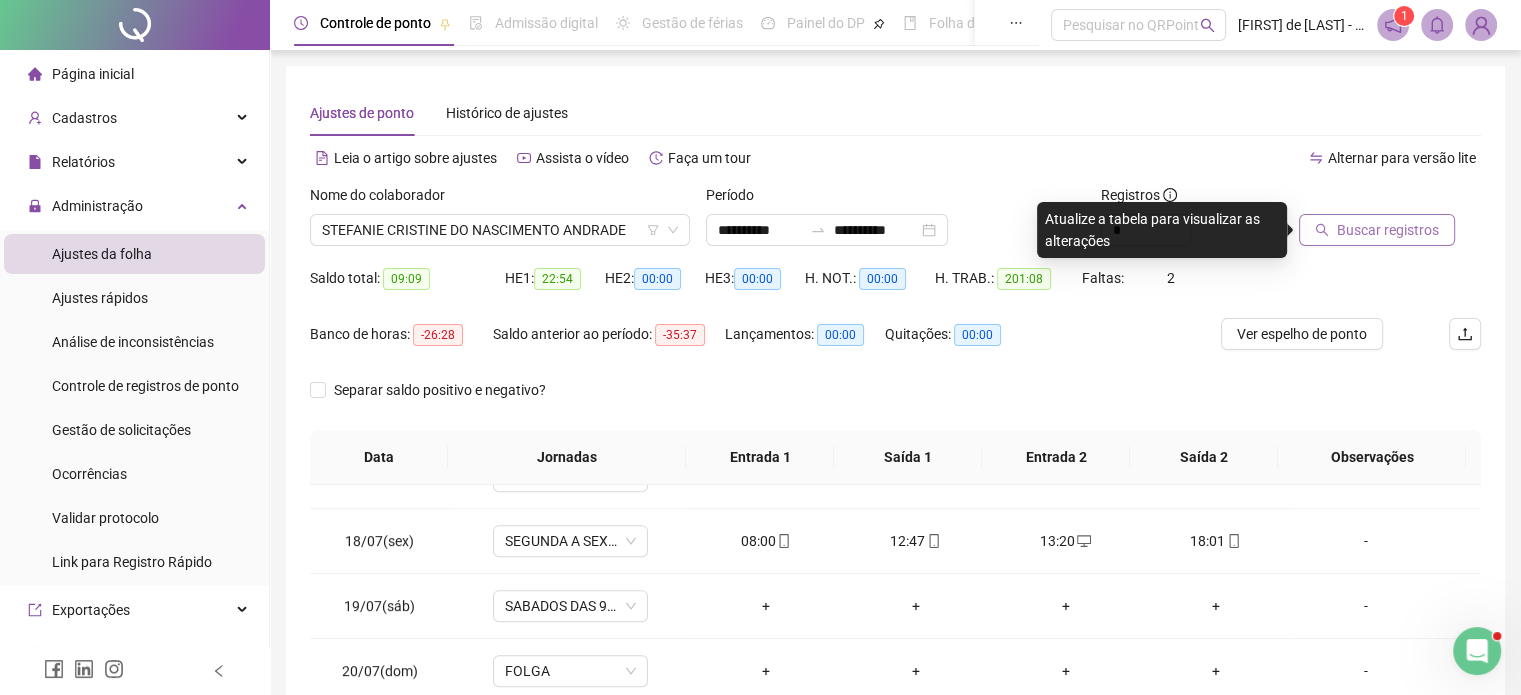 click on "Buscar registros" at bounding box center (1388, 230) 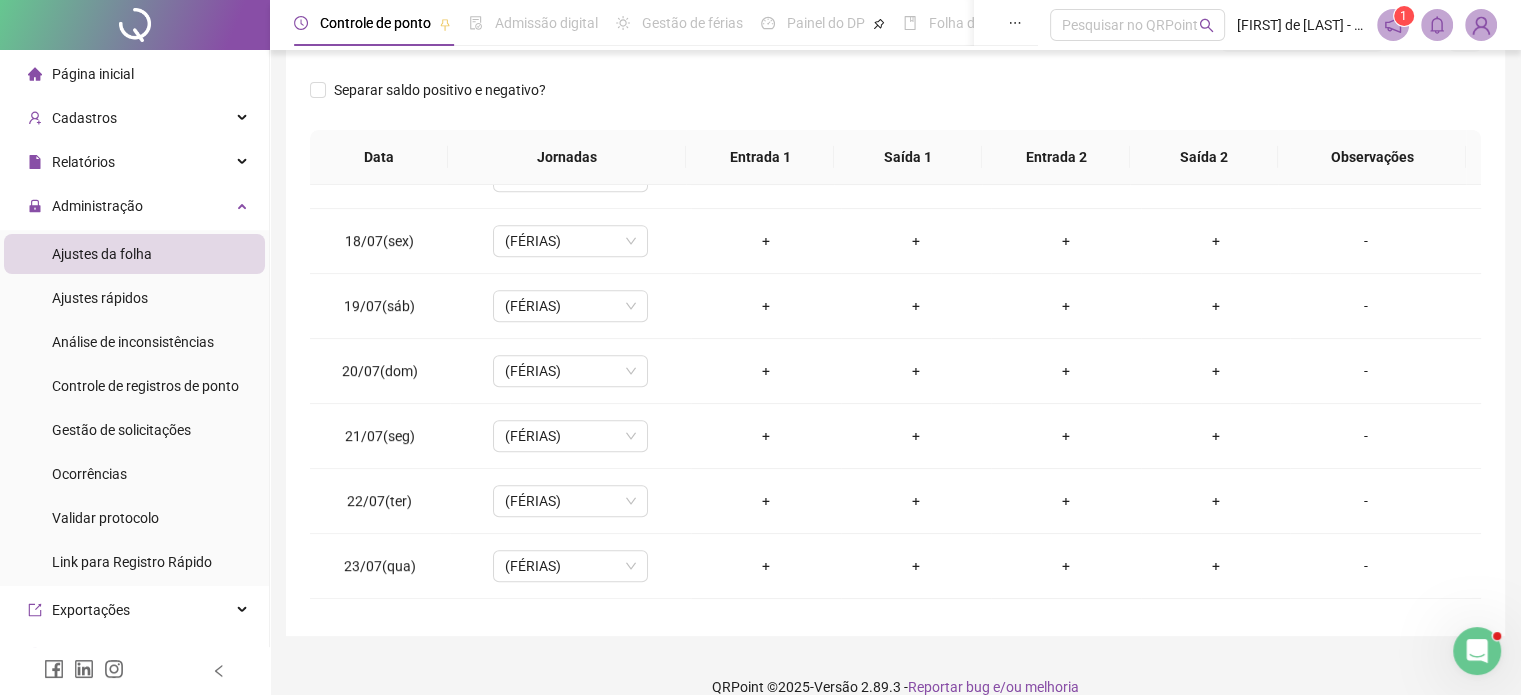 scroll, scrollTop: 326, scrollLeft: 0, axis: vertical 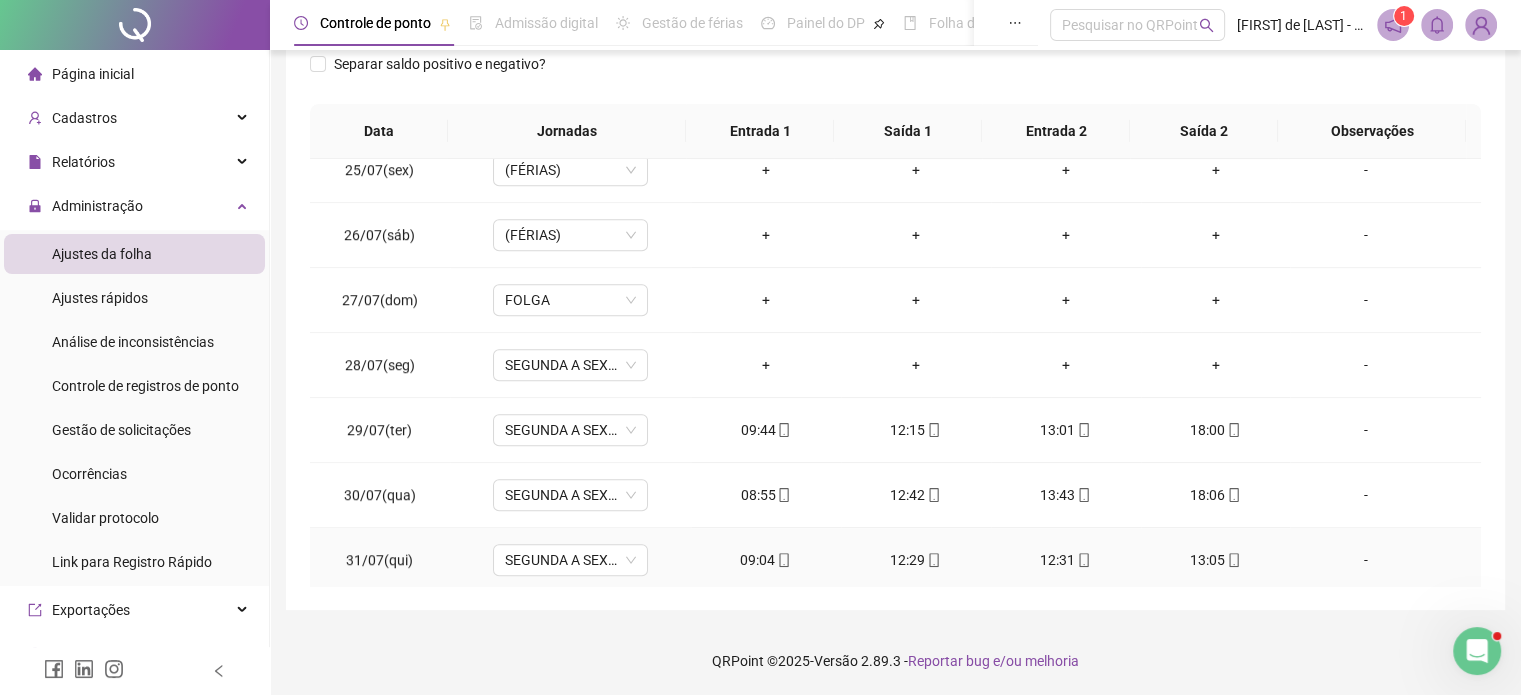 click on "12:31" at bounding box center [1066, 560] 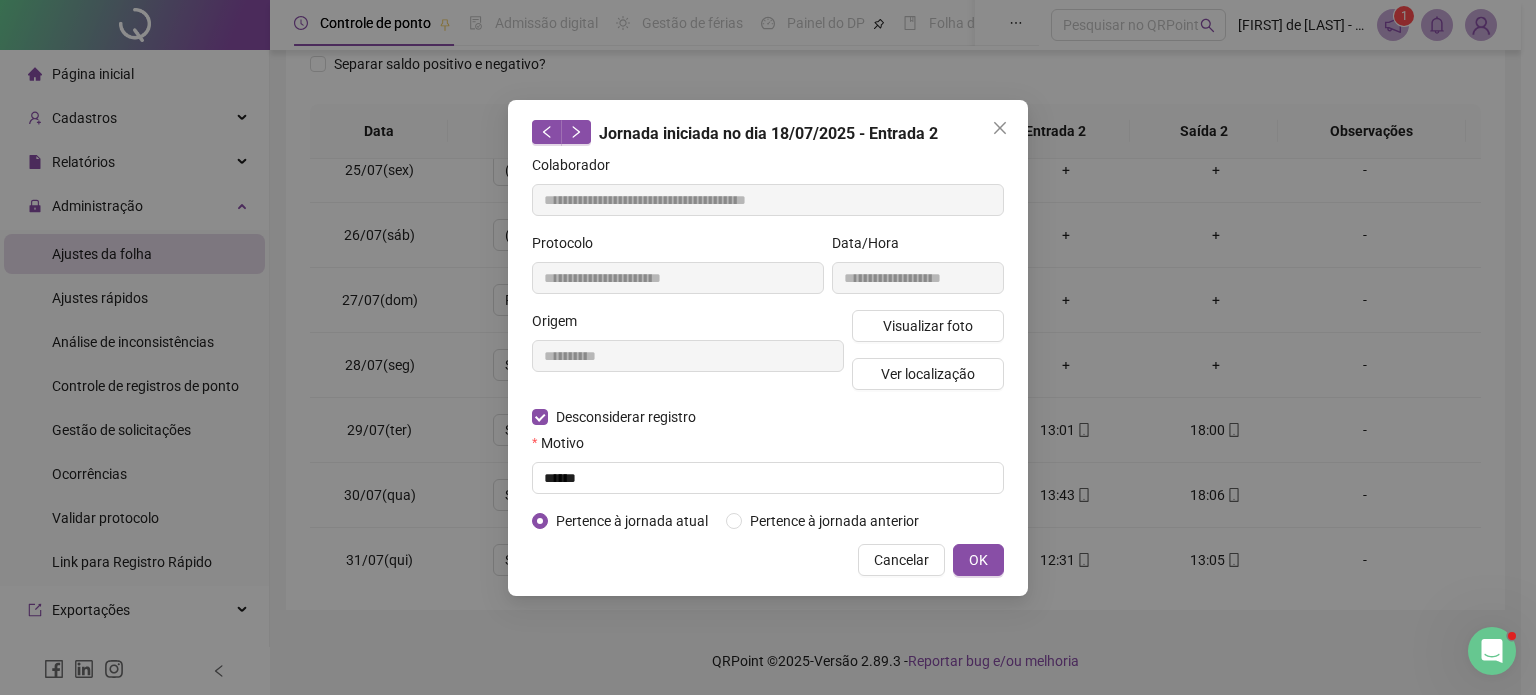 type on "**********" 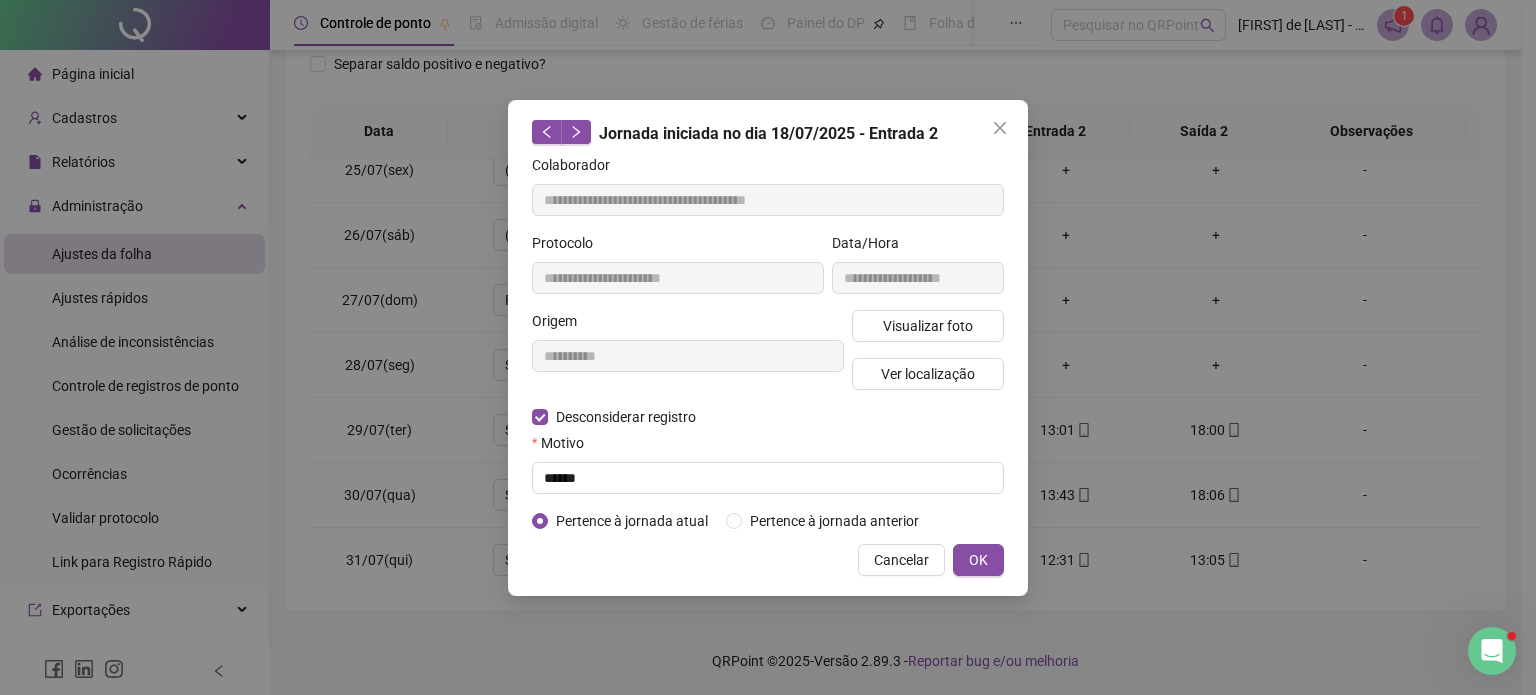 type on "**********" 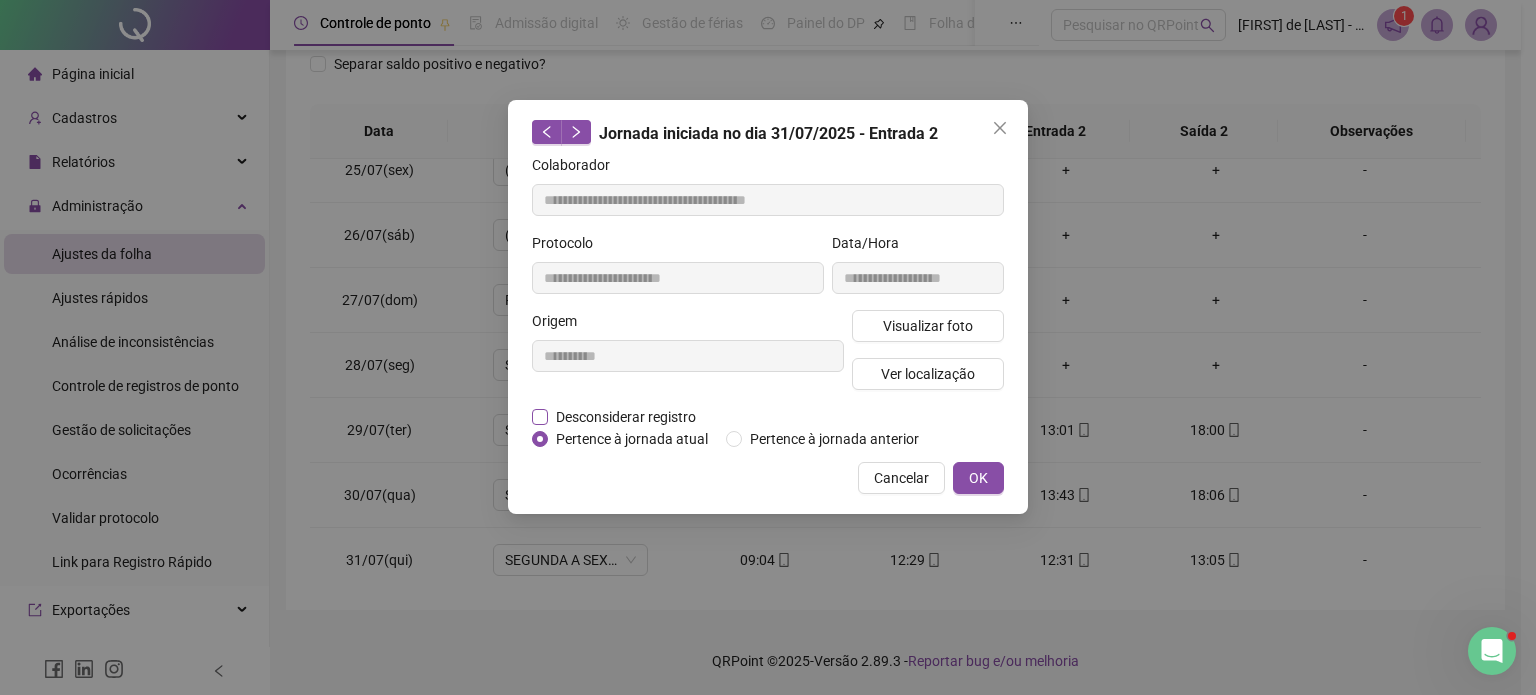click on "Desconsiderar registro" at bounding box center (626, 417) 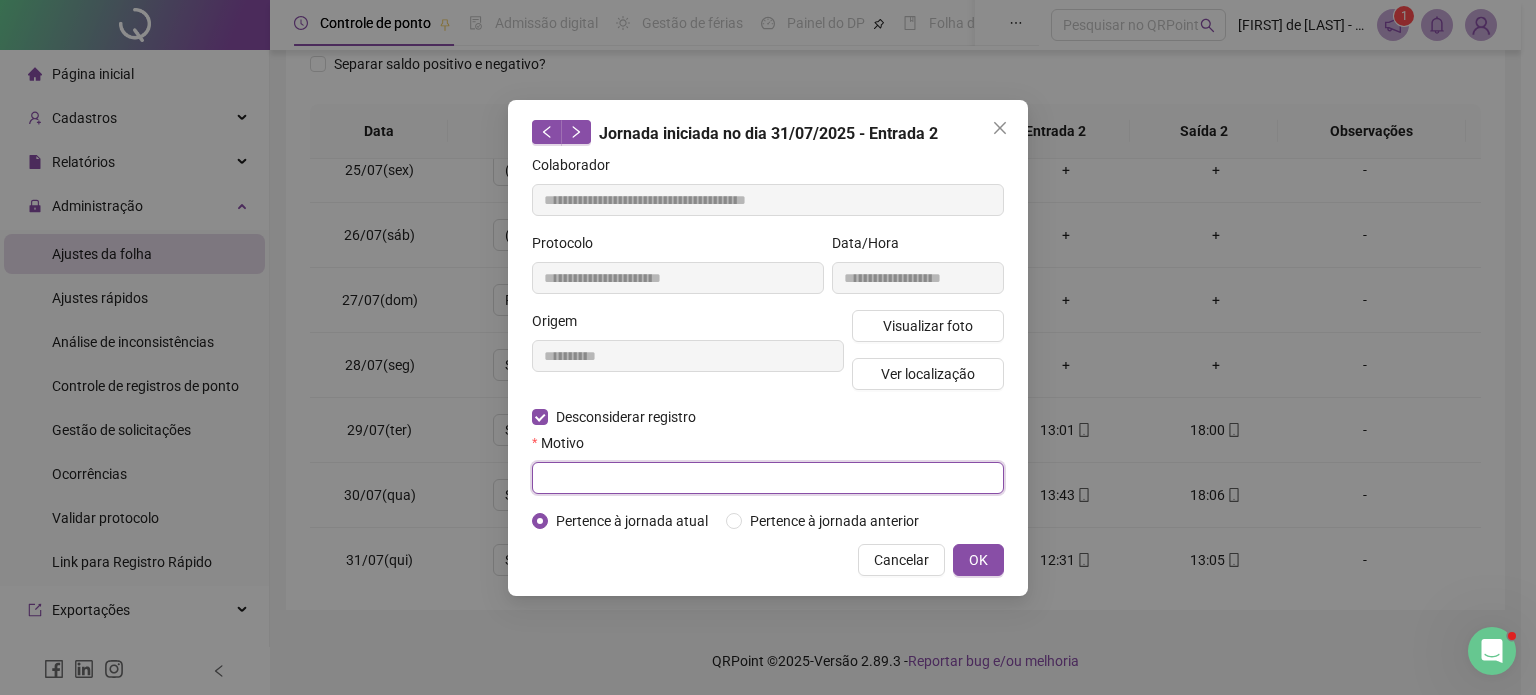 click at bounding box center [768, 478] 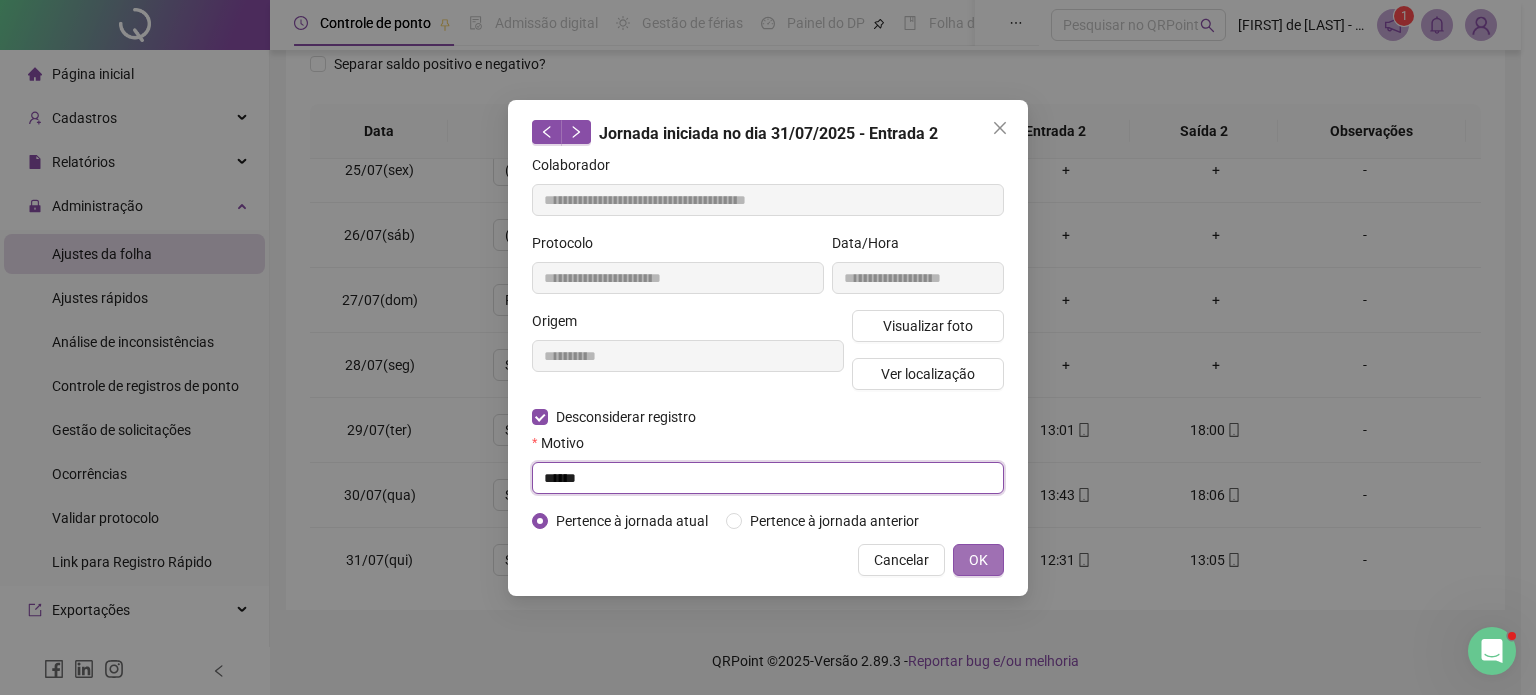 type on "******" 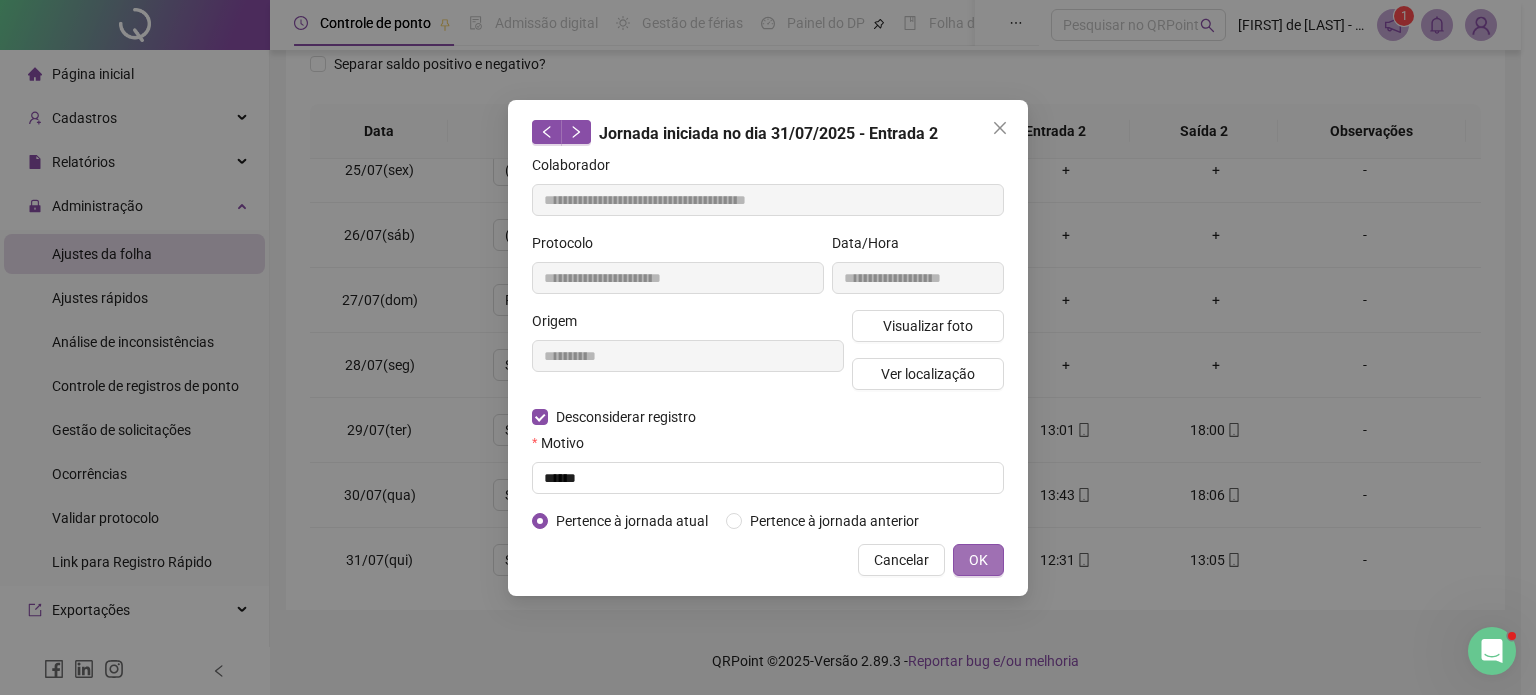 click on "OK" at bounding box center [978, 560] 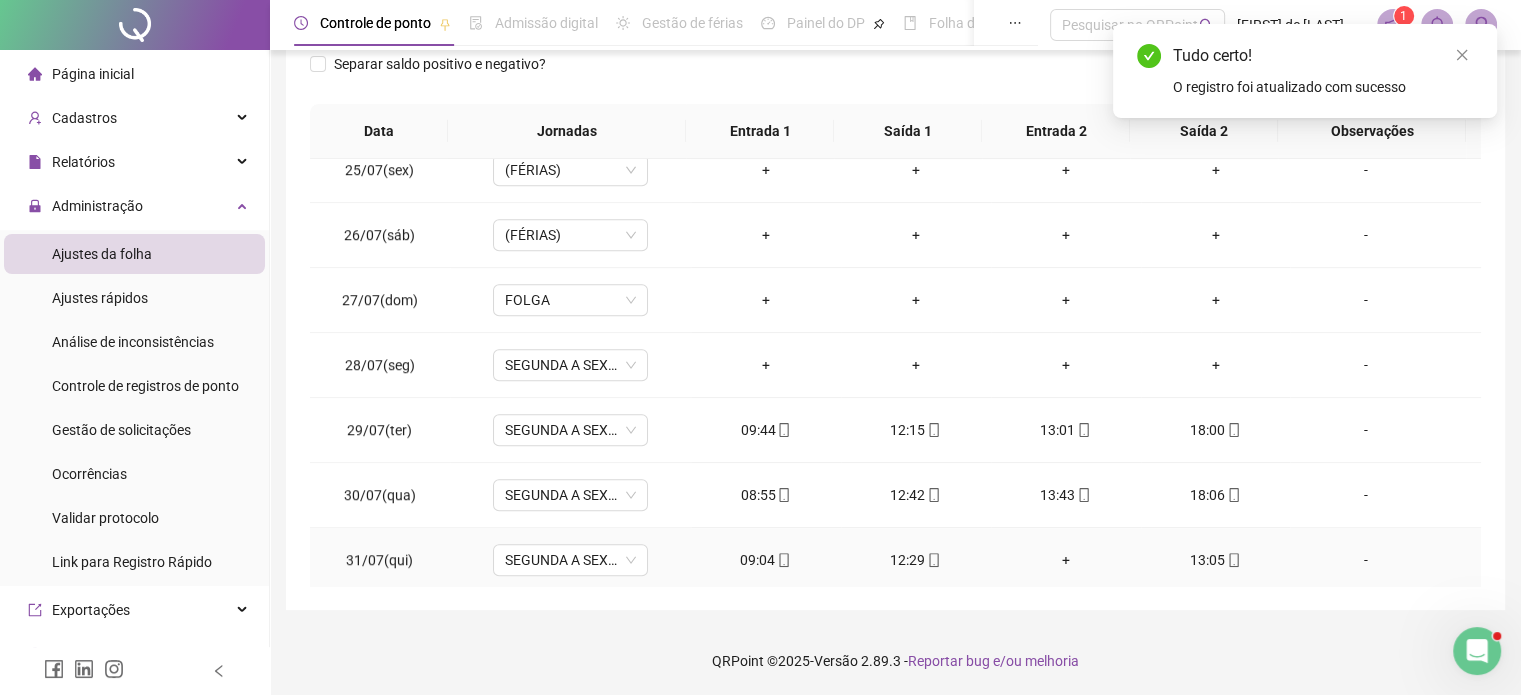 click on "+" at bounding box center [1066, 560] 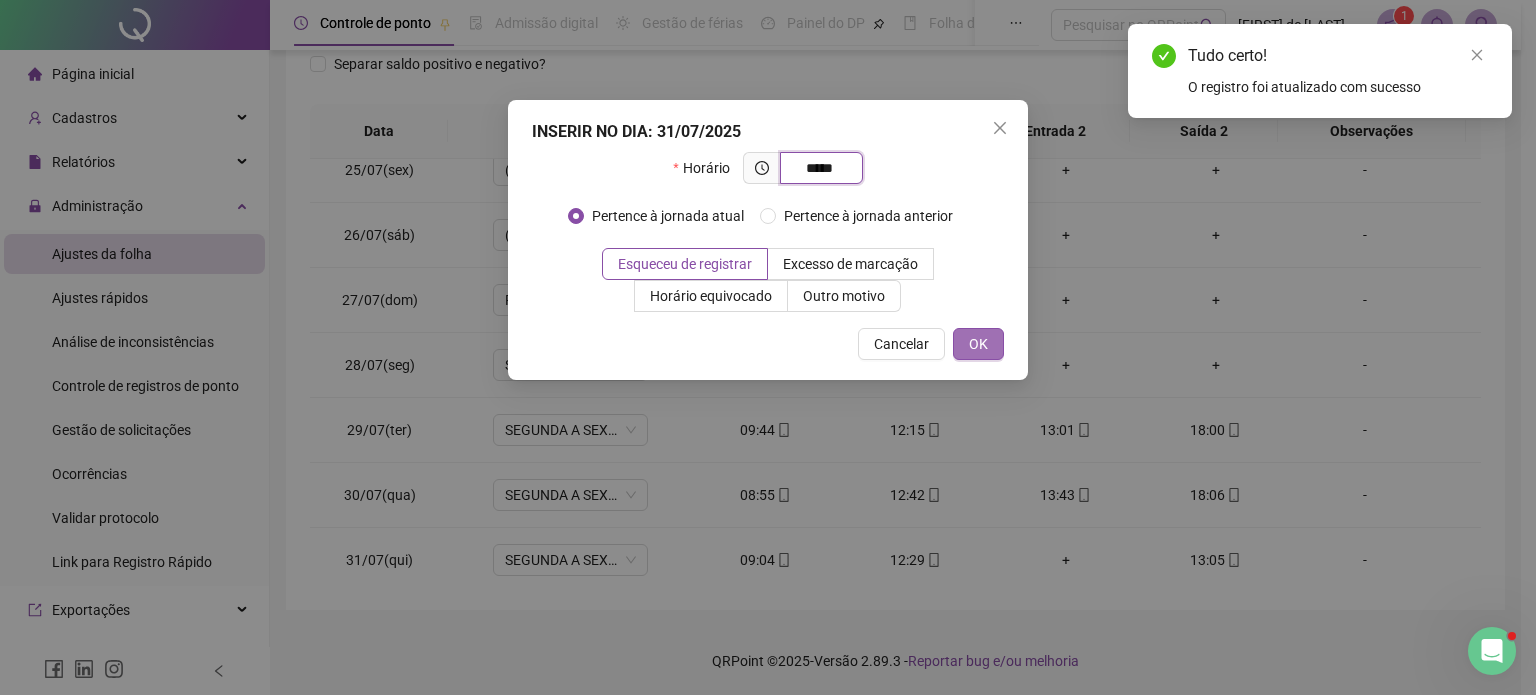type on "*****" 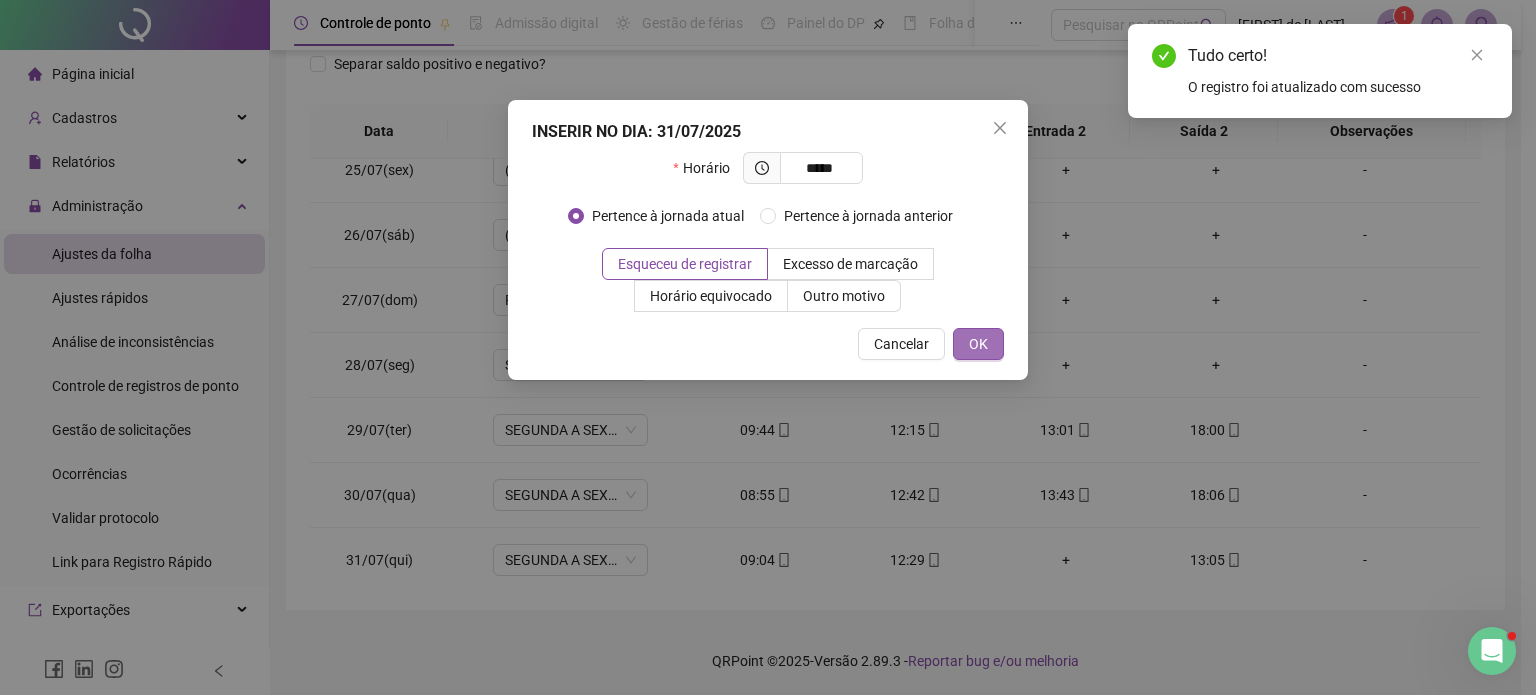 click on "OK" at bounding box center (978, 344) 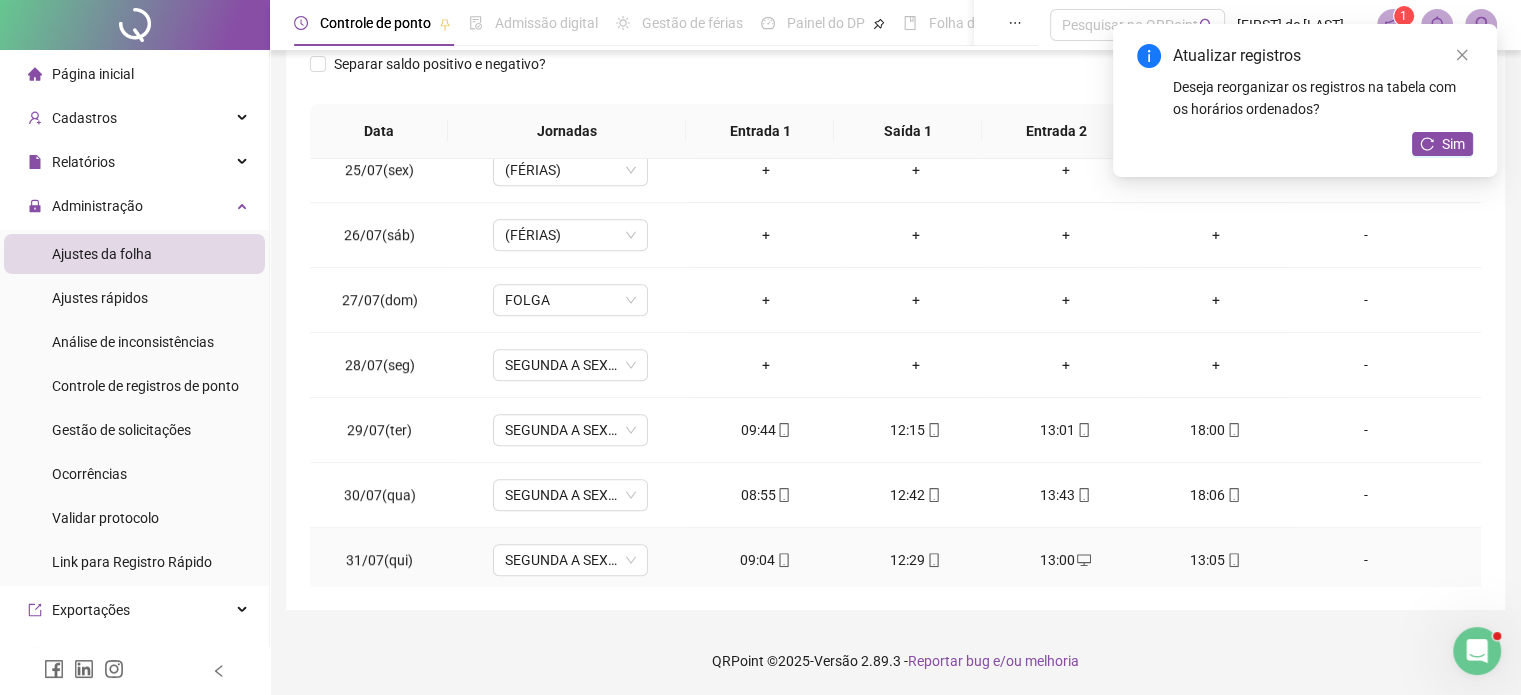 click on "13:05" at bounding box center [1216, 560] 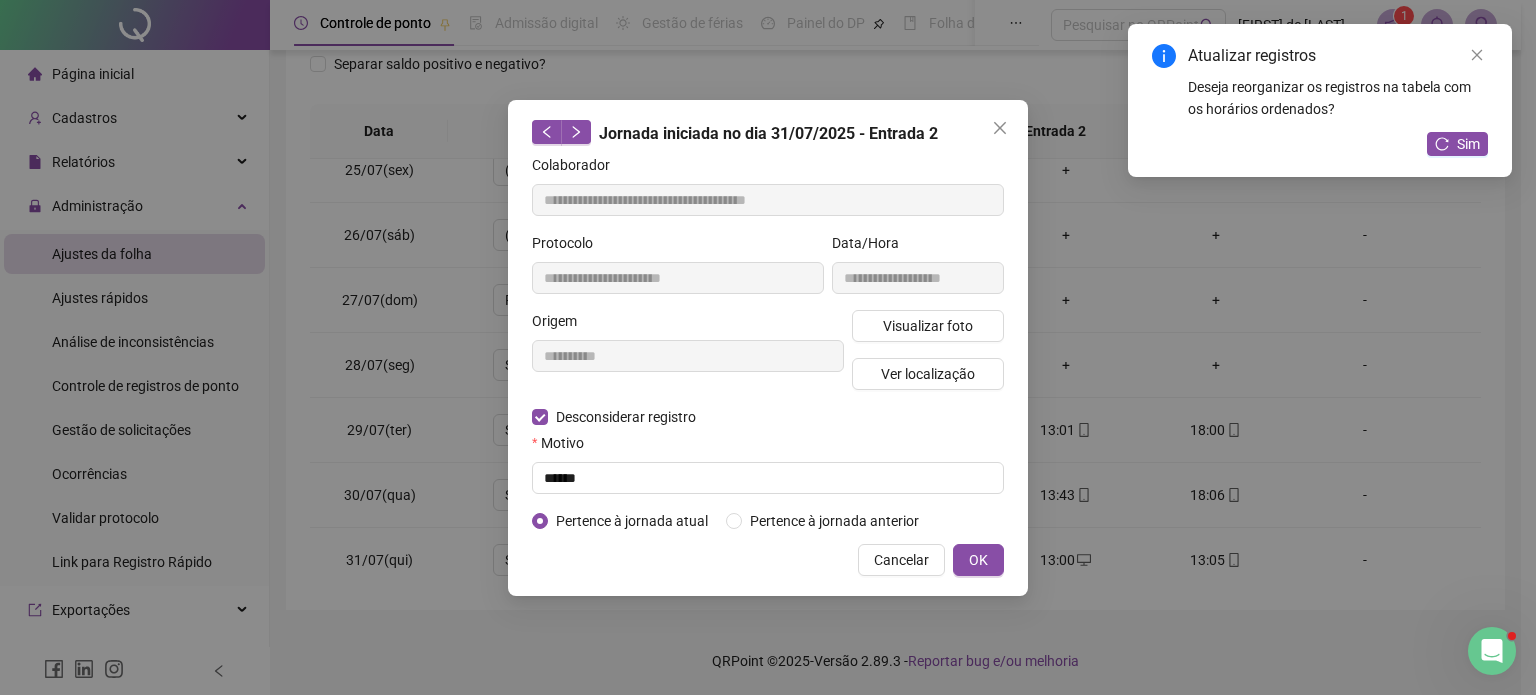 type on "**********" 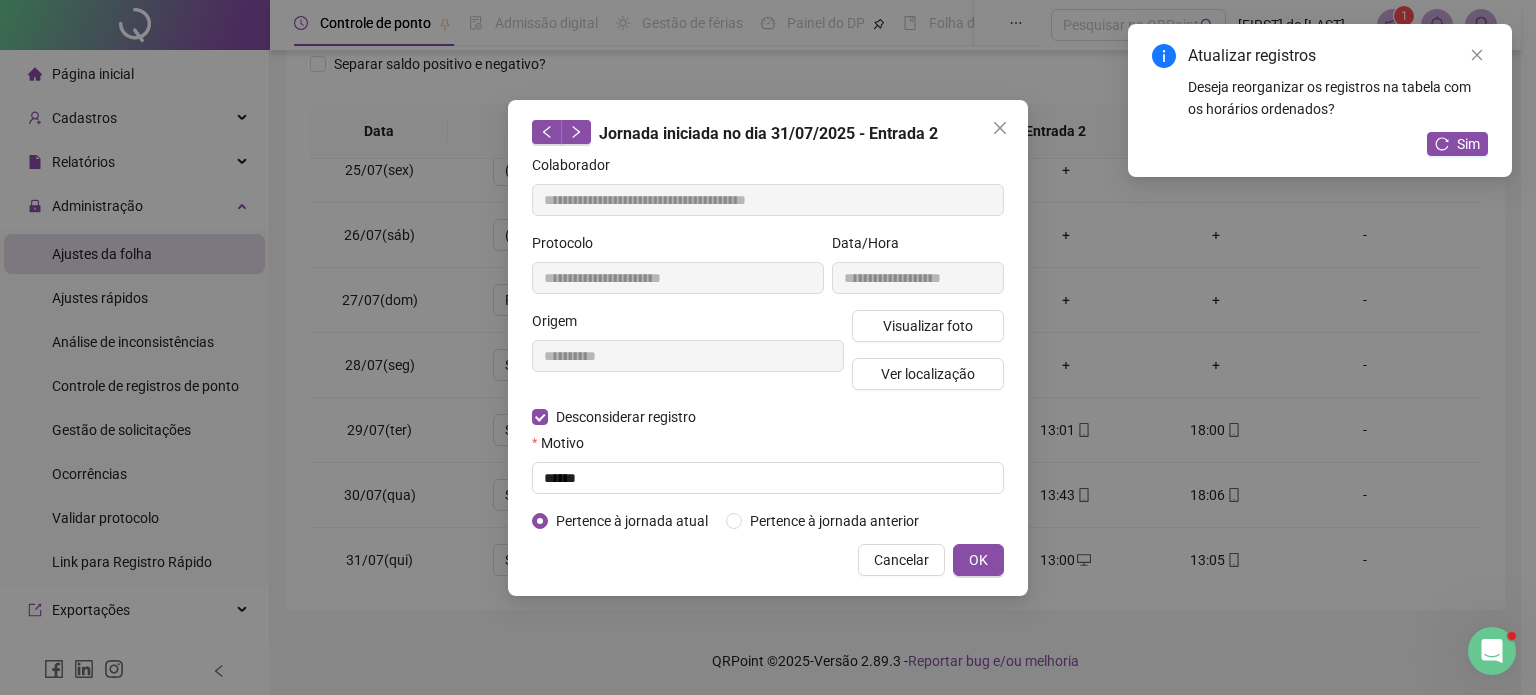 type on "**********" 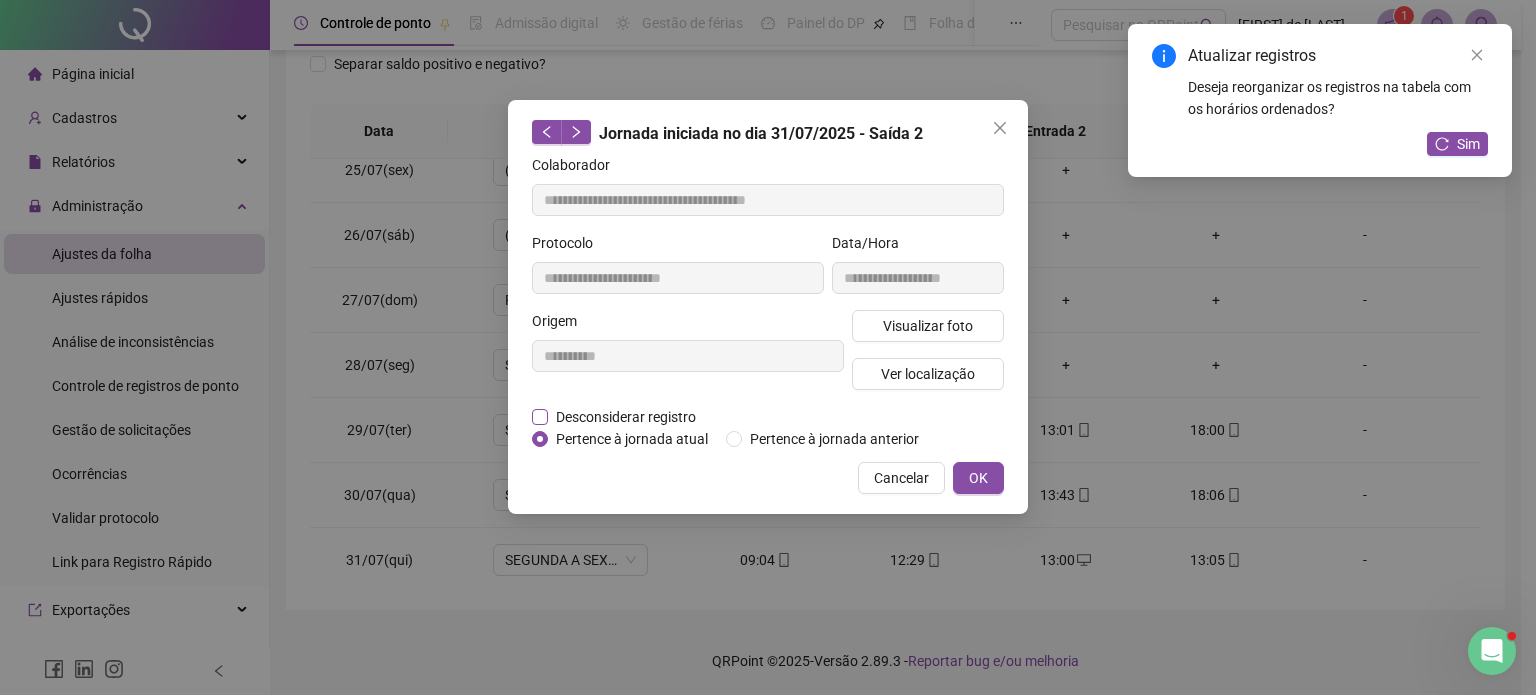 click on "Desconsiderar registro" at bounding box center [626, 417] 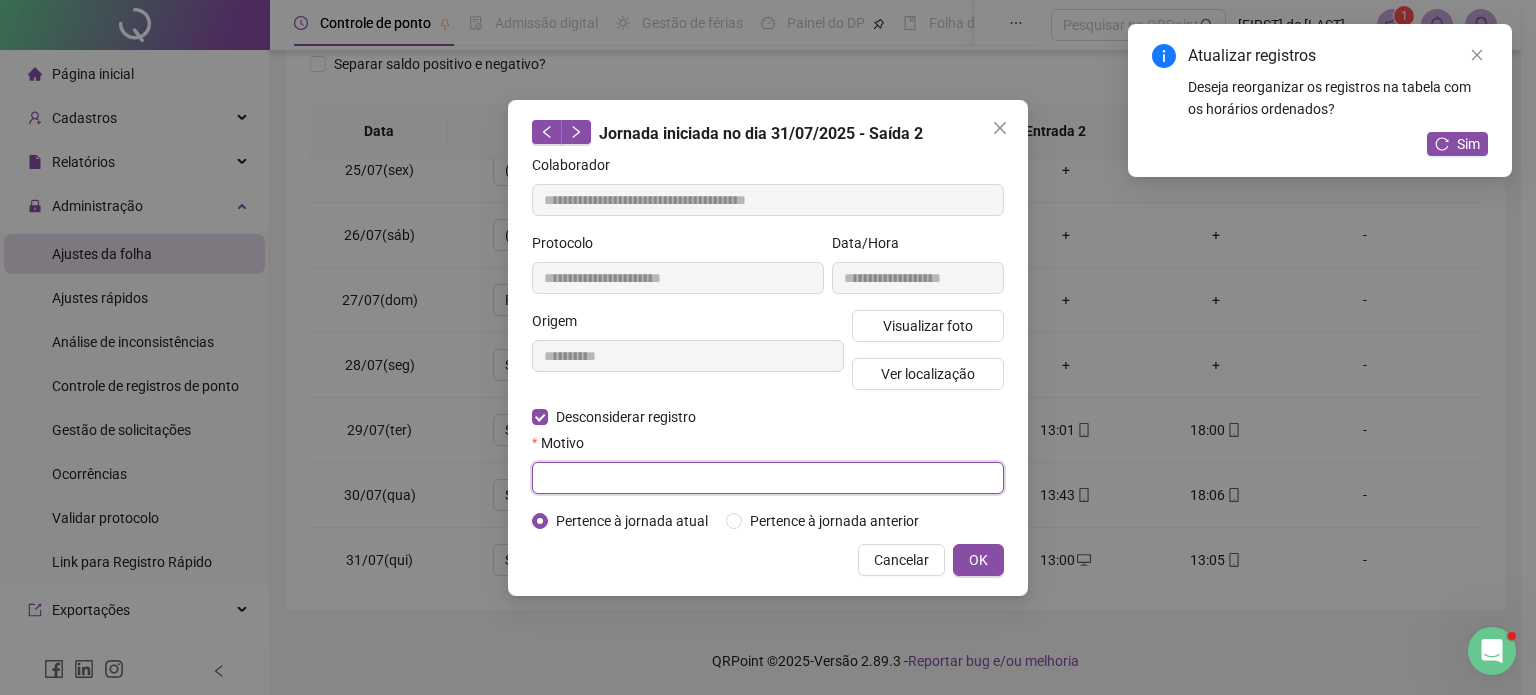 click at bounding box center (768, 478) 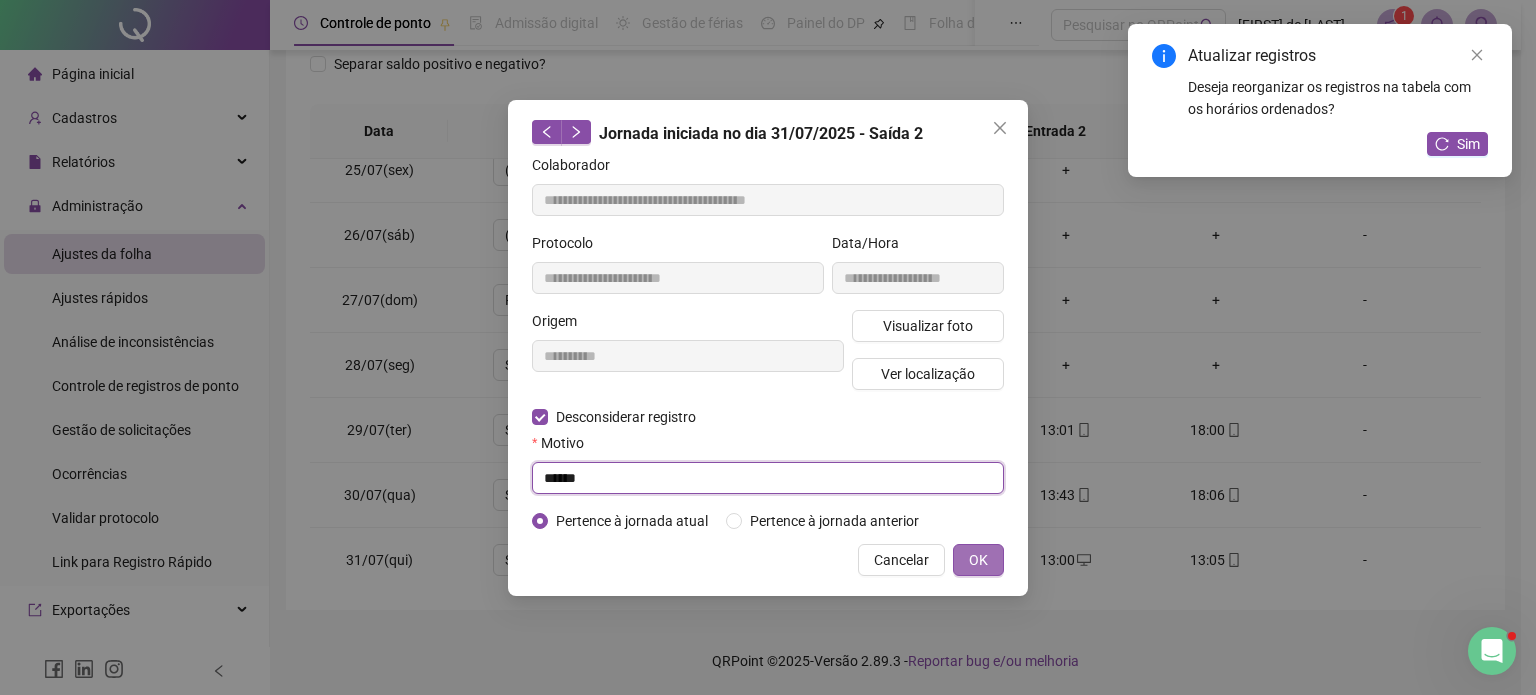 type on "******" 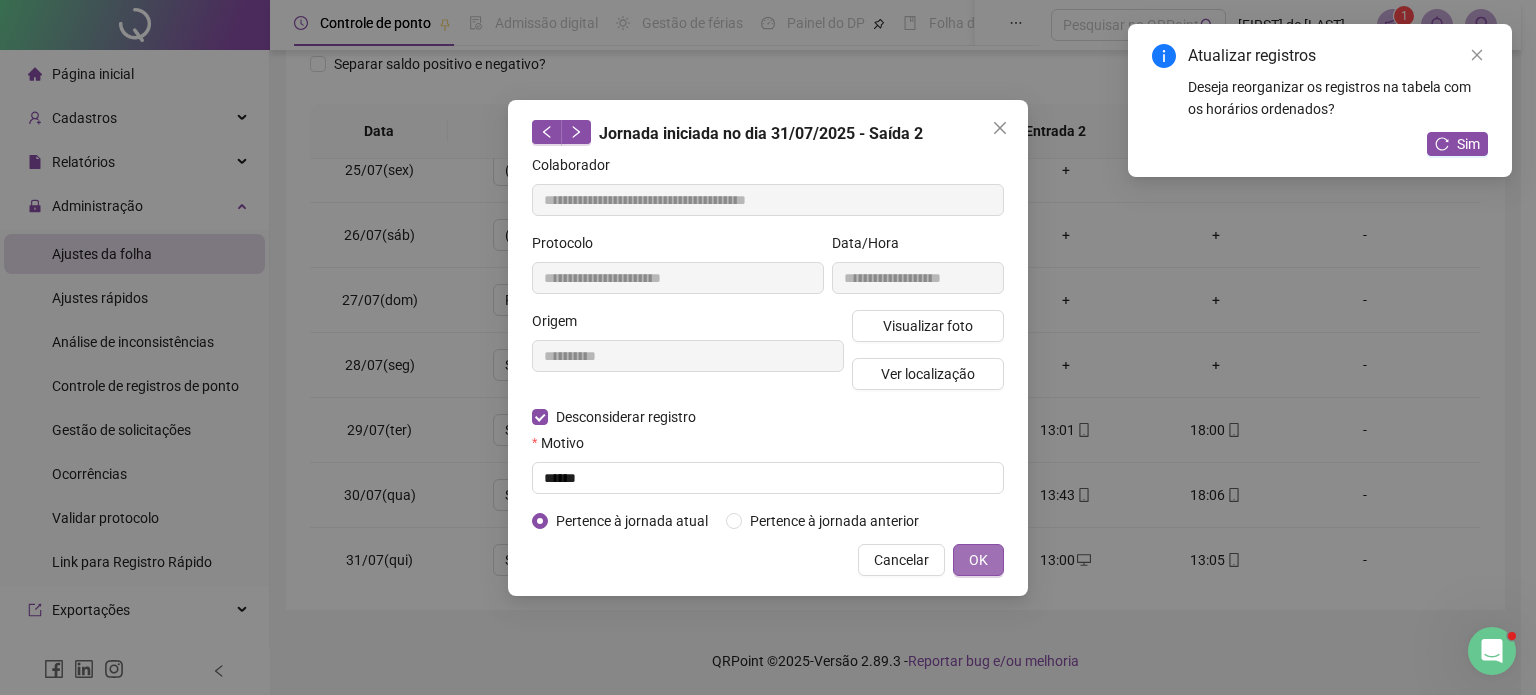 click on "OK" at bounding box center [978, 560] 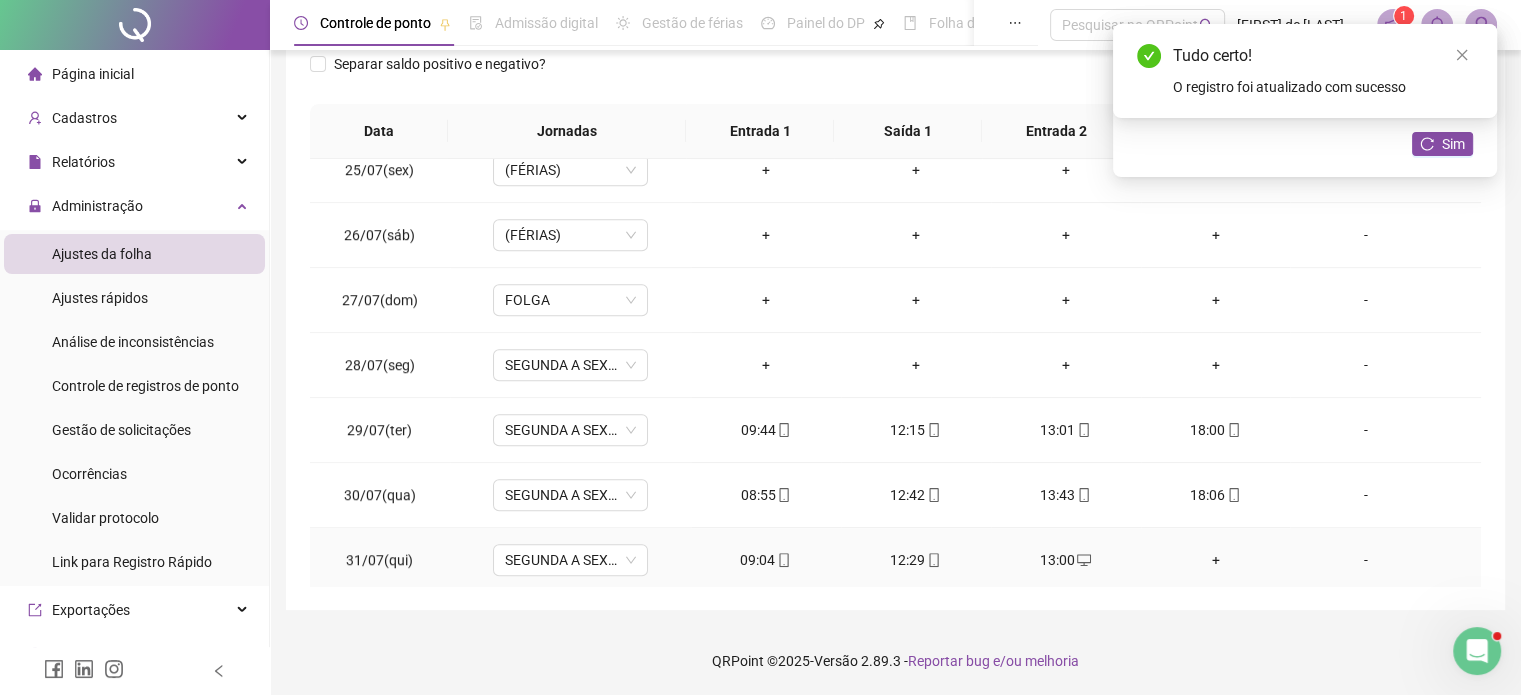 click on "+" at bounding box center (1216, 560) 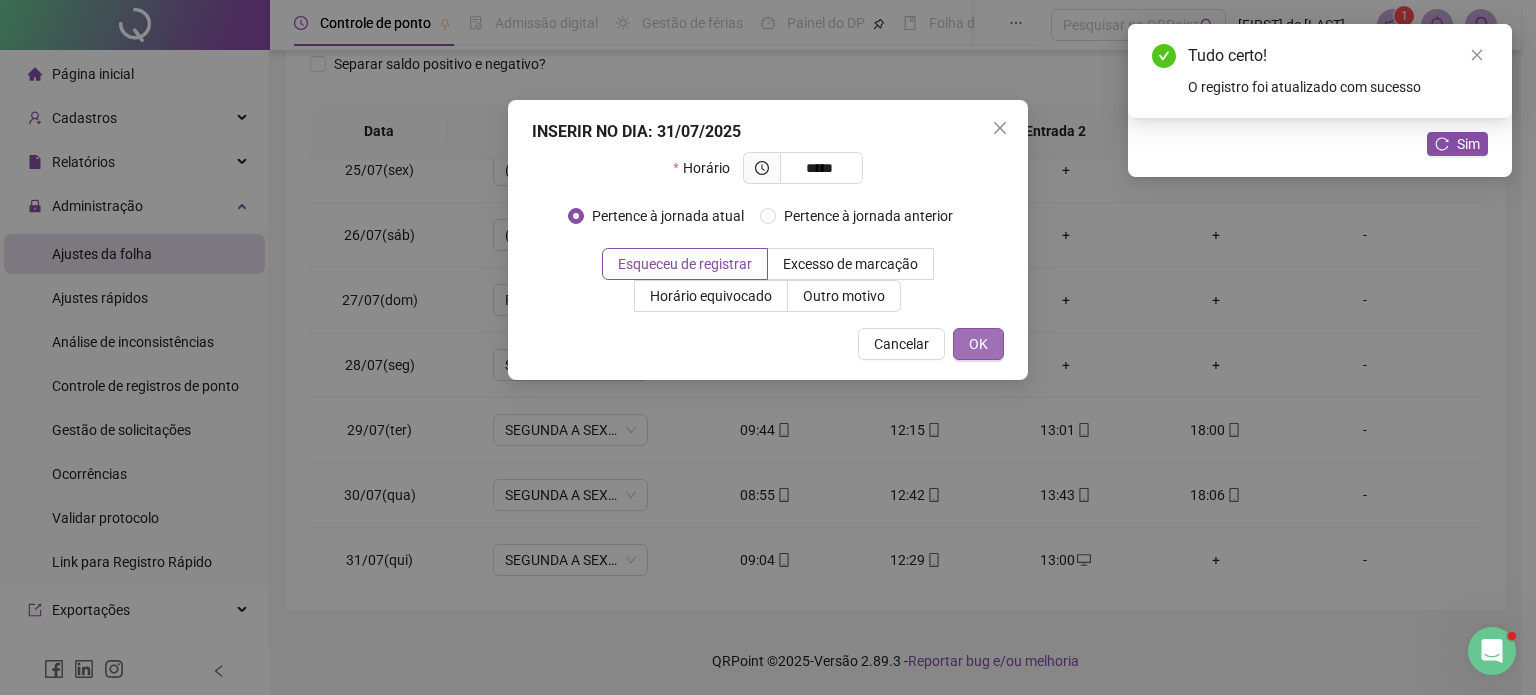 type on "*****" 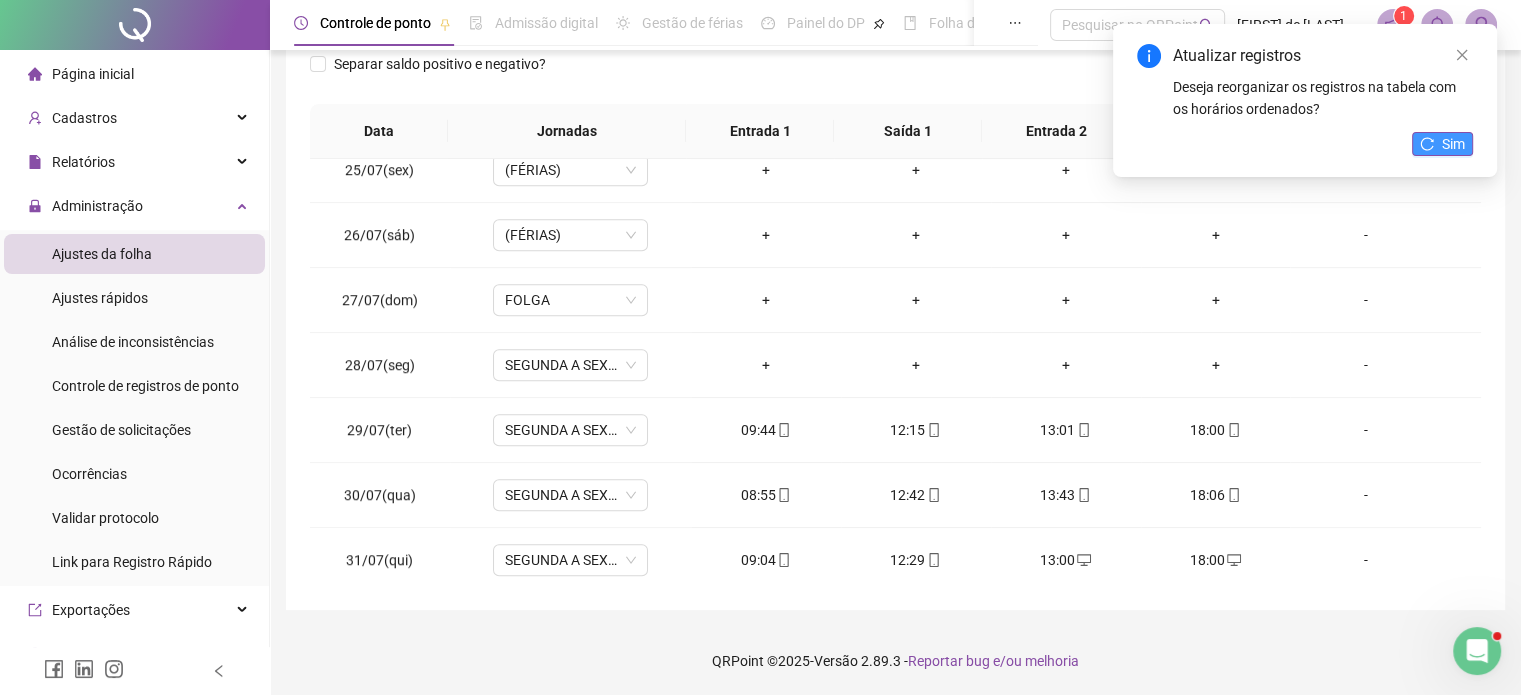 click on "Sim" at bounding box center (1453, 144) 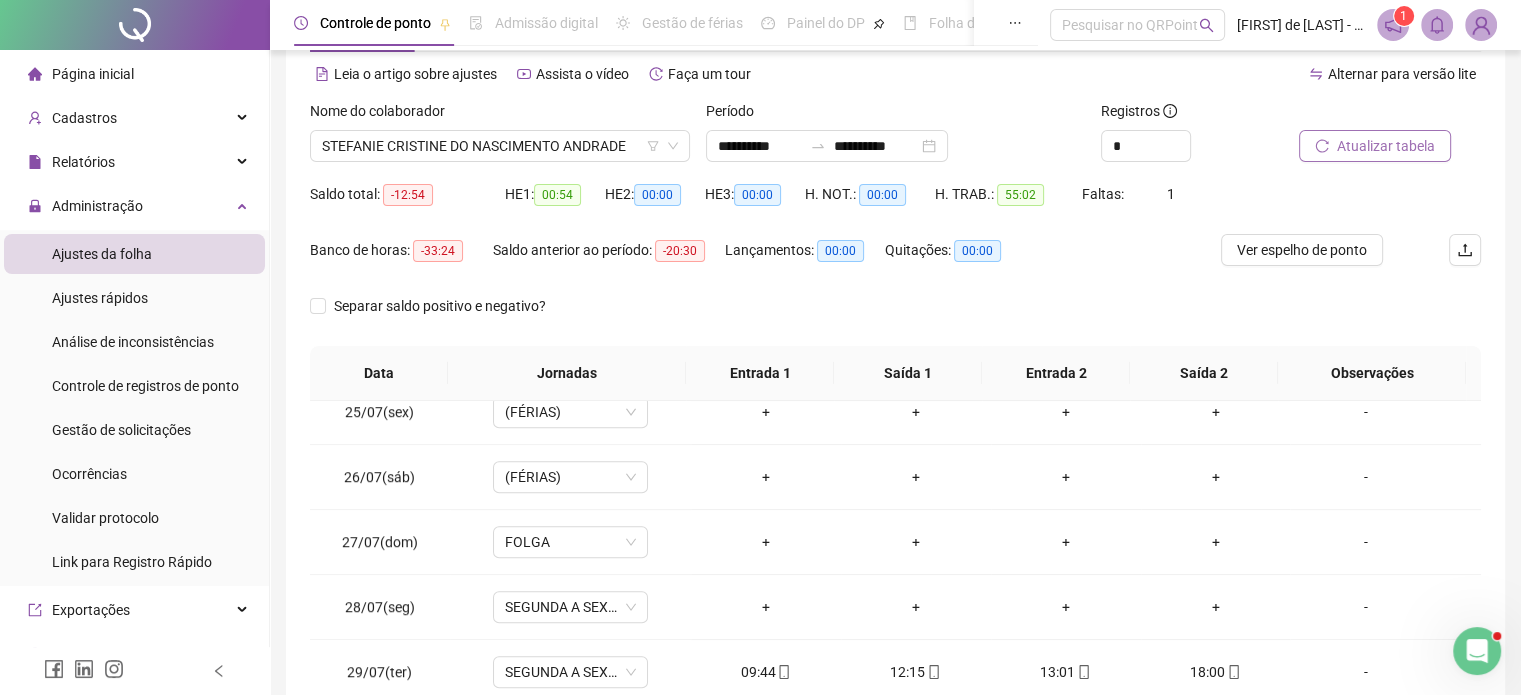 scroll, scrollTop: 60, scrollLeft: 0, axis: vertical 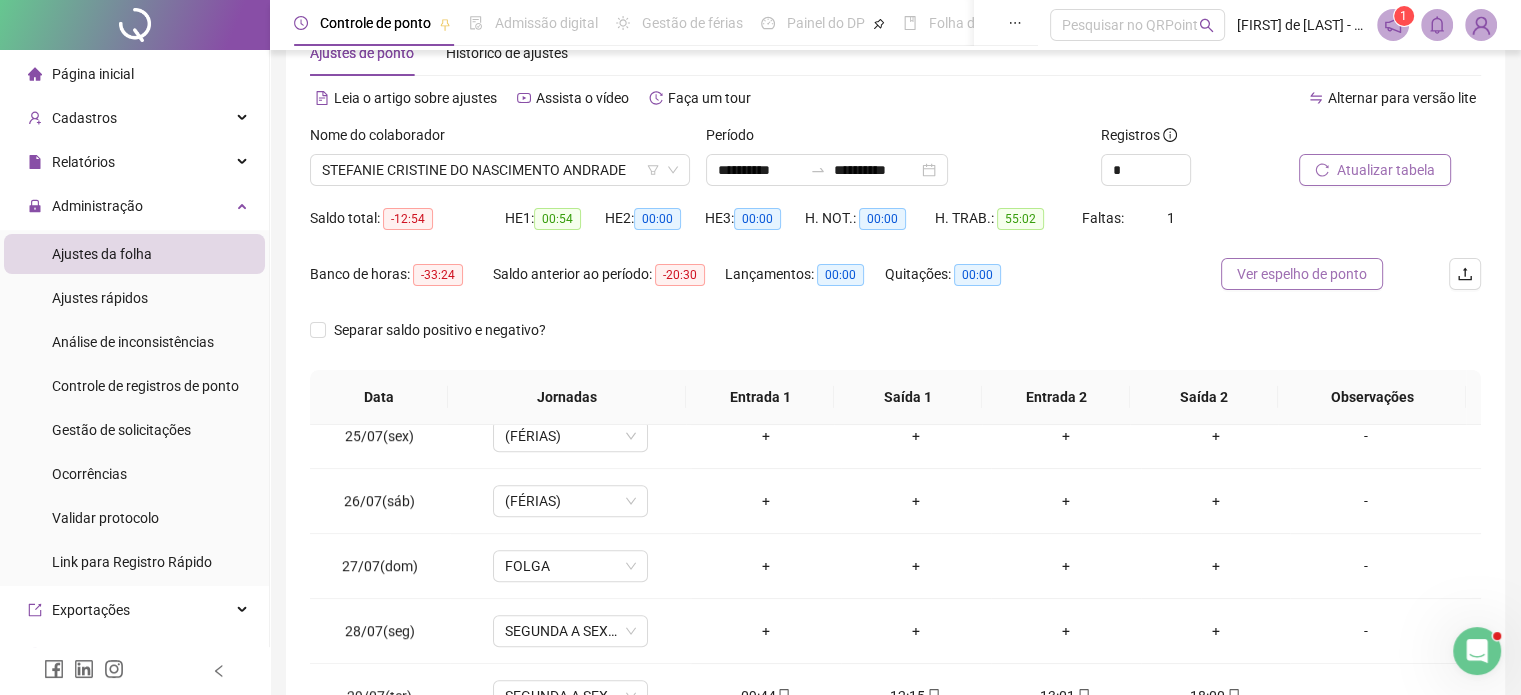 click on "Ver espelho de ponto" at bounding box center [1302, 274] 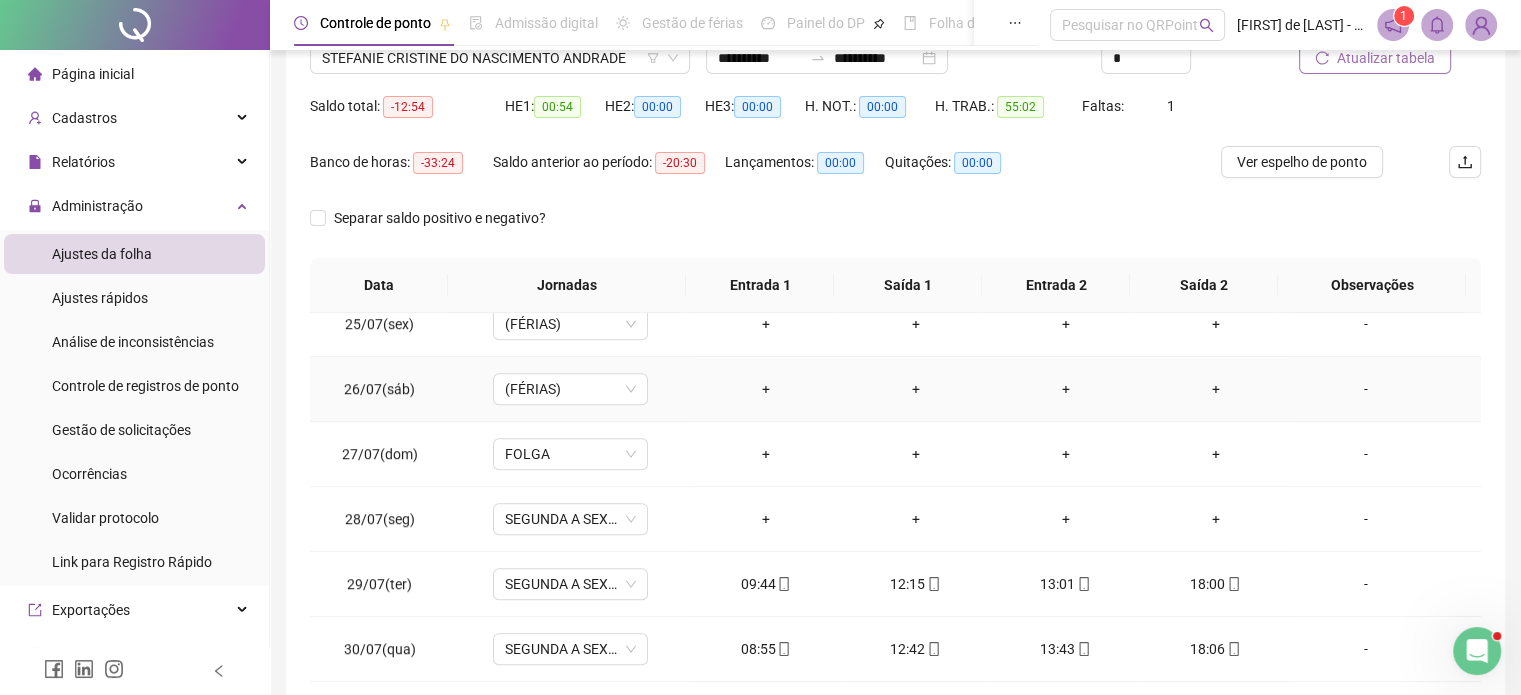 scroll, scrollTop: 326, scrollLeft: 0, axis: vertical 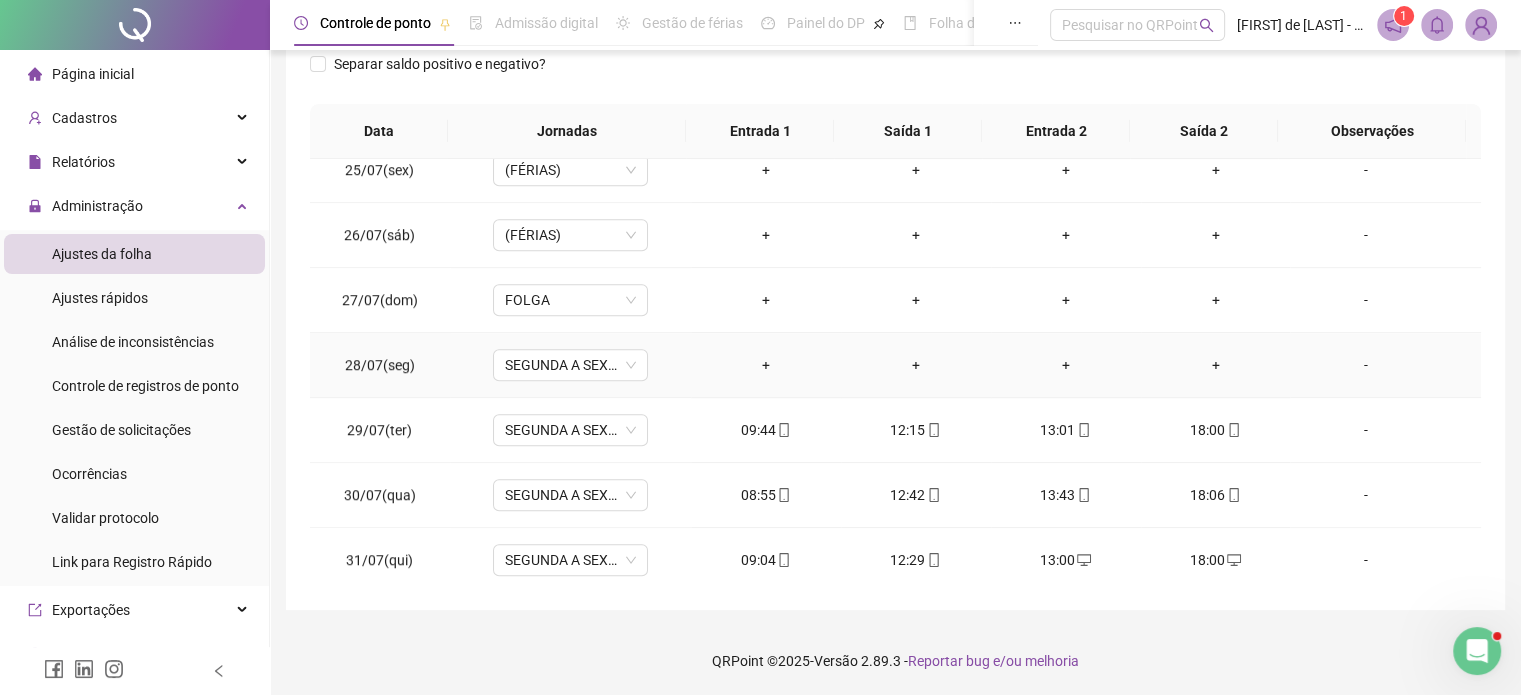 click on "-" at bounding box center [1365, 365] 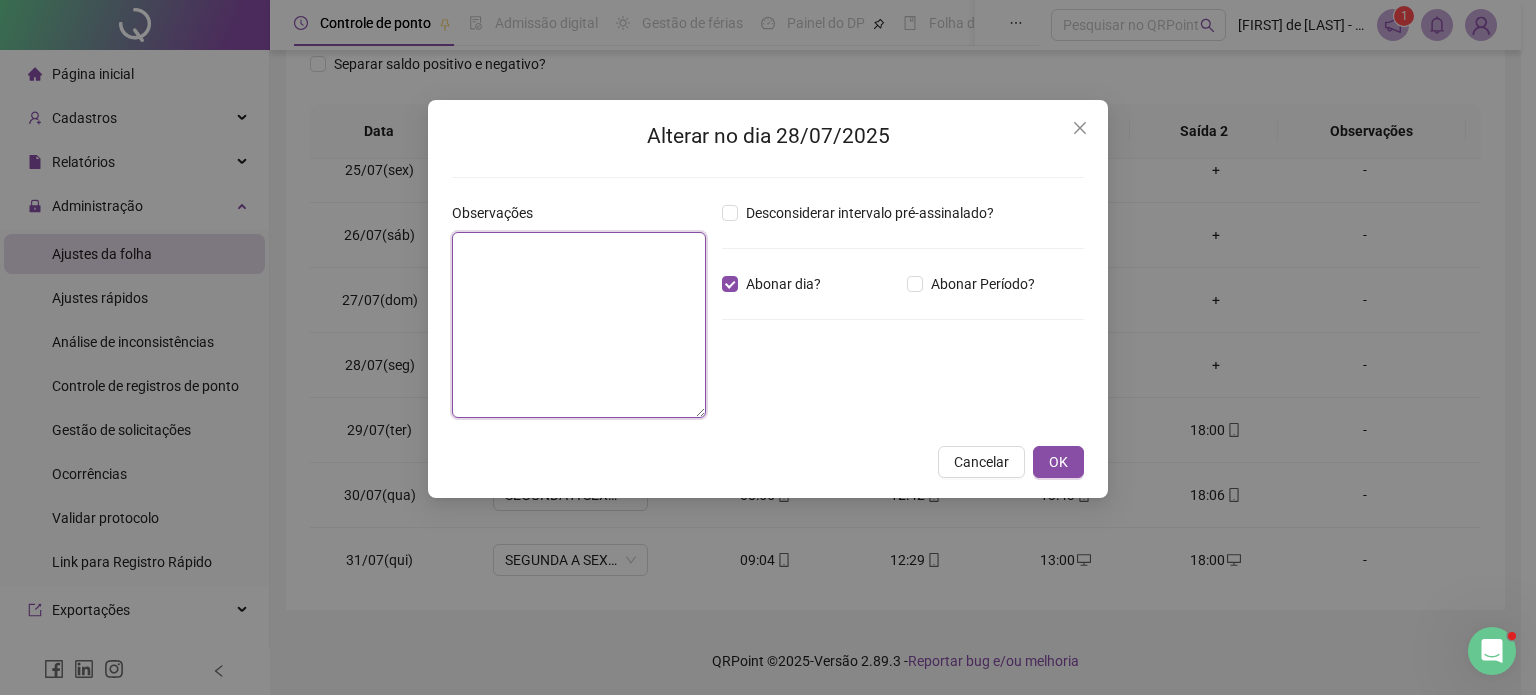 drag, startPoint x: 500, startPoint y: 263, endPoint x: 512, endPoint y: 263, distance: 12 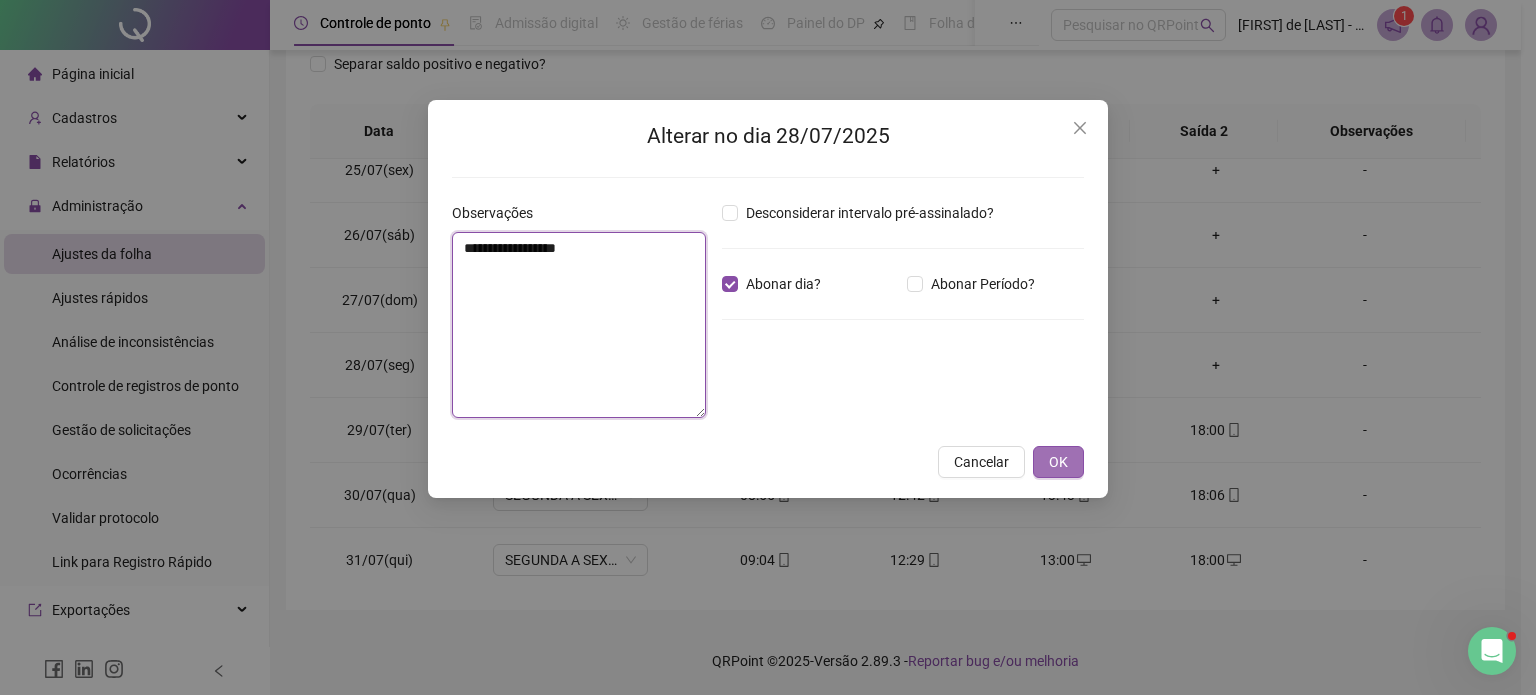type on "**********" 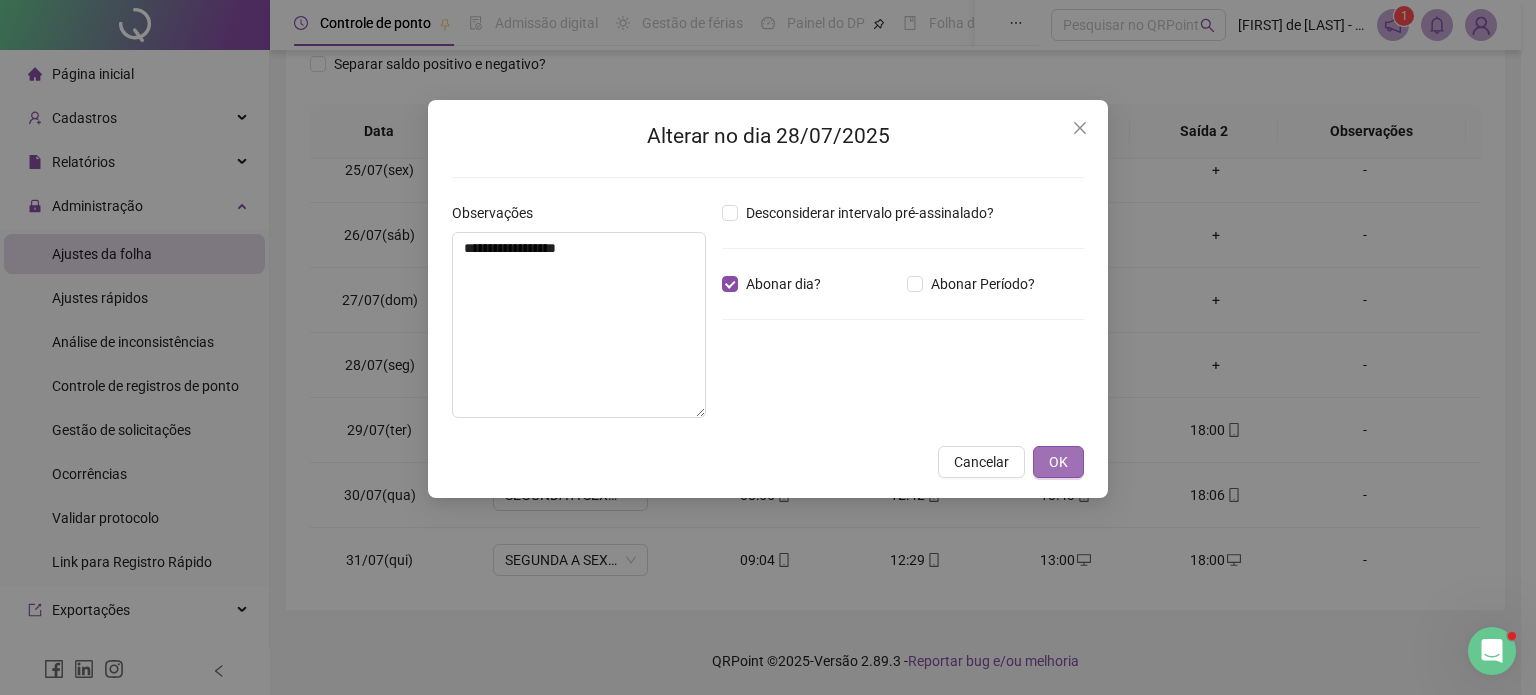 click on "OK" at bounding box center [1058, 462] 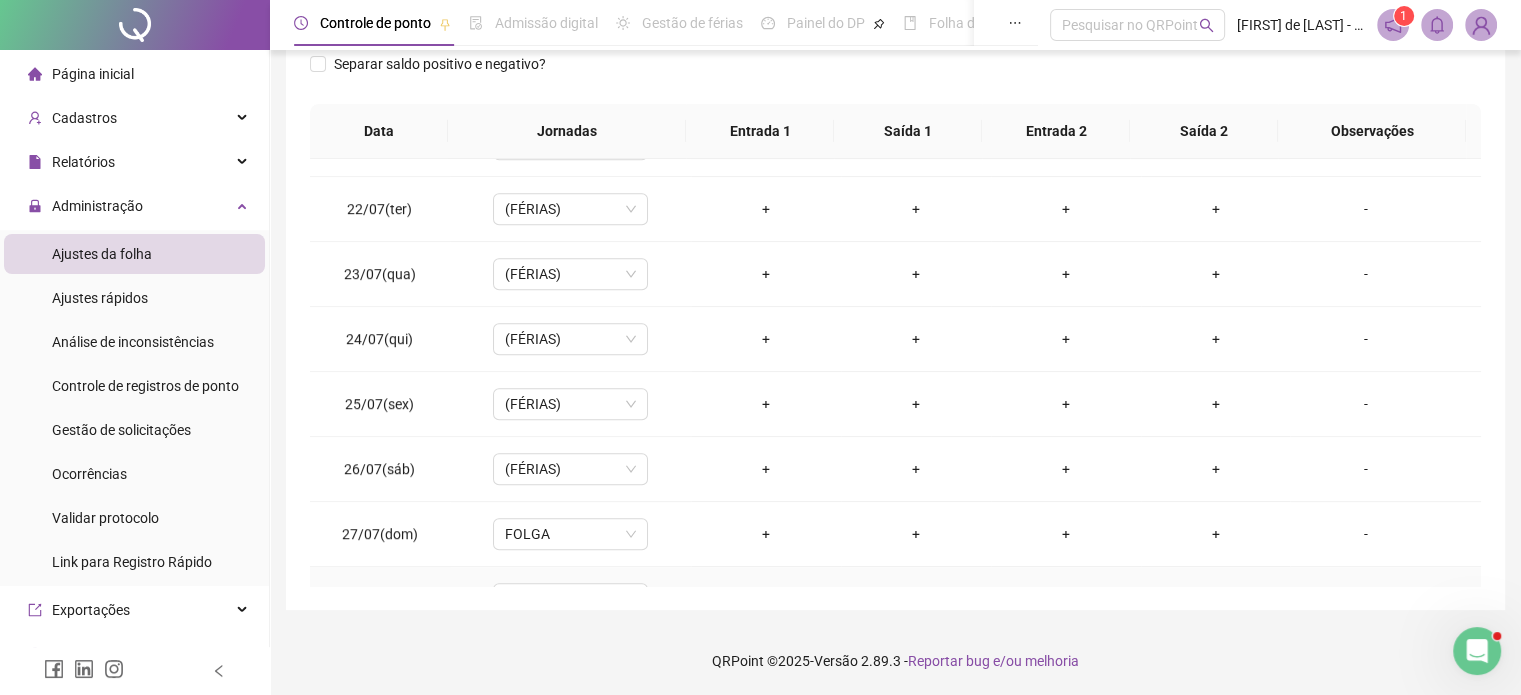 scroll, scrollTop: 1181, scrollLeft: 0, axis: vertical 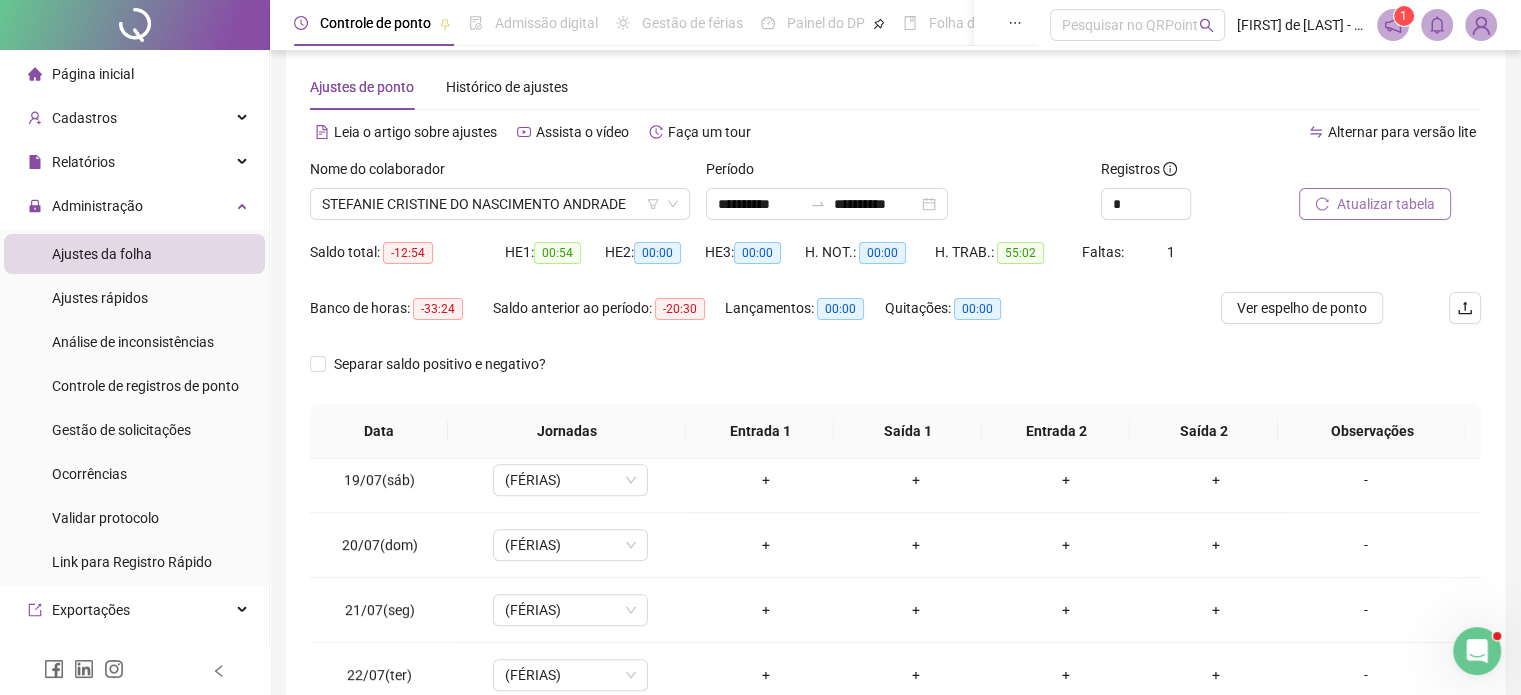 click on "Atualizar tabela" at bounding box center [1386, 204] 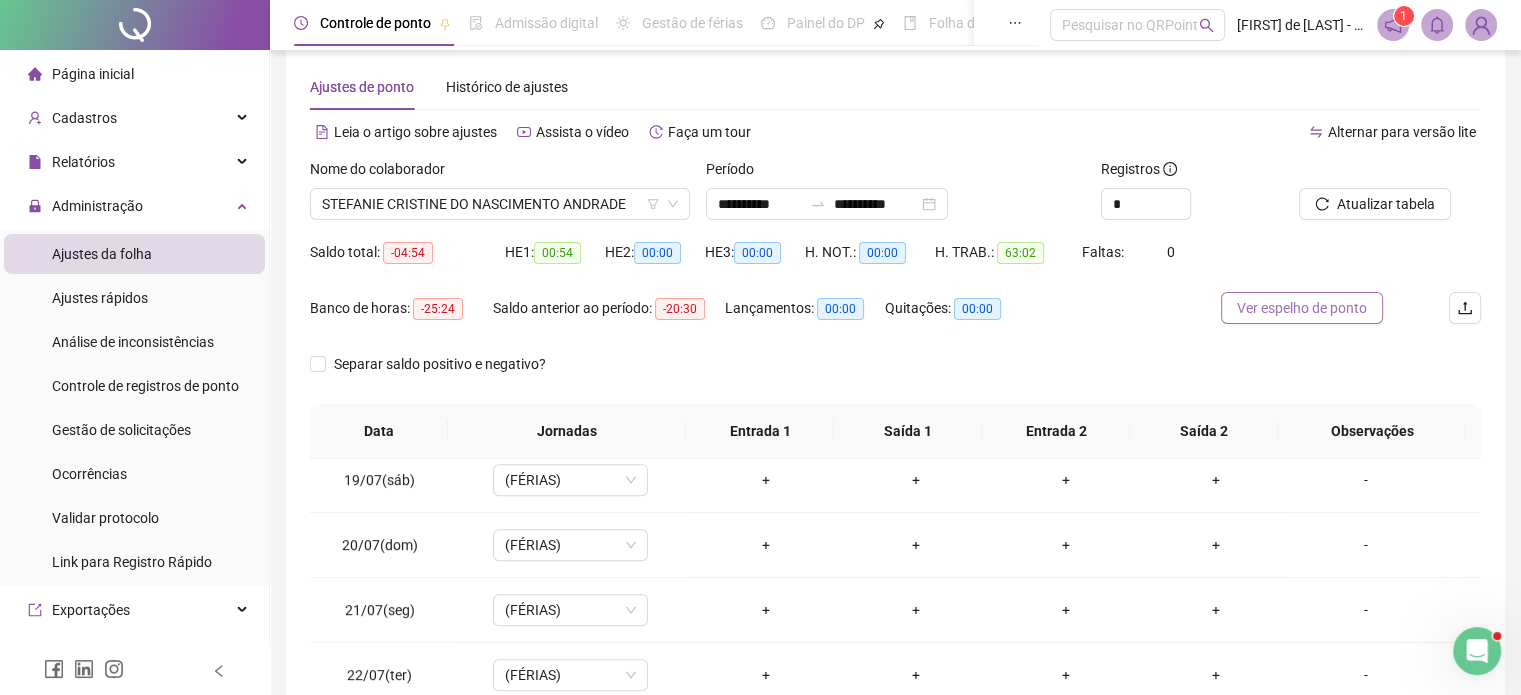 click on "Ver espelho de ponto" at bounding box center [1302, 308] 